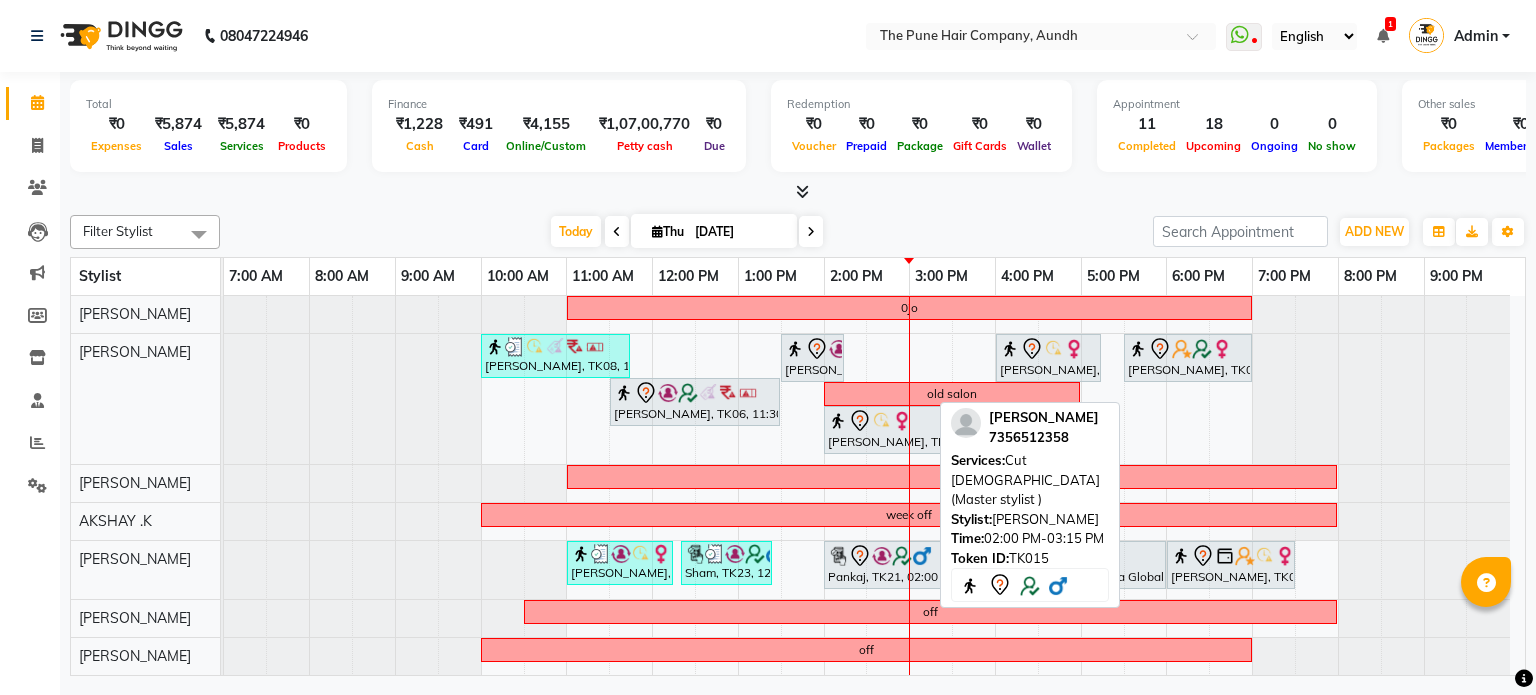 click on "[PERSON_NAME], TK15, 02:00 PM-03:15 PM, Cut [DEMOGRAPHIC_DATA] (Master stylist )" at bounding box center (877, 1109) 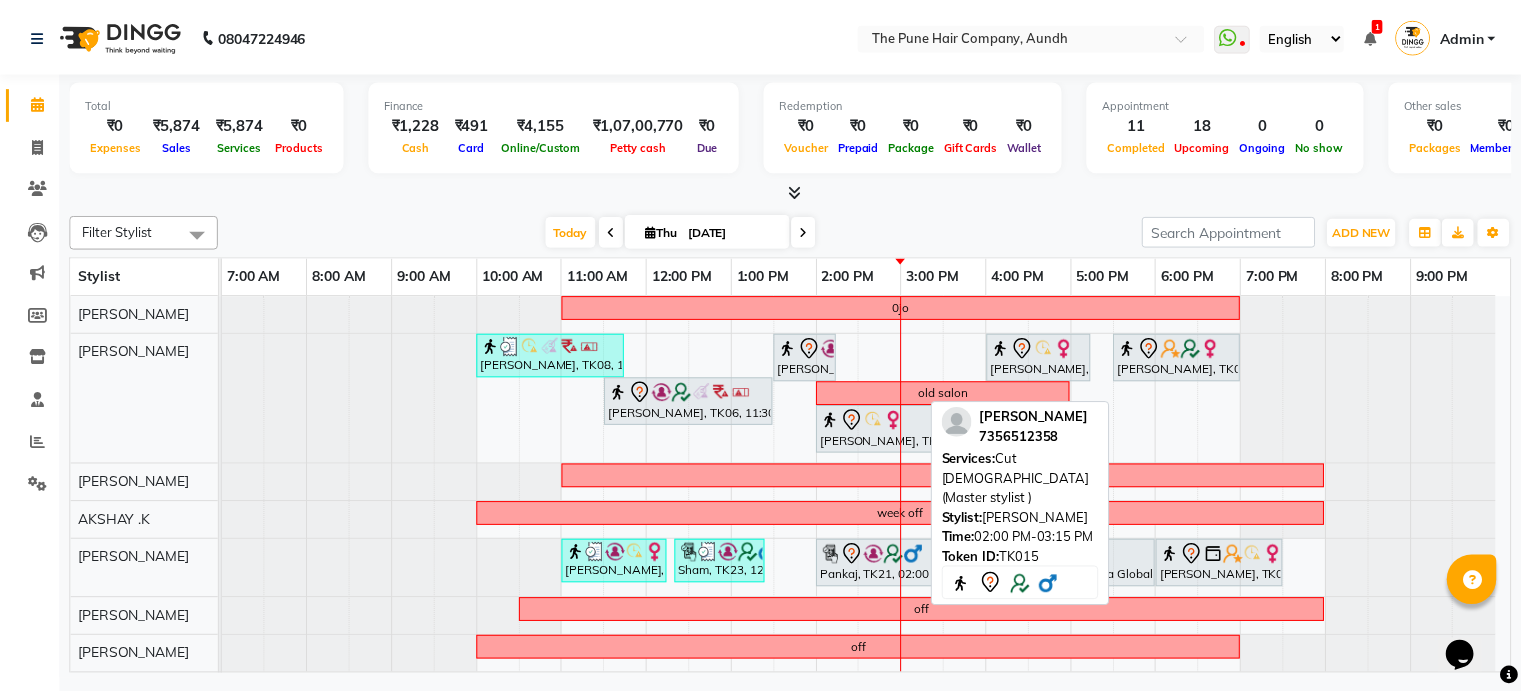 scroll, scrollTop: 0, scrollLeft: 0, axis: both 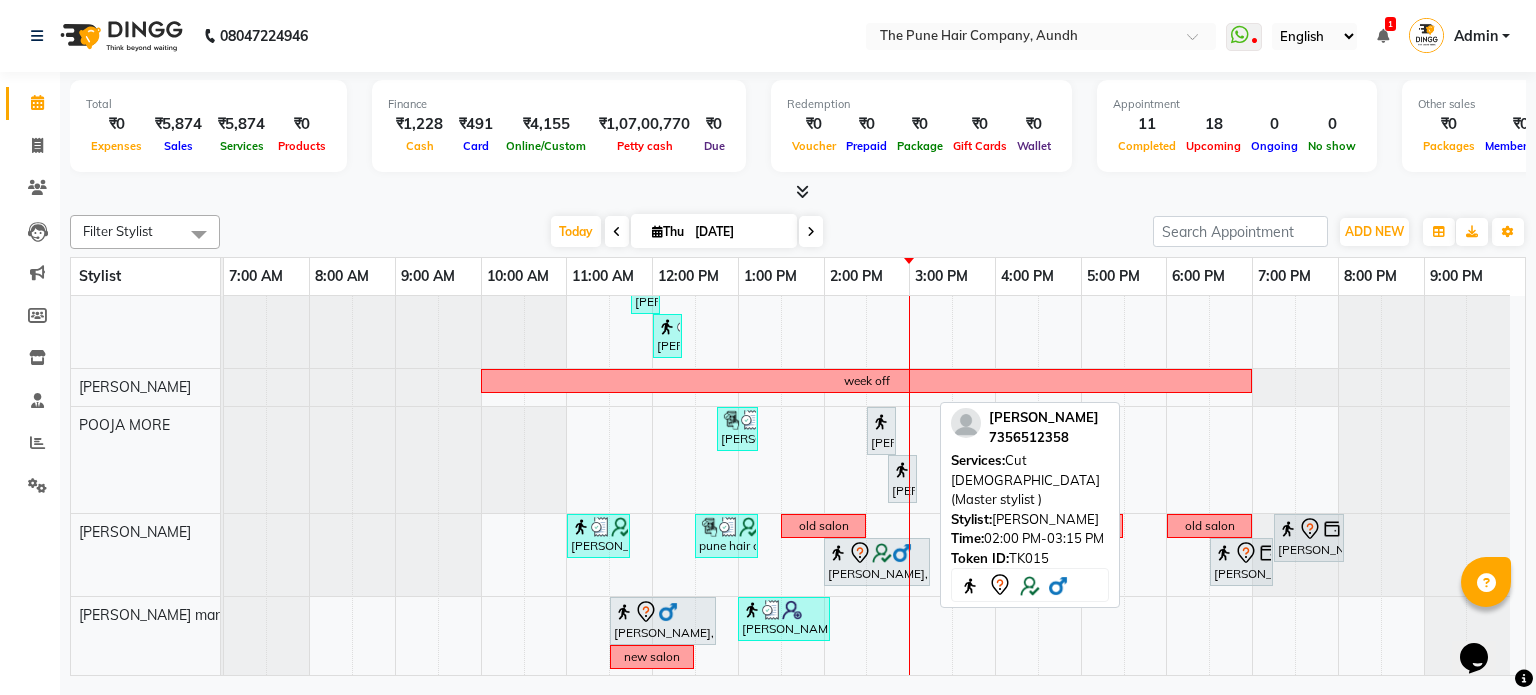 select on "7" 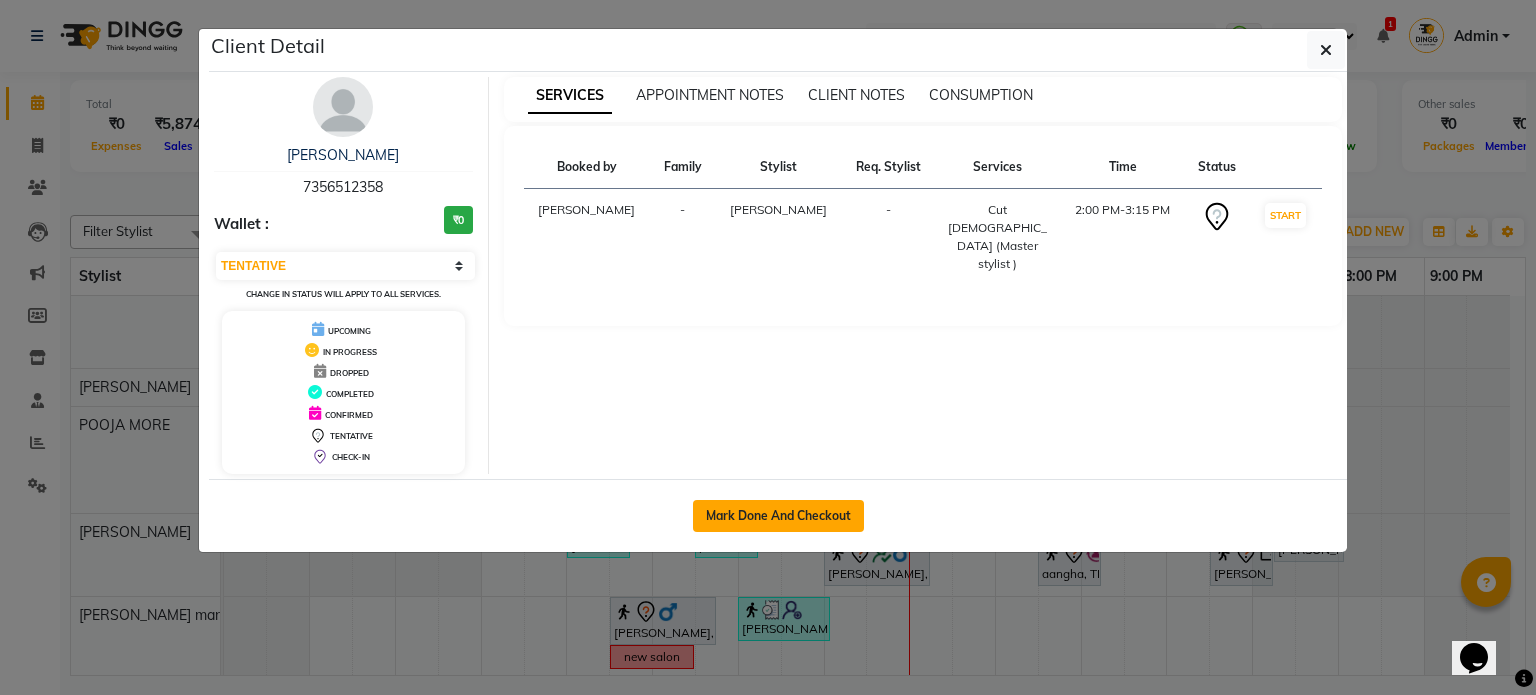 click on "Mark Done And Checkout" 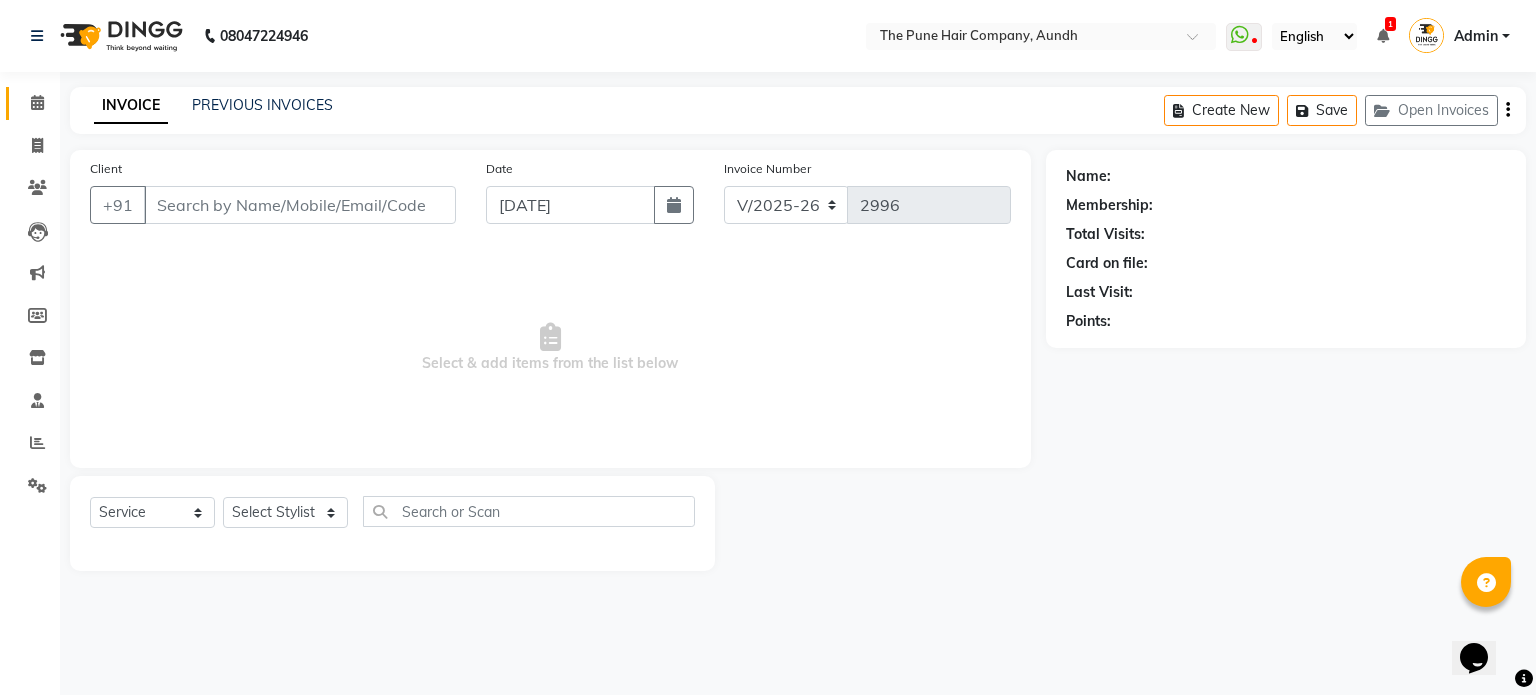type on "7356512358" 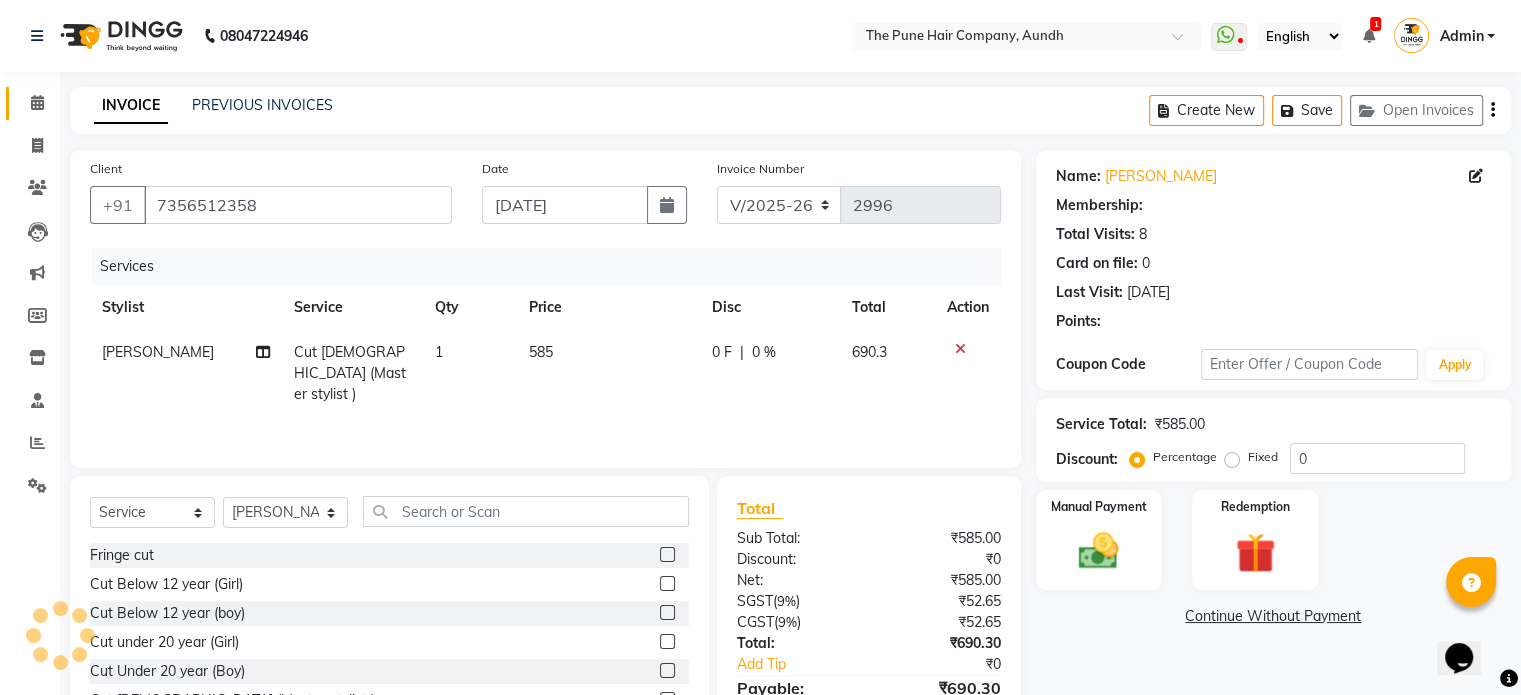 scroll, scrollTop: 106, scrollLeft: 0, axis: vertical 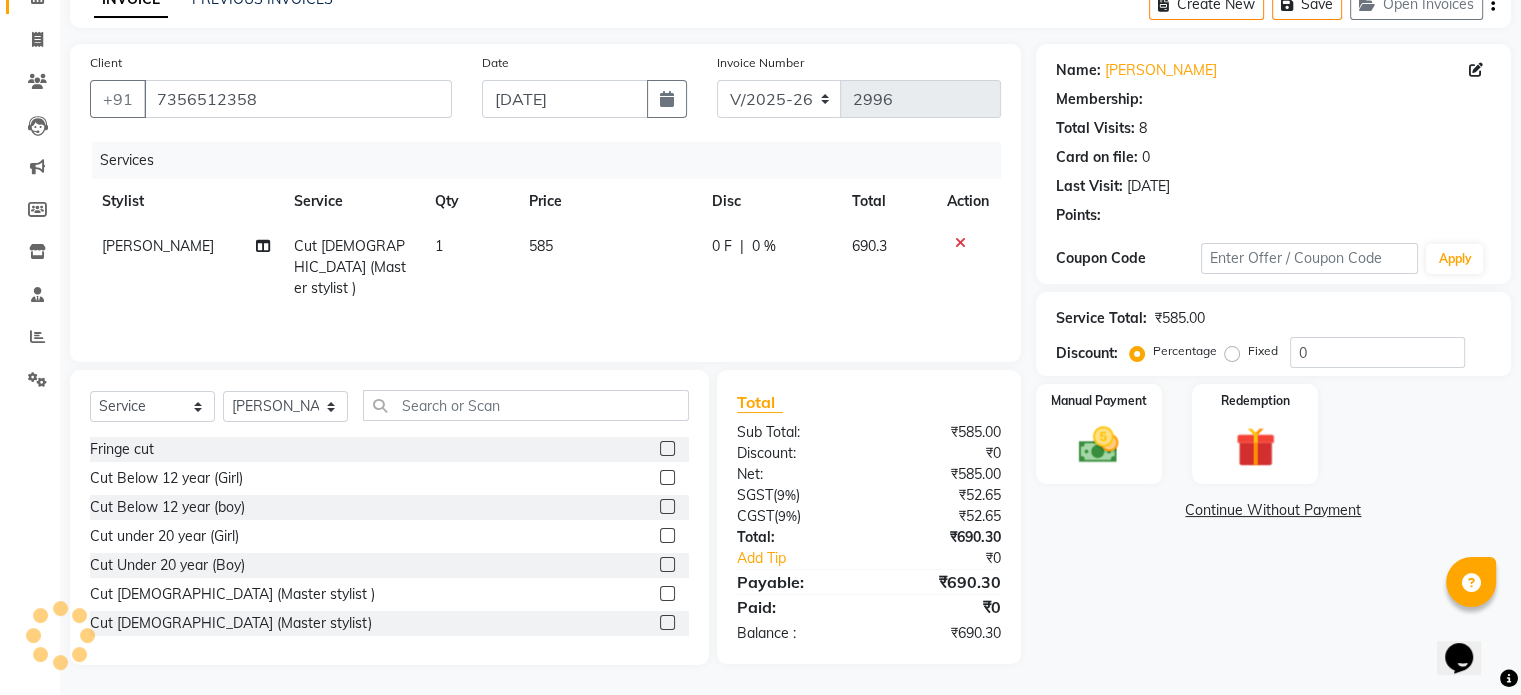 select on "1: Object" 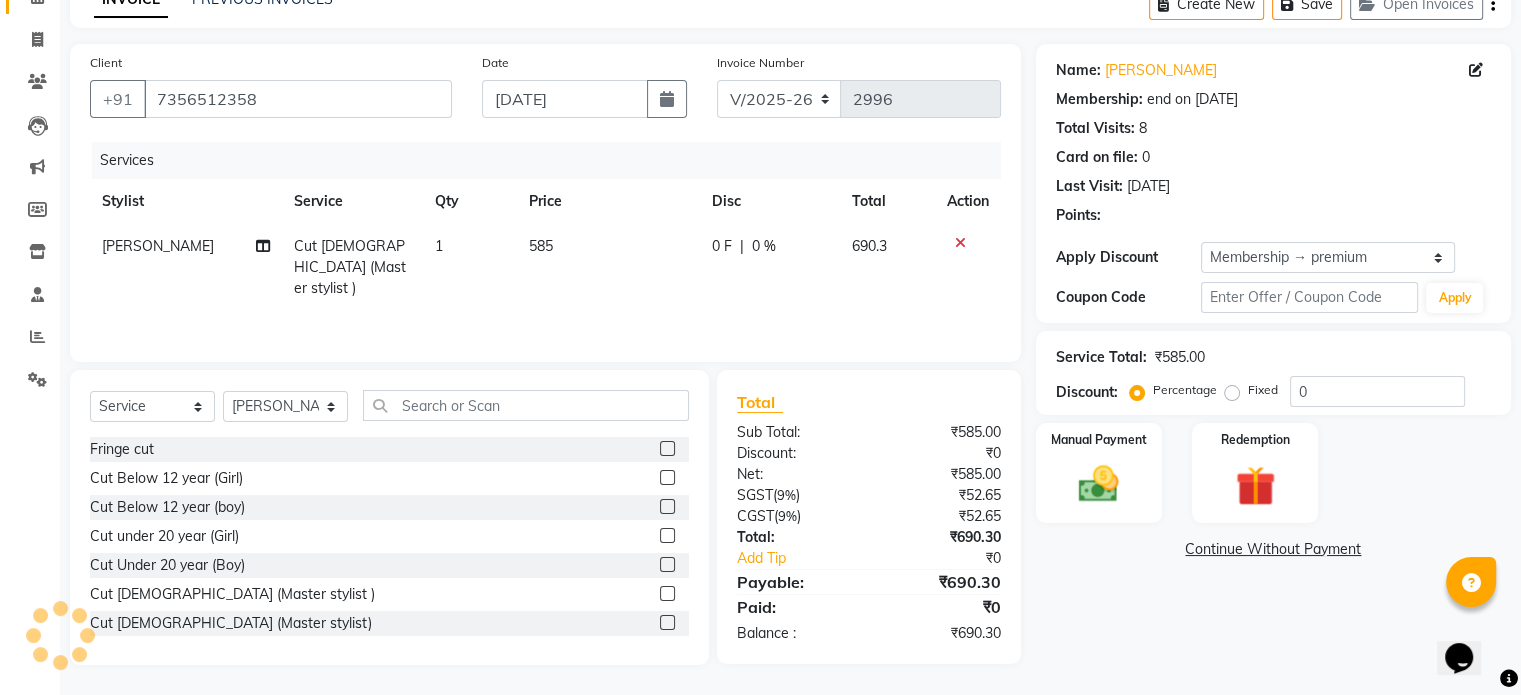 type on "20" 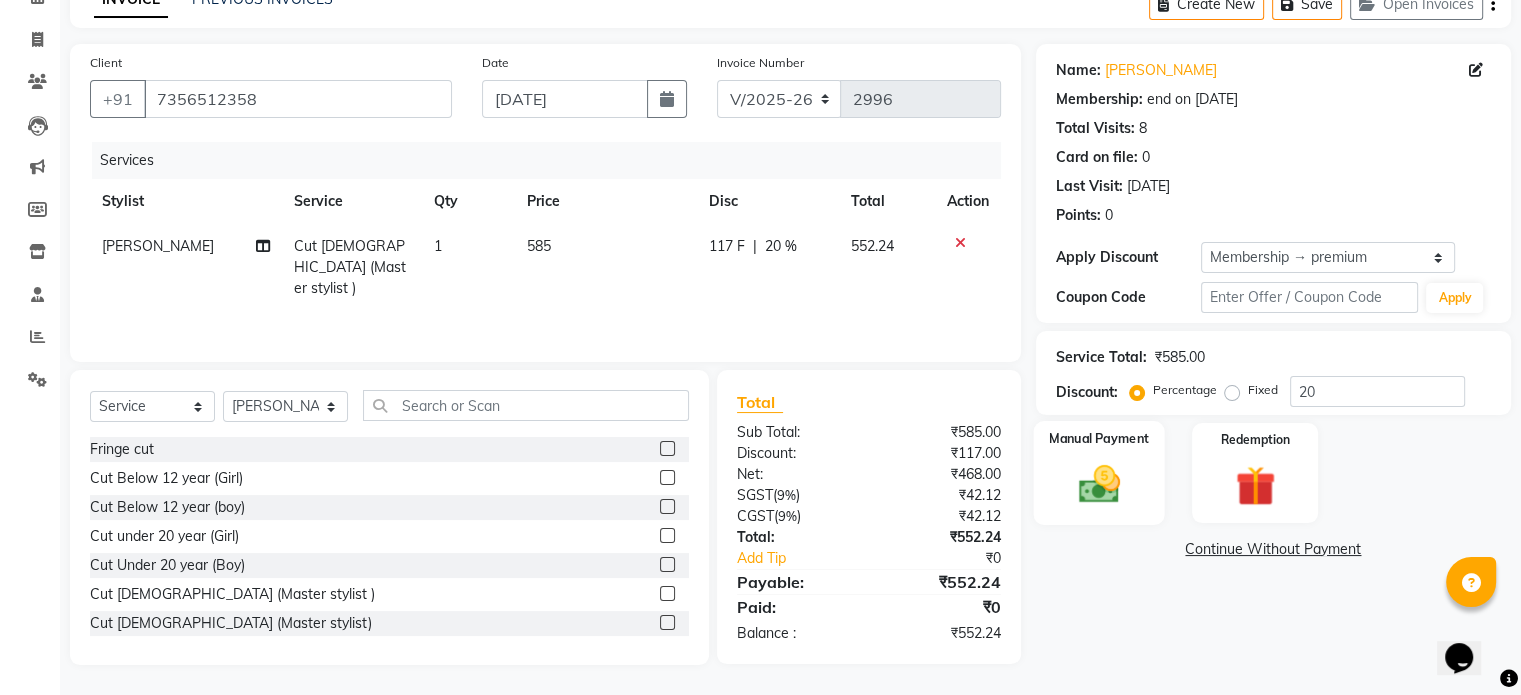 click 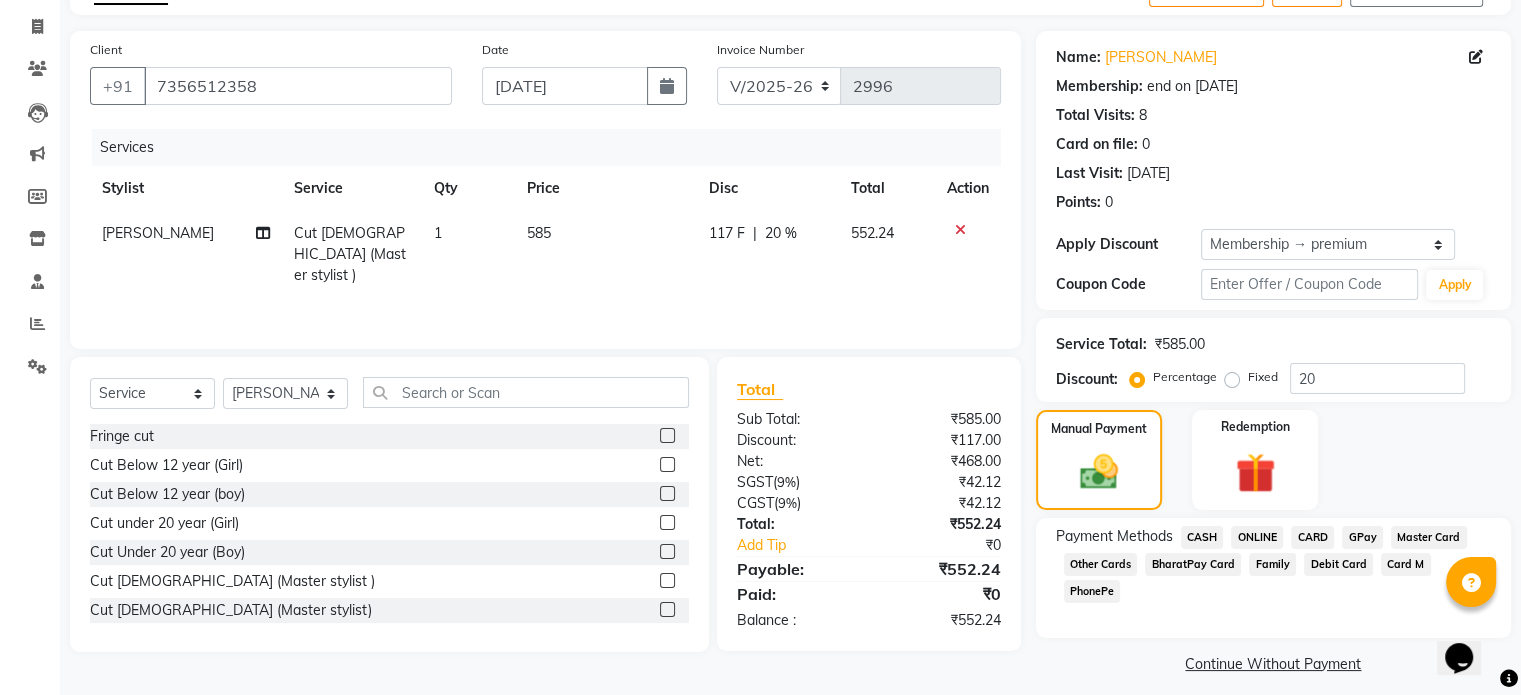 scroll, scrollTop: 132, scrollLeft: 0, axis: vertical 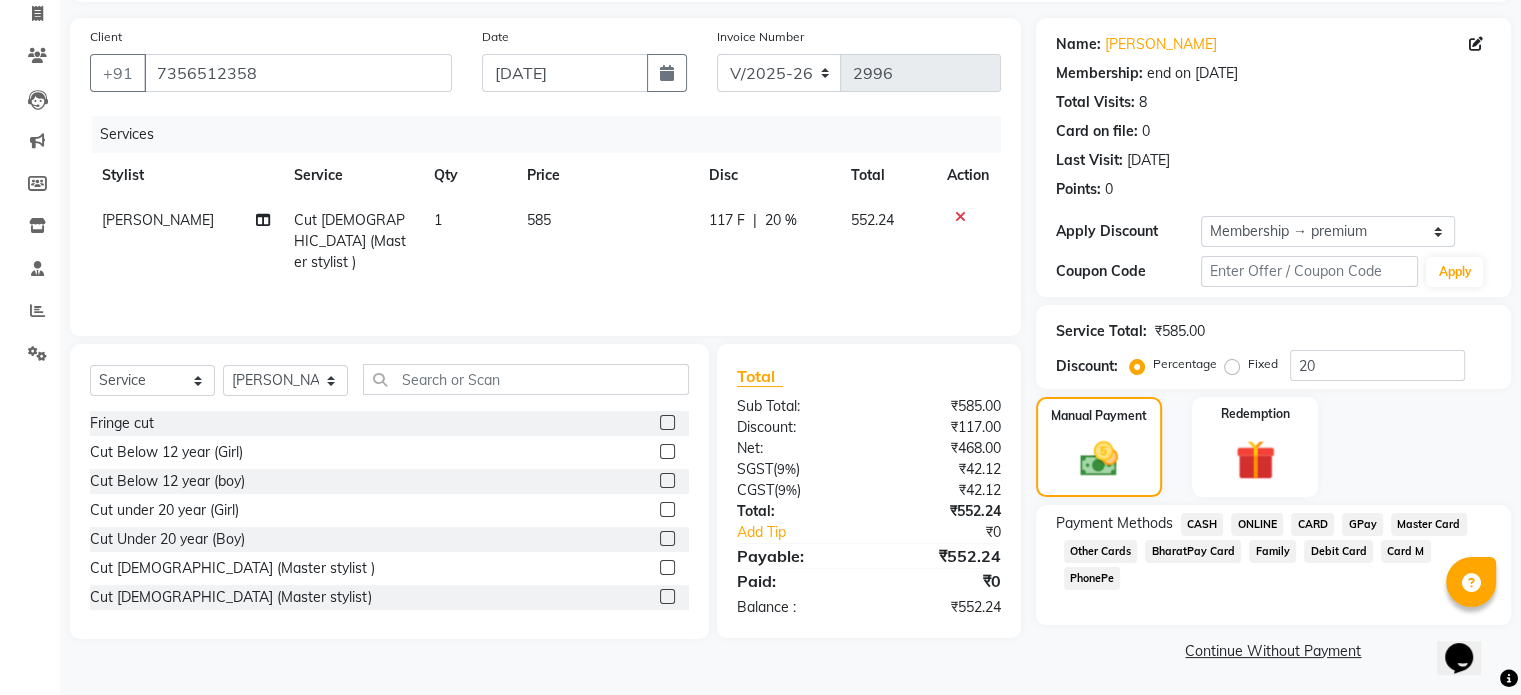 click on "ONLINE" 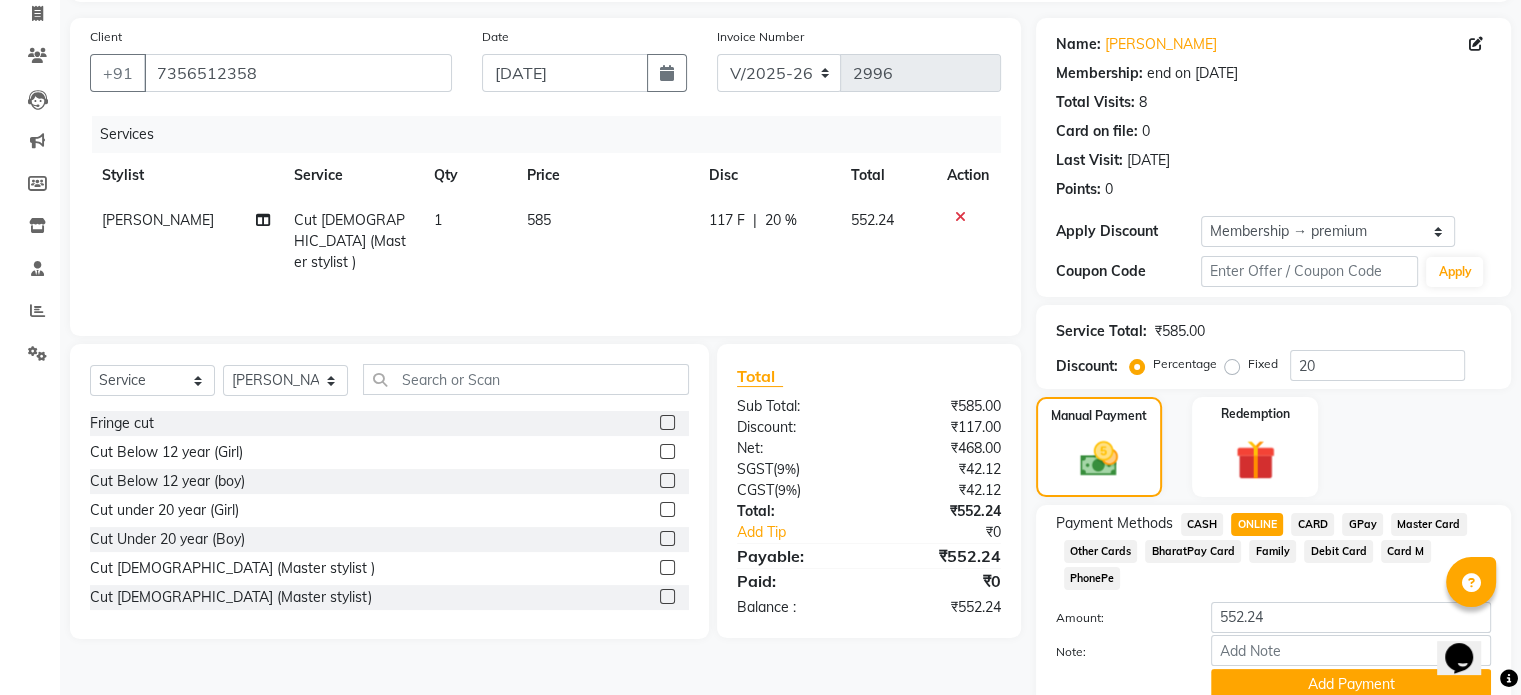scroll, scrollTop: 191, scrollLeft: 0, axis: vertical 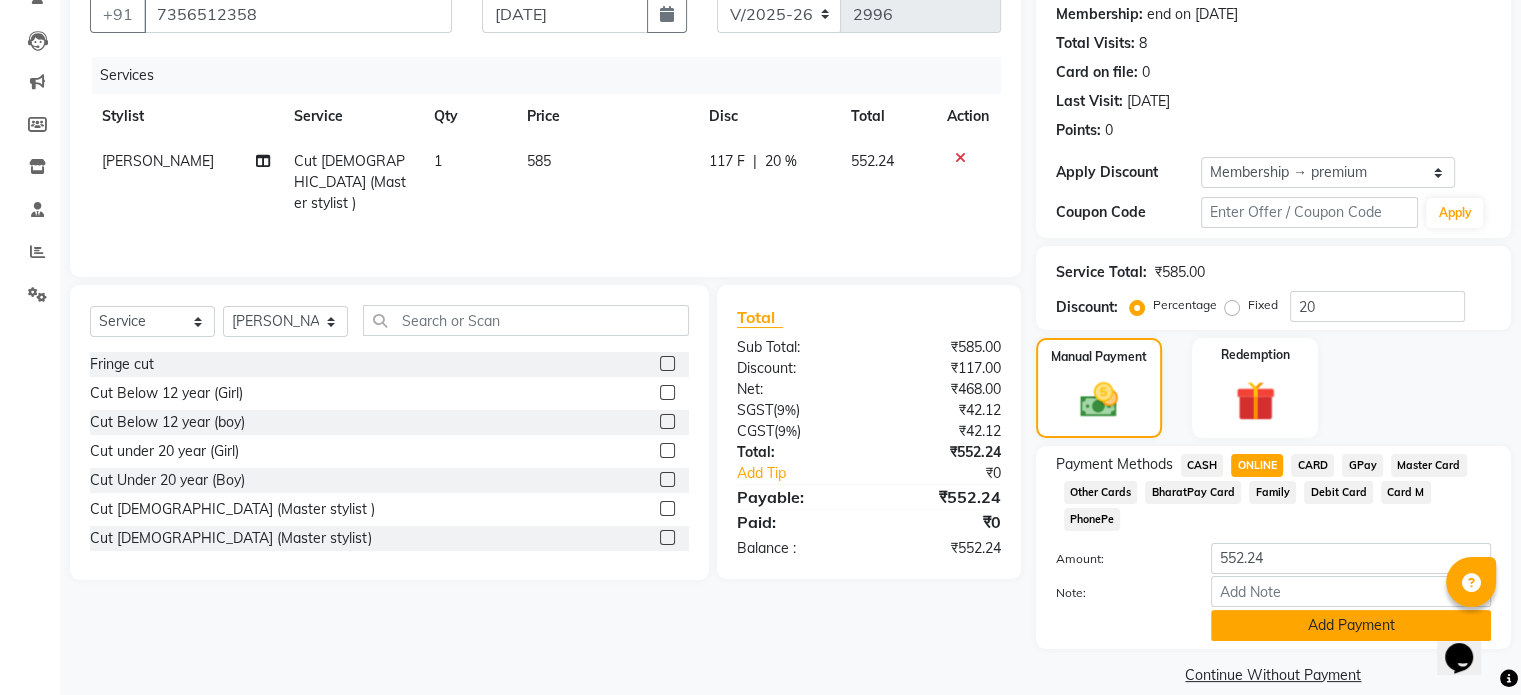 click on "Add Payment" 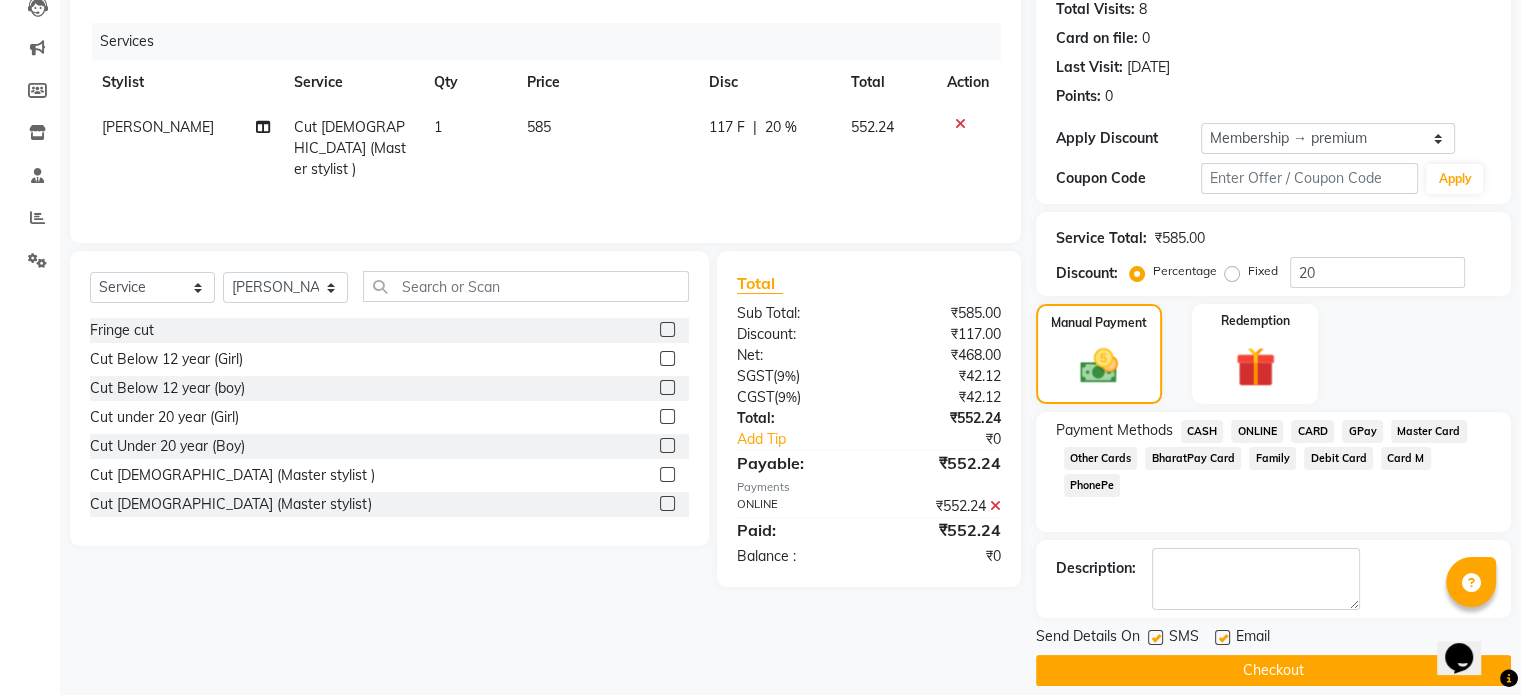 scroll, scrollTop: 244, scrollLeft: 0, axis: vertical 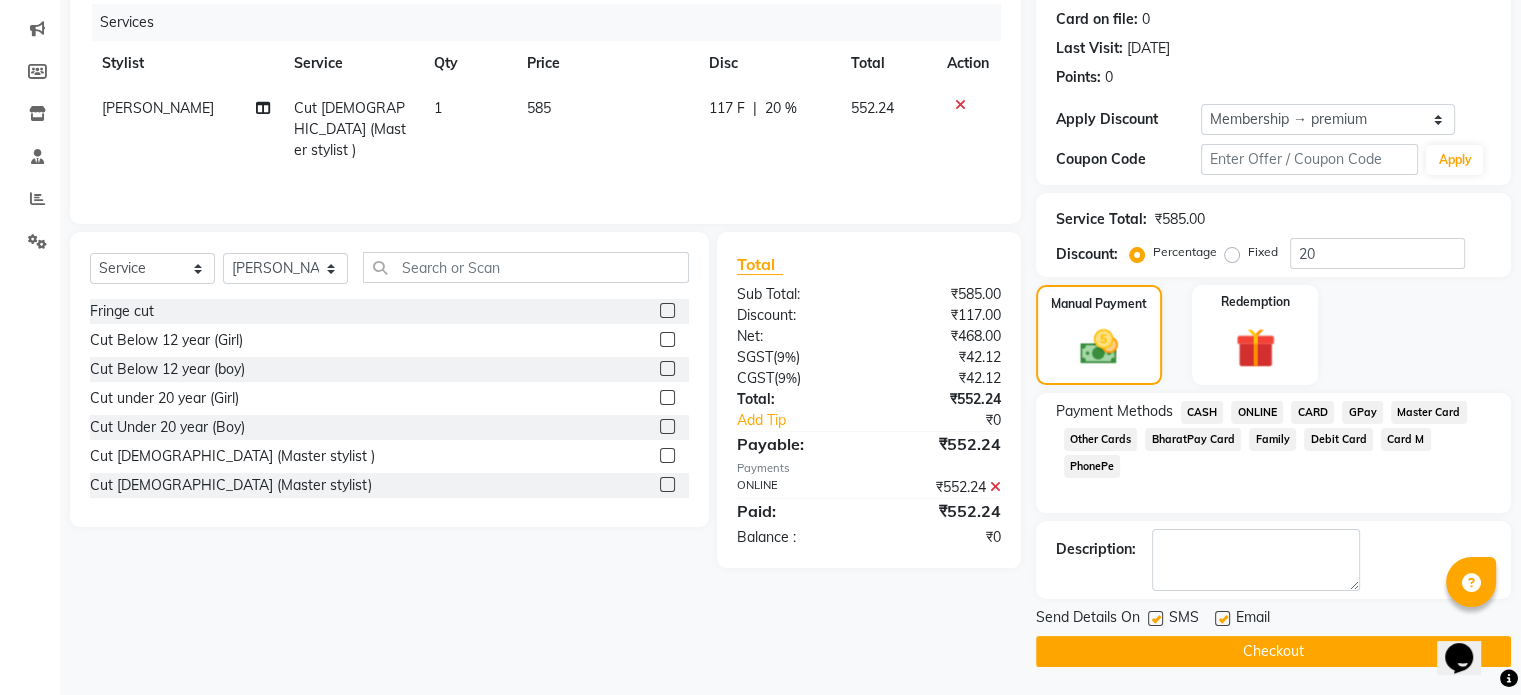 click on "Checkout" 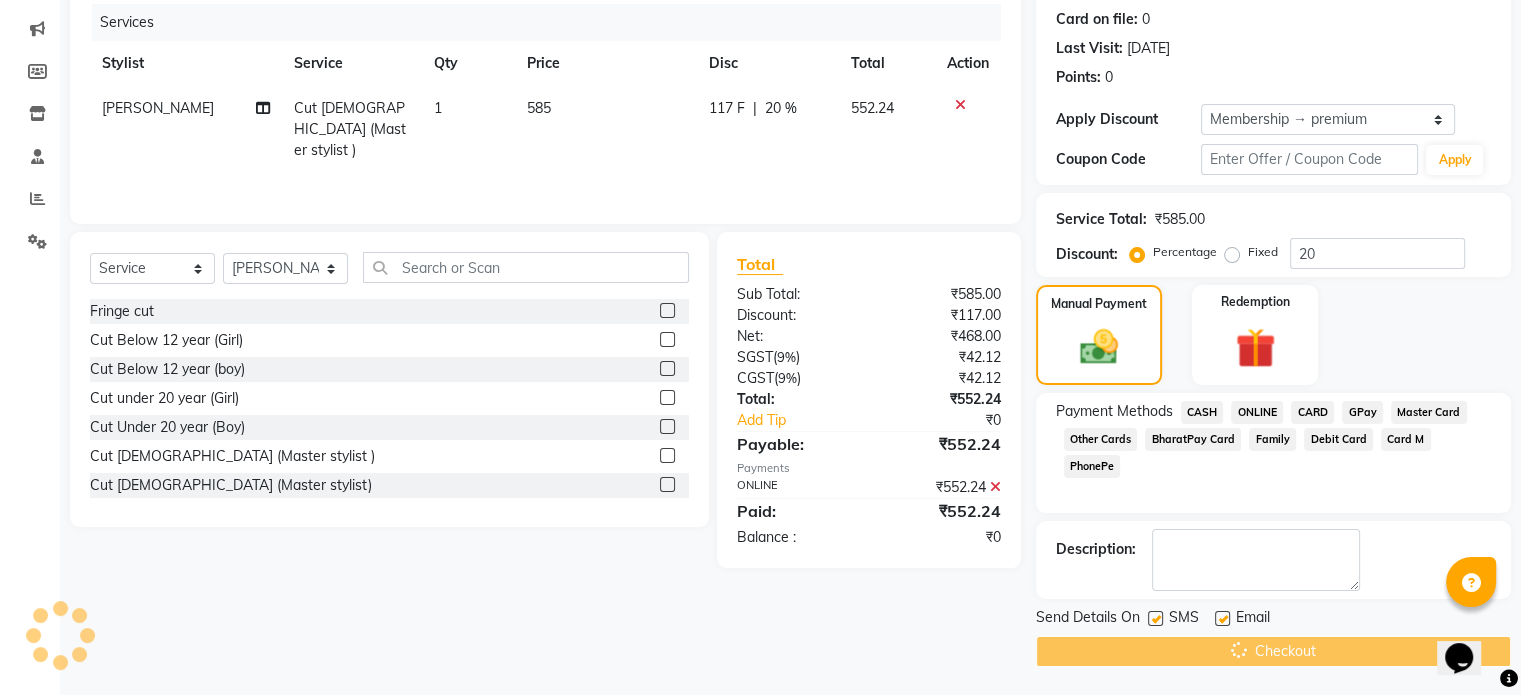 scroll, scrollTop: 238, scrollLeft: 0, axis: vertical 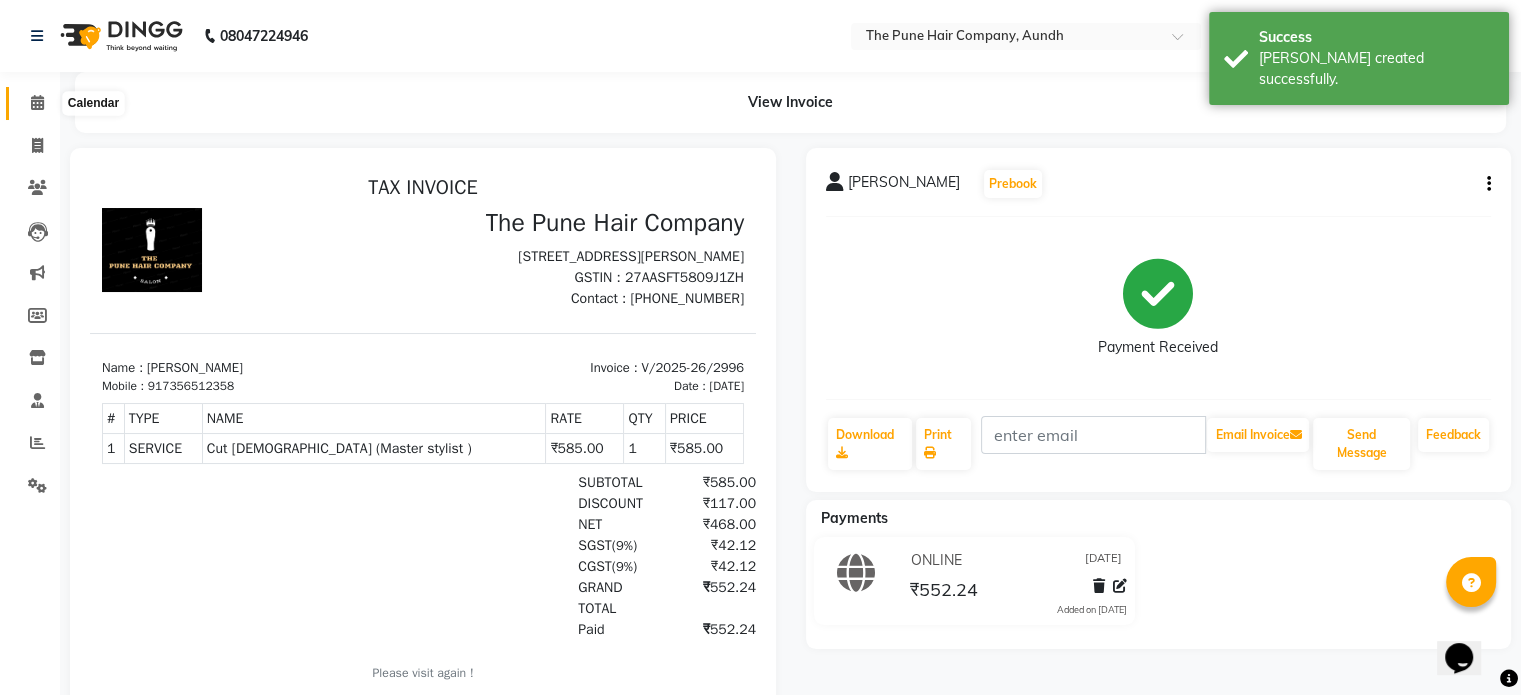 click 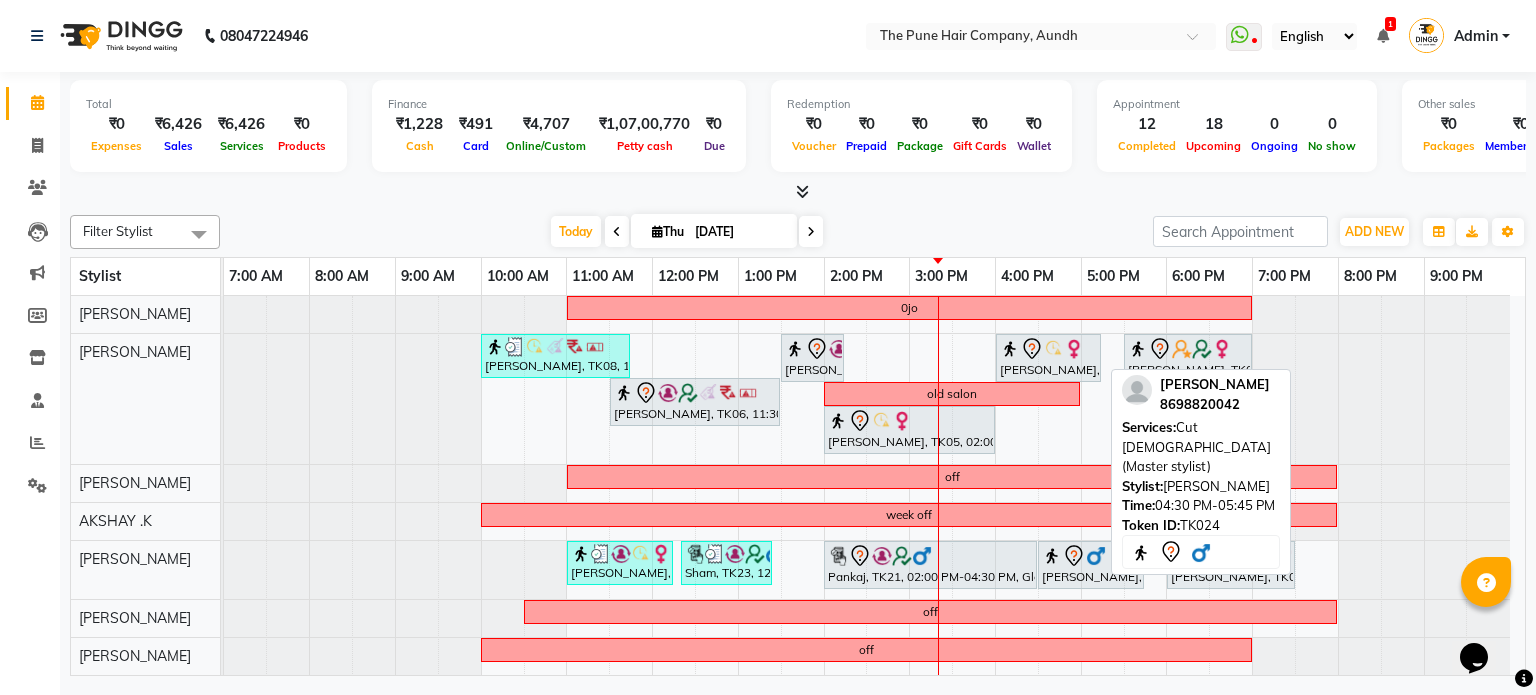 scroll, scrollTop: 547, scrollLeft: 0, axis: vertical 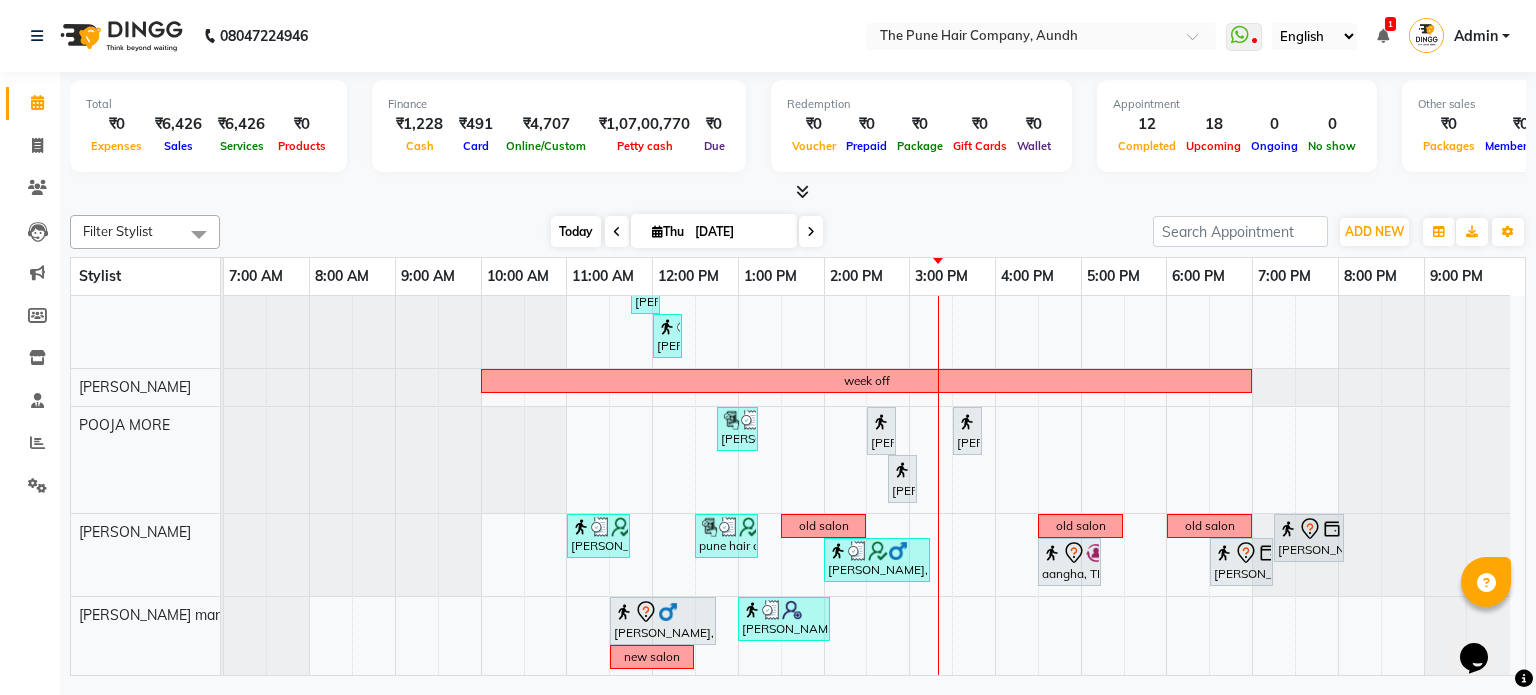 click on "Today" at bounding box center [576, 231] 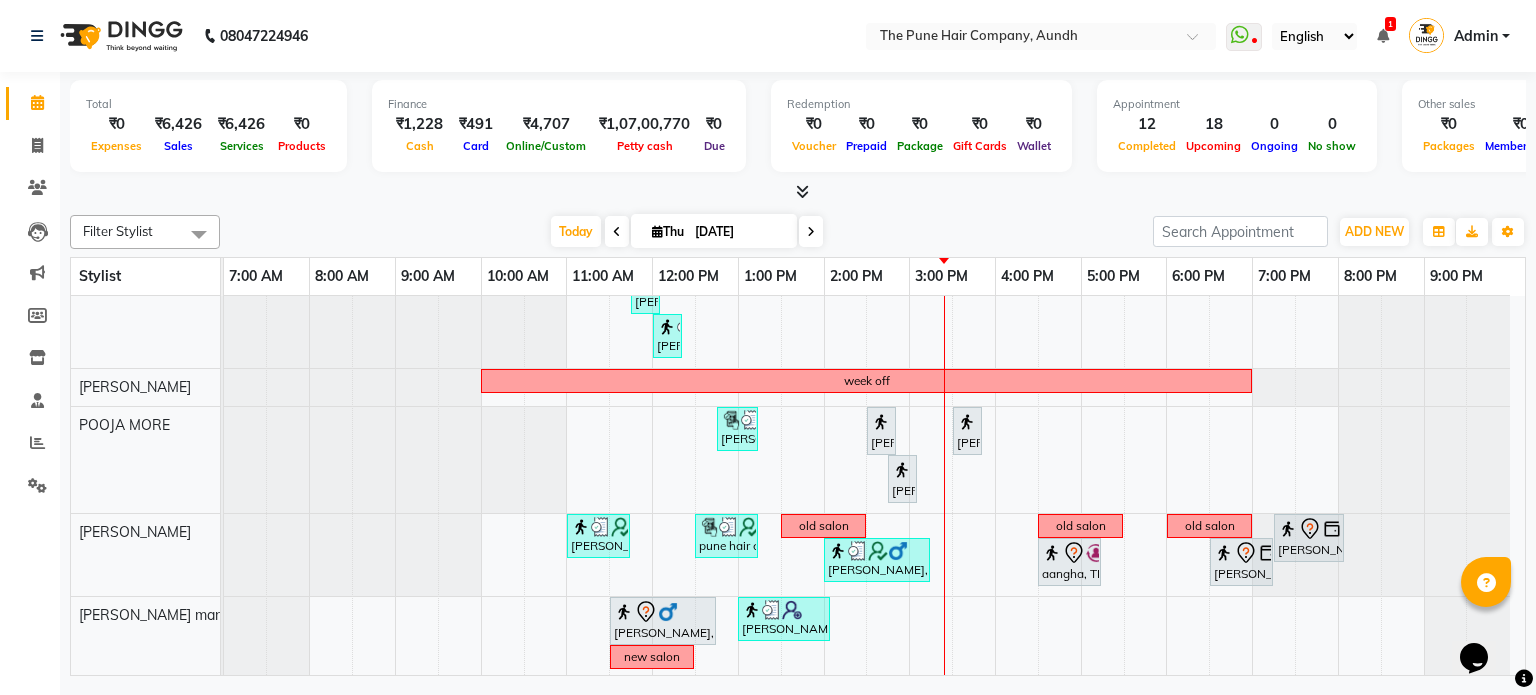 scroll, scrollTop: 247, scrollLeft: 0, axis: vertical 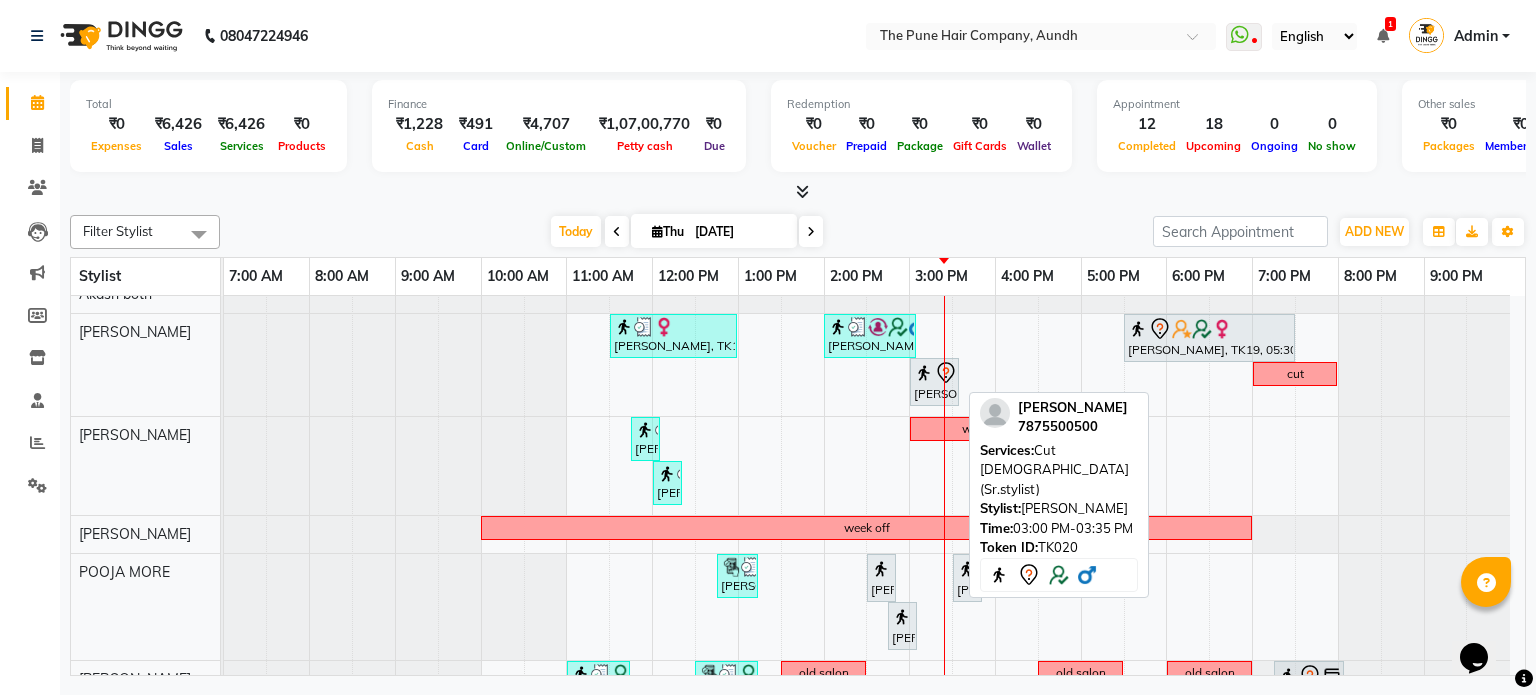 click on "[PERSON_NAME], TK20, 03:00 PM-03:35 PM, Cut [DEMOGRAPHIC_DATA] (Sr.stylist)" at bounding box center (934, 382) 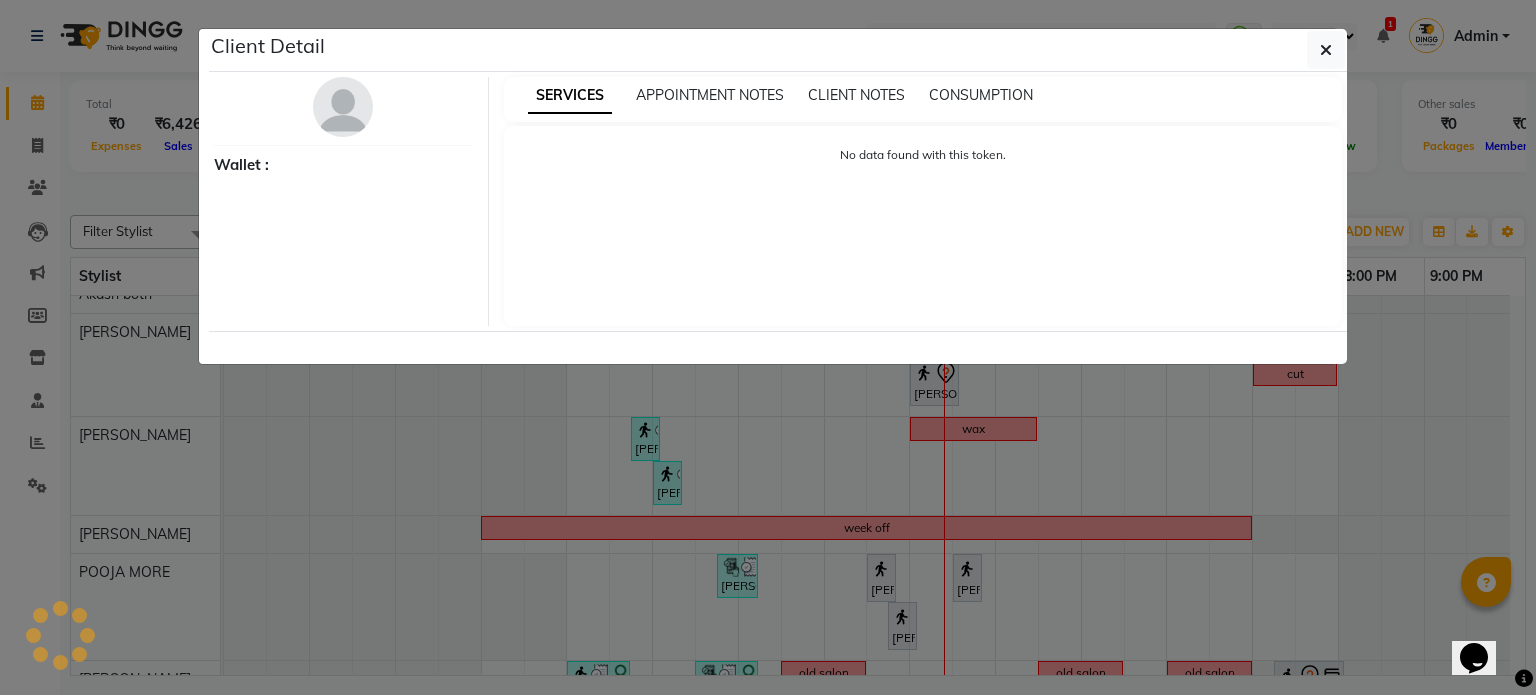 select on "7" 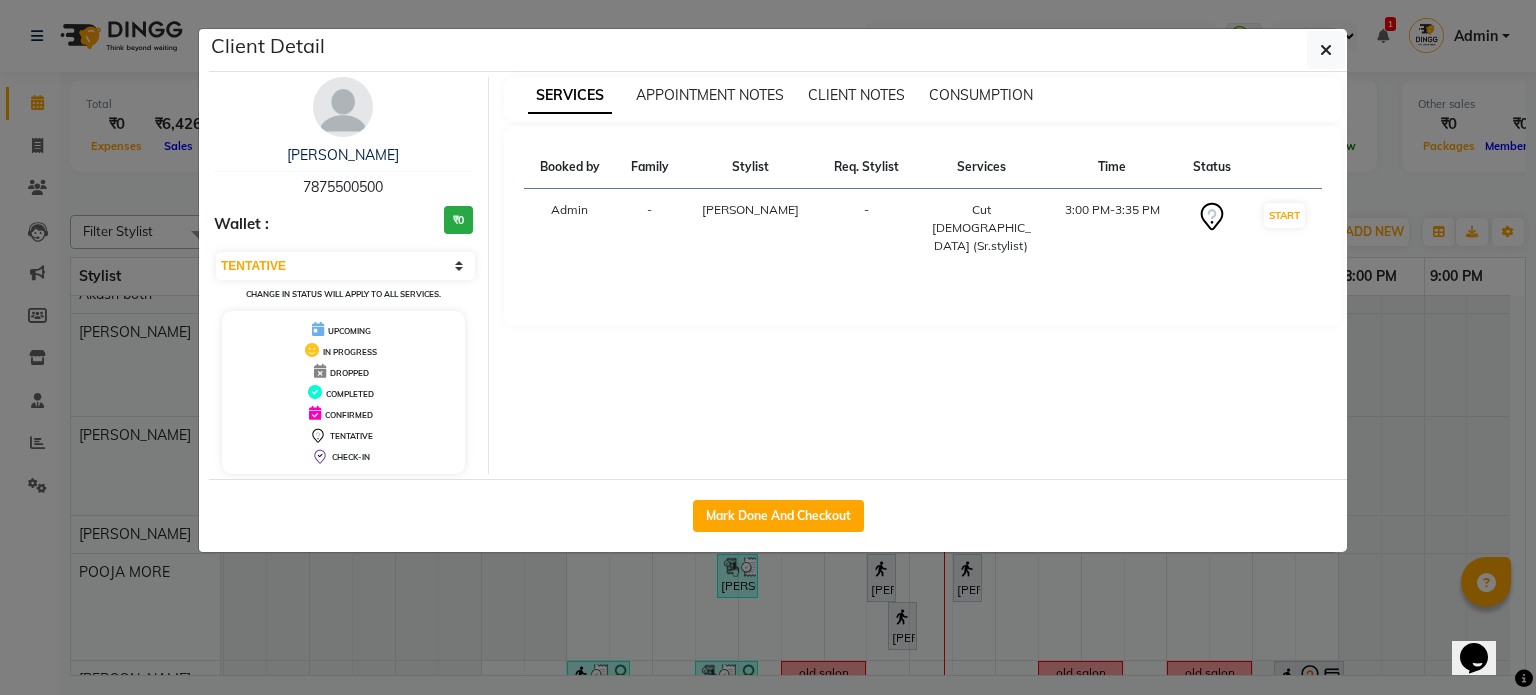 click on "Mark Done And Checkout" 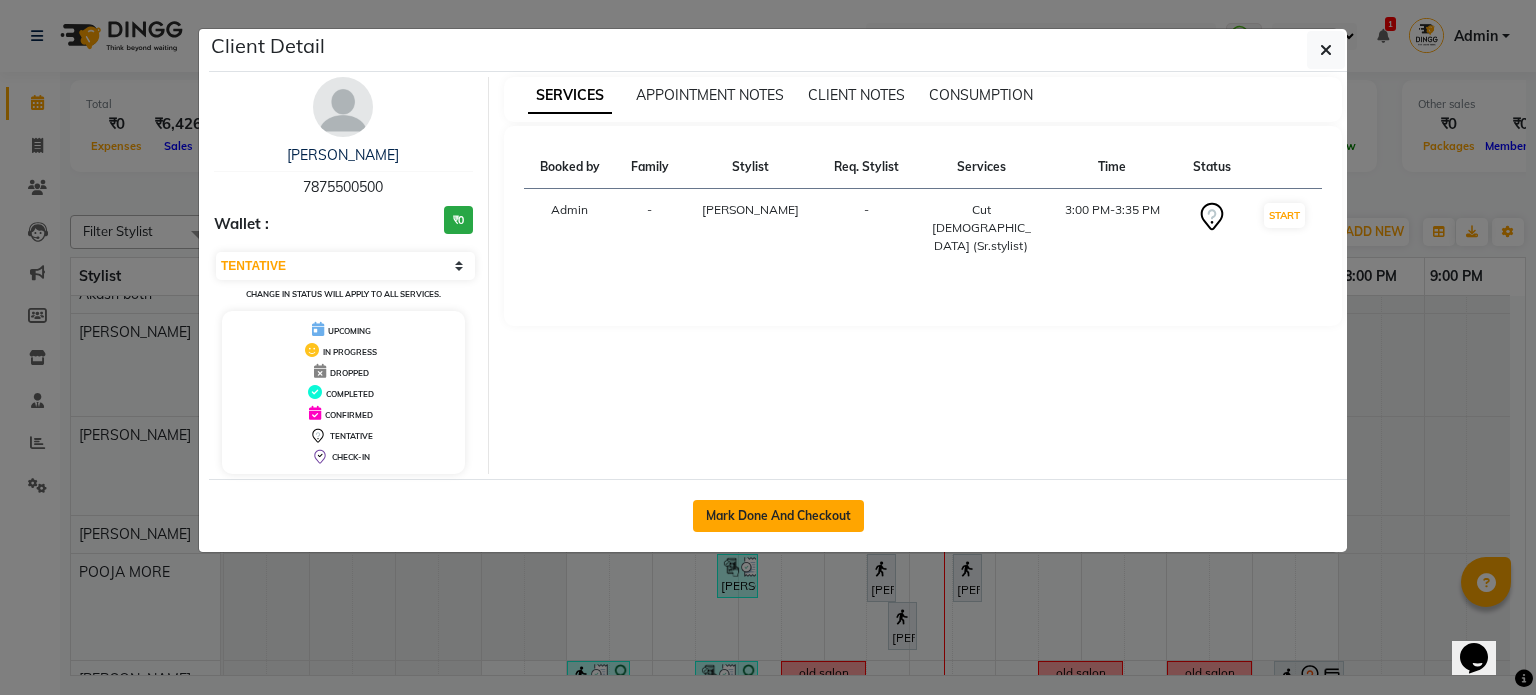 click on "Mark Done And Checkout" 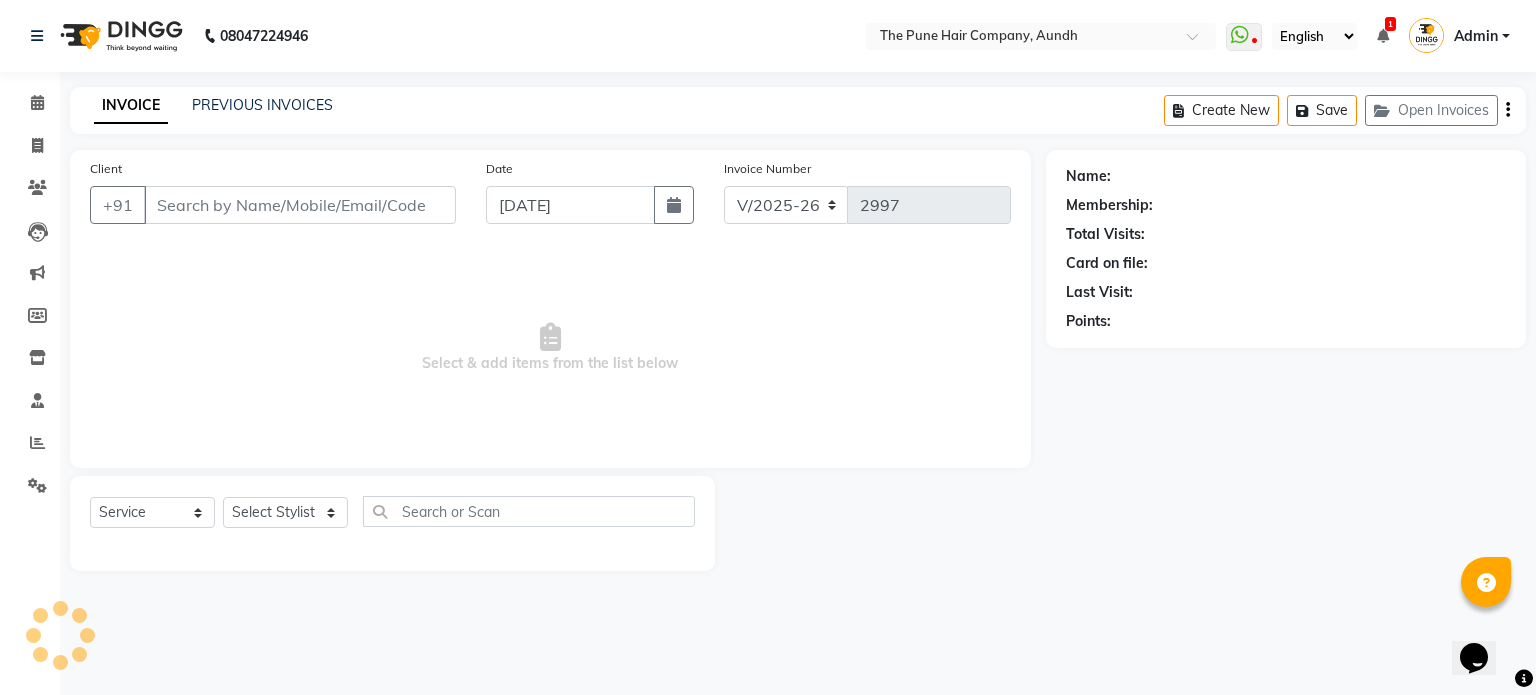 select on "3" 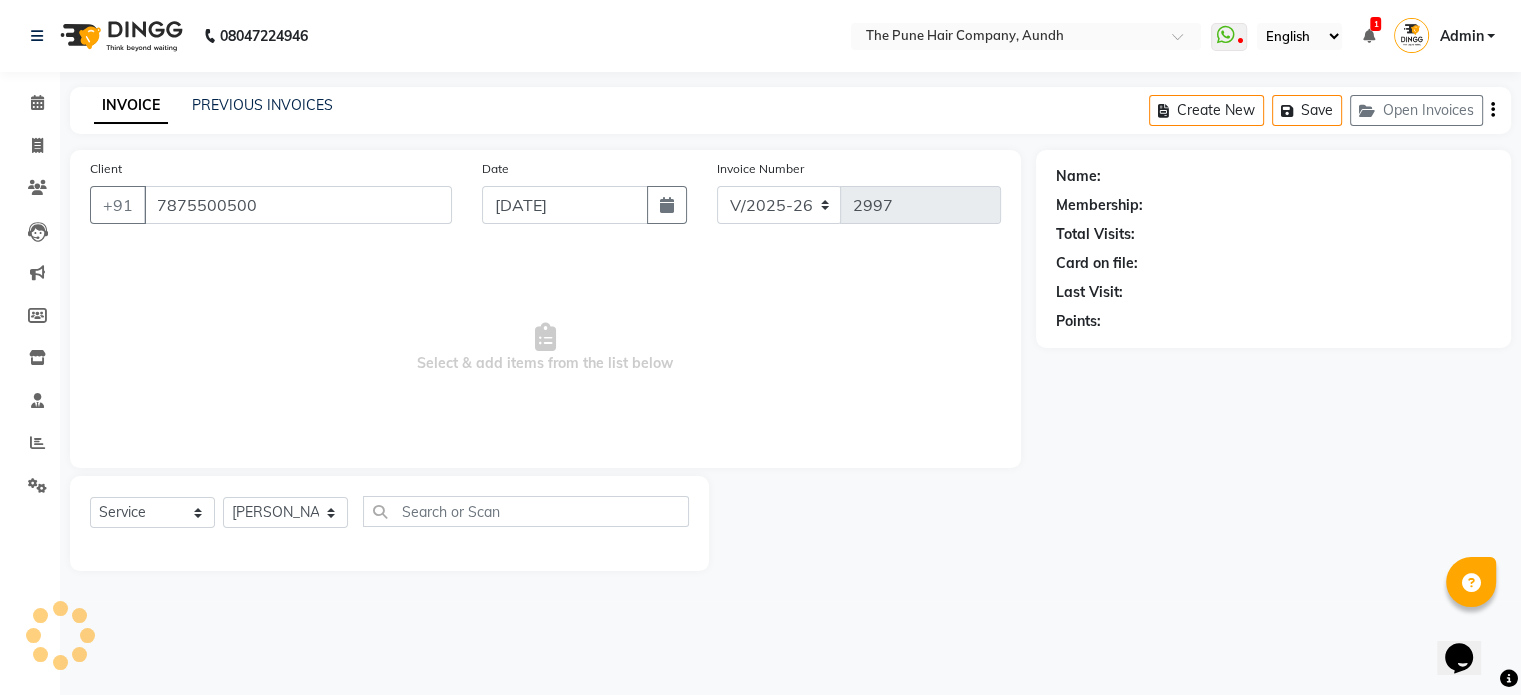 select on "1: Object" 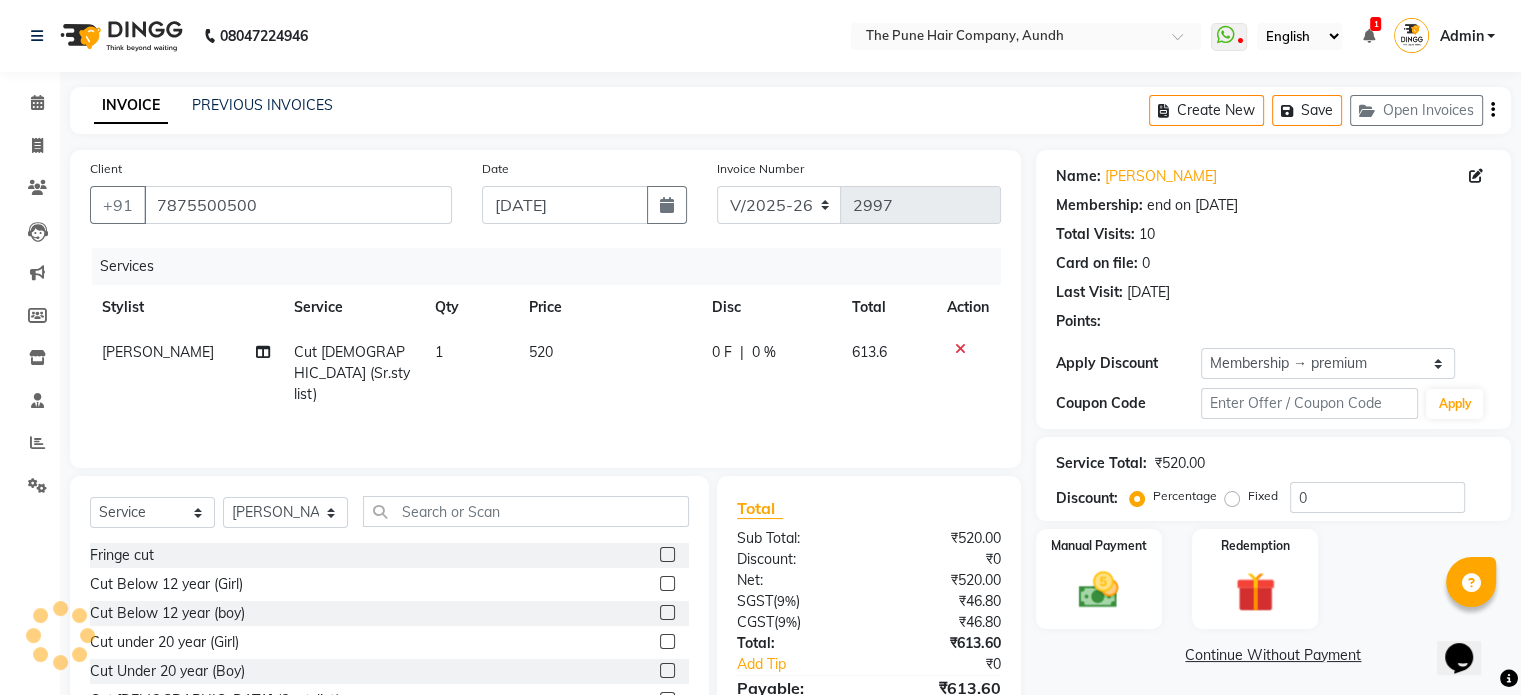 type on "20" 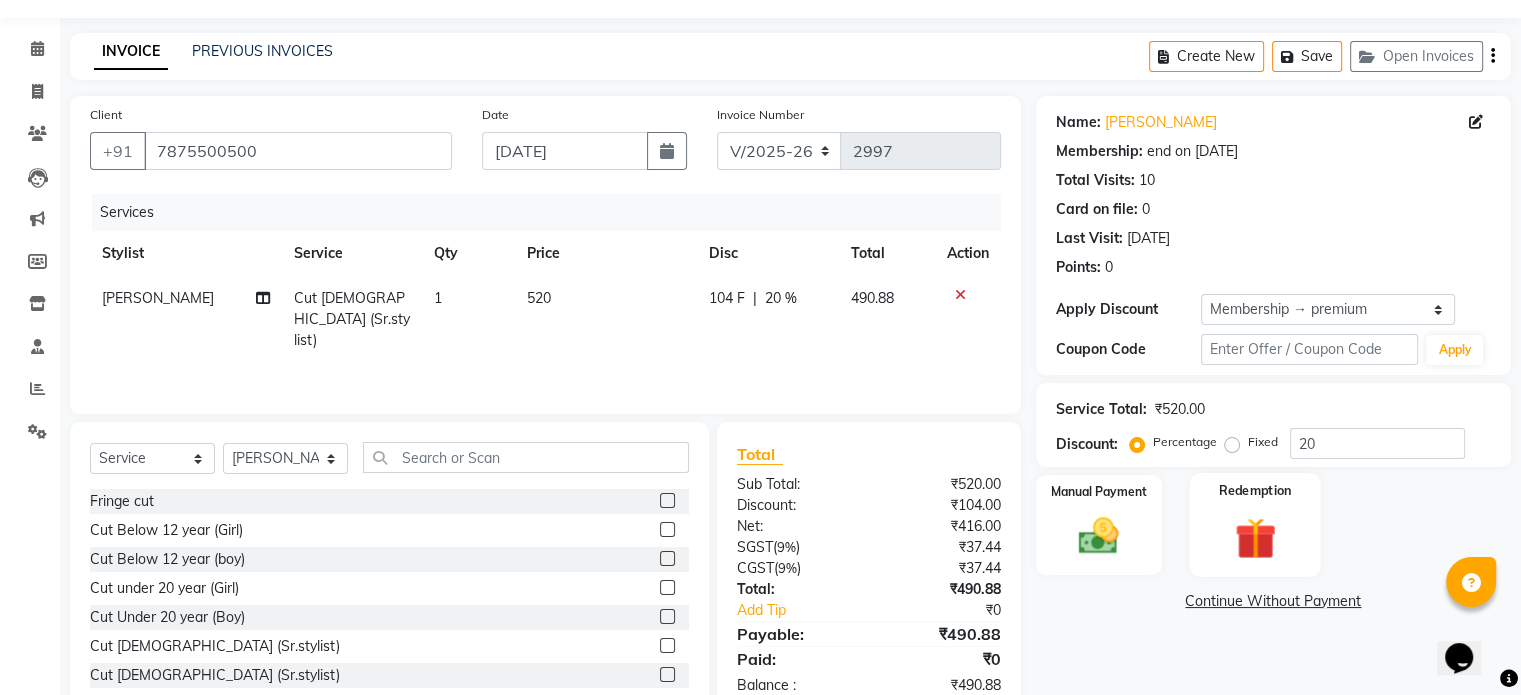 scroll, scrollTop: 106, scrollLeft: 0, axis: vertical 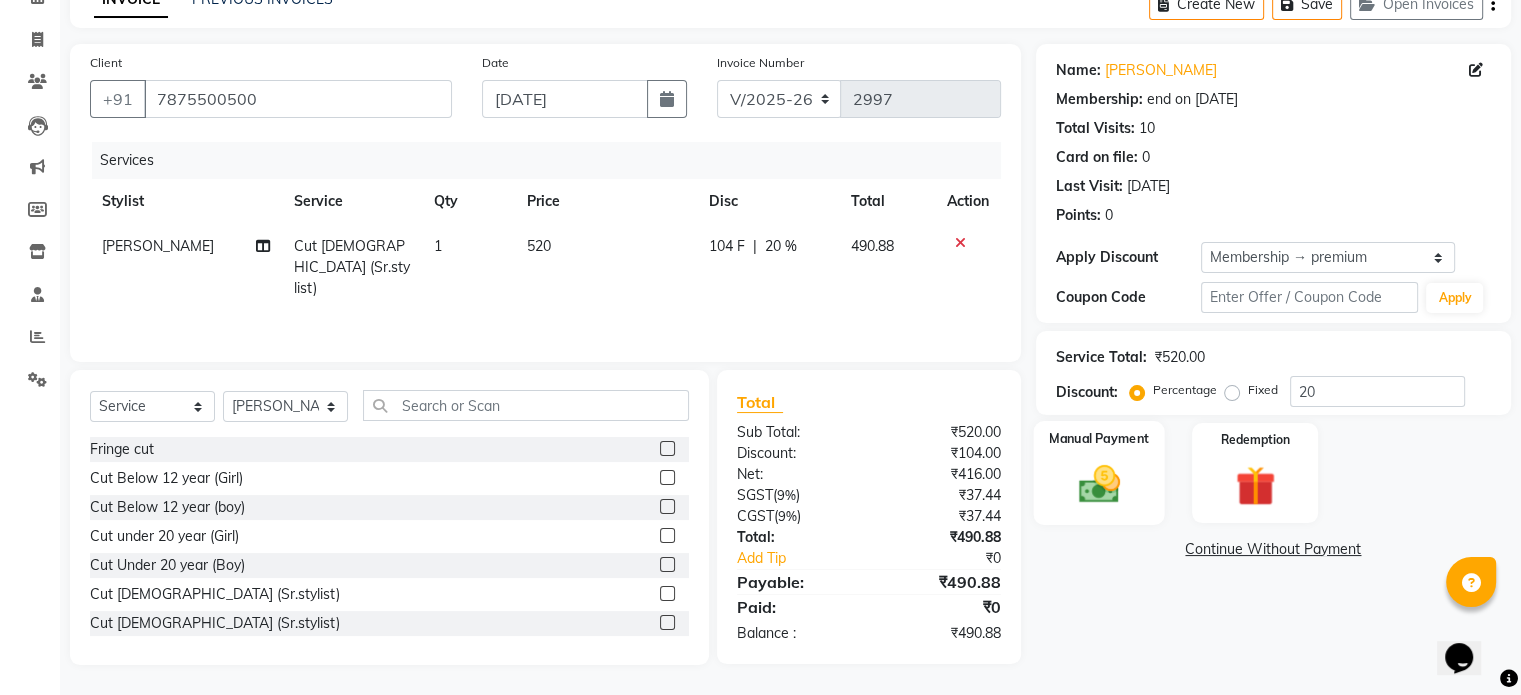 click 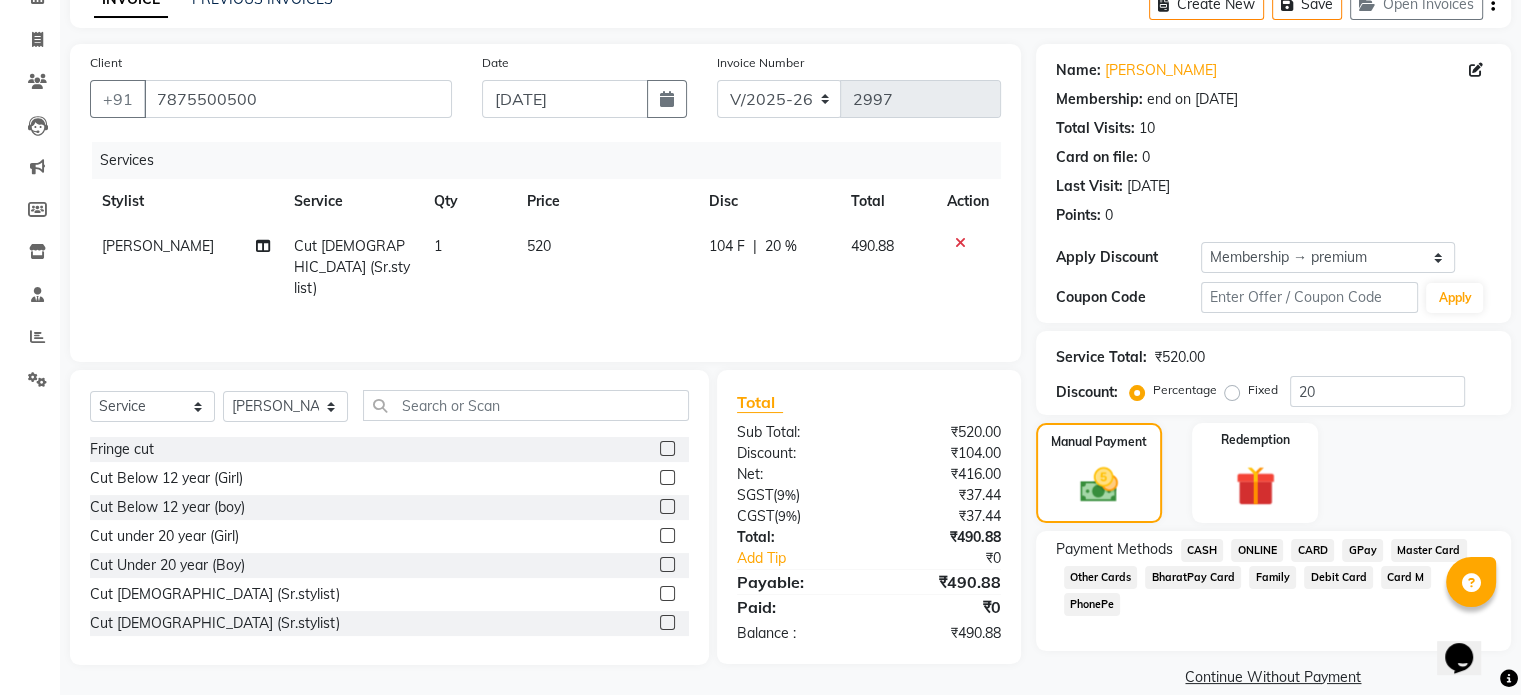click on "CASH" 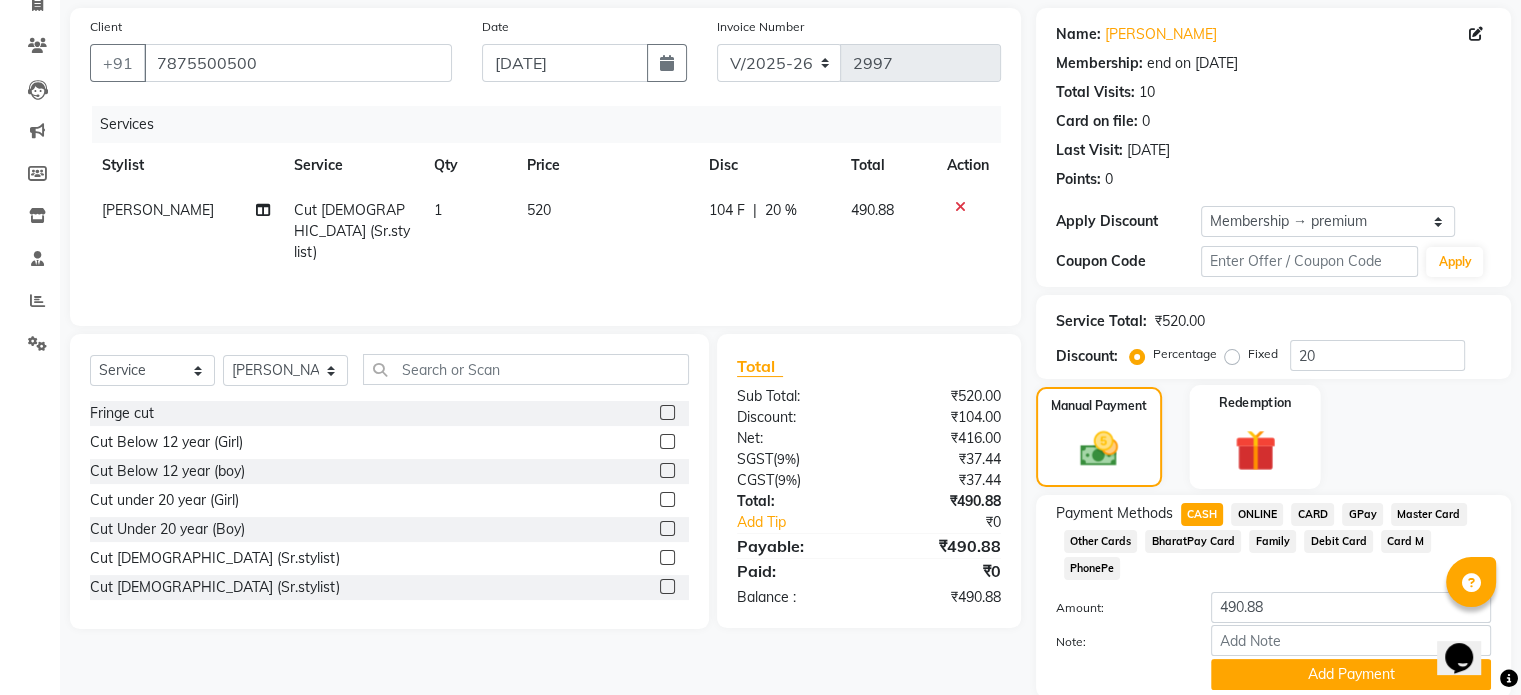 scroll, scrollTop: 191, scrollLeft: 0, axis: vertical 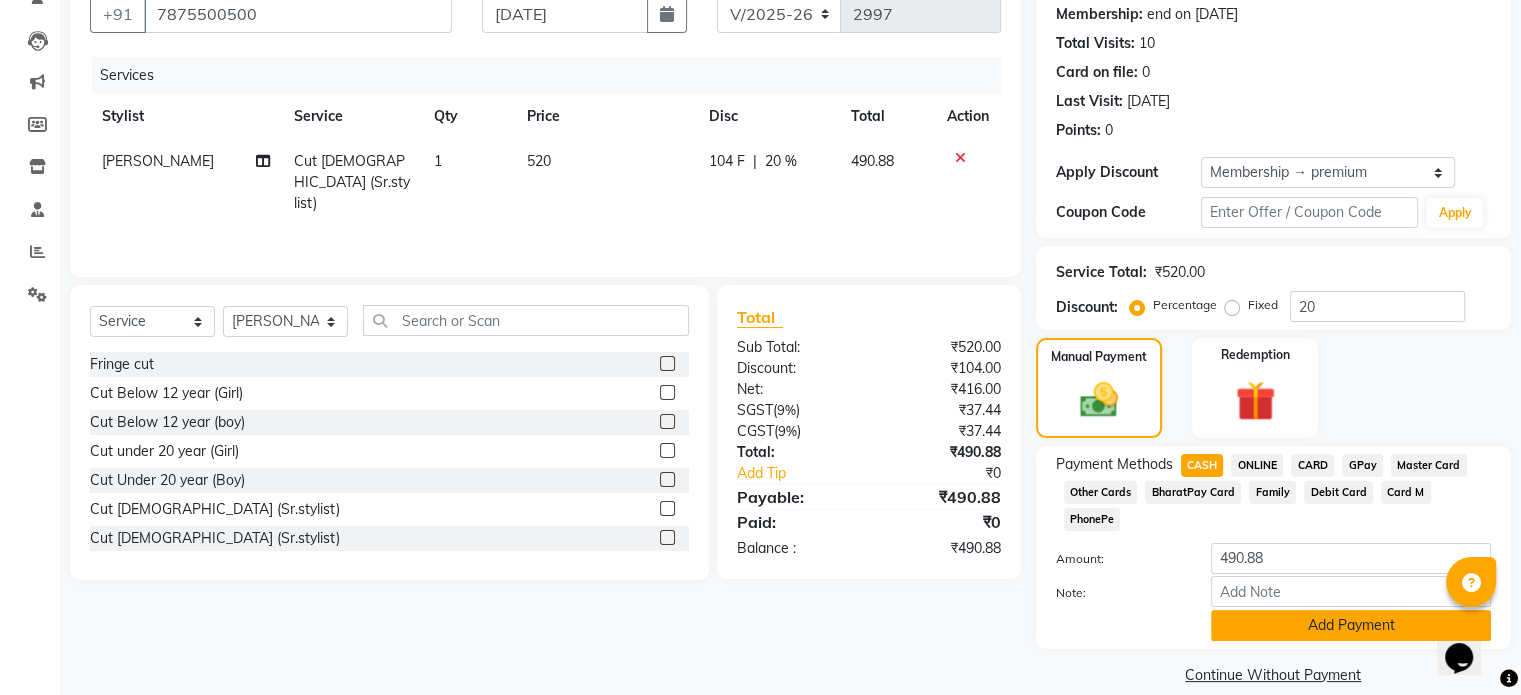 click on "Add Payment" 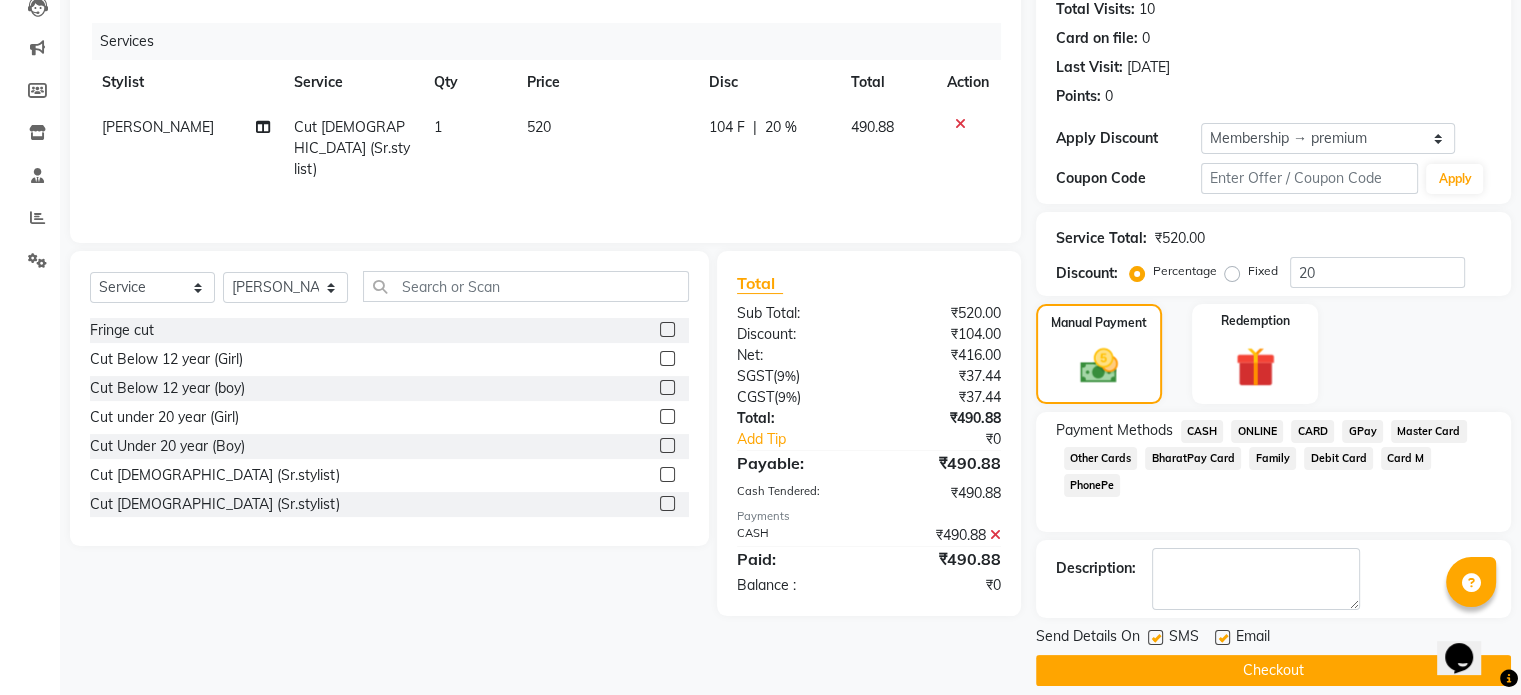 scroll, scrollTop: 244, scrollLeft: 0, axis: vertical 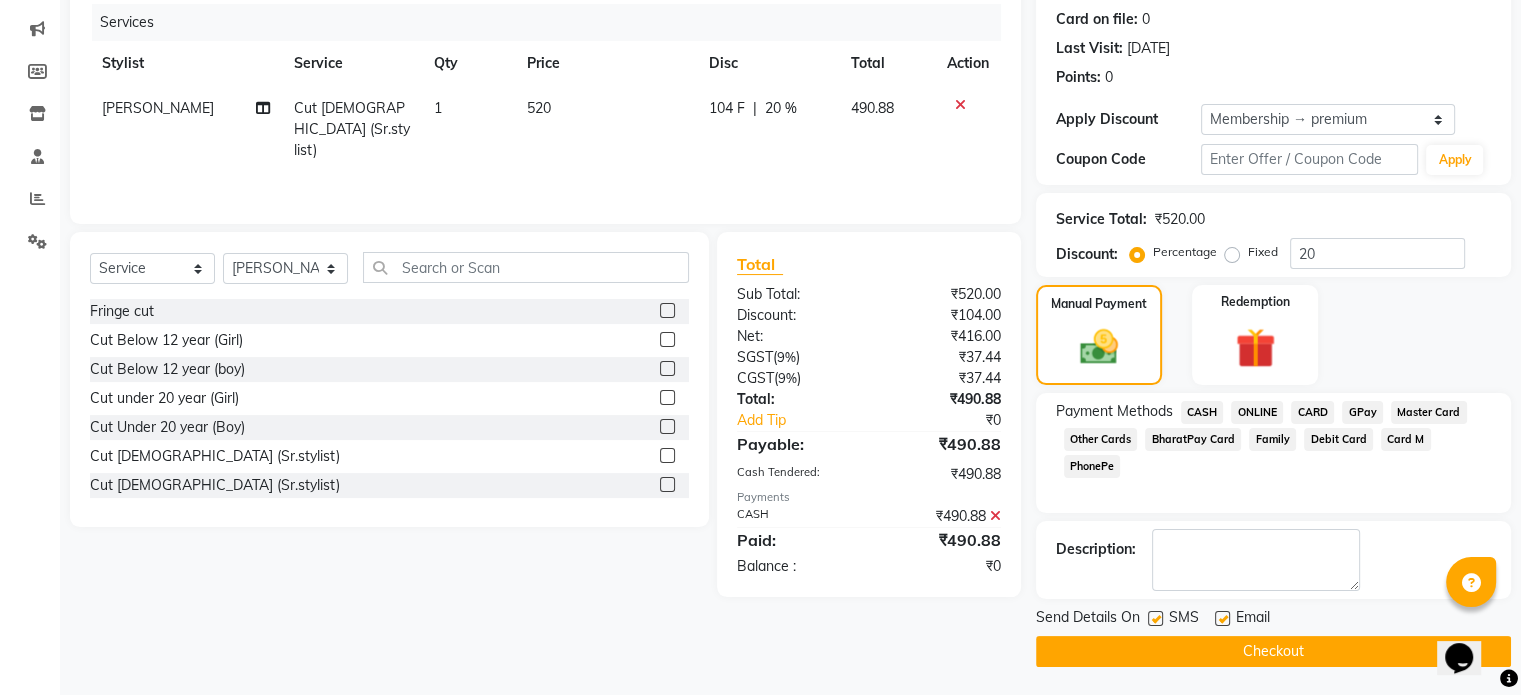 click on "Checkout" 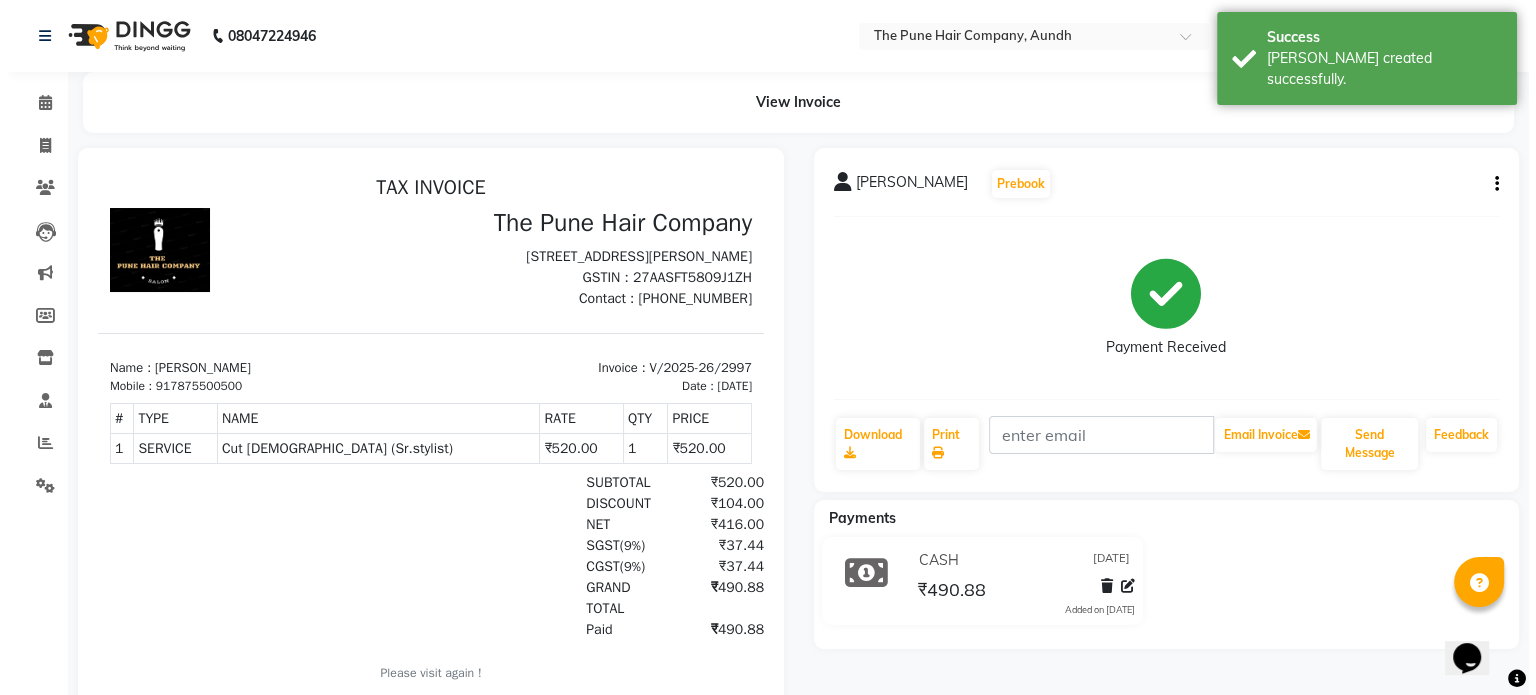scroll, scrollTop: 0, scrollLeft: 0, axis: both 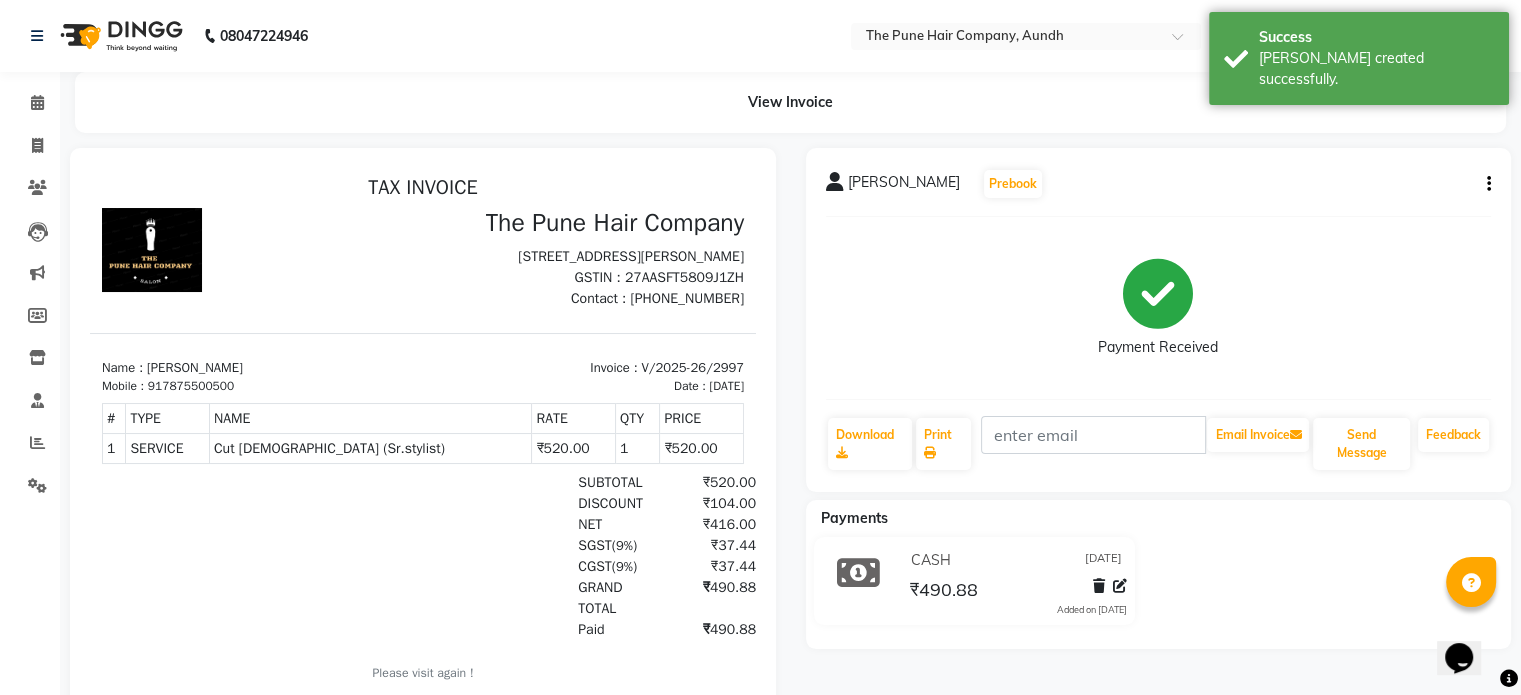 click on "Calendar  Invoice  Clients  Leads   Marketing  Members  Inventory  Staff  Reports  Settings Completed InProgress Upcoming Dropped Tentative Check-In Confirm Bookings Generate Report Segments Page Builder" 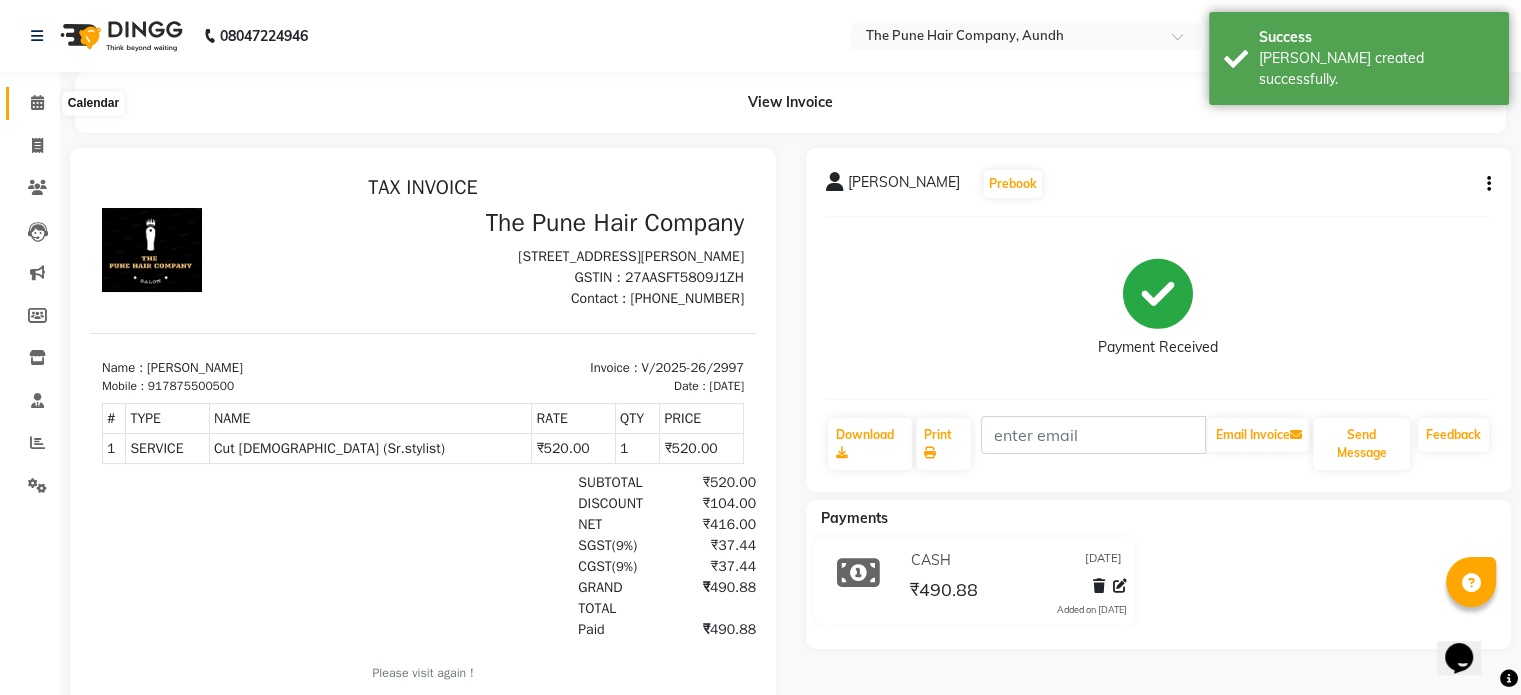 click 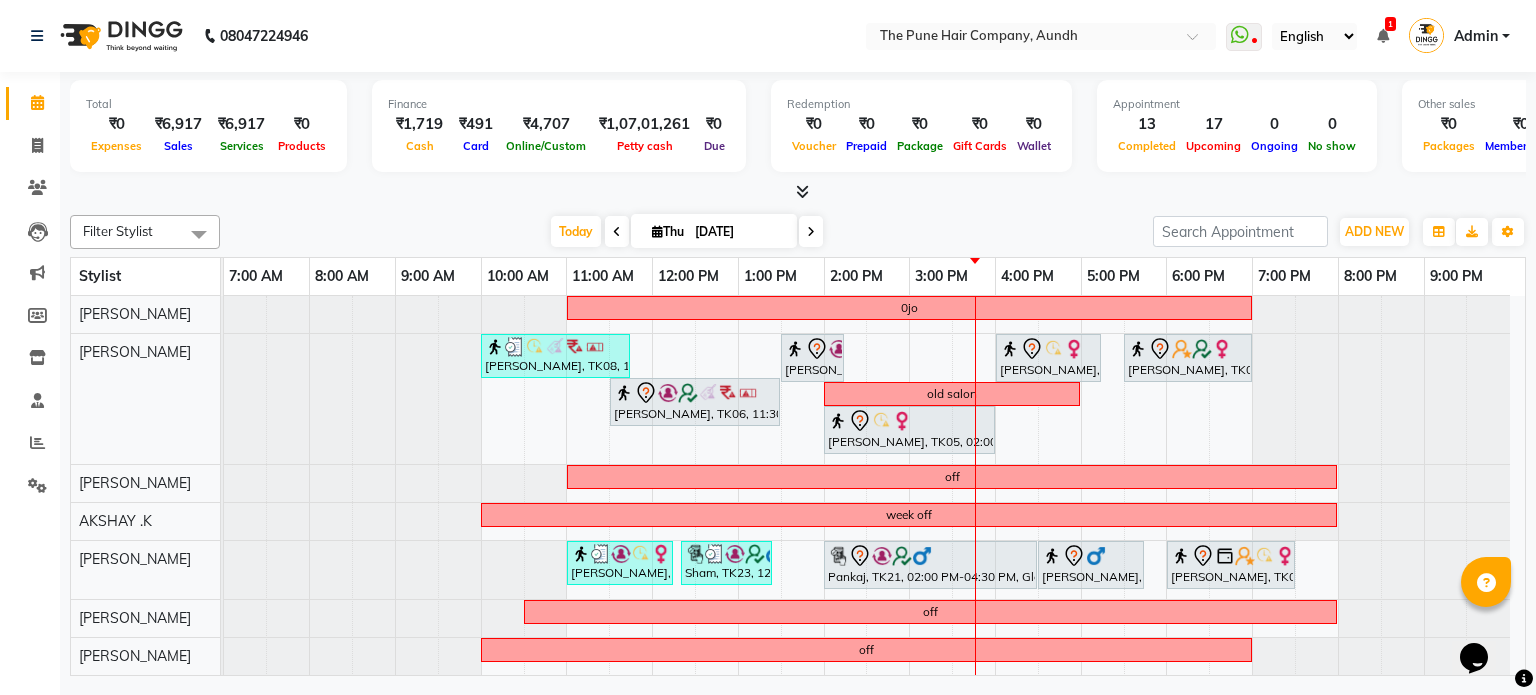 click at bounding box center (811, 231) 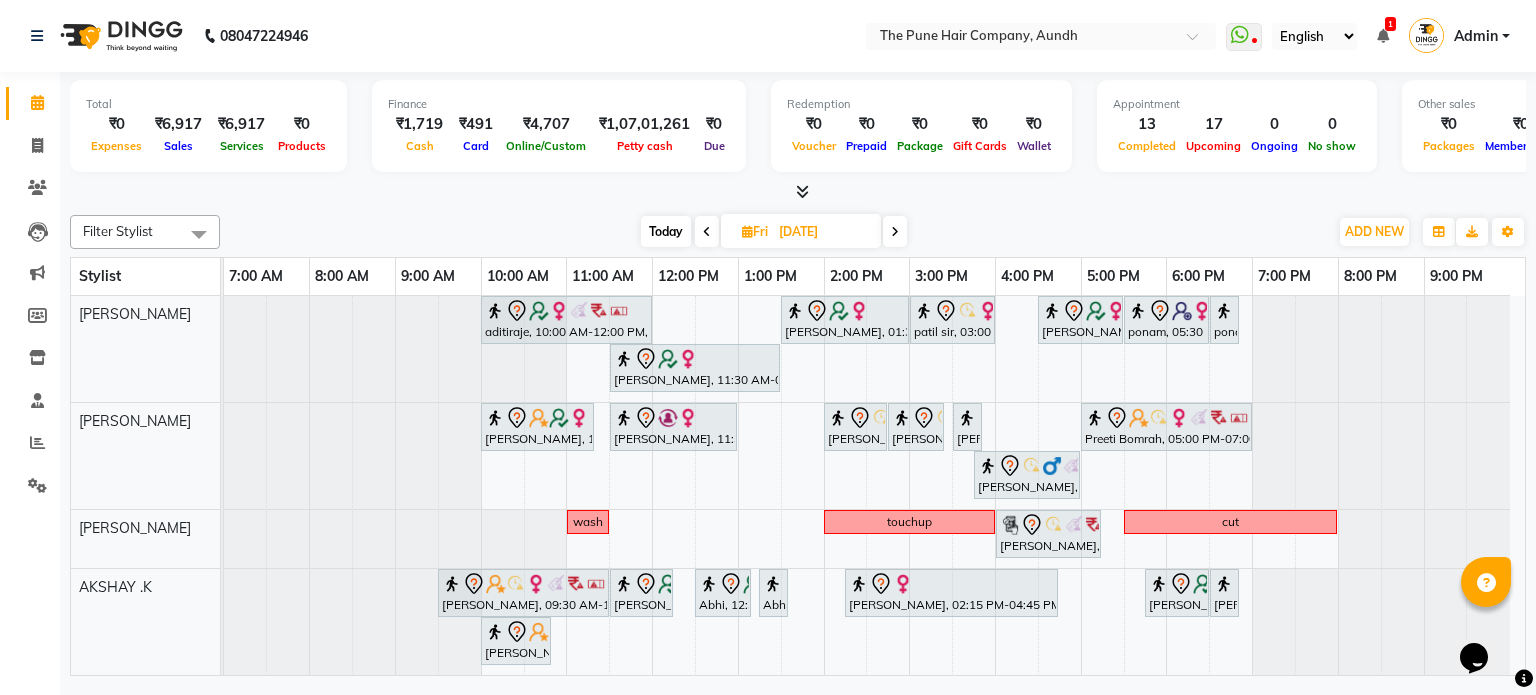 click on "Today" at bounding box center [666, 231] 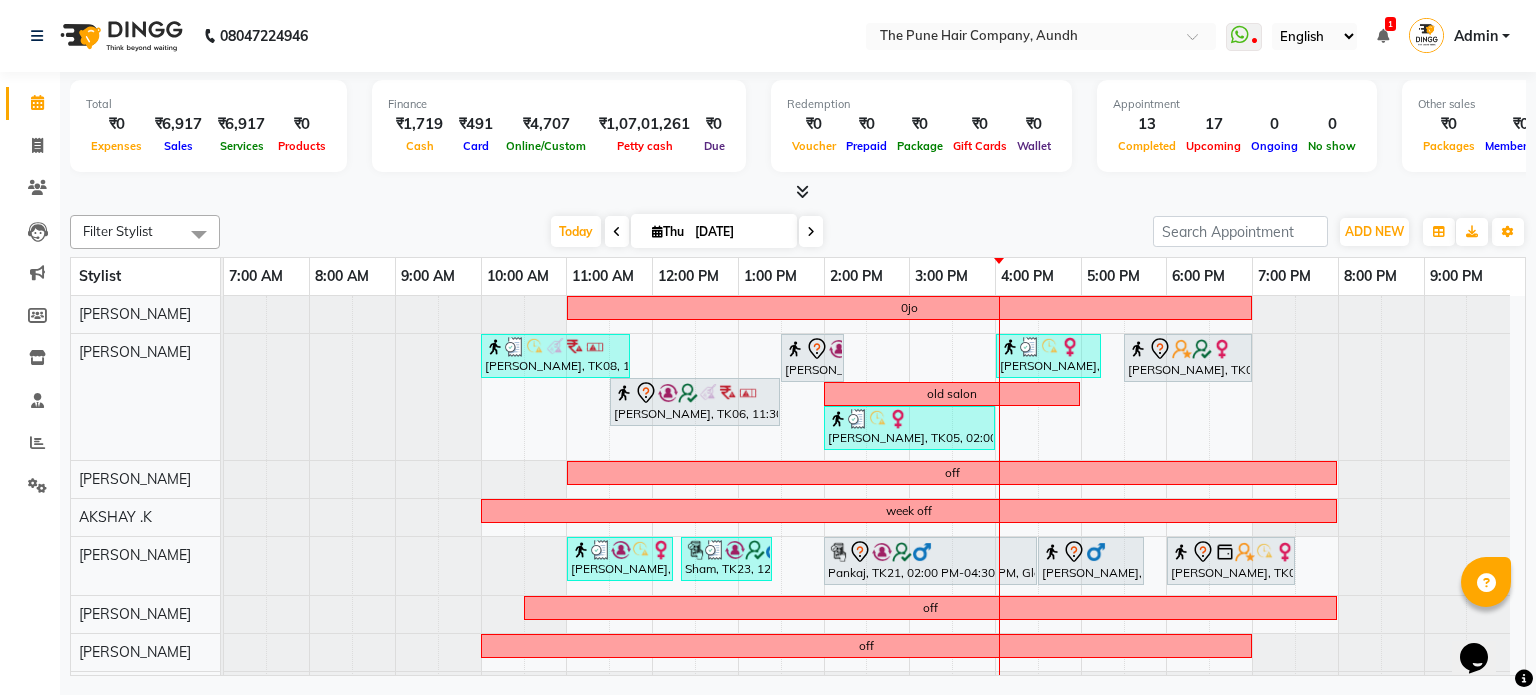 scroll, scrollTop: 476, scrollLeft: 0, axis: vertical 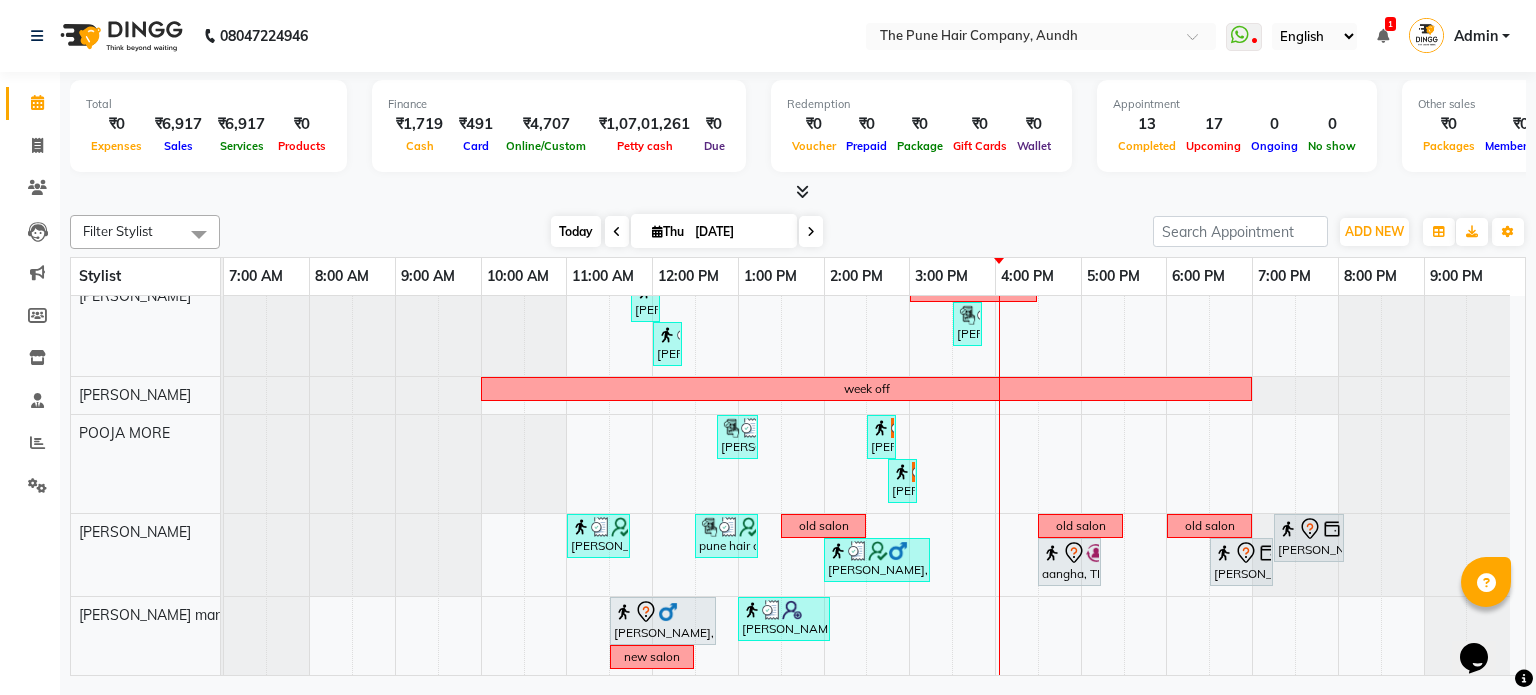 click on "Today" at bounding box center (576, 231) 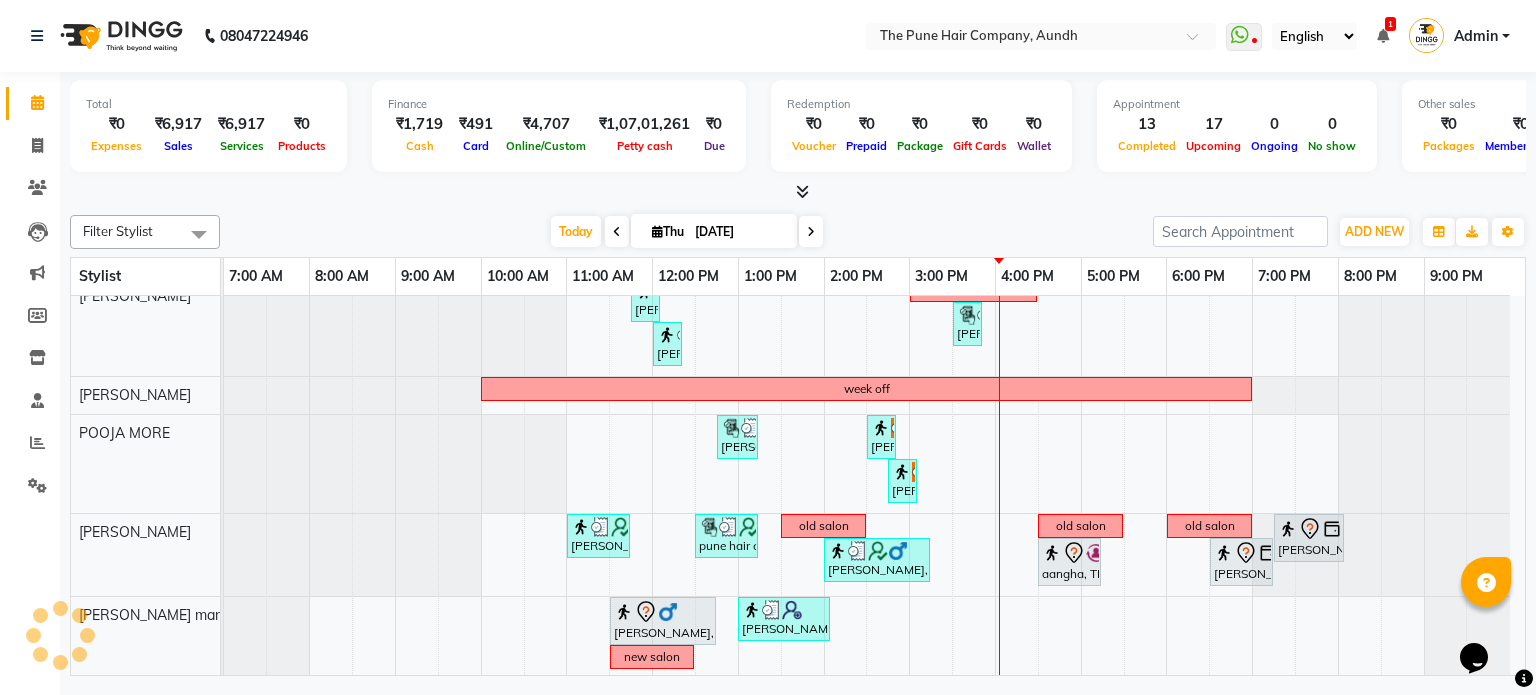 scroll, scrollTop: 531, scrollLeft: 0, axis: vertical 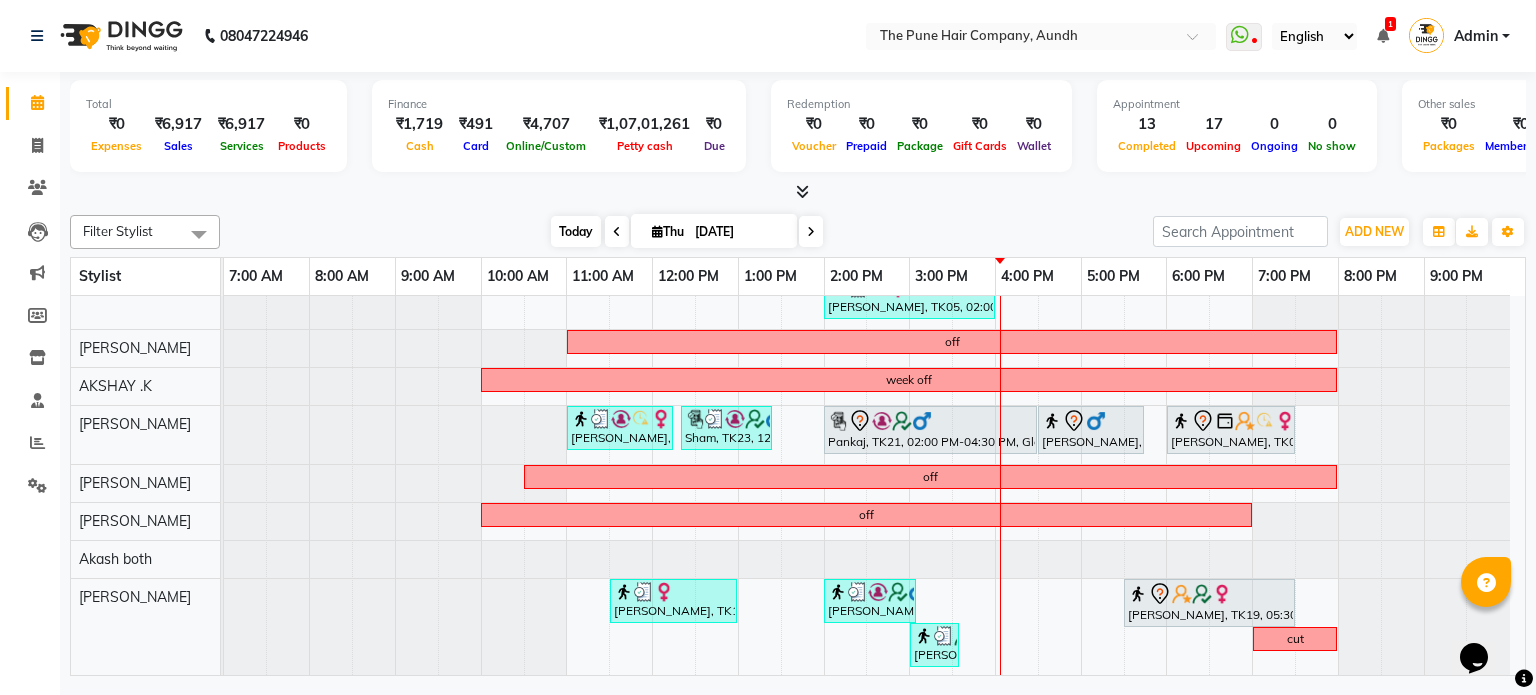 click on "Today" at bounding box center [576, 231] 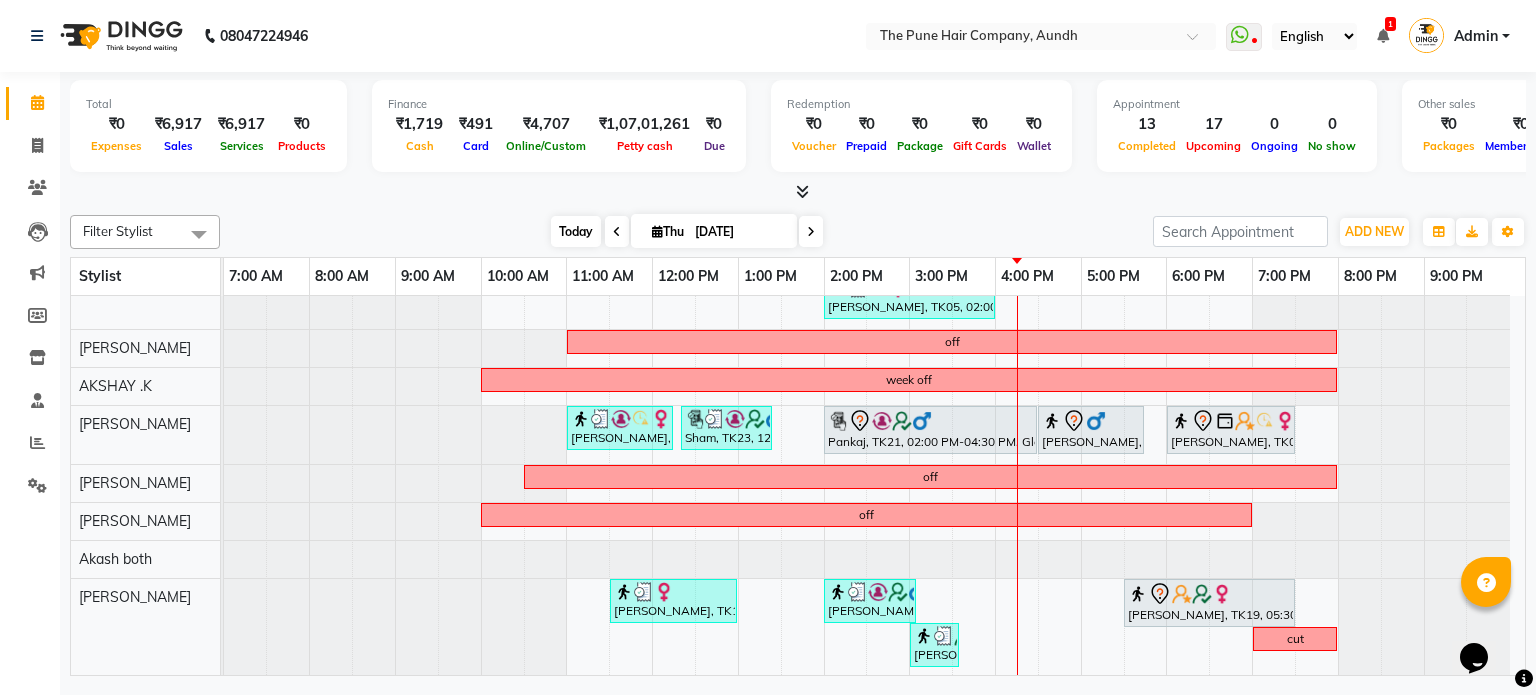 click on "Today" at bounding box center [576, 231] 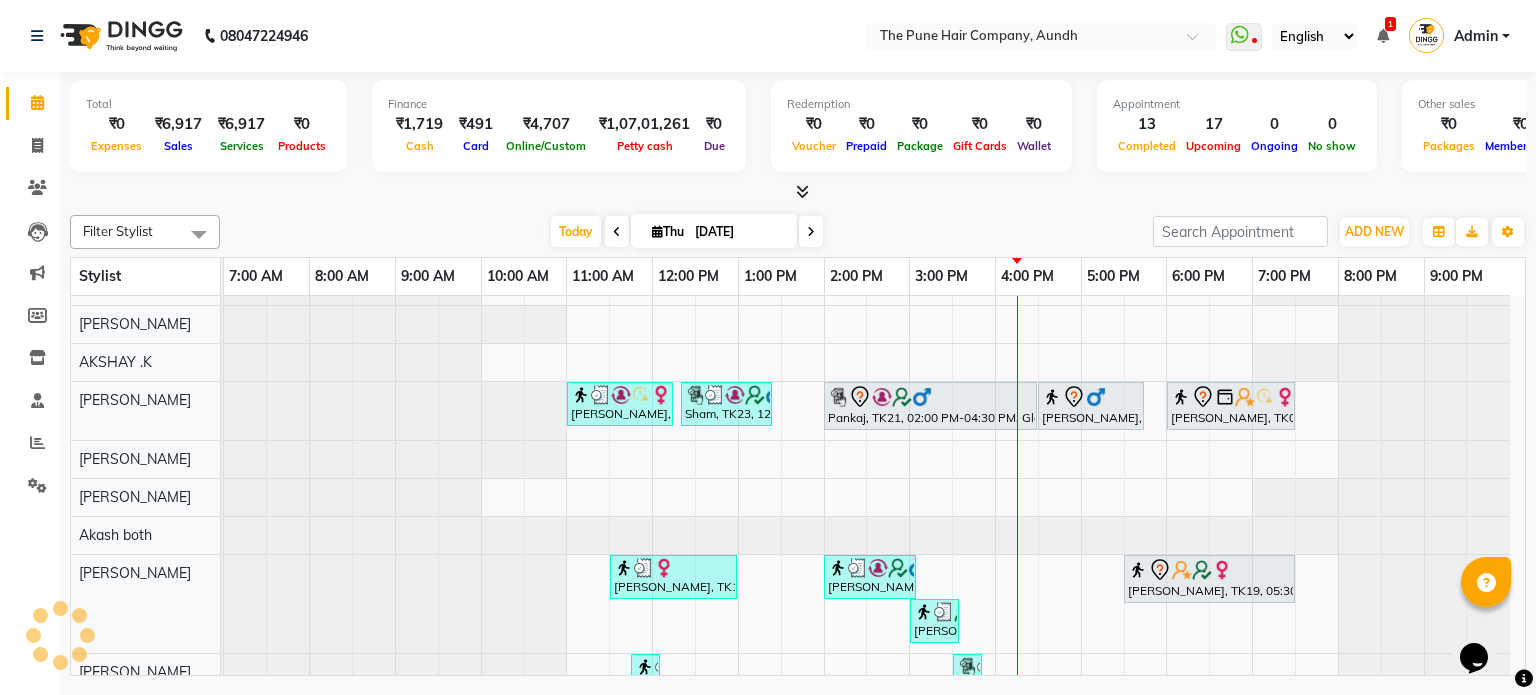 scroll, scrollTop: 459, scrollLeft: 0, axis: vertical 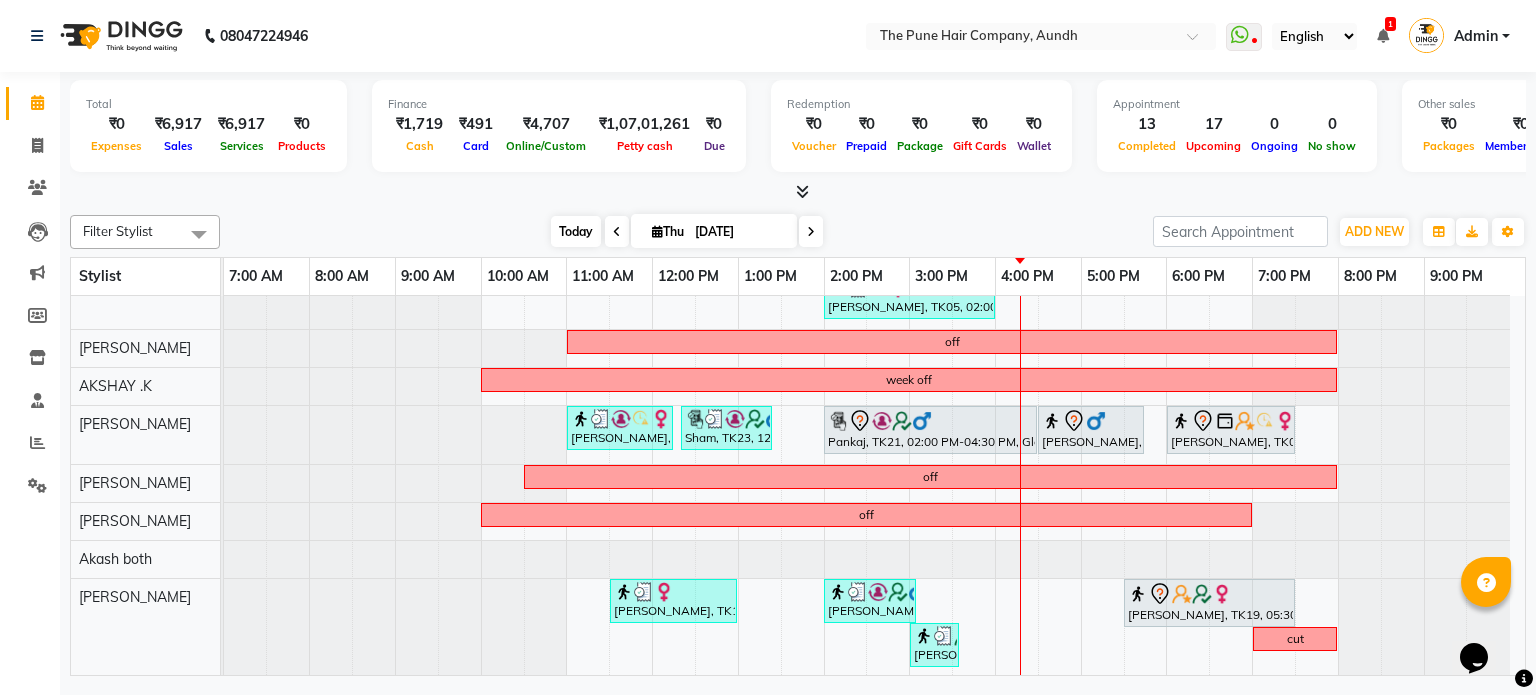 click on "Today" at bounding box center [576, 231] 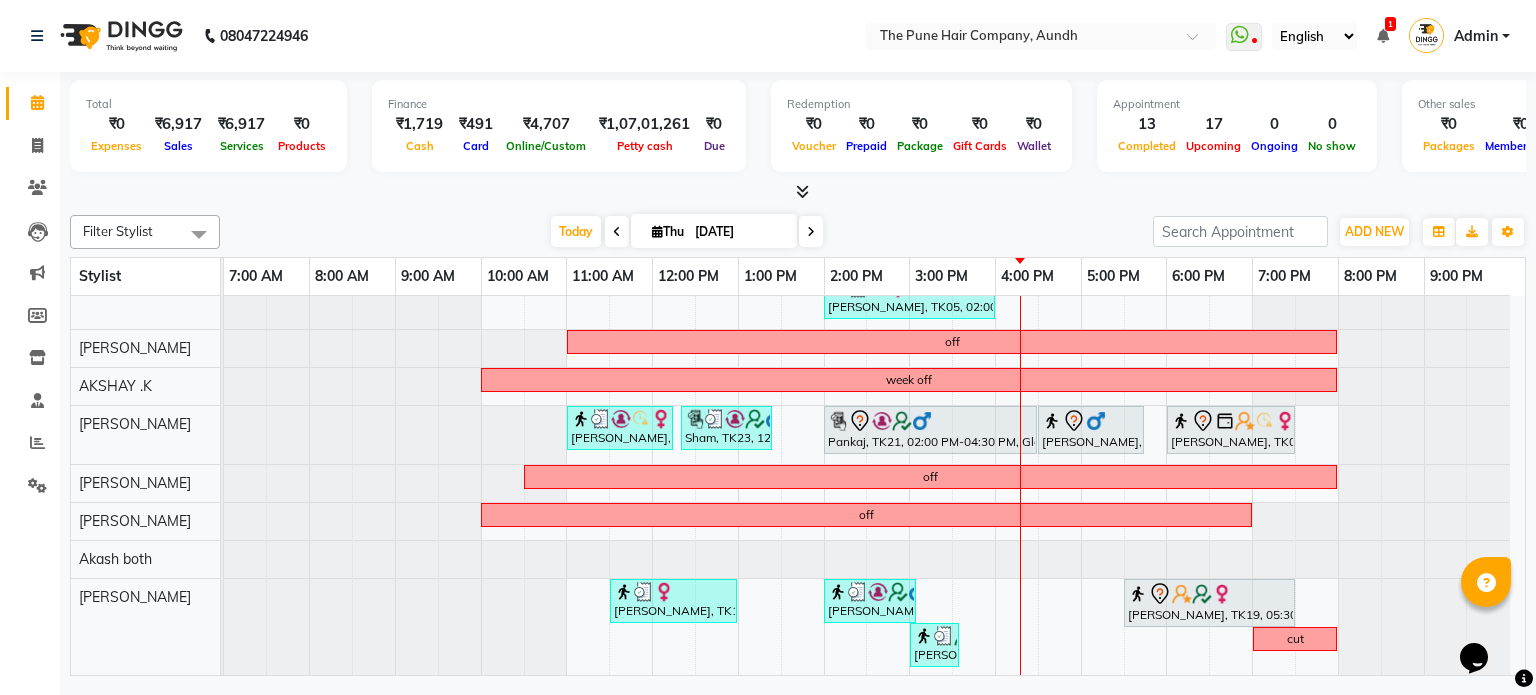 scroll, scrollTop: 4, scrollLeft: 0, axis: vertical 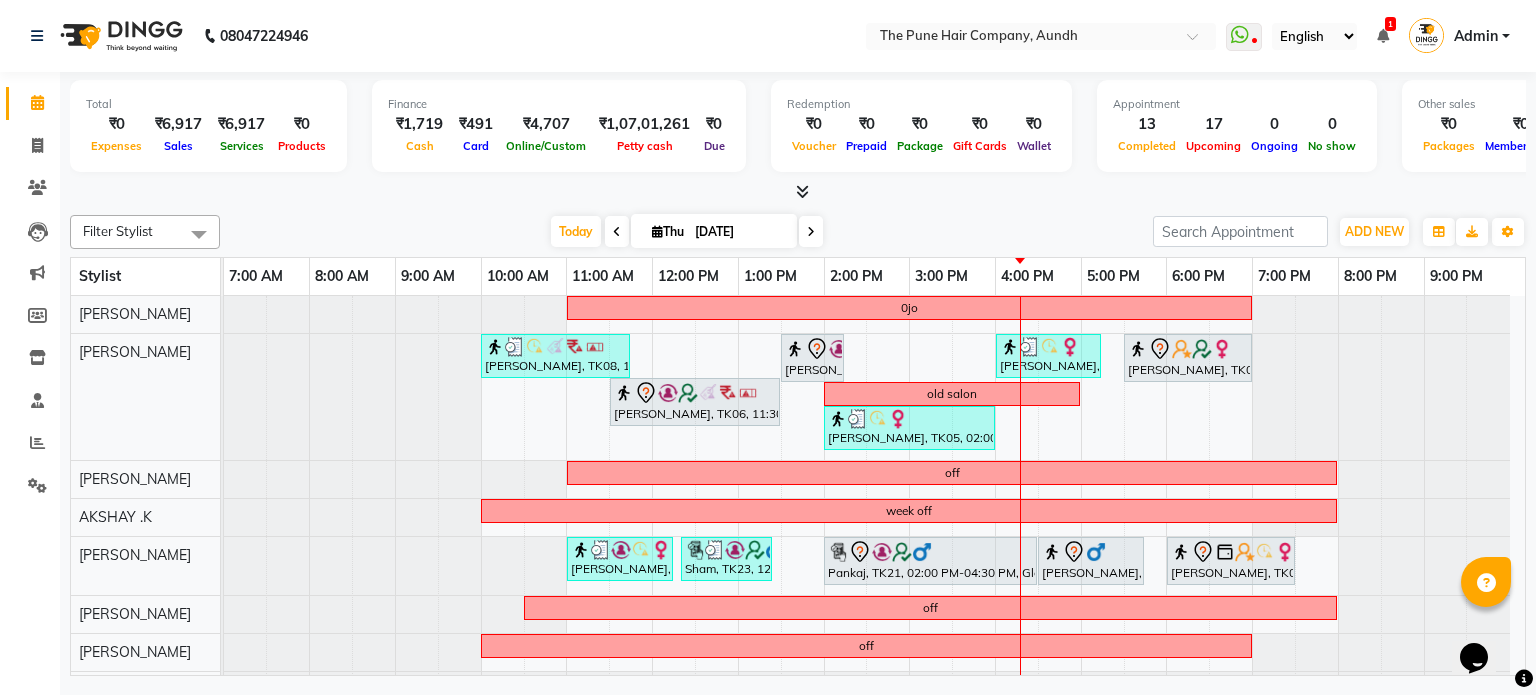 click on "Filter Stylist Select All Akash both [PERSON_NAME] .K [PERSON_NAME] kaif [PERSON_NAME] [PERSON_NAME] [PERSON_NAME] [PERSON_NAME] mane POOJA MORE [PERSON_NAME]  [PERSON_NAME] Shweta gotur [PERSON_NAME] [PERSON_NAME] [DATE]  [DATE] Toggle Dropdown Add Appointment Add Invoice Add Expense Add Attendance Add Client Add Transaction Toggle Dropdown Add Appointment Add Invoice Add Expense Add Attendance Add Client ADD NEW Toggle Dropdown Add Appointment Add Invoice Add Expense Add Attendance Add Client Add Transaction Filter Stylist Select All Akash both AKSHAY .K [PERSON_NAME] kaif [PERSON_NAME] [PERSON_NAME] [PERSON_NAME] [PERSON_NAME] mane POOJA MORE [PERSON_NAME]  [PERSON_NAME] Shweta gotur [PERSON_NAME] [PERSON_NAME] Group By  Staff View   Room View  View as Vertical  Vertical - Week View  Horizontal  Horizontal - Week View  List  Toggle Dropdown Calendar Settings Manage Tags   Arrange Stylists   Reset Stylists  Full Screen Appointment Form Zoom 50% Stylist 7:00 AM 8:00 AM 9:00 AM 10:00 AM 11:00 AM" 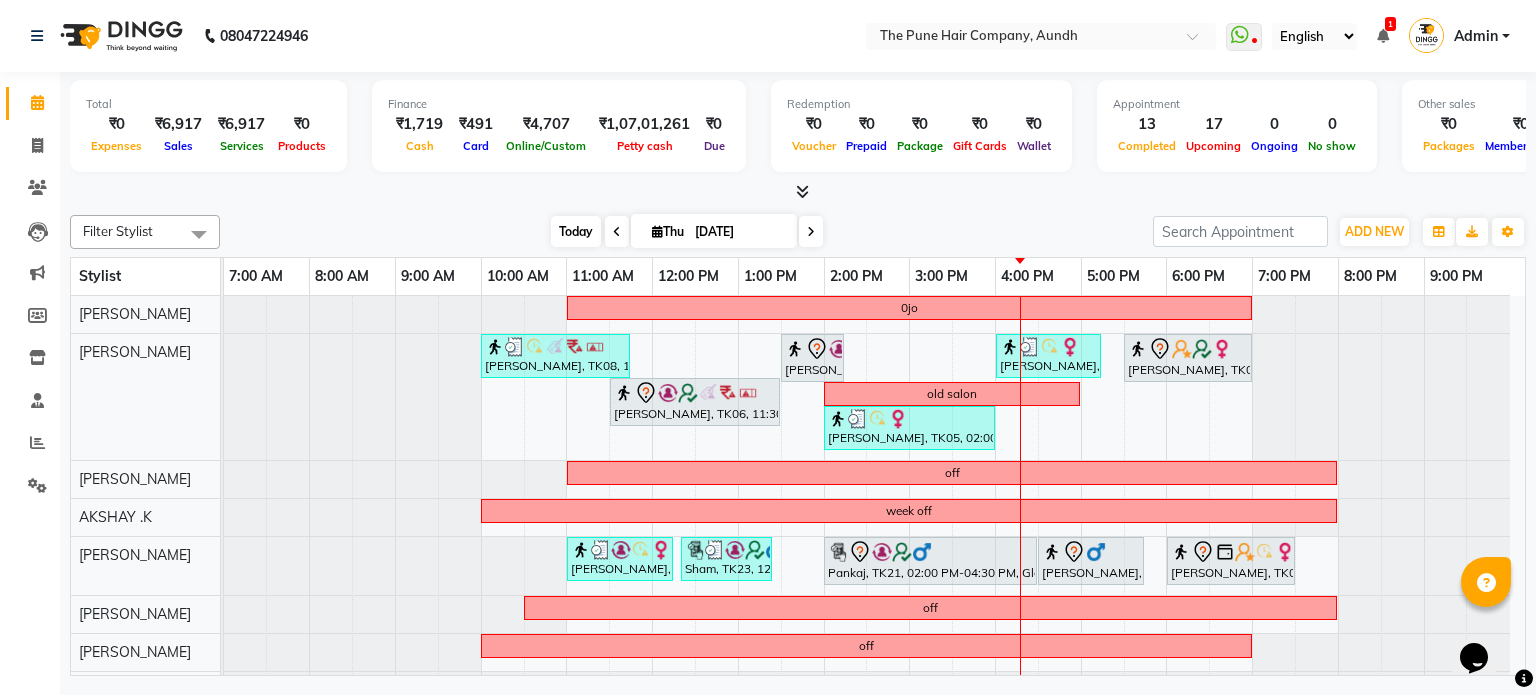click on "Today" at bounding box center [576, 231] 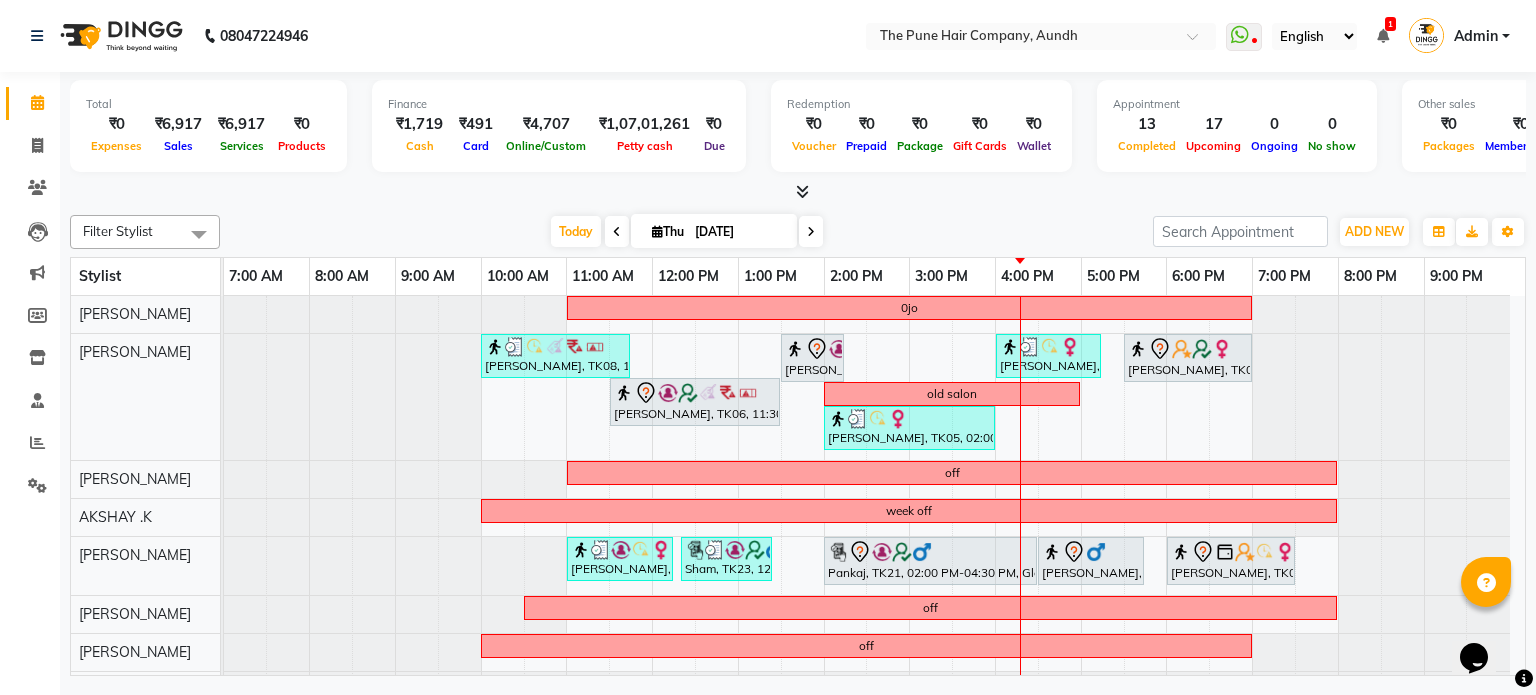 click at bounding box center [811, 231] 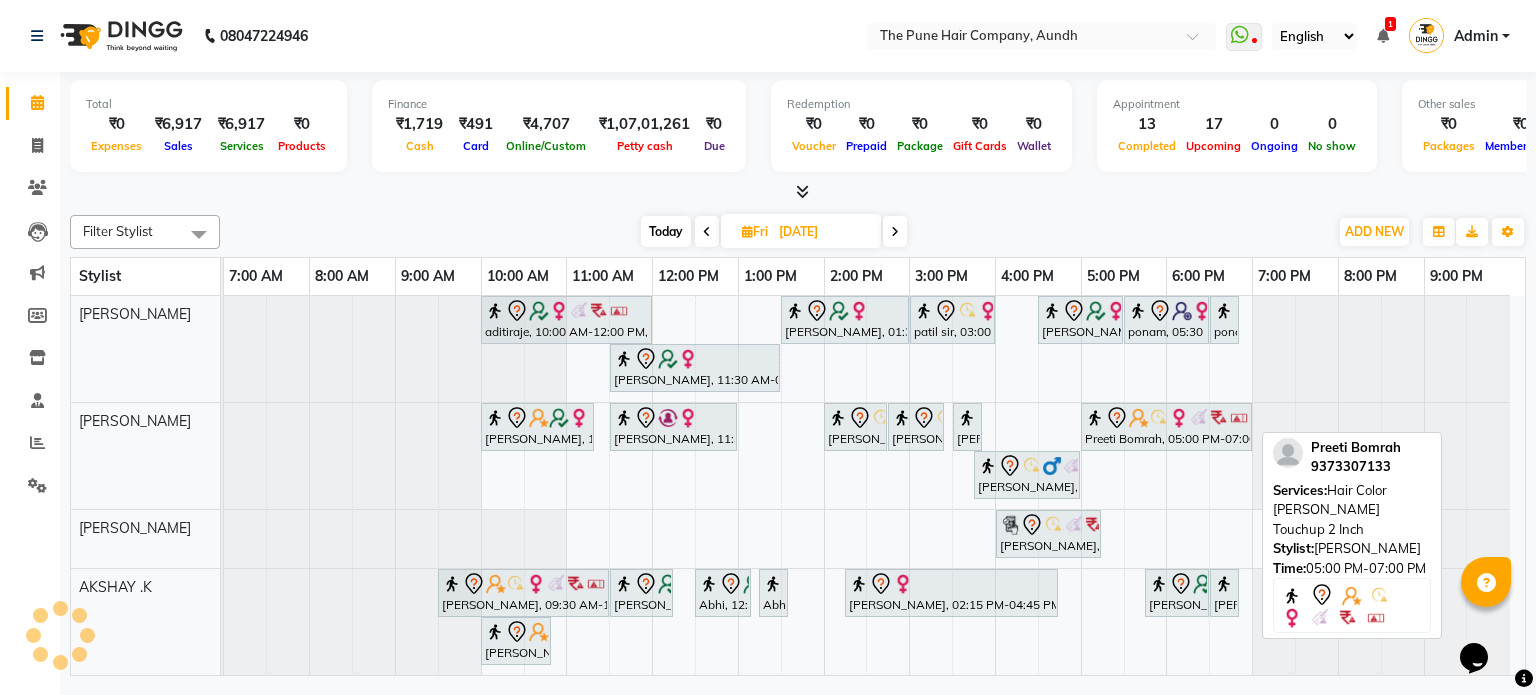 scroll, scrollTop: 101, scrollLeft: 0, axis: vertical 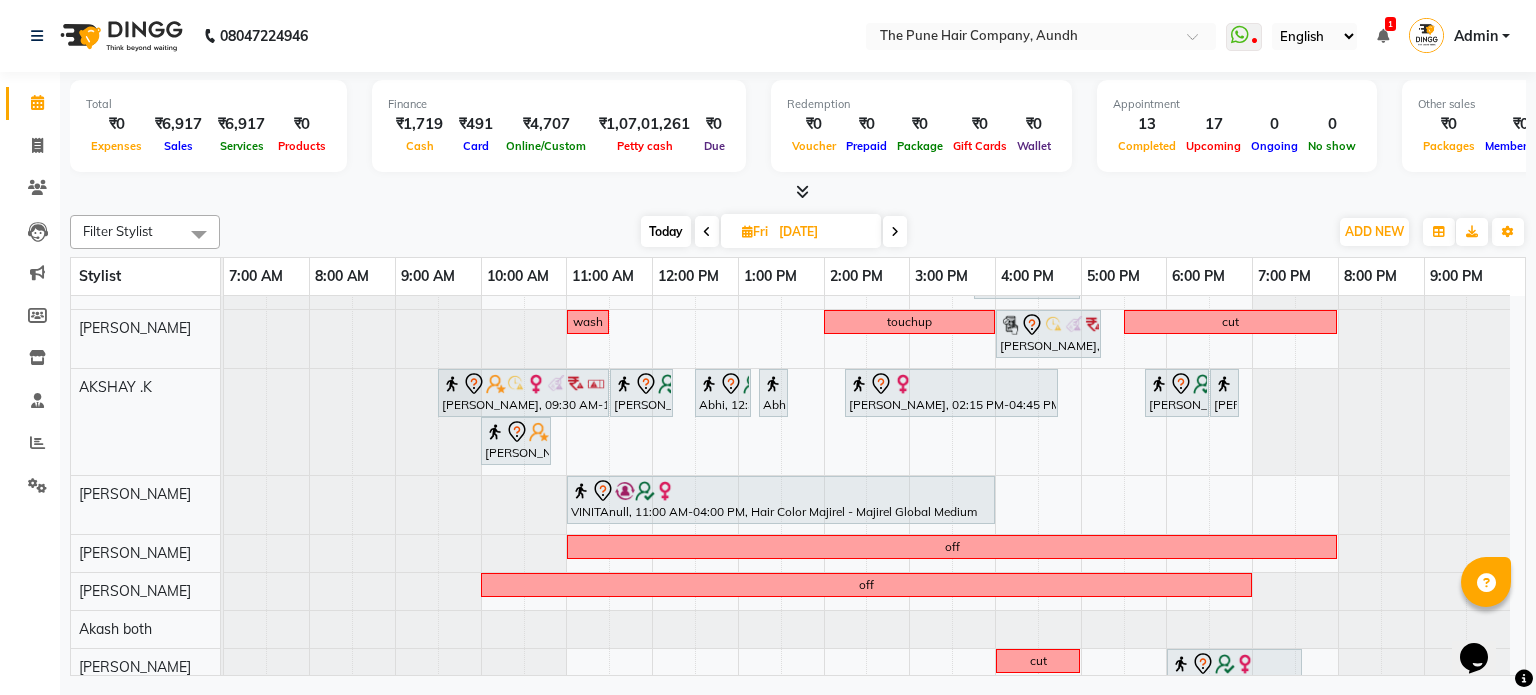 click at bounding box center [895, 231] 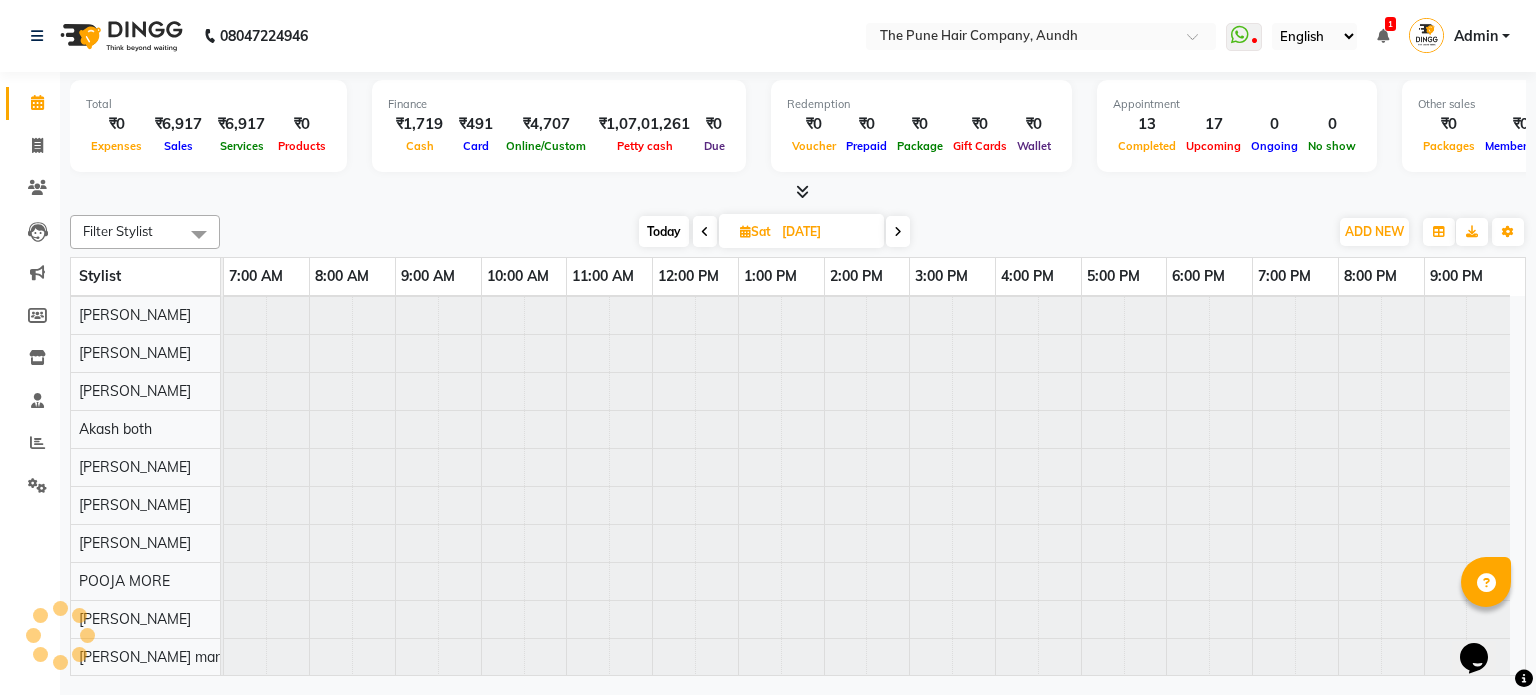 scroll, scrollTop: 148, scrollLeft: 0, axis: vertical 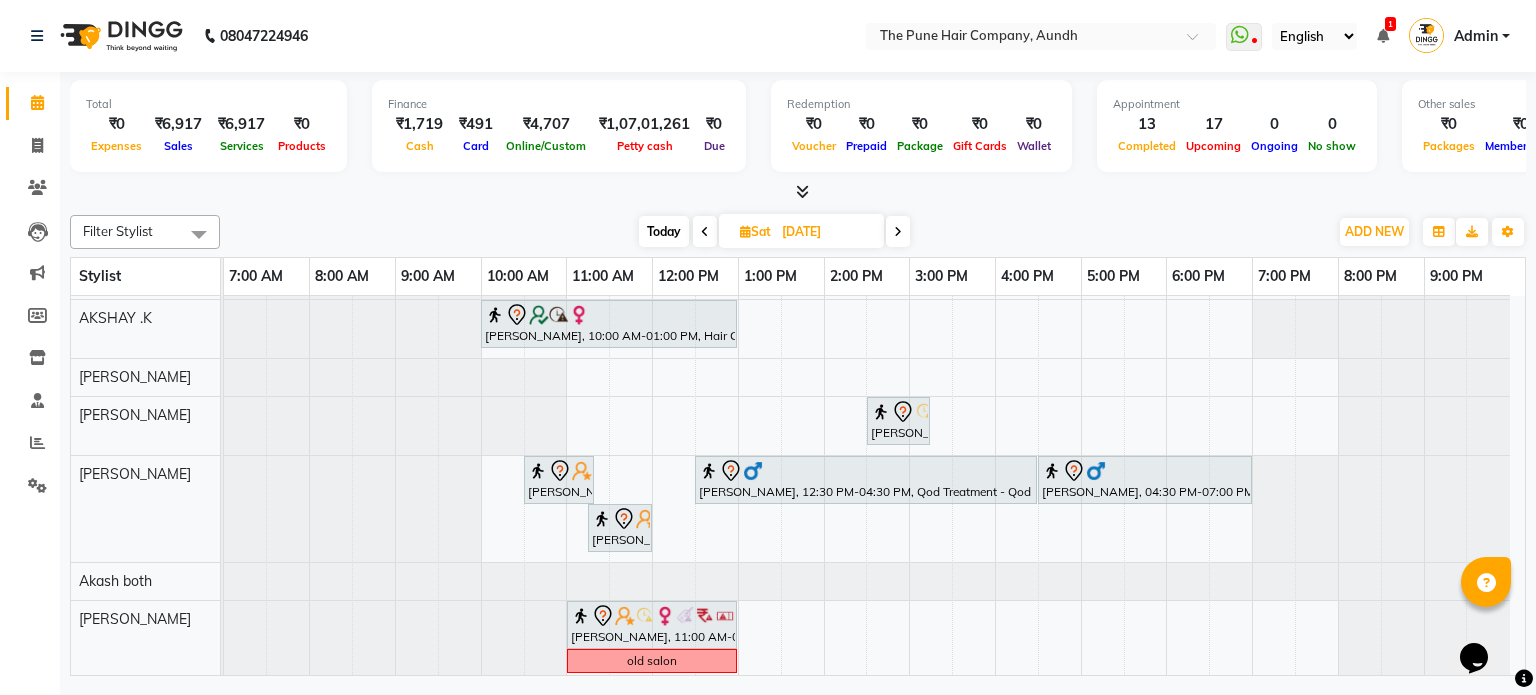 click at bounding box center (898, 231) 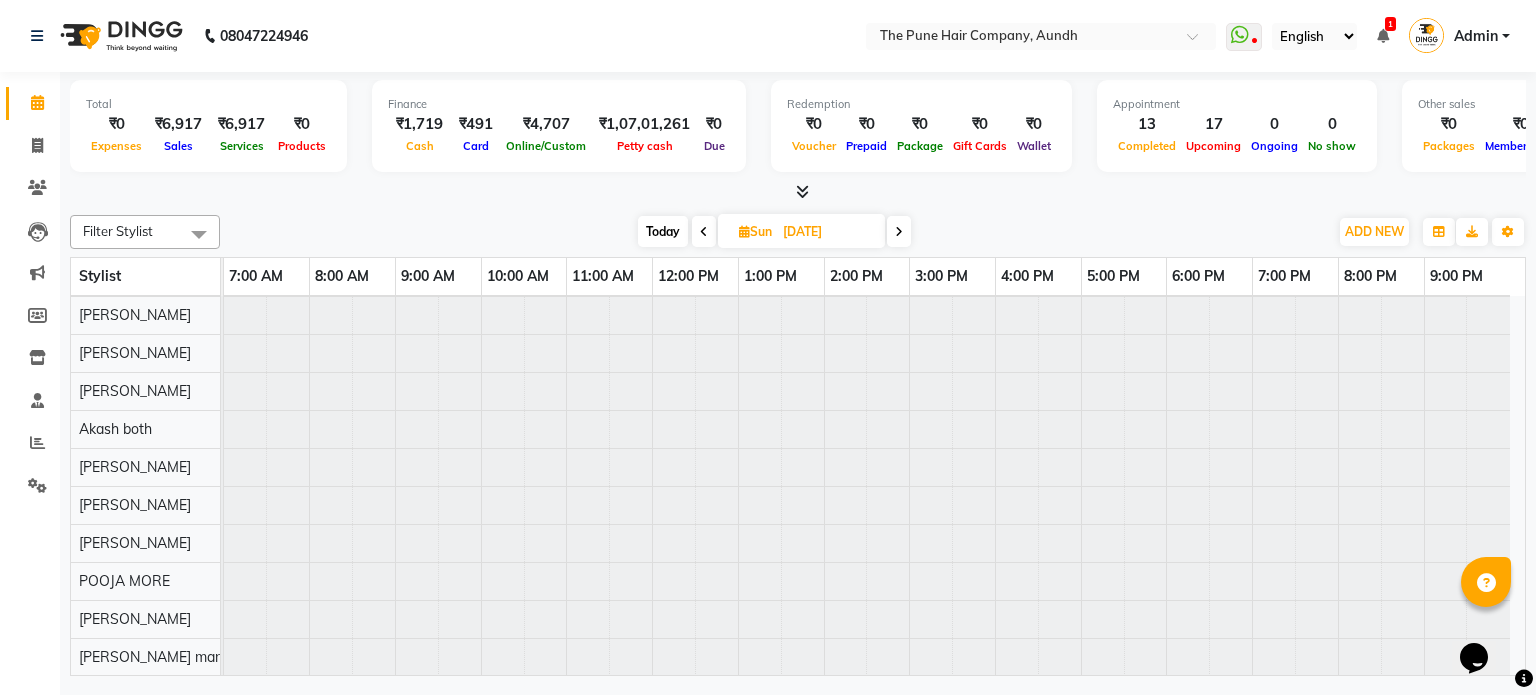 scroll, scrollTop: 148, scrollLeft: 0, axis: vertical 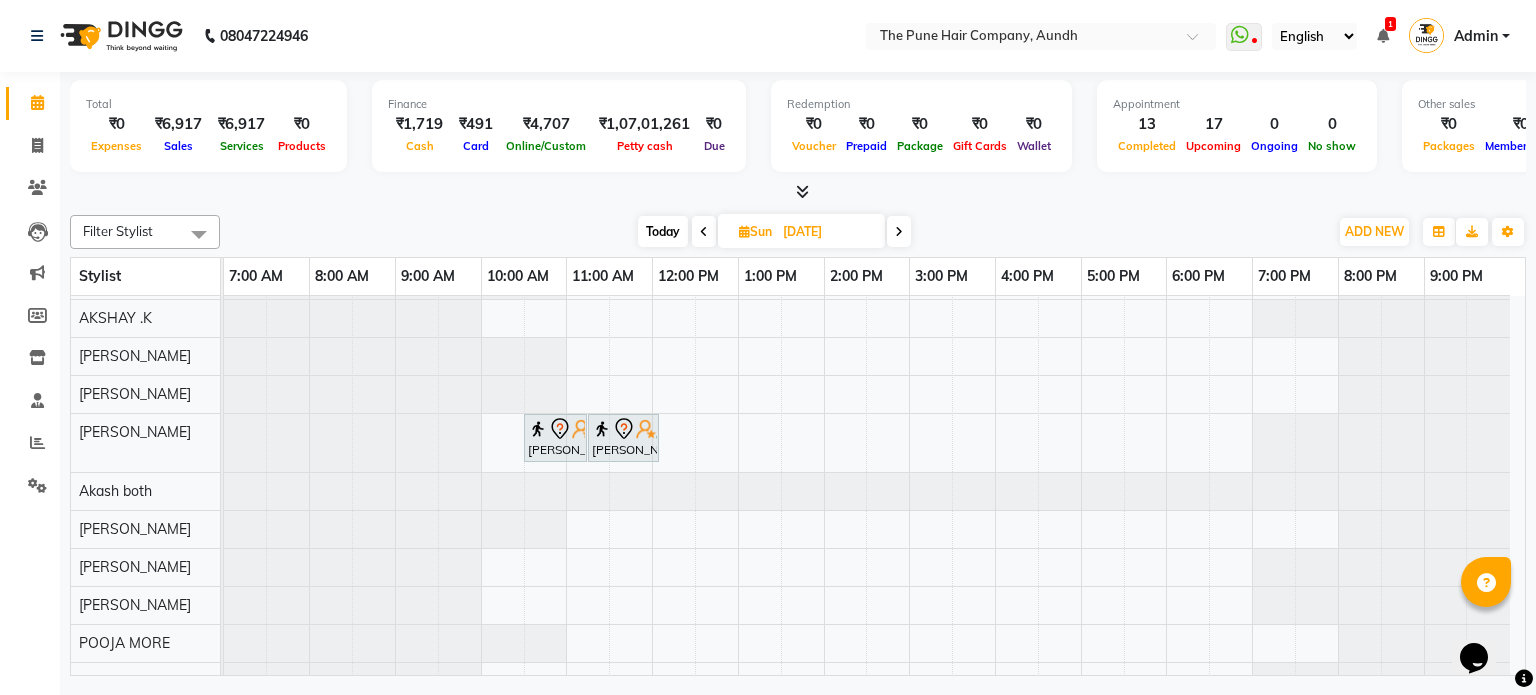 click at bounding box center (899, 231) 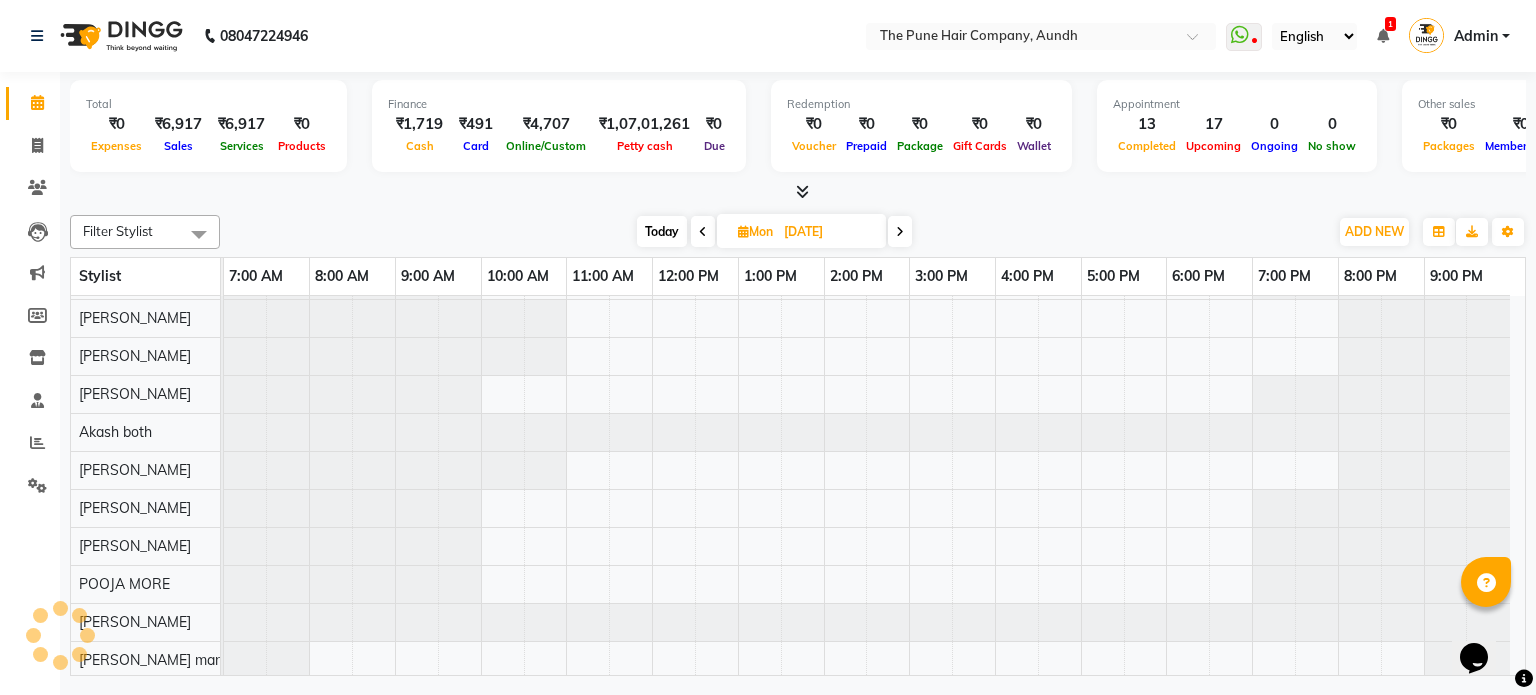scroll, scrollTop: 169, scrollLeft: 0, axis: vertical 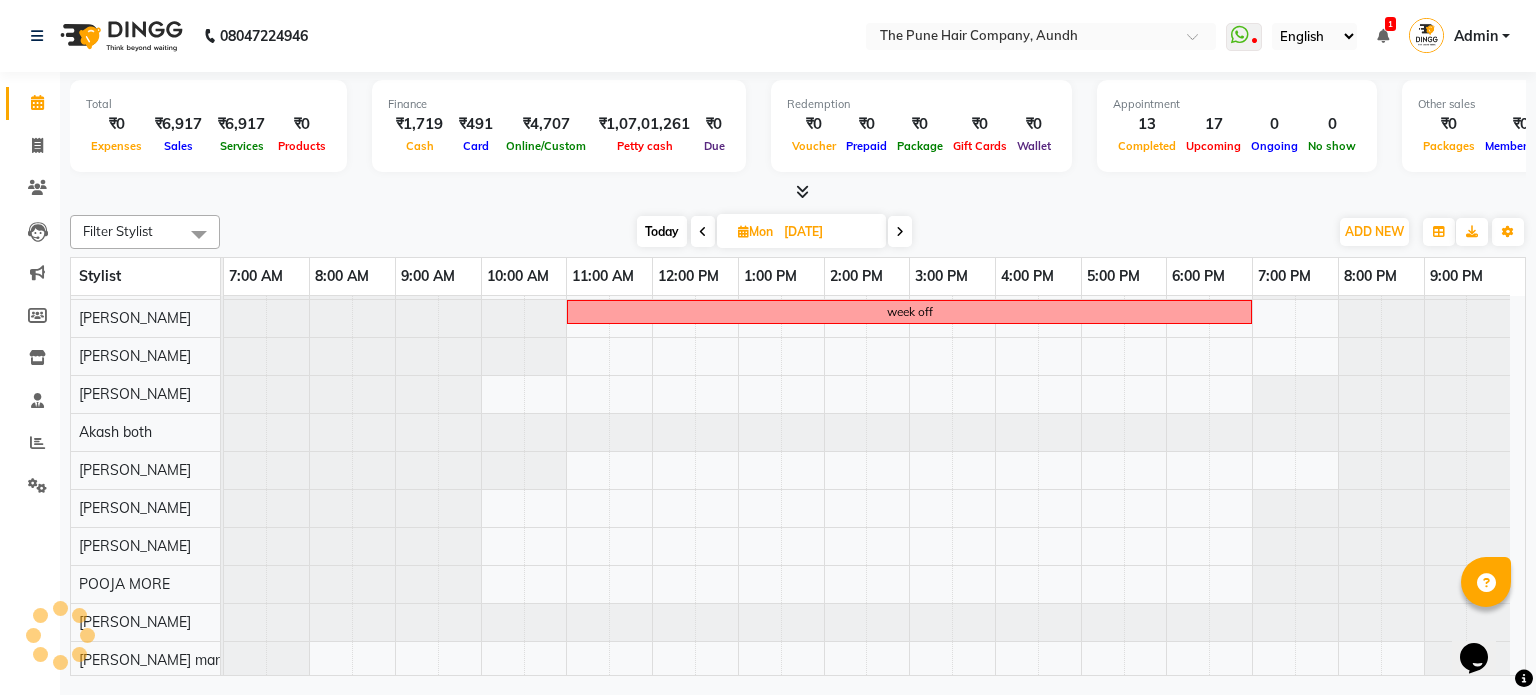 click on "Today" at bounding box center (662, 231) 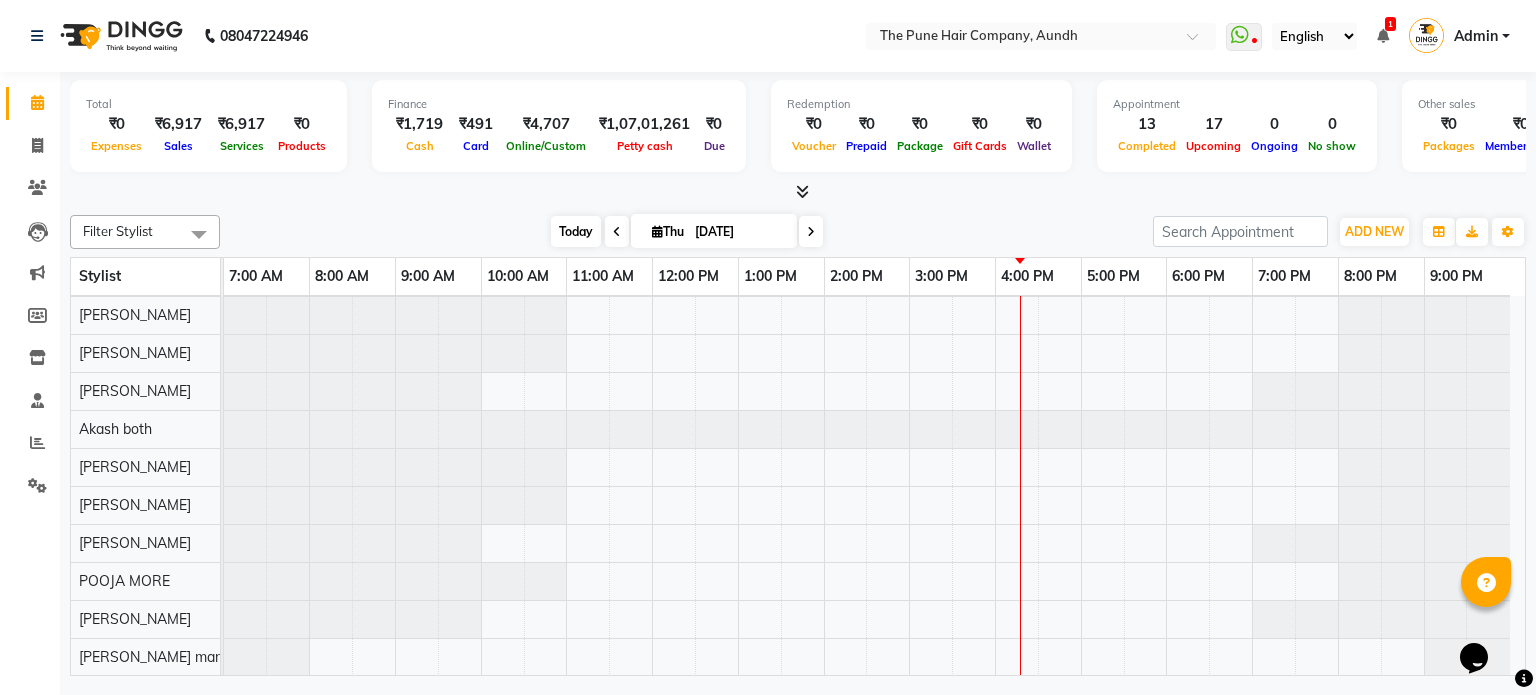 scroll, scrollTop: 148, scrollLeft: 0, axis: vertical 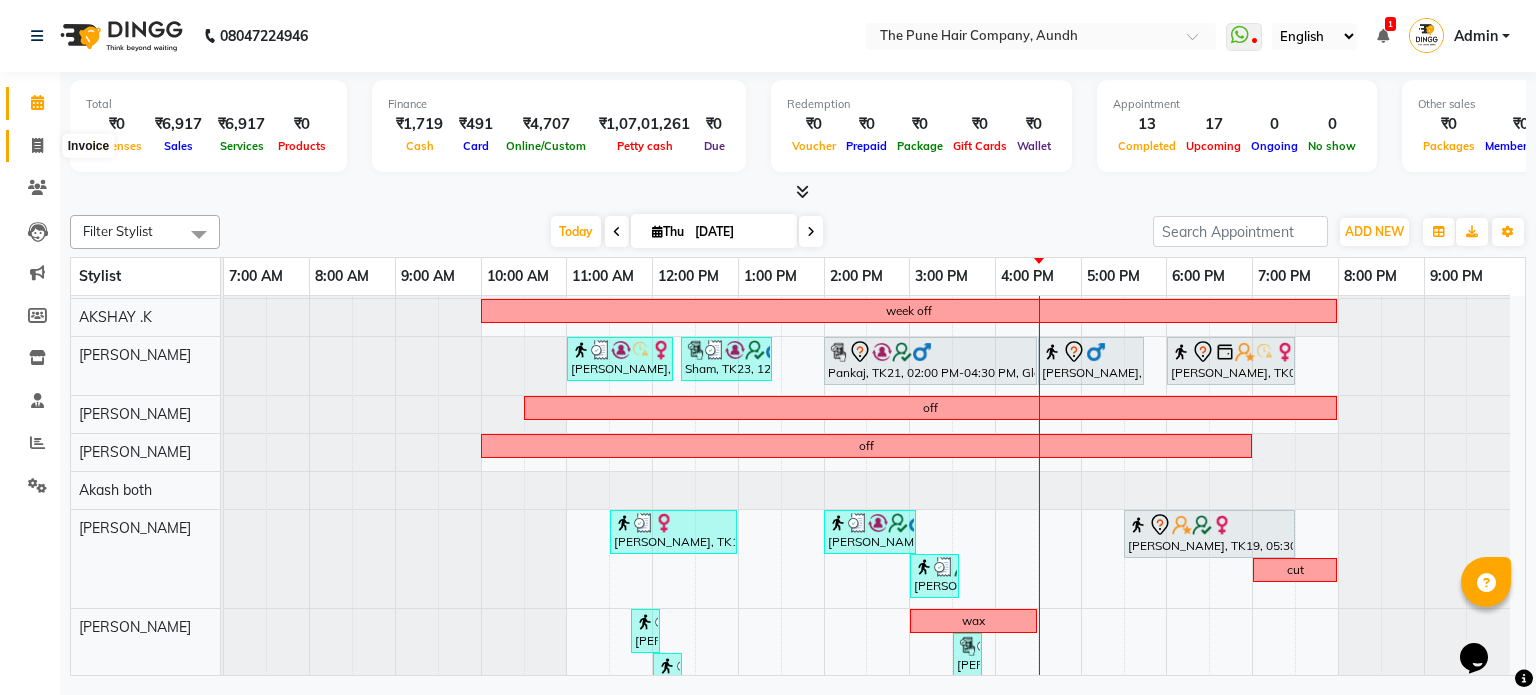 click 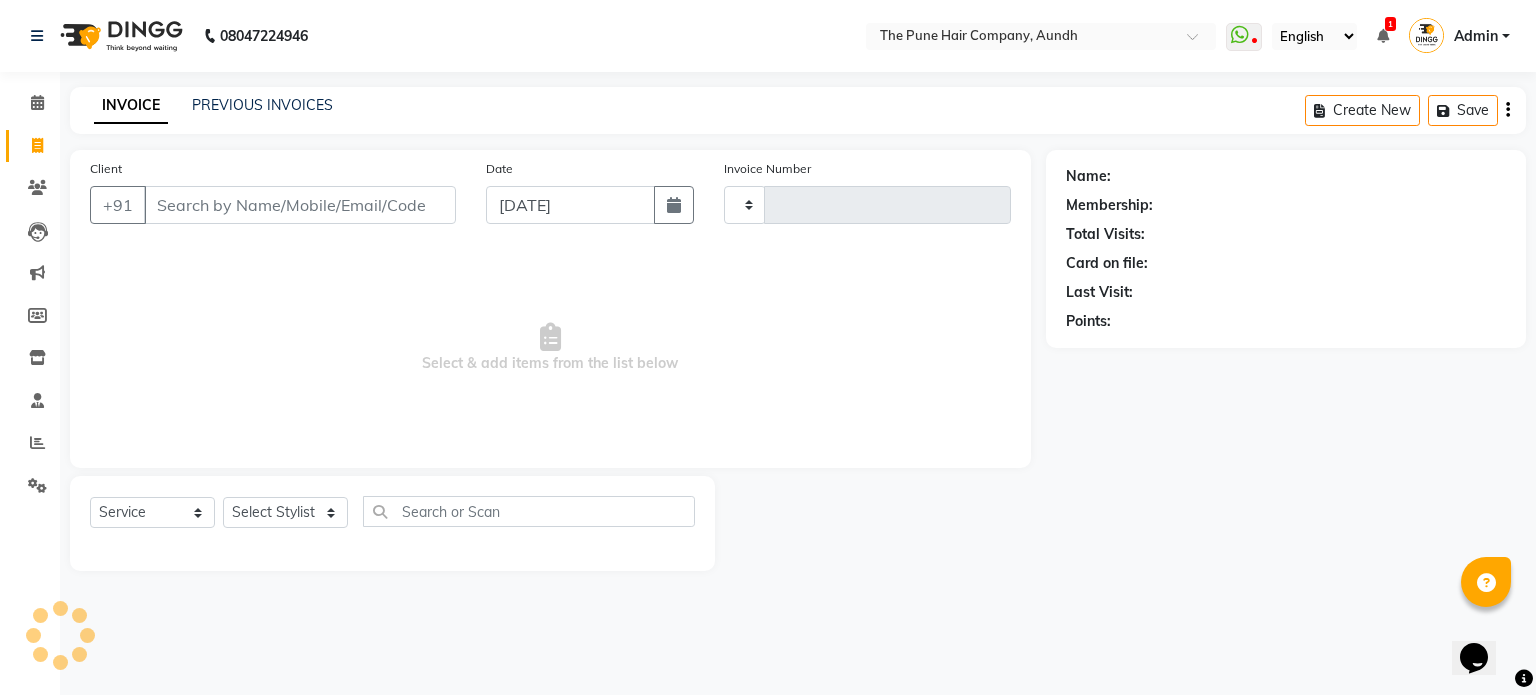 type on "3001" 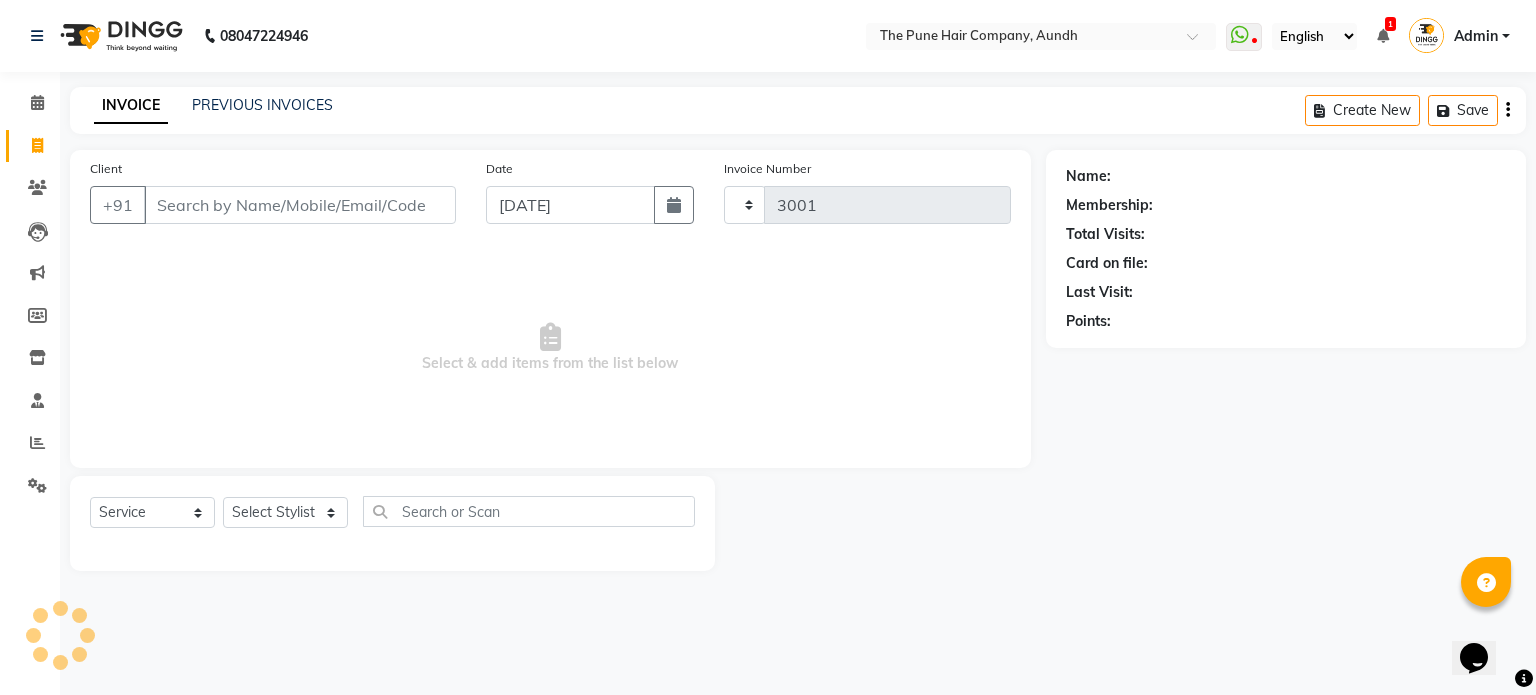 select on "106" 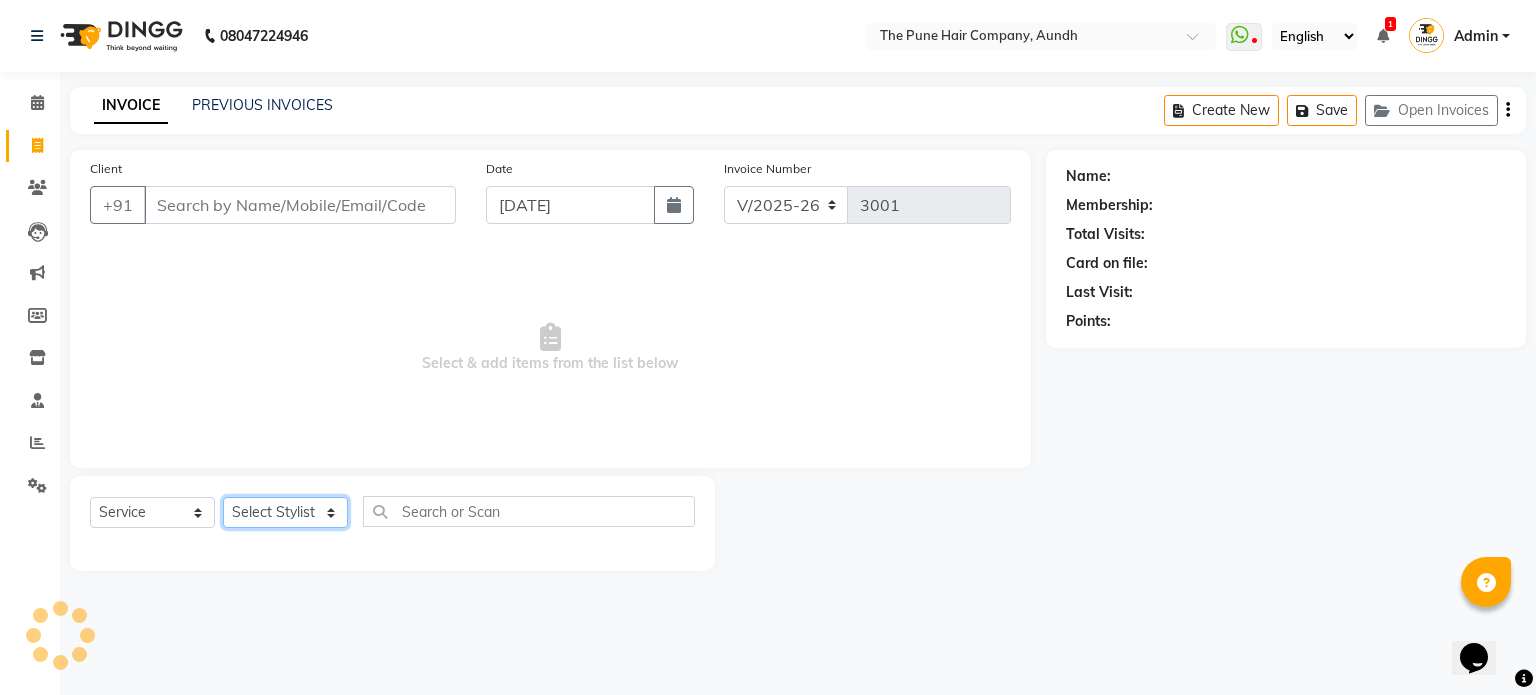 click on "Select Stylist" 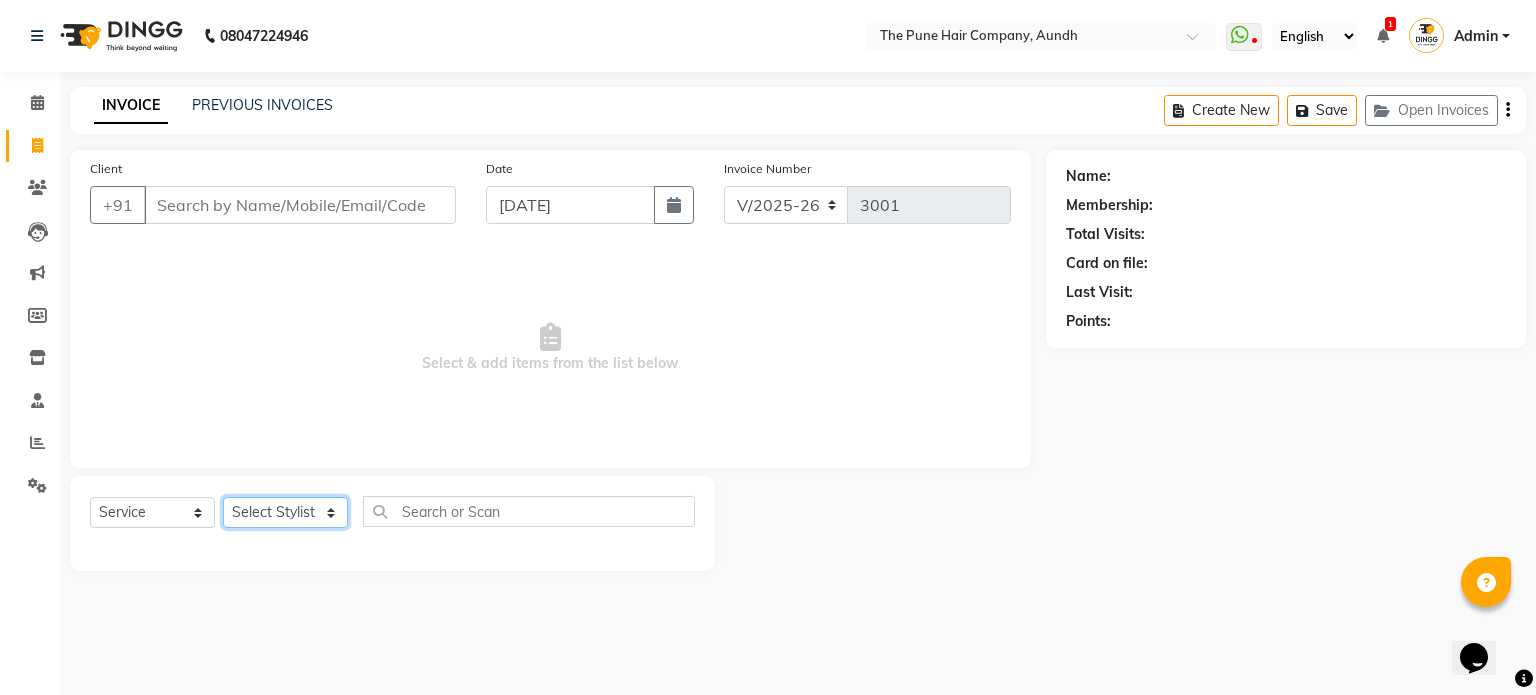 select on "50093" 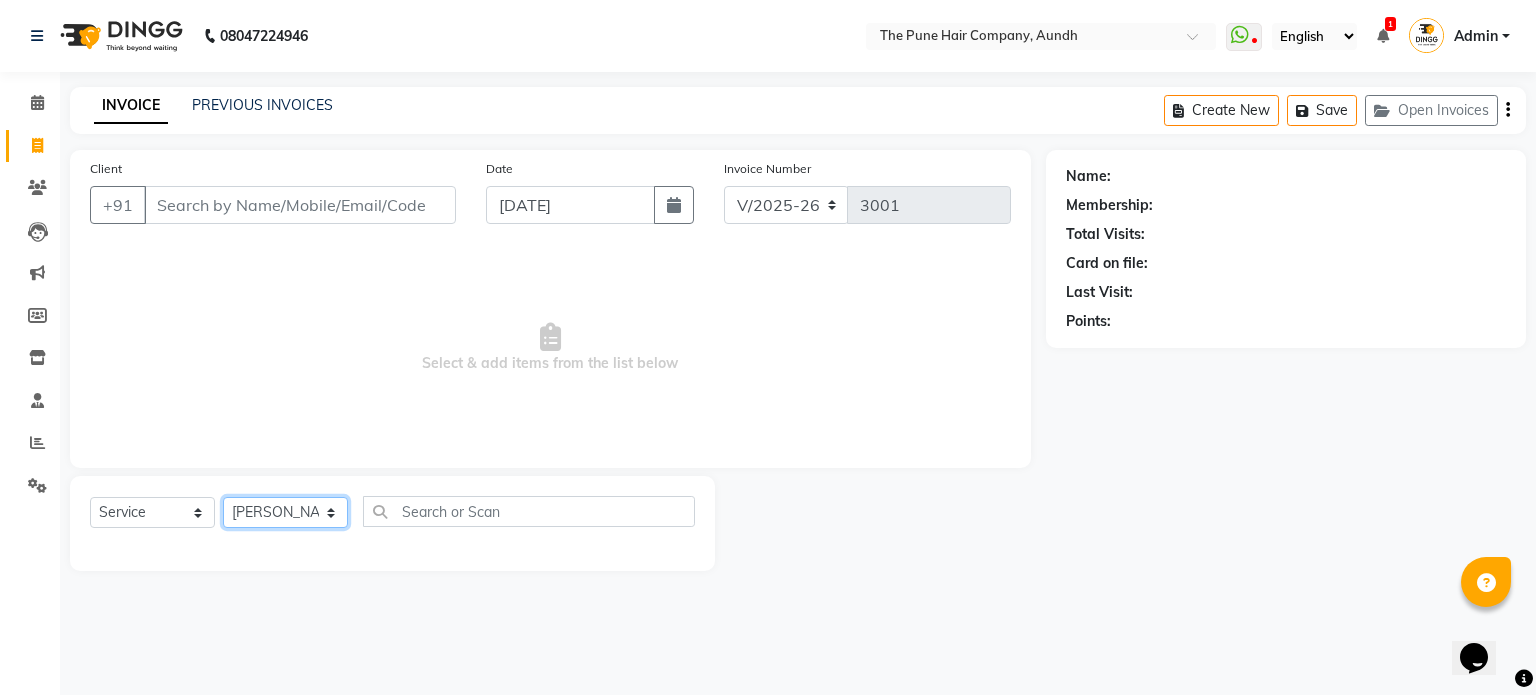 click on "Select Stylist Akash both [PERSON_NAME] .K [PERSON_NAME] kaif [PERSON_NAME] [PERSON_NAME] [PERSON_NAME] [PERSON_NAME] mane POOJA MORE [PERSON_NAME]  [PERSON_NAME] Shweta [PERSON_NAME] [PERSON_NAME] [PERSON_NAME]" 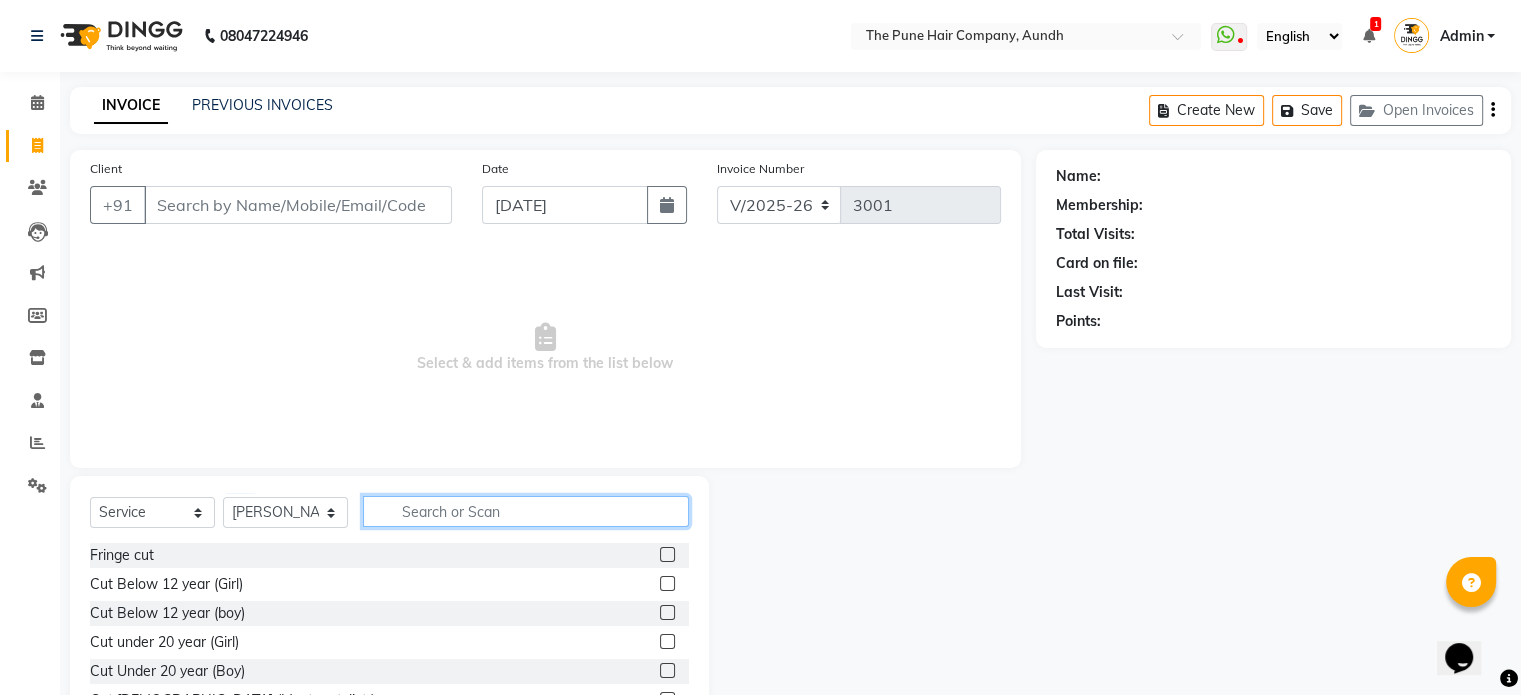 click 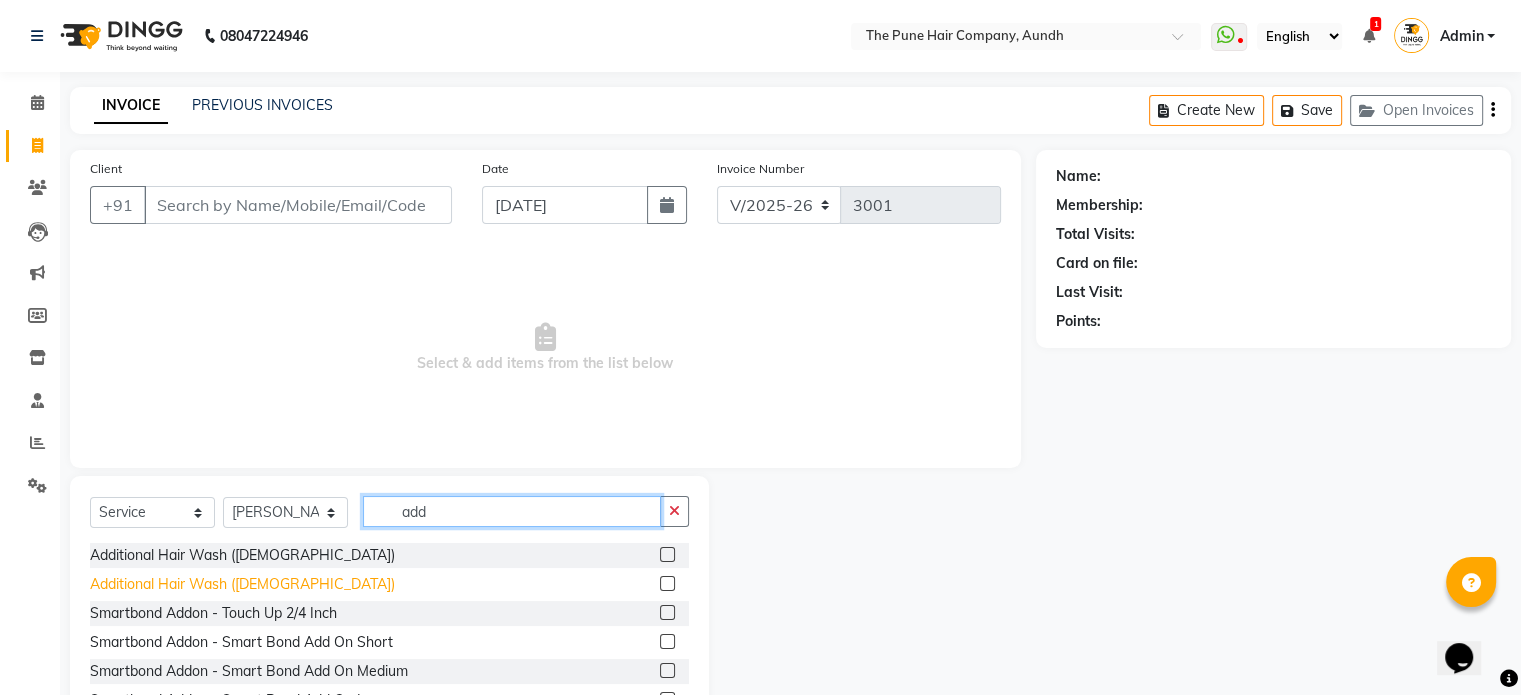 type on "add" 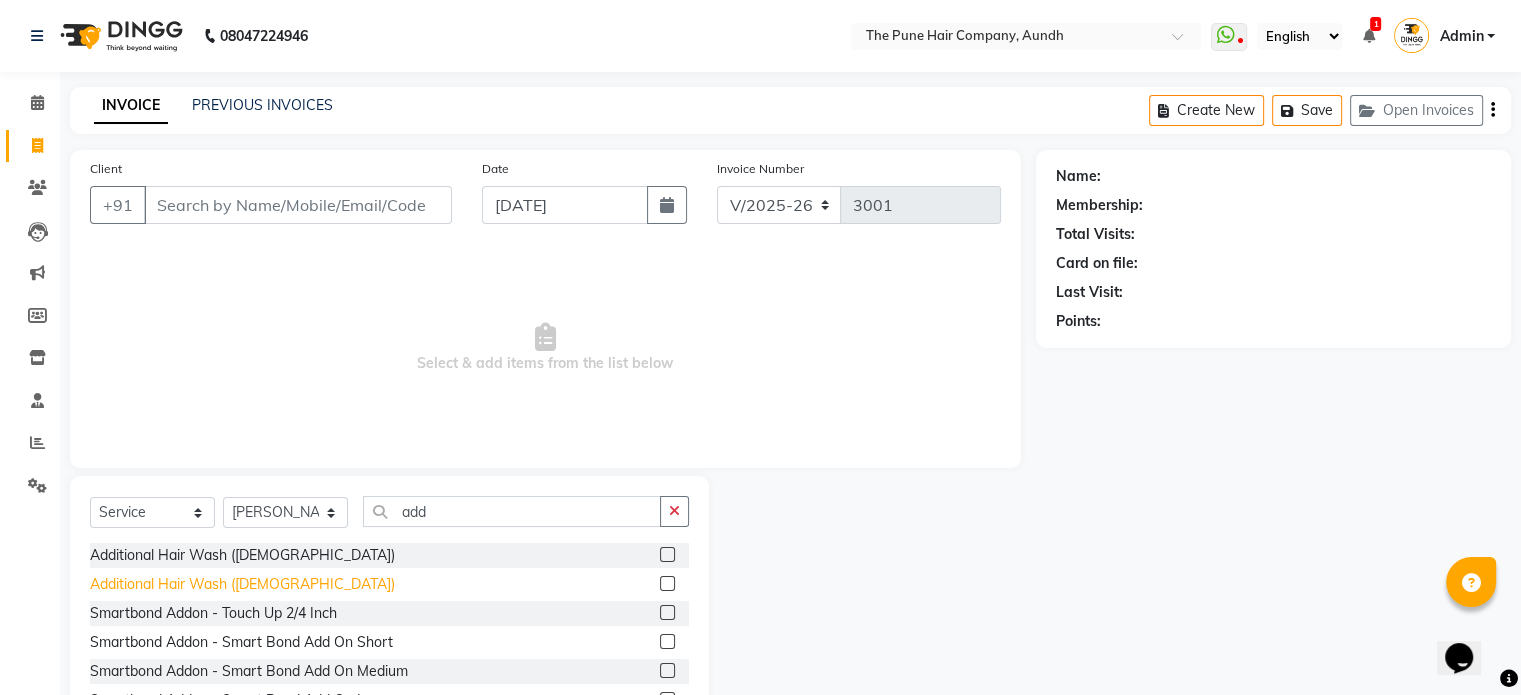 click on "Additional Hair Wash ([DEMOGRAPHIC_DATA])" 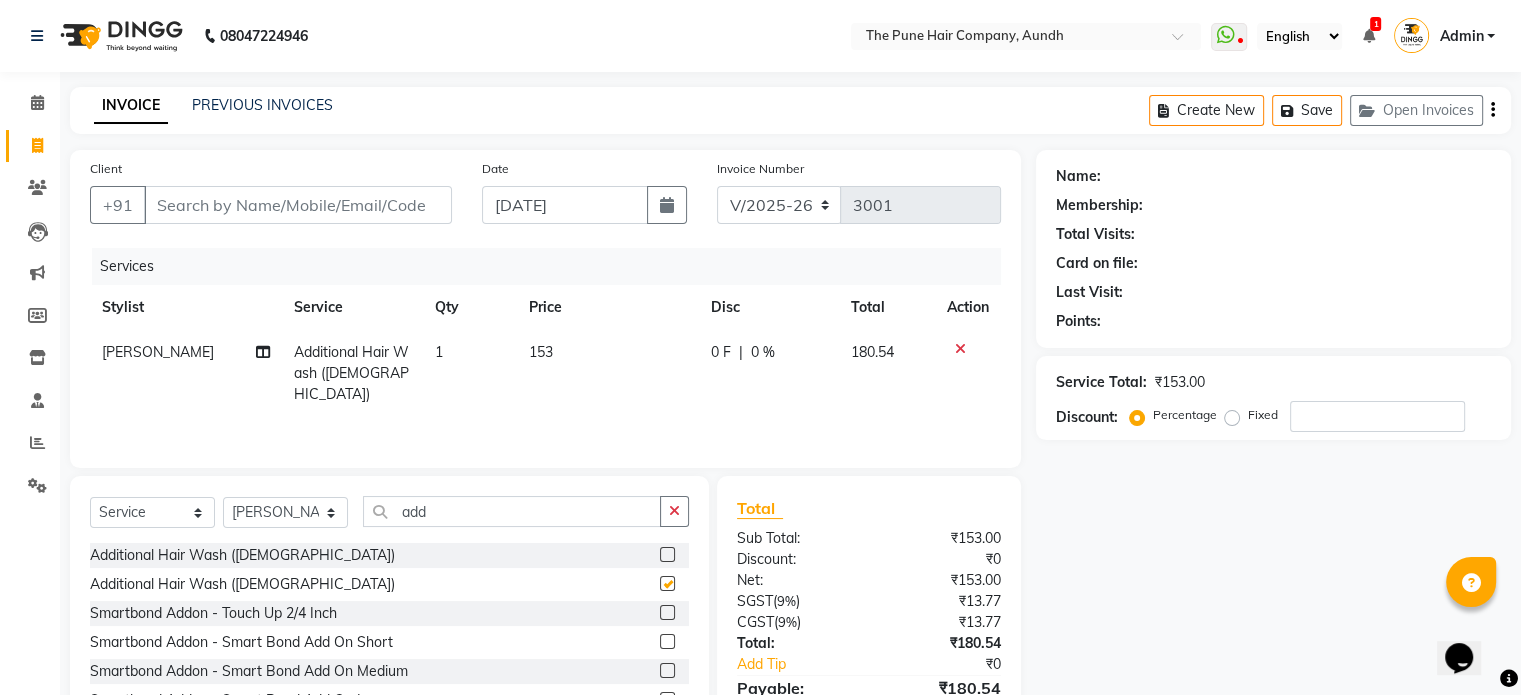 checkbox on "false" 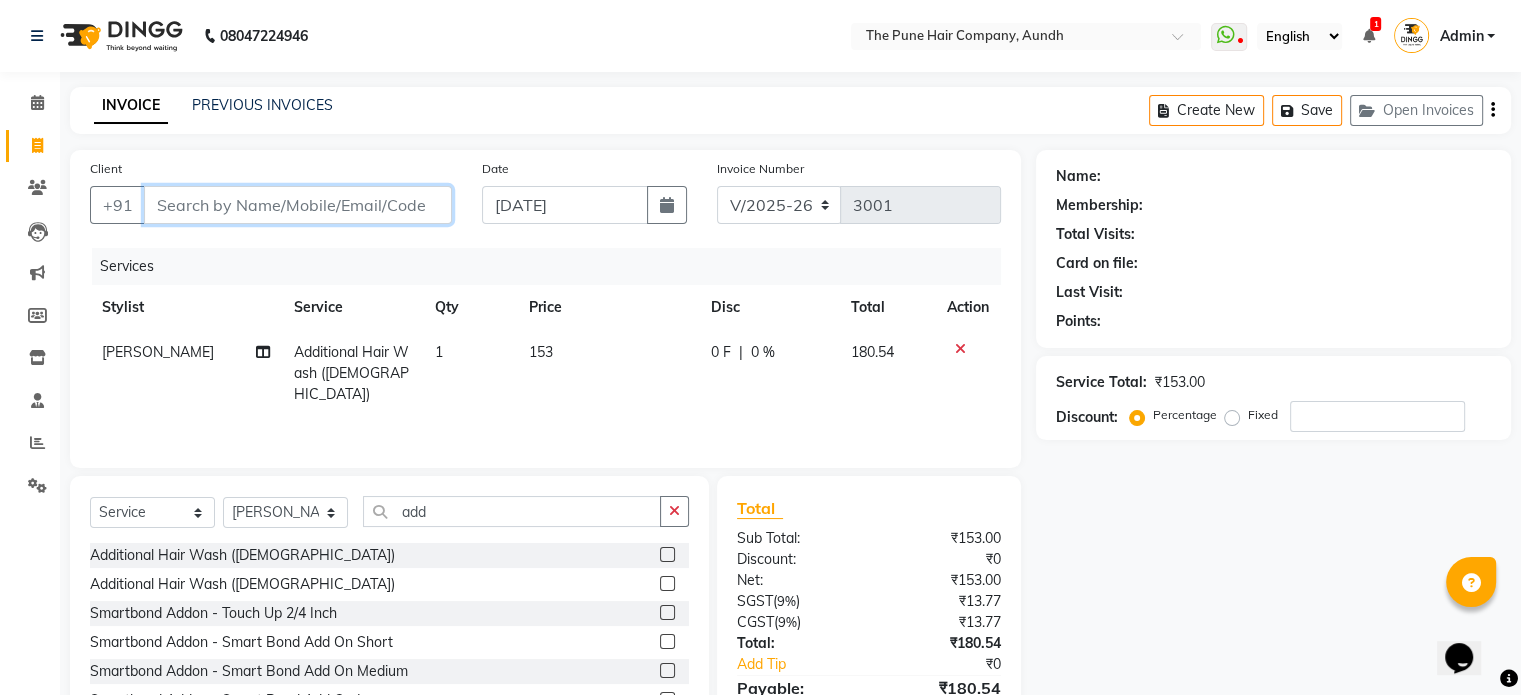 click on "Client" at bounding box center [298, 205] 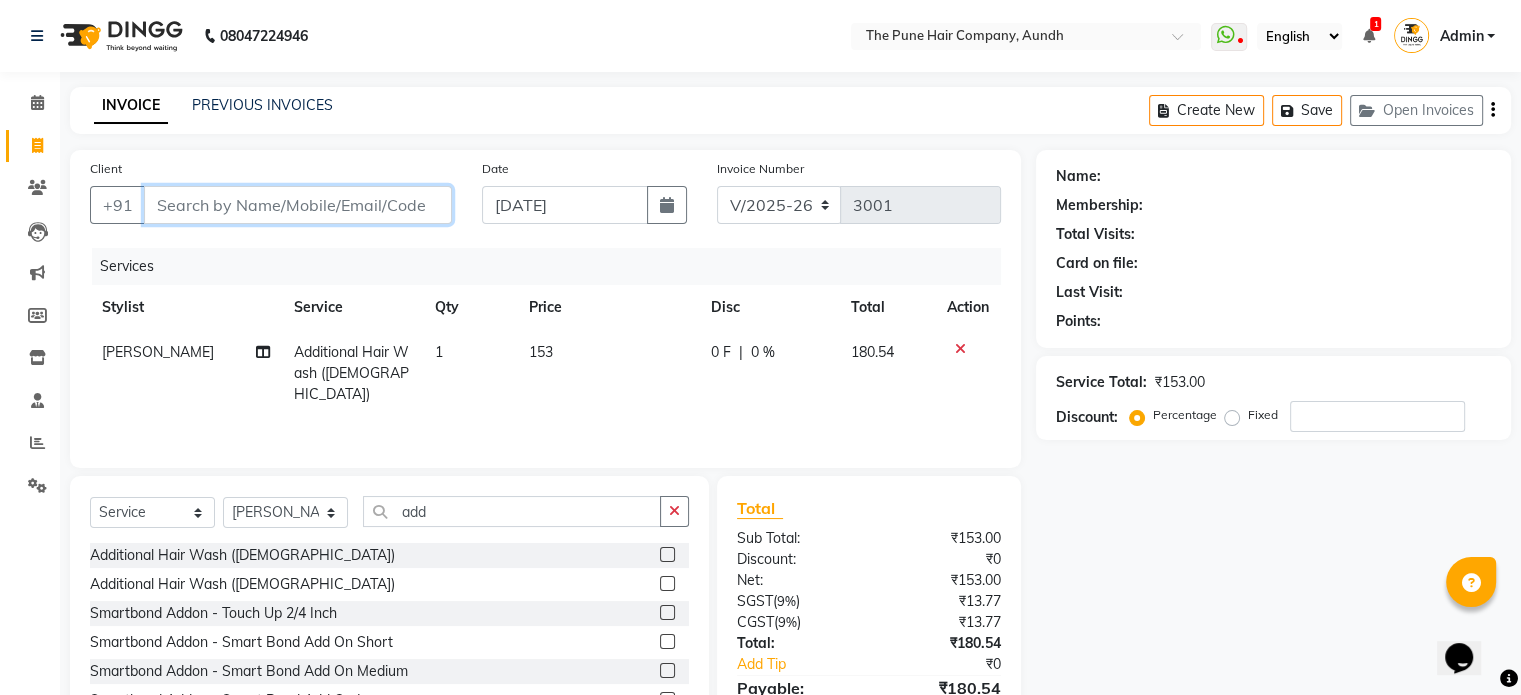 type on "y" 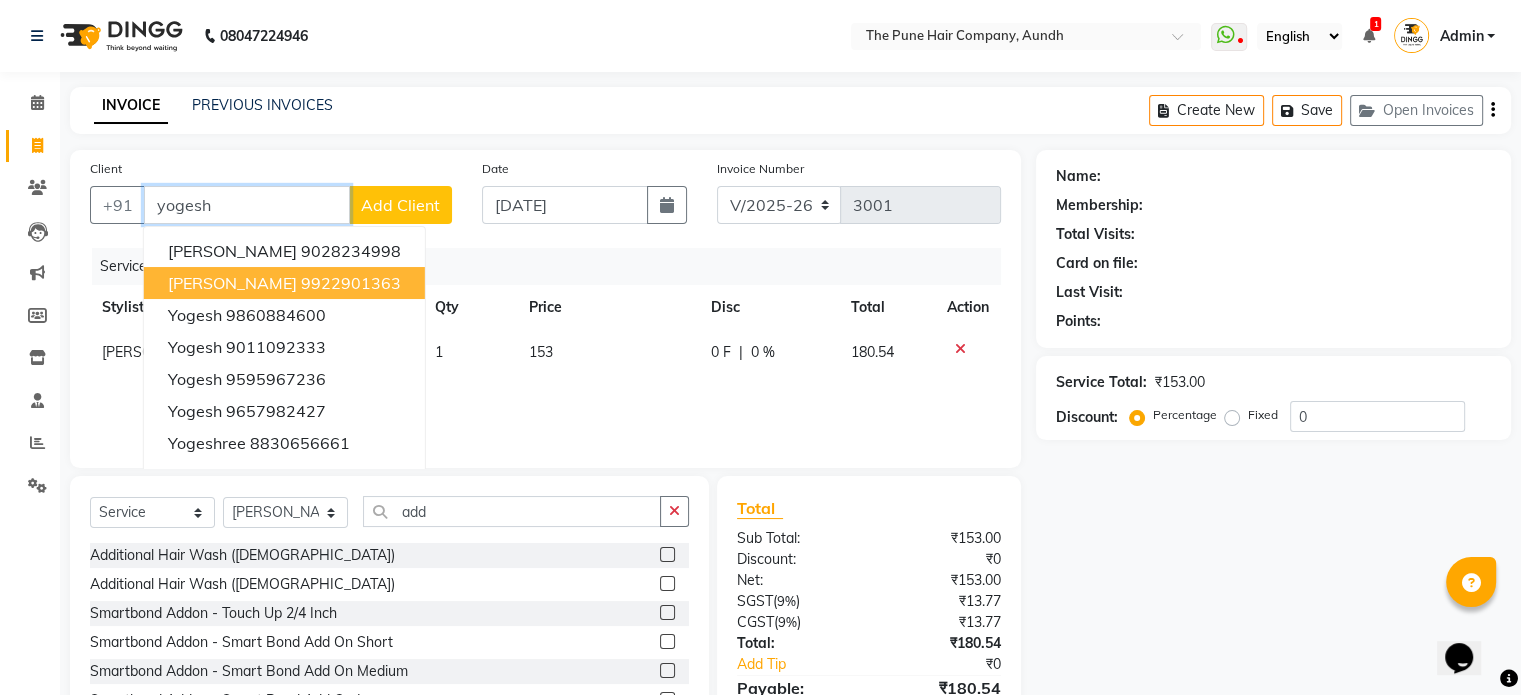 click on "9922901363" at bounding box center (351, 283) 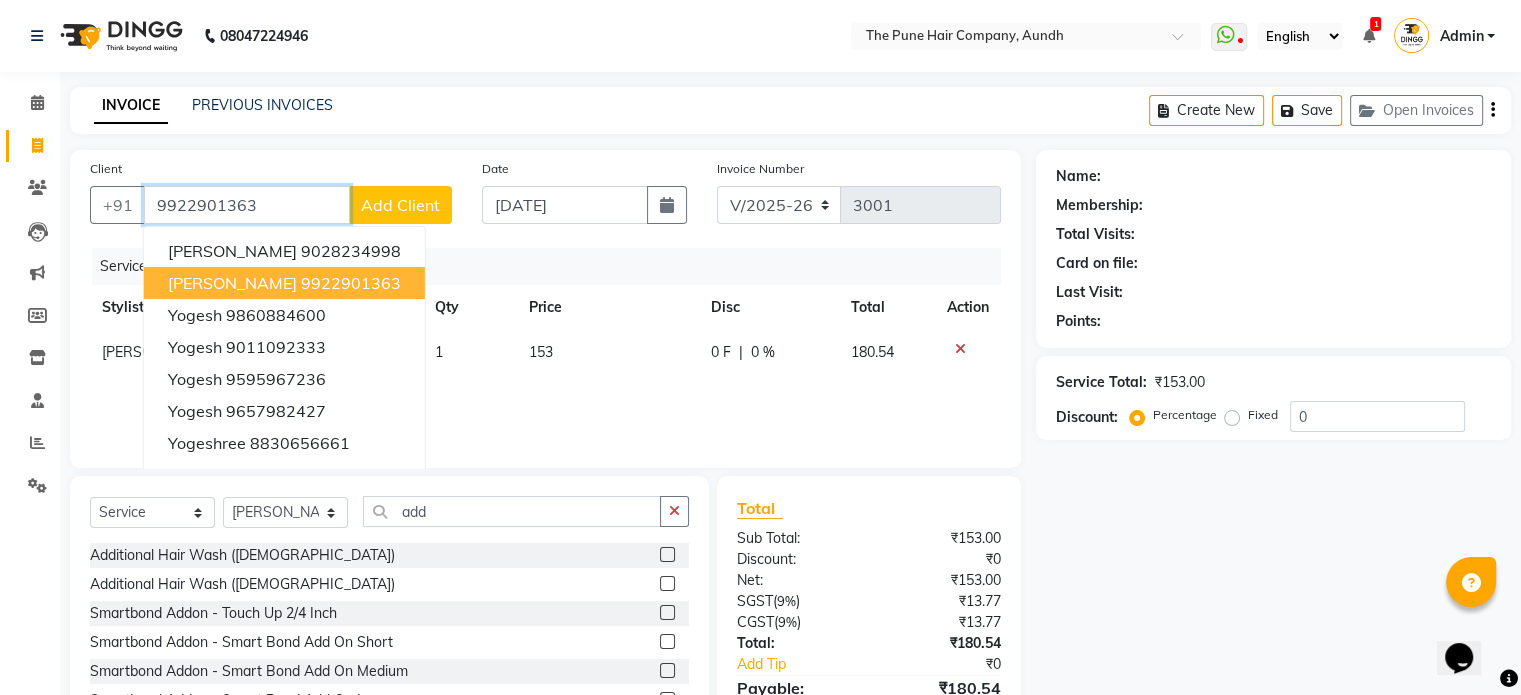 type on "9922901363" 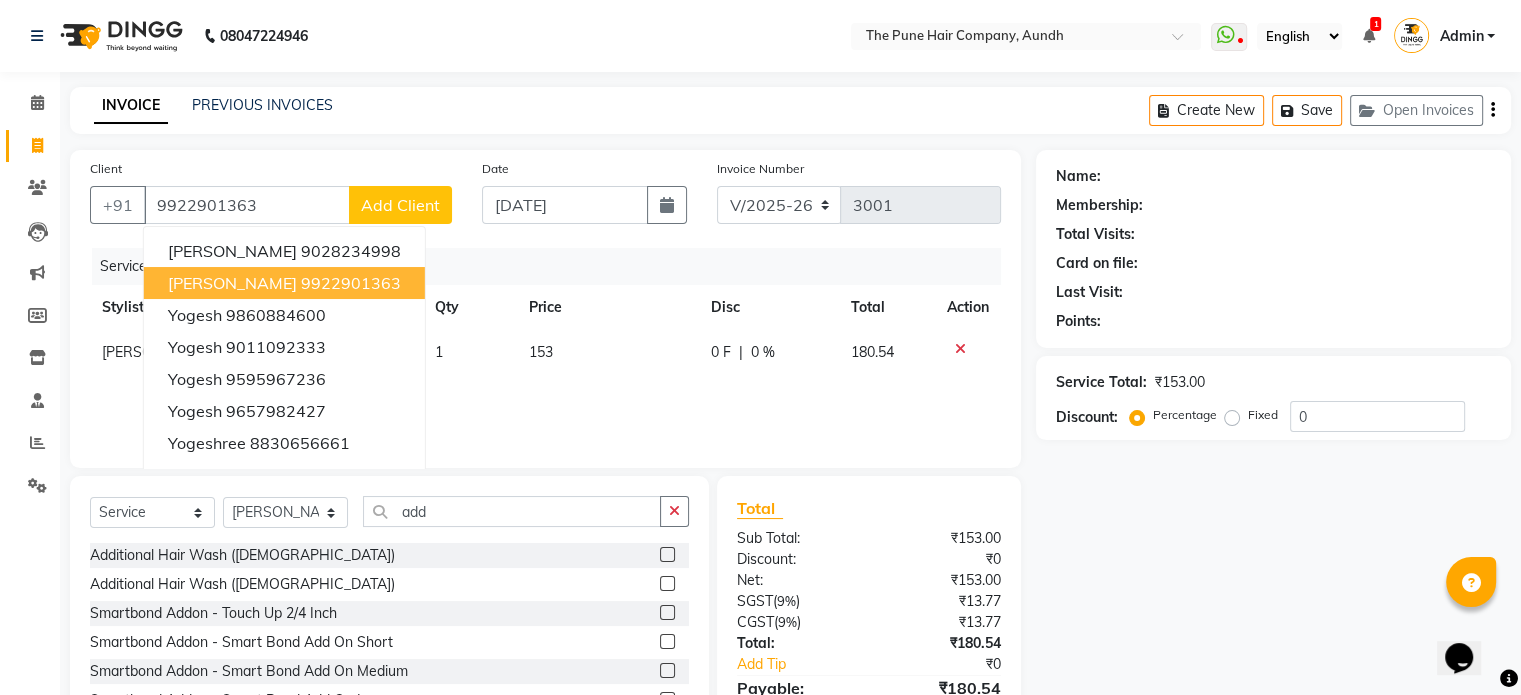 select on "1: Object" 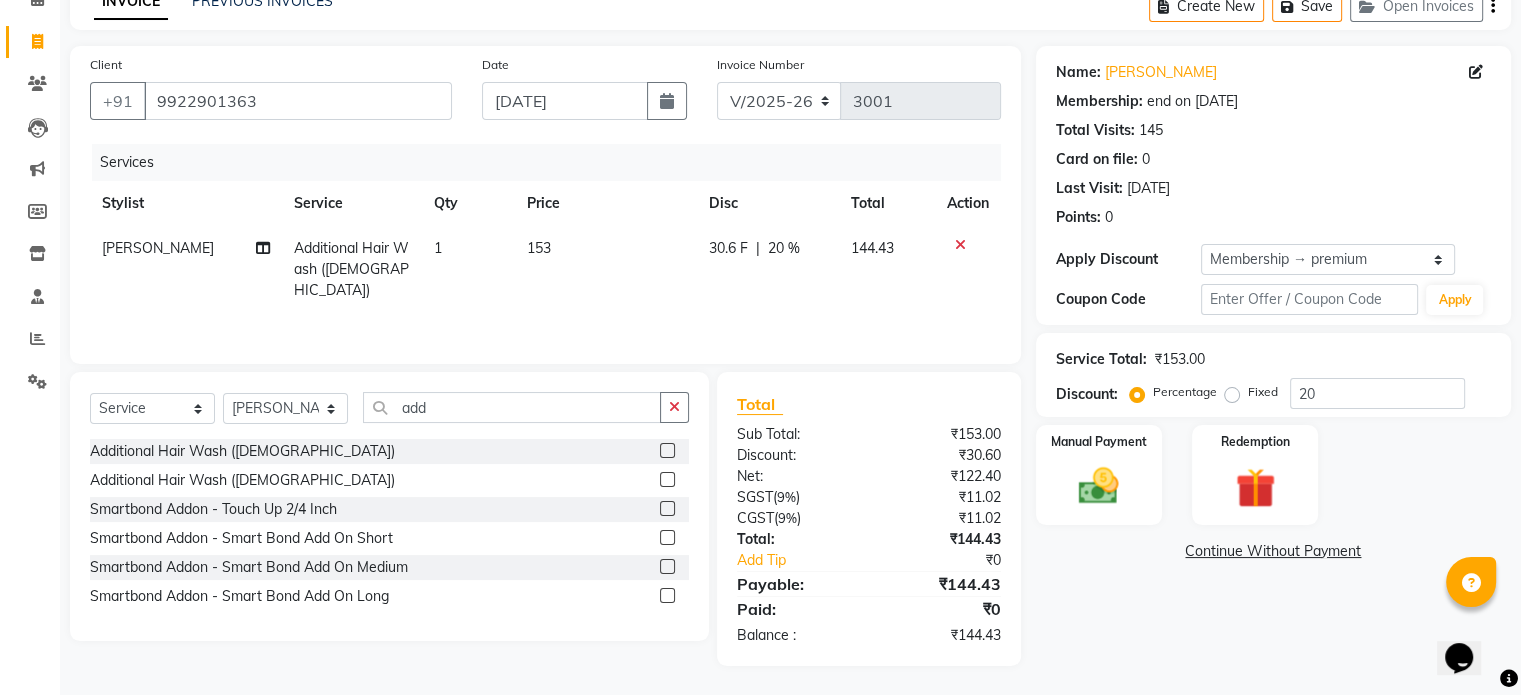 scroll, scrollTop: 105, scrollLeft: 0, axis: vertical 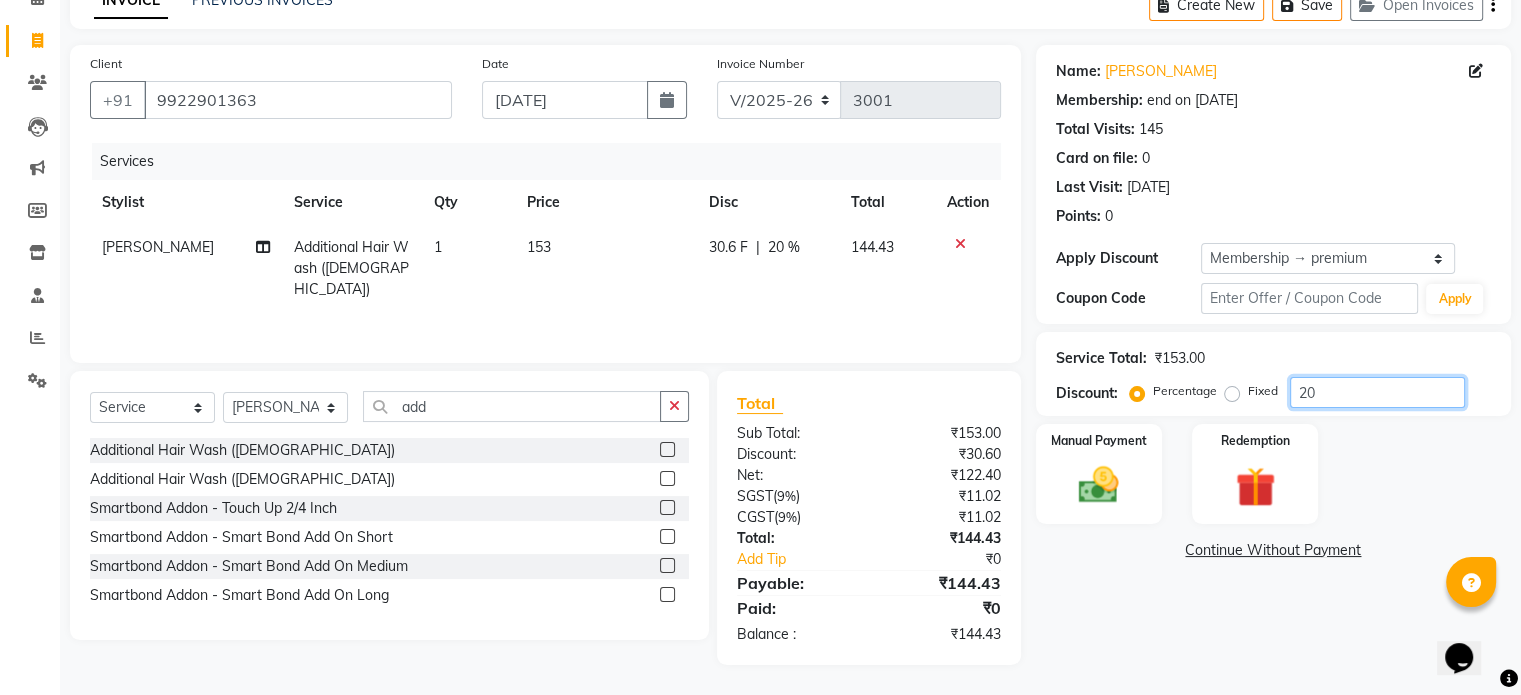 click on "20" 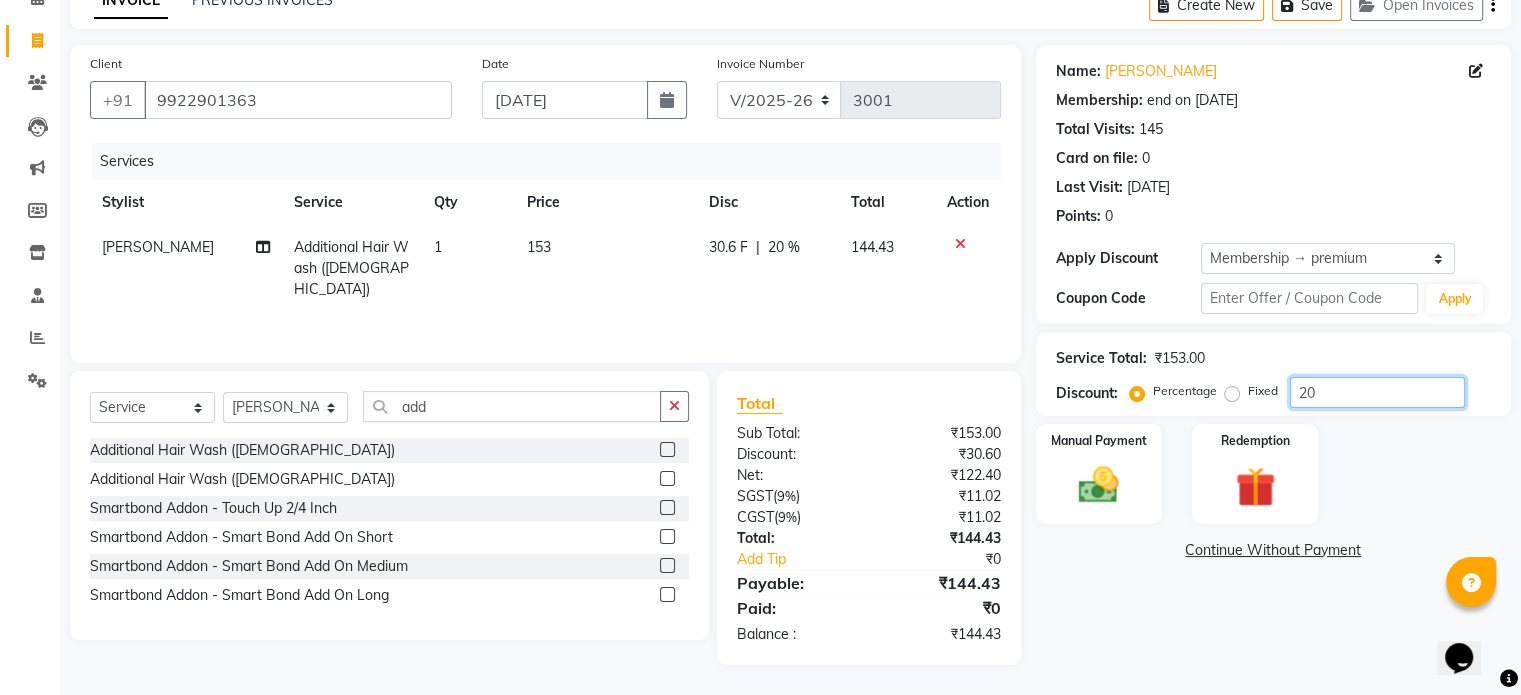 type on "2" 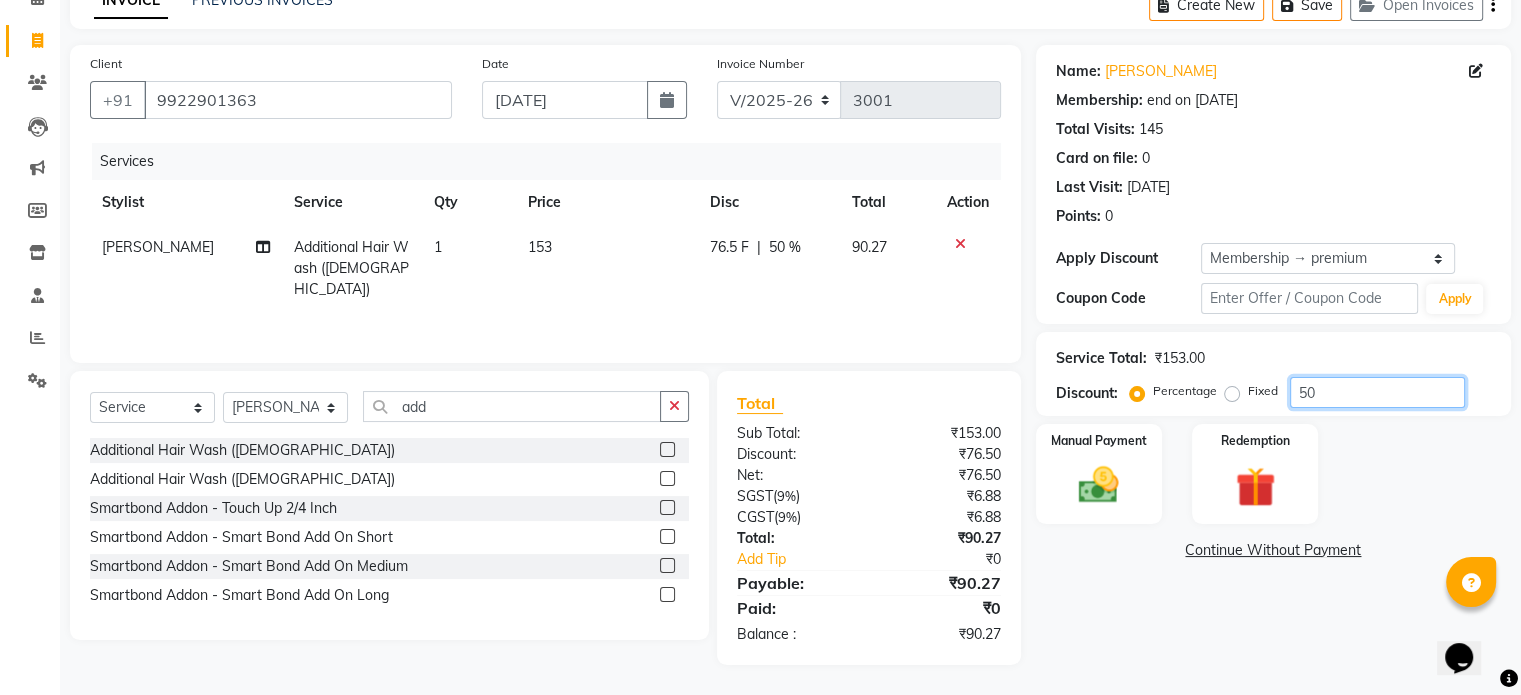 type on "5" 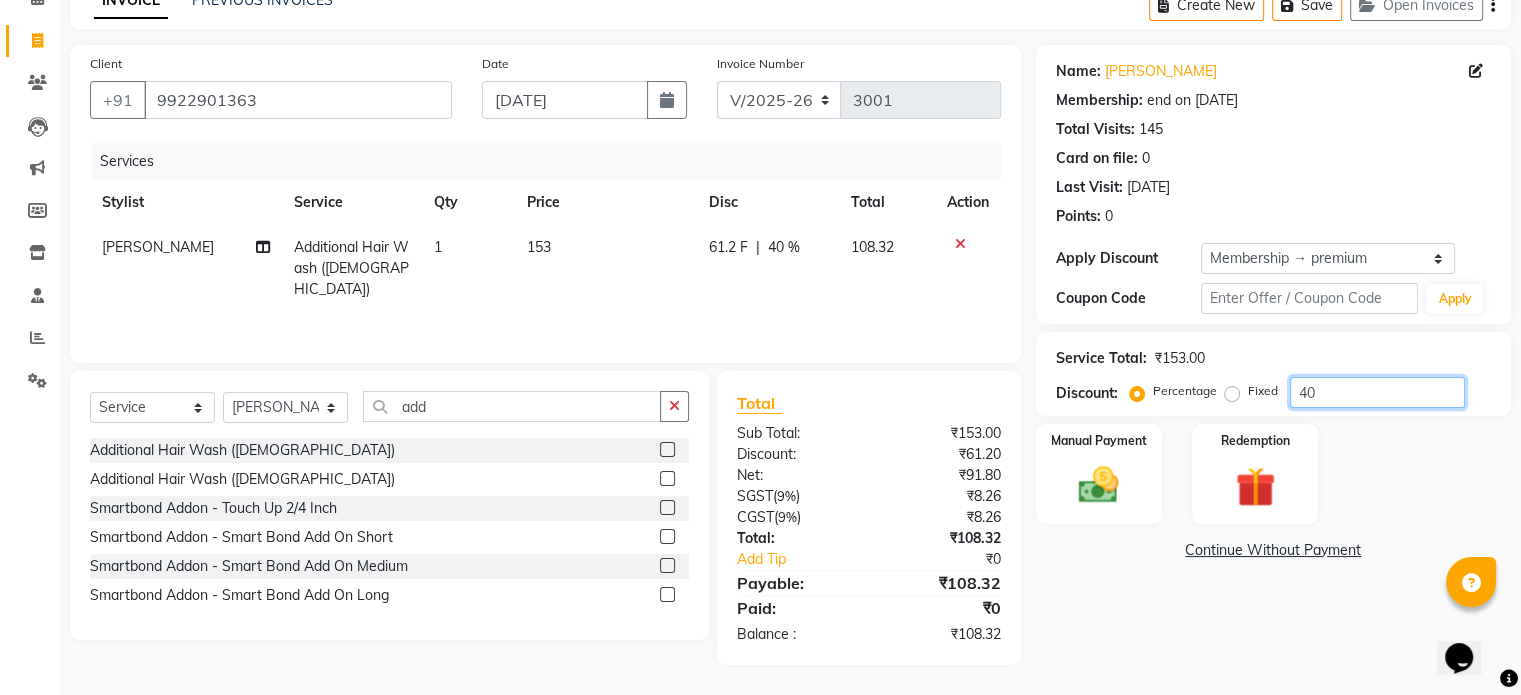type on "4" 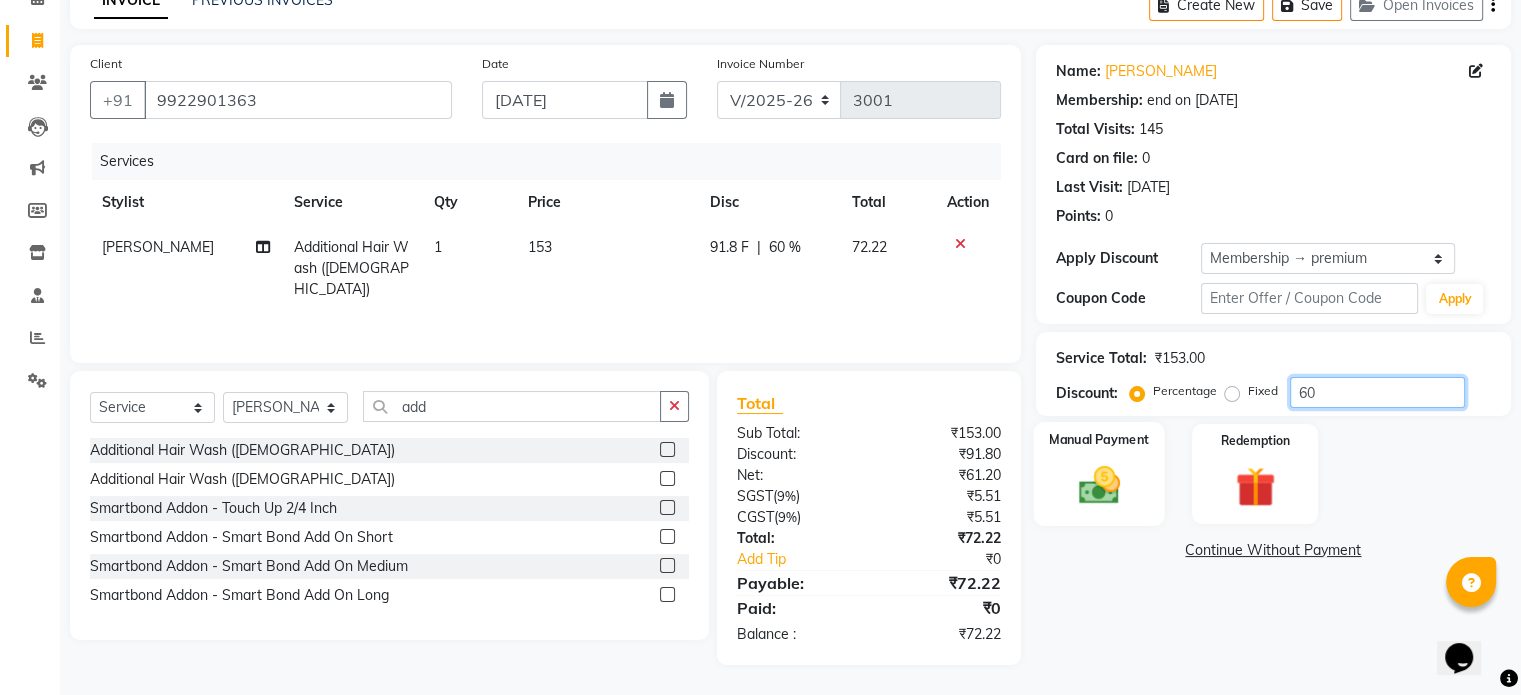 type on "60" 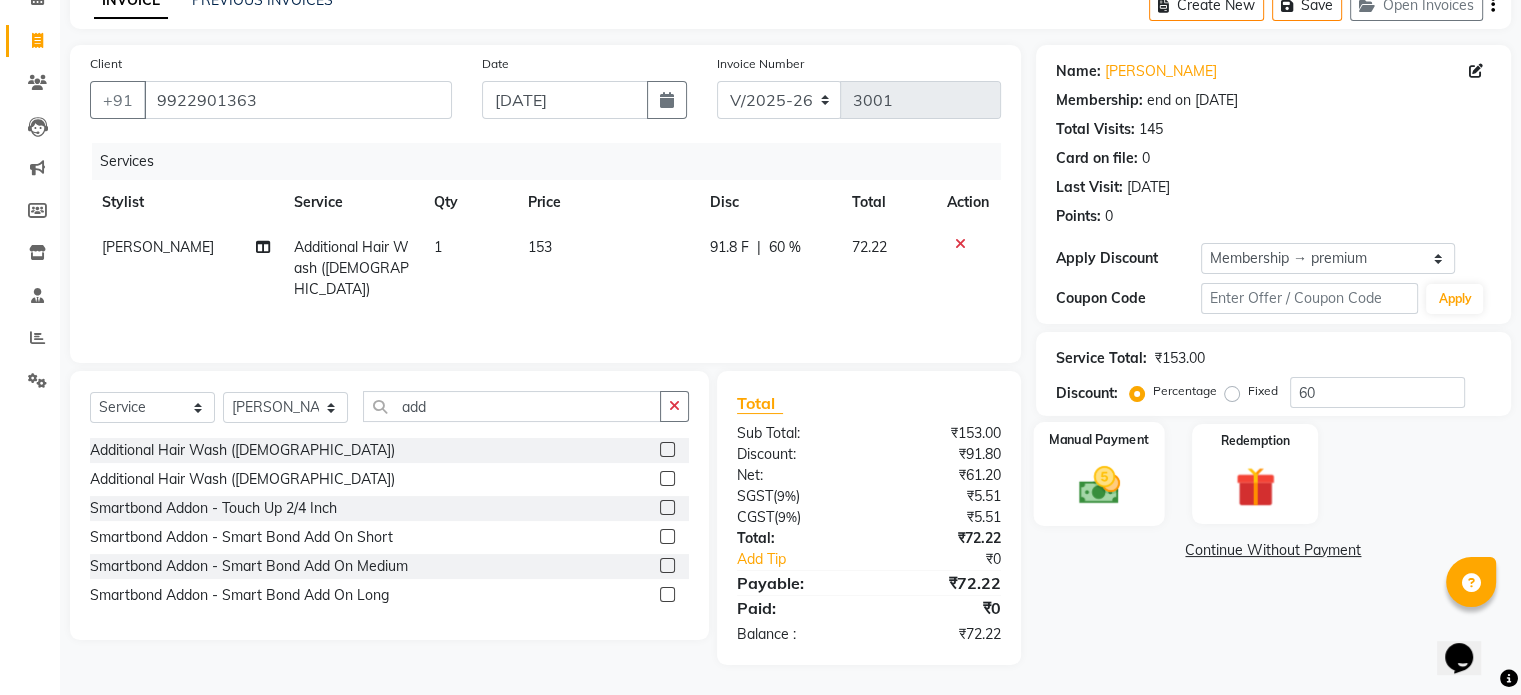 click 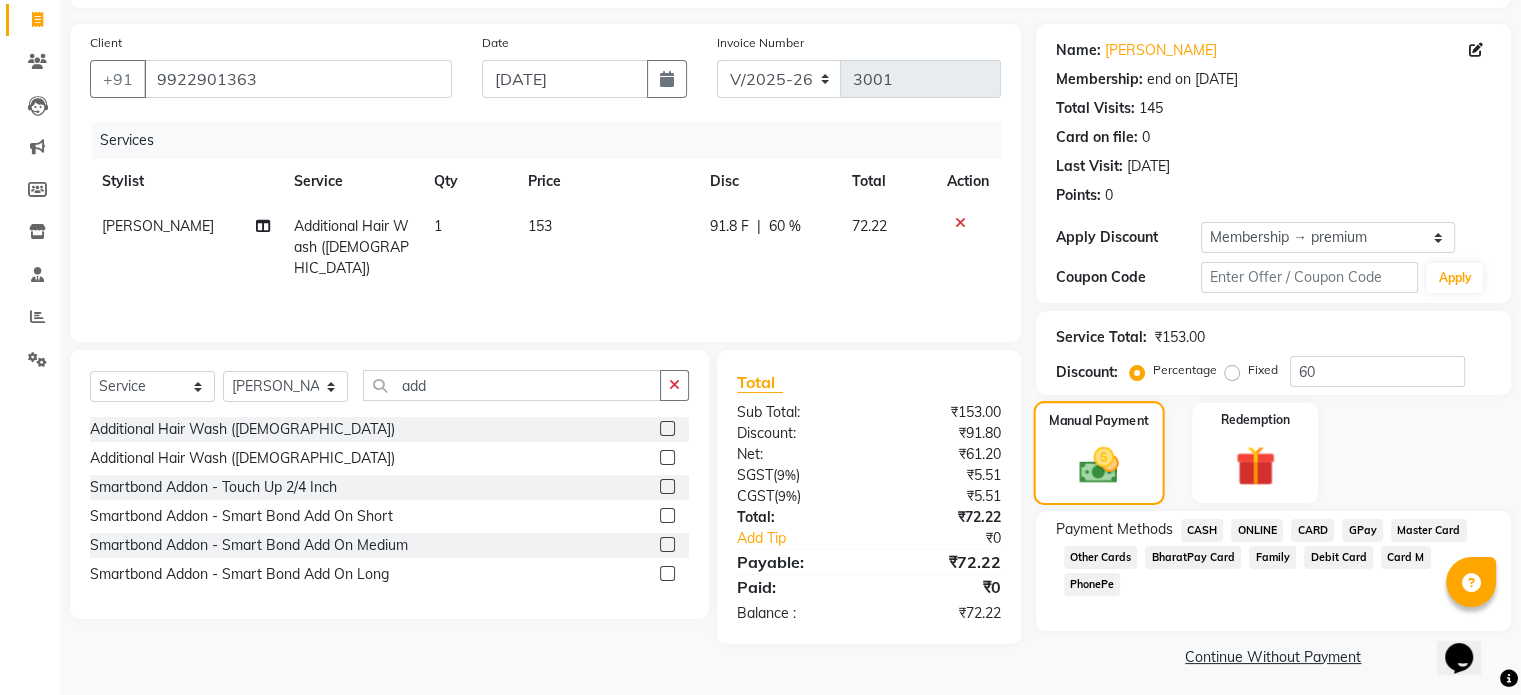 scroll, scrollTop: 132, scrollLeft: 0, axis: vertical 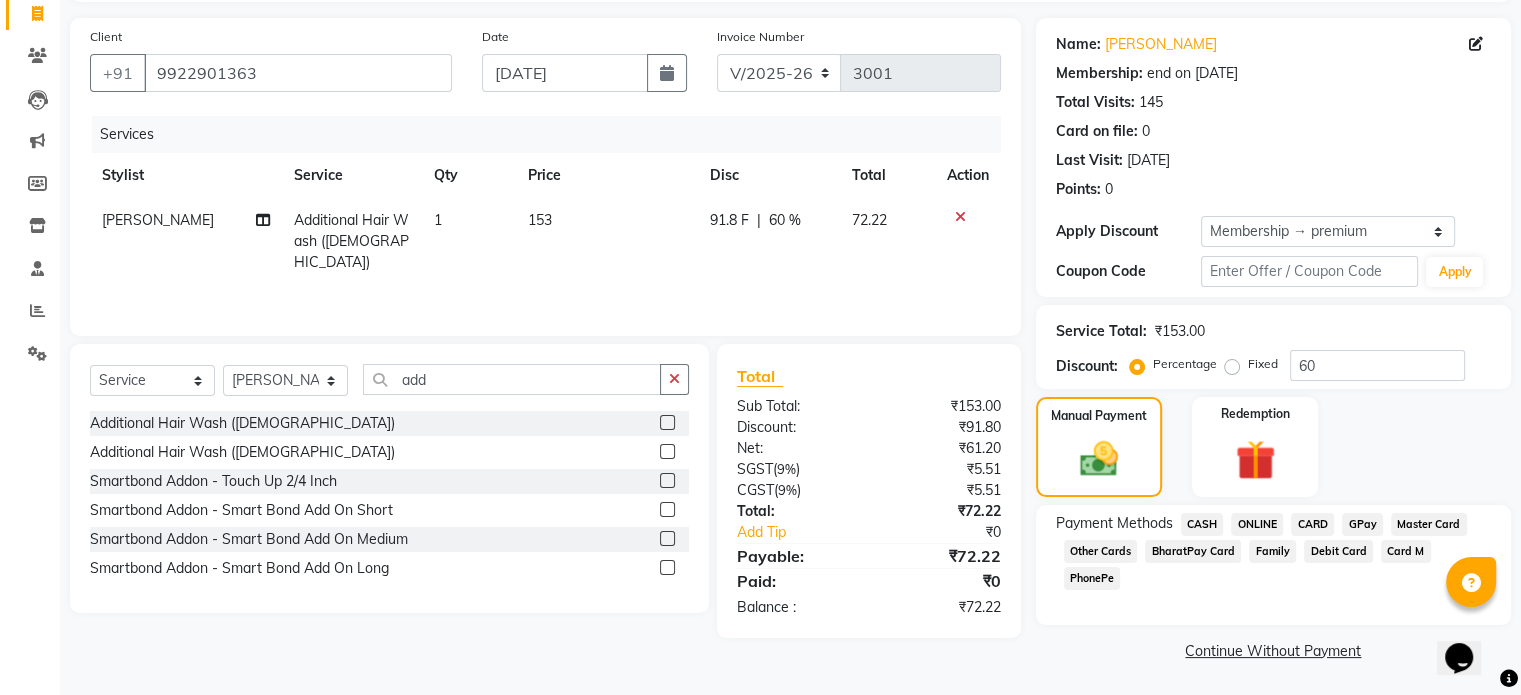 click on "ONLINE" 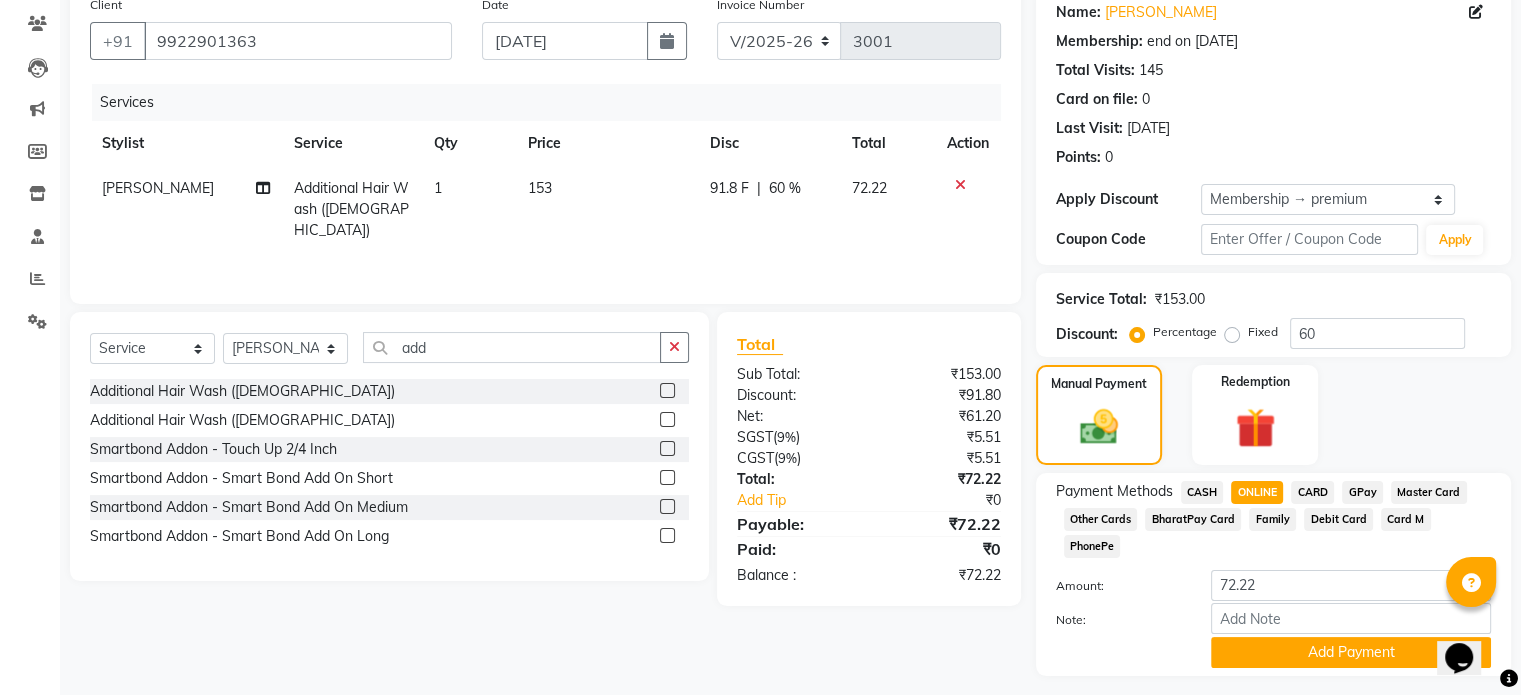 scroll, scrollTop: 191, scrollLeft: 0, axis: vertical 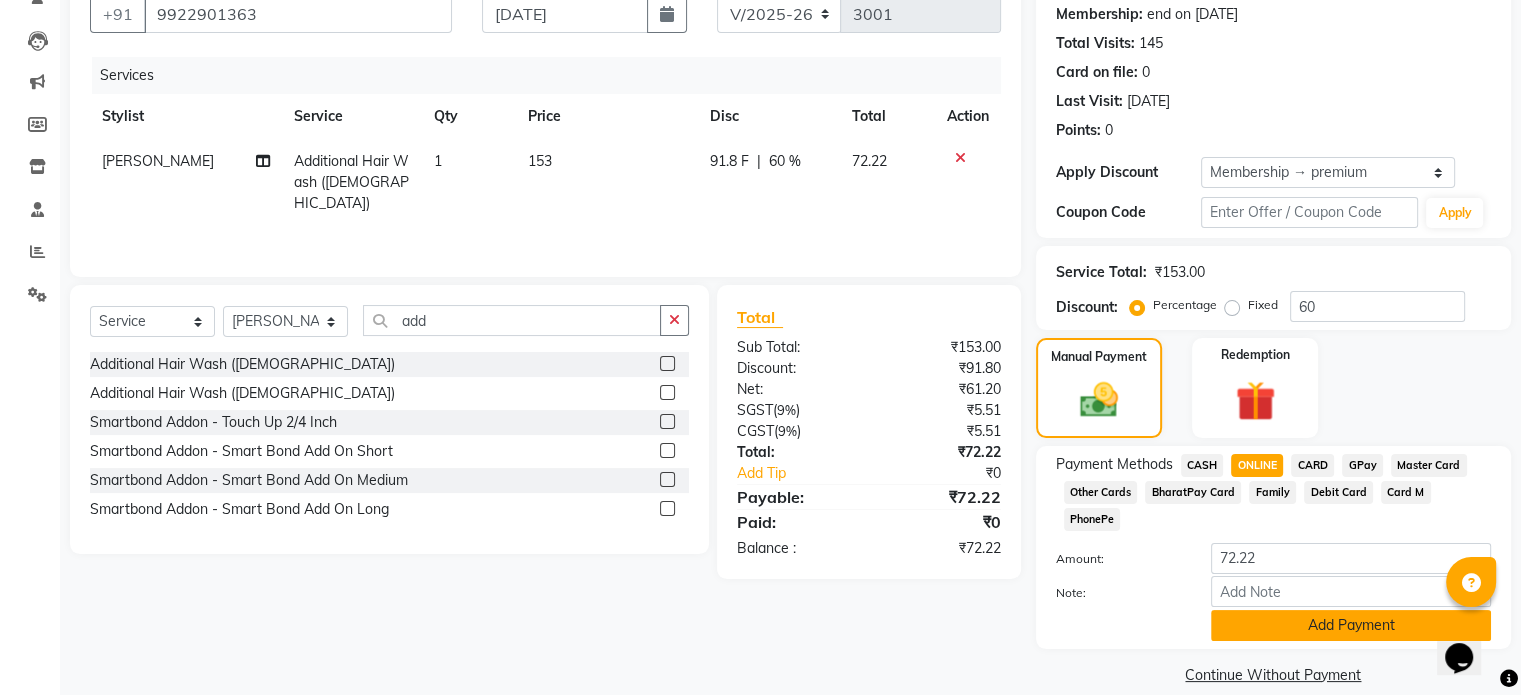 click on "Add Payment" 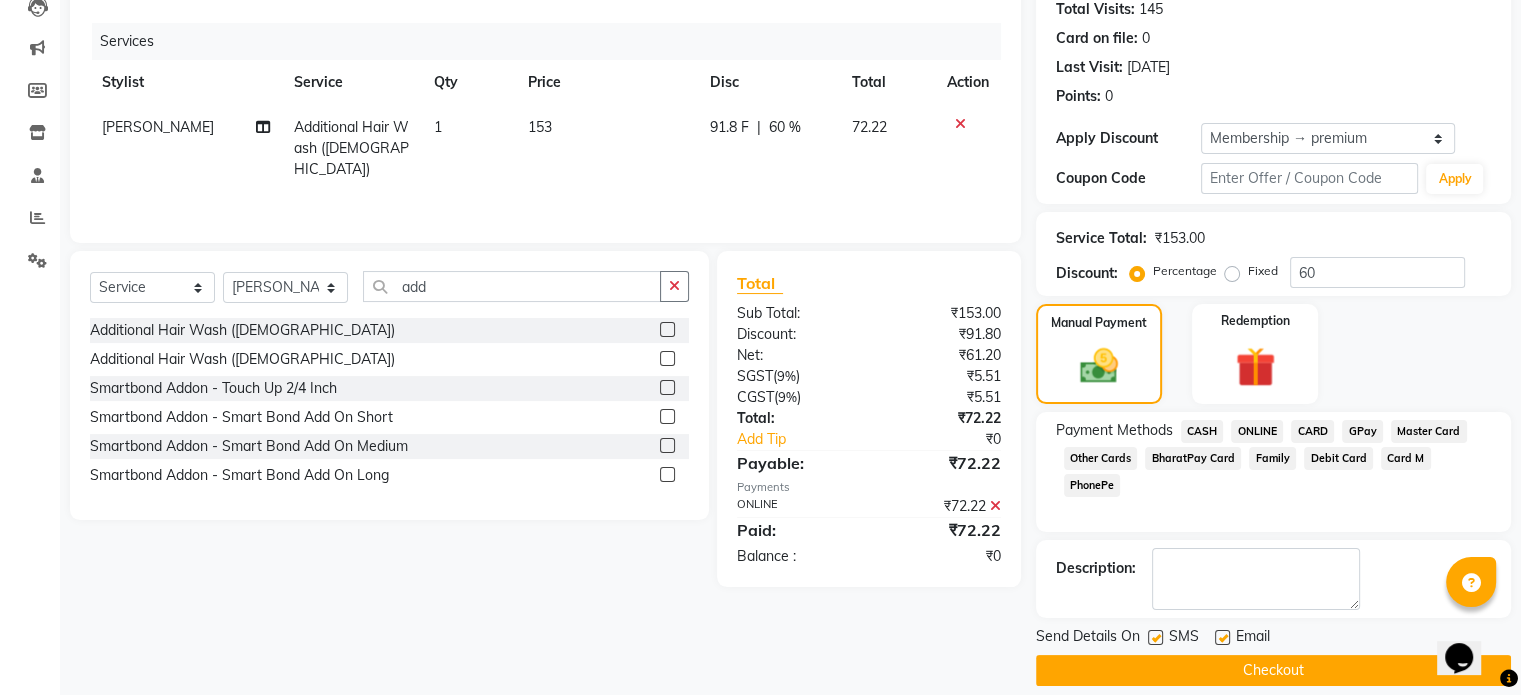 scroll, scrollTop: 244, scrollLeft: 0, axis: vertical 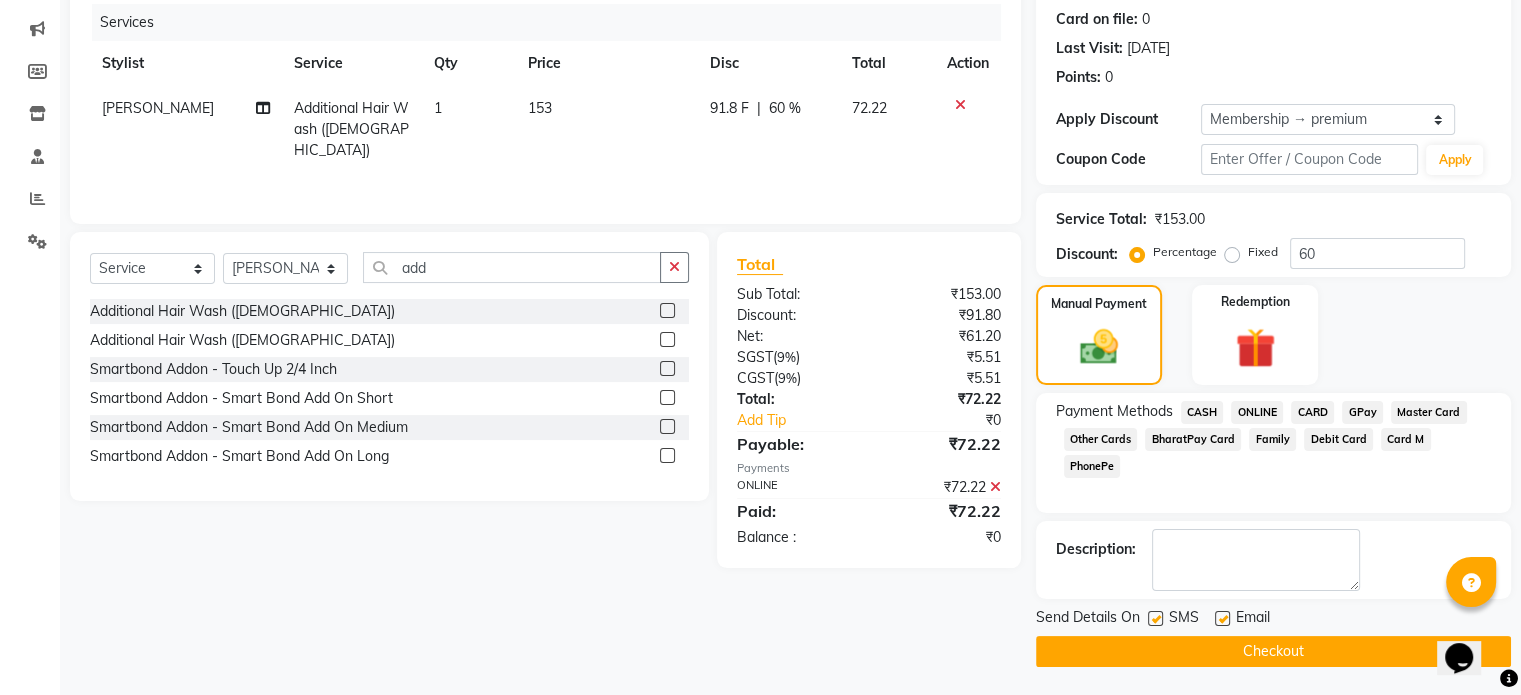 click on "INVOICE PREVIOUS INVOICES Create New   Save   Open Invoices  Client [PHONE_NUMBER] Date [DATE] Invoice Number V/2025 V/[PHONE_NUMBER] Services Stylist Service Qty Price Disc Total Action kaif shaikh Additional Hair Wash ([DEMOGRAPHIC_DATA]) 1 153 91.8 F | 60 % 72.22 Select  Service  Product  Membership  Package Voucher Prepaid Gift Card  Select Stylist Akash both AKSHAY .K [PERSON_NAME] kaif [PERSON_NAME] [PERSON_NAME] [PERSON_NAME] [PERSON_NAME] mane POOJA MORE [PERSON_NAME]  [PERSON_NAME] Shweta gotur [PERSON_NAME] [PERSON_NAME] add  Additional Hair Wash ([DEMOGRAPHIC_DATA])  Additional Hair Wash ([DEMOGRAPHIC_DATA])  Smartbond Addon - Touch Up 2/4 Inch  Smartbond Addon - Smart Bond Add On Short  Smartbond Addon - Smart Bond Add On Medium  Smartbond Addon - Smart Bond Add On Long  Total Sub Total: ₹153.00 Discount: ₹91.80 Net: ₹61.20 SGST  ( 9% ) ₹5.51 CGST  ( 9% ) ₹5.51 Total: ₹72.22 Add Tip ₹0 Payable: ₹72.22 Payments ONLINE ₹72.22  Paid: ₹72.22 Balance   : ₹0 Name: Yogesh Chandere Membership: end on [DATE]  0" 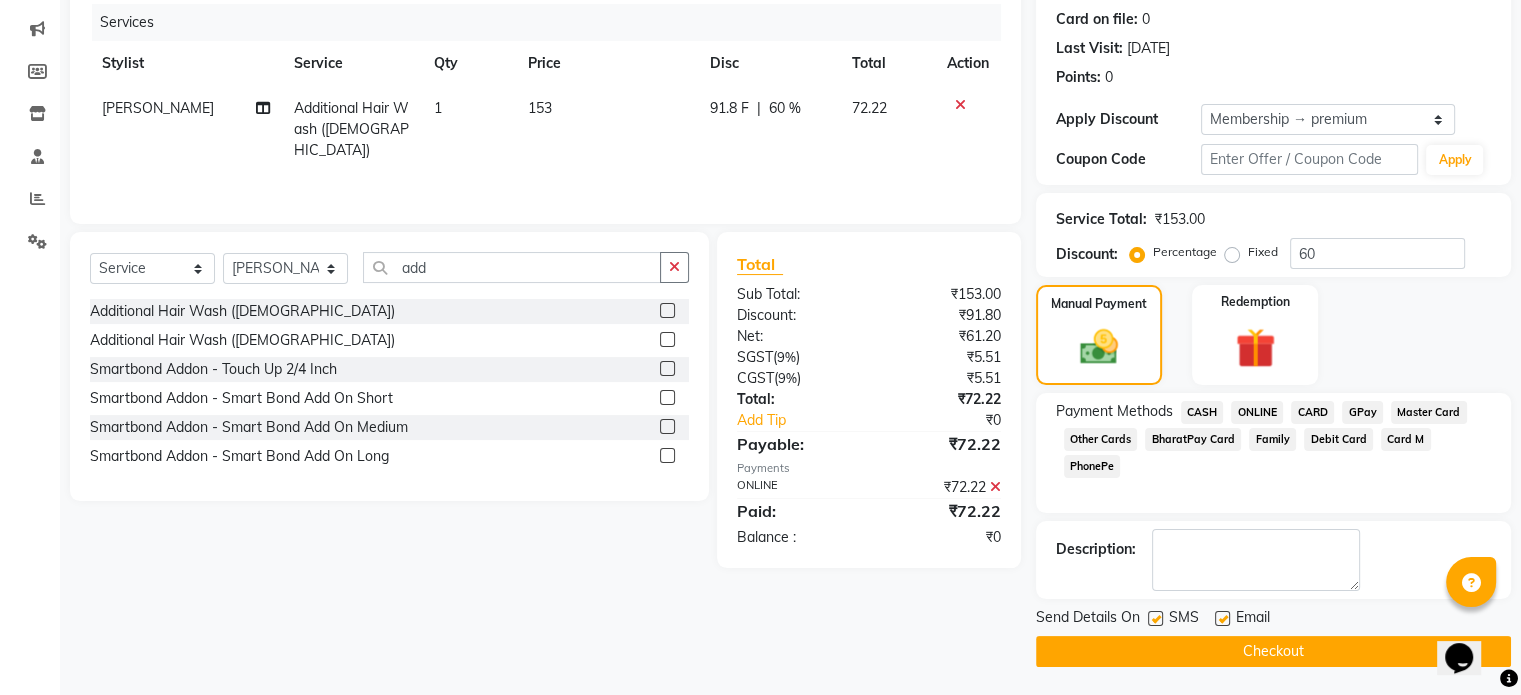 click on "Checkout" 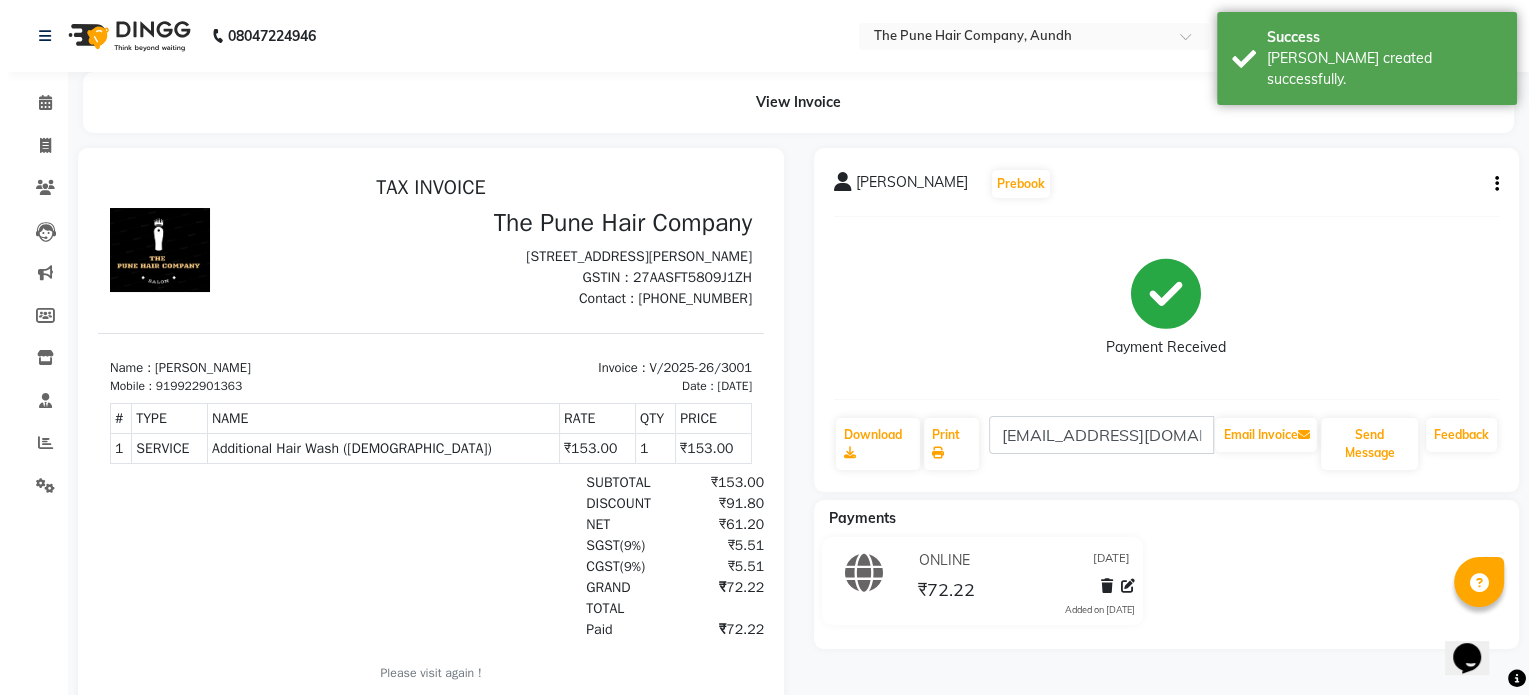scroll, scrollTop: 0, scrollLeft: 0, axis: both 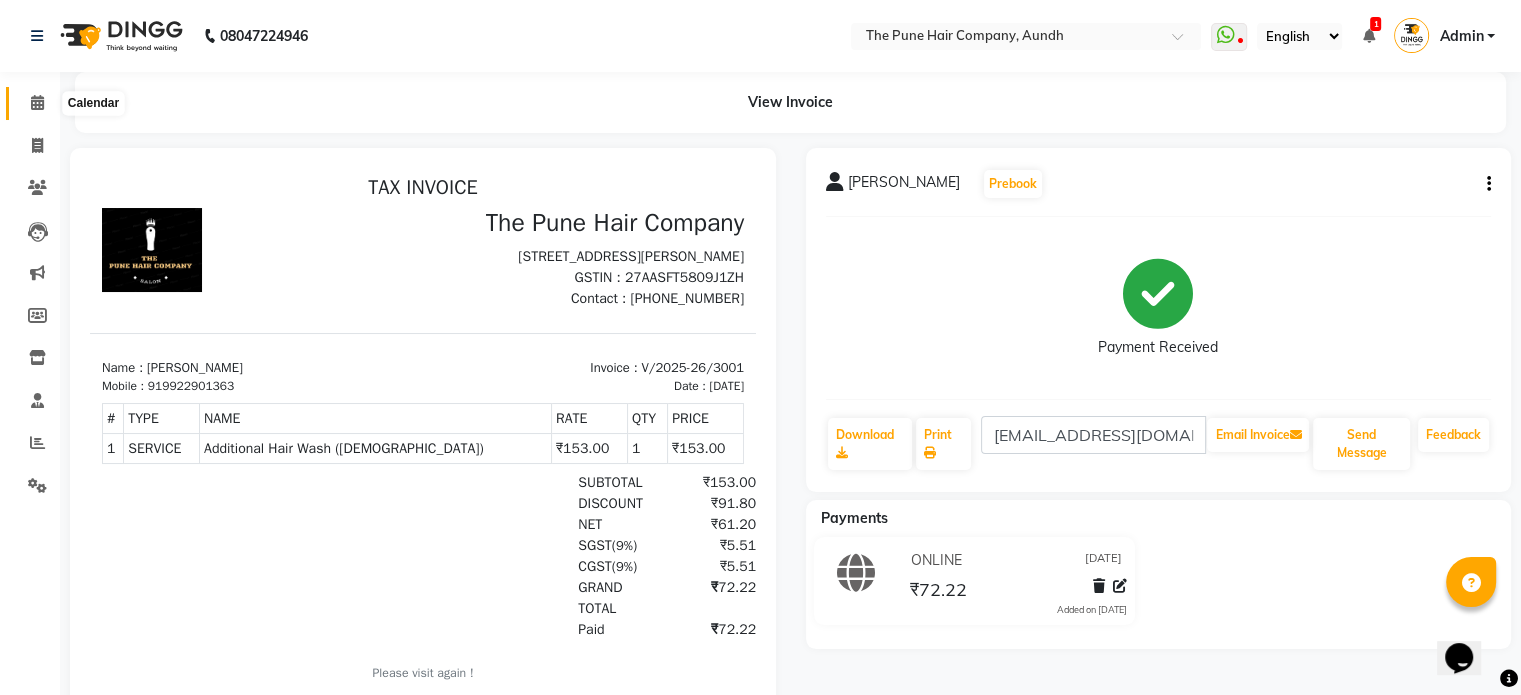 click 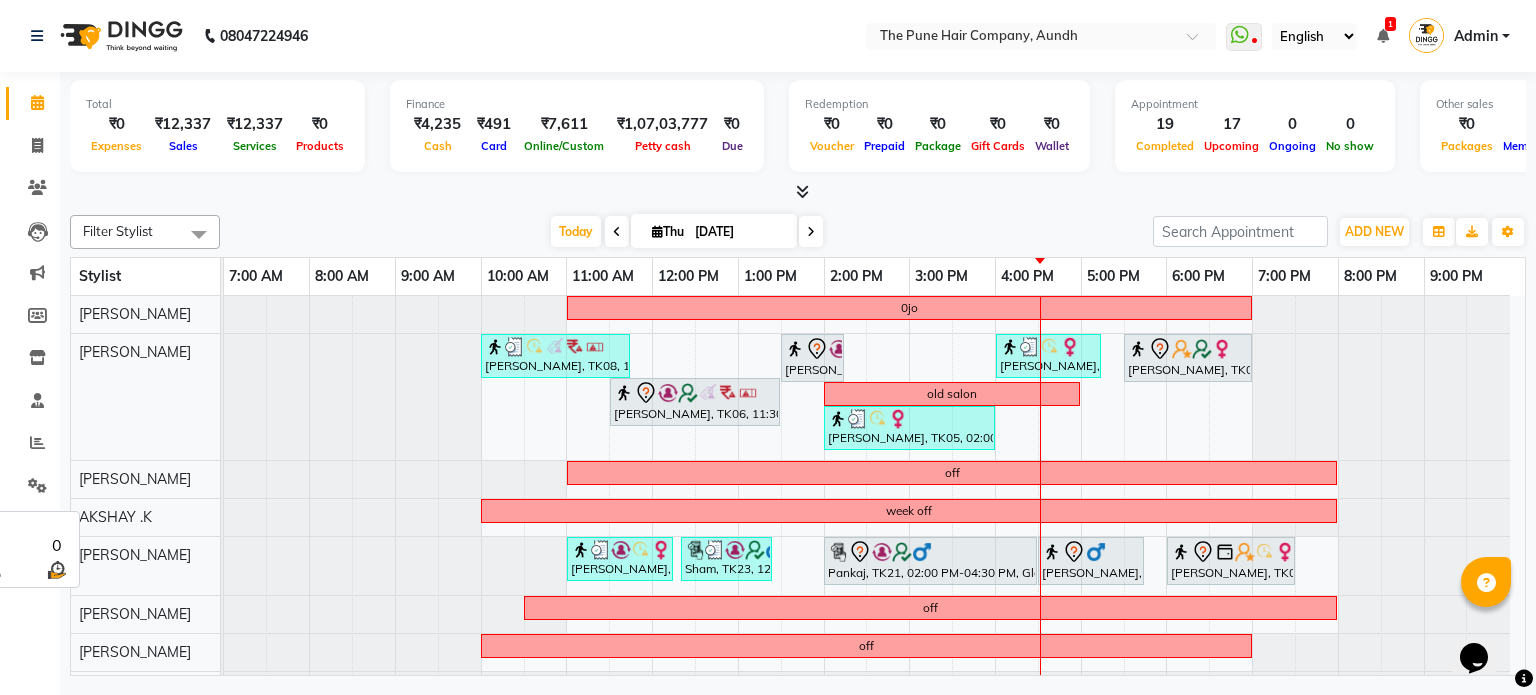 scroll, scrollTop: 176, scrollLeft: 0, axis: vertical 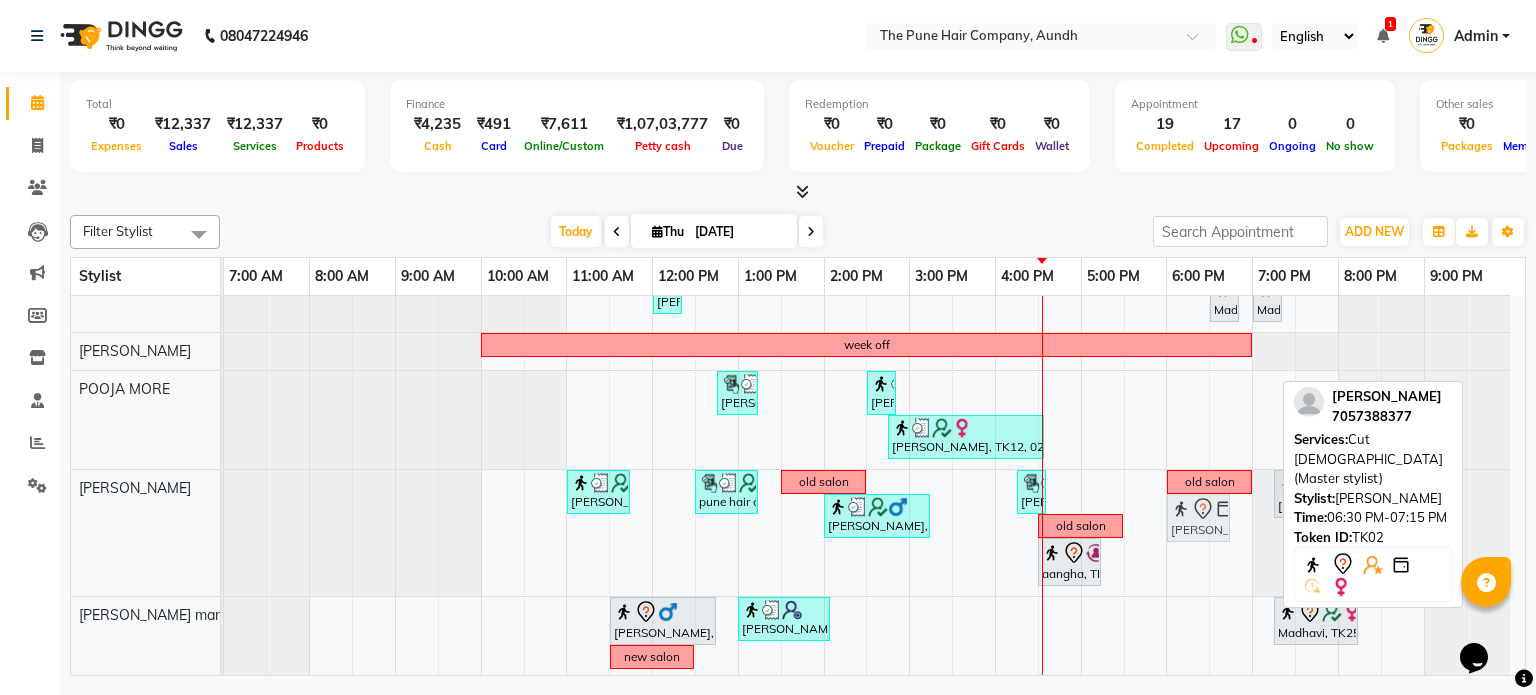 drag, startPoint x: 1249, startPoint y: 519, endPoint x: 1204, endPoint y: 503, distance: 47.759815 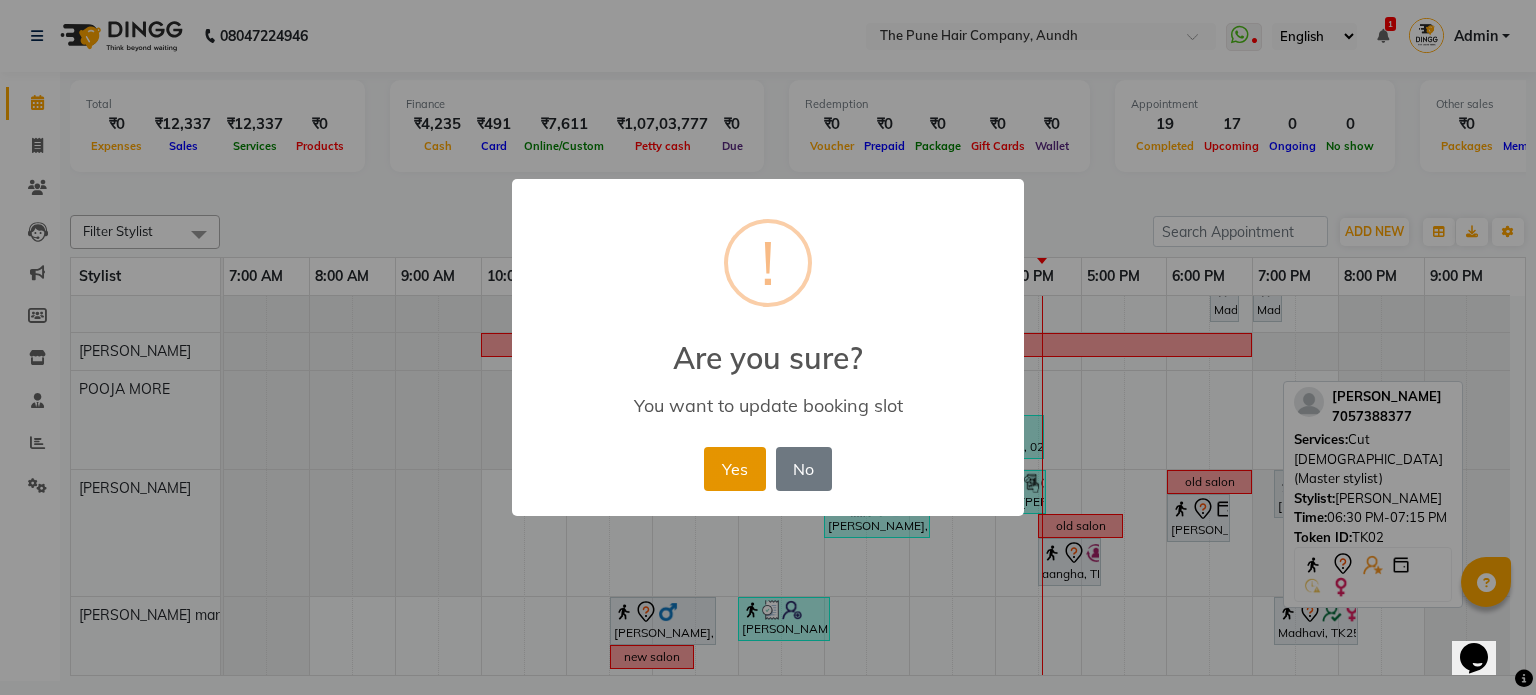 click on "Yes" at bounding box center [734, 469] 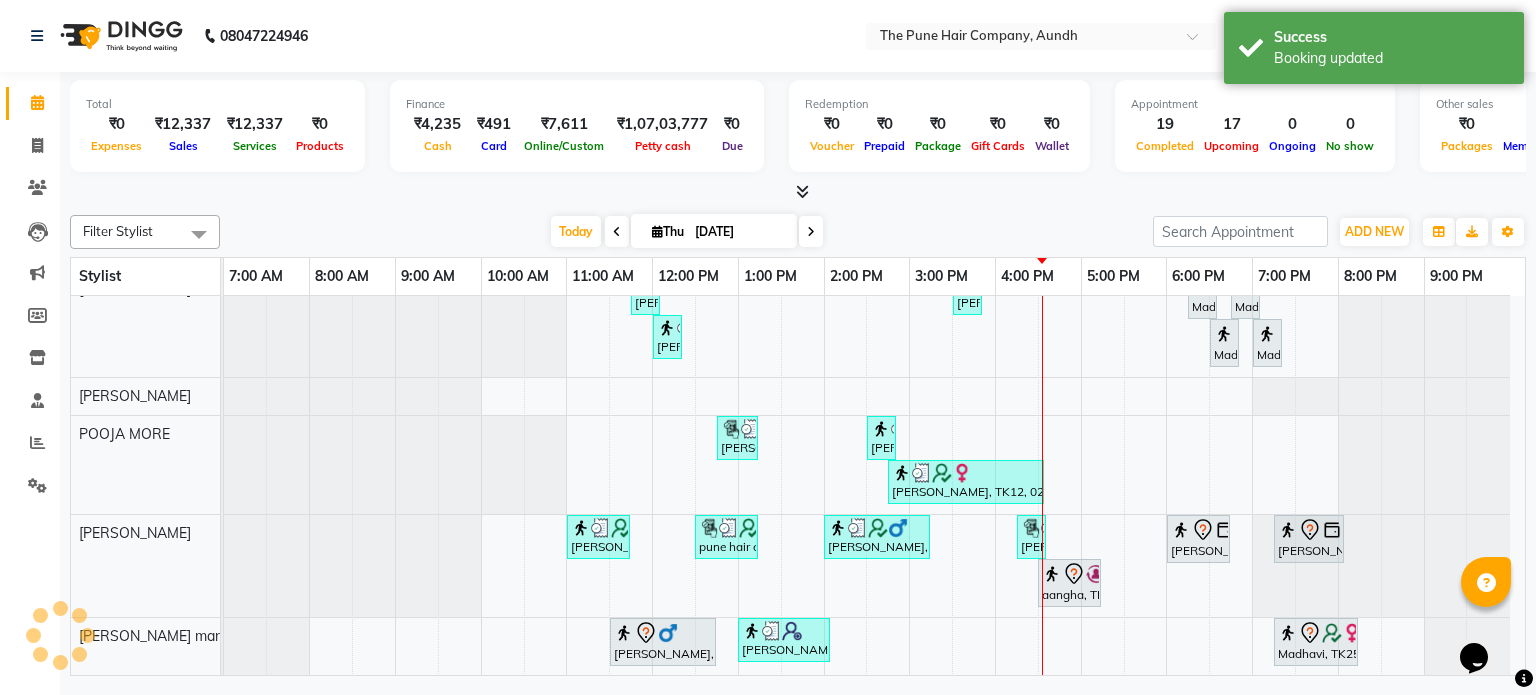 scroll, scrollTop: 583, scrollLeft: 0, axis: vertical 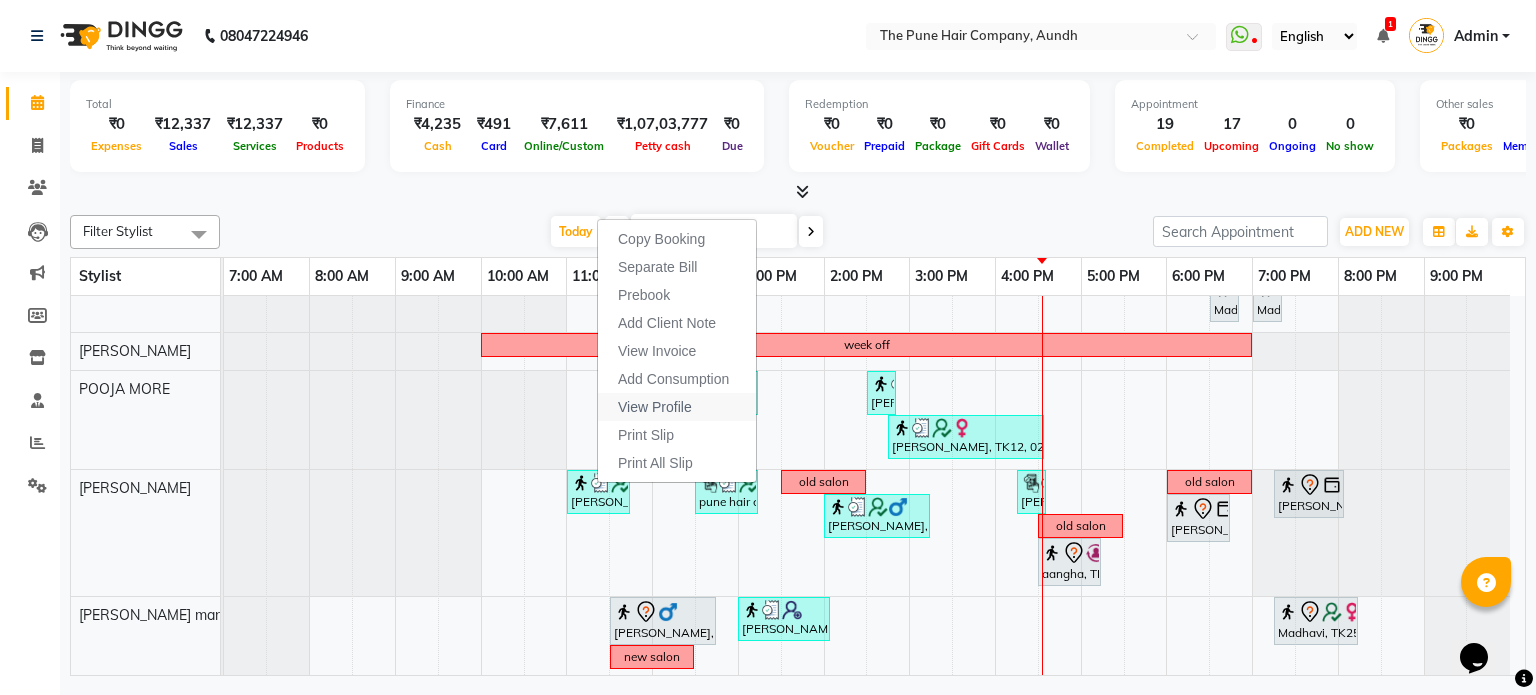 click on "View Profile" at bounding box center [655, 407] 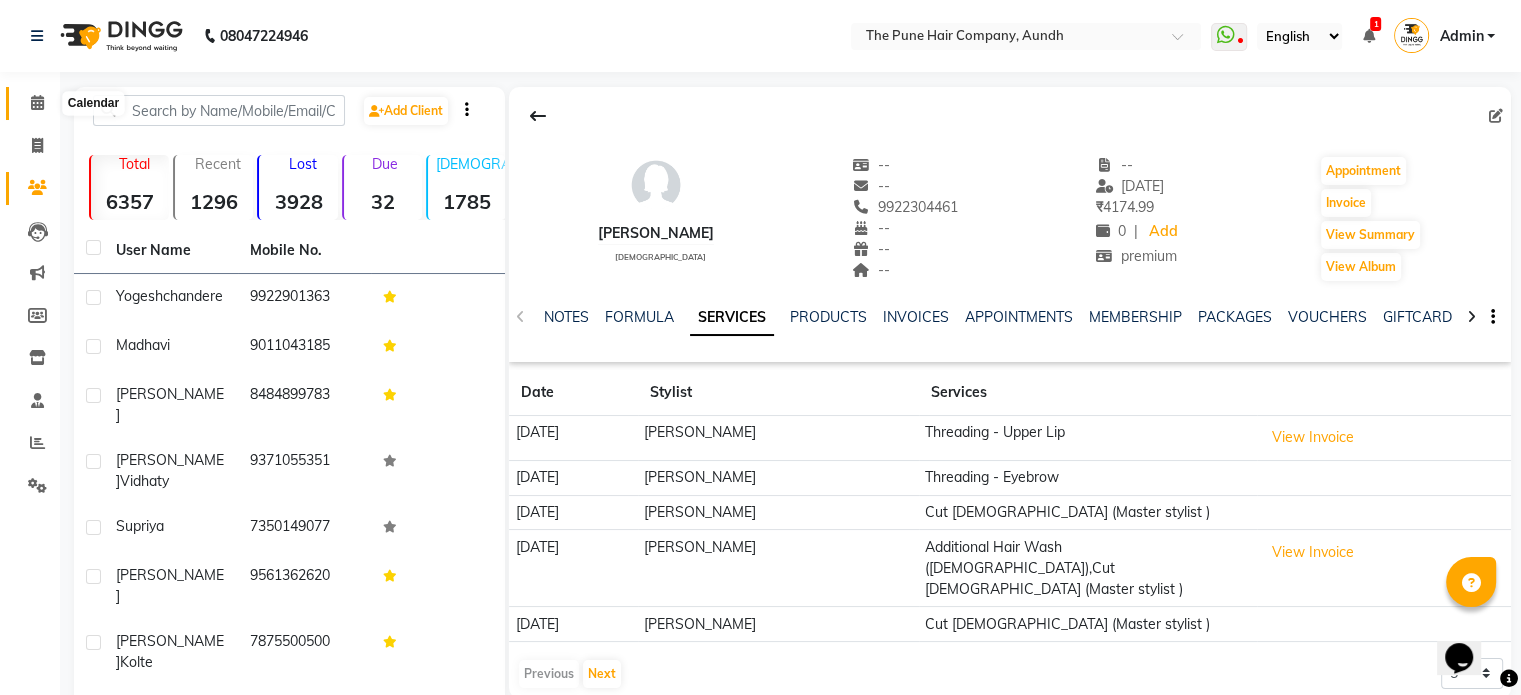 click 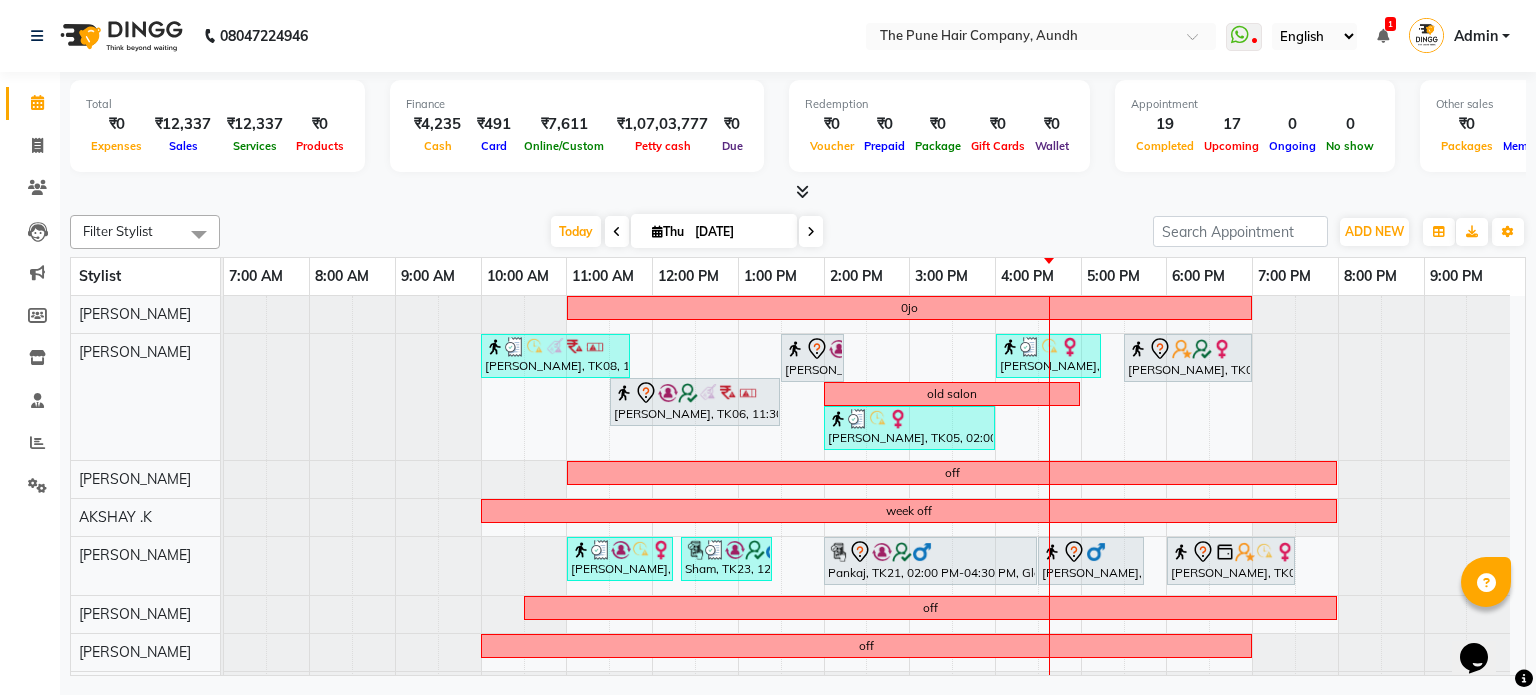 click on "[DATE]" at bounding box center [739, 232] 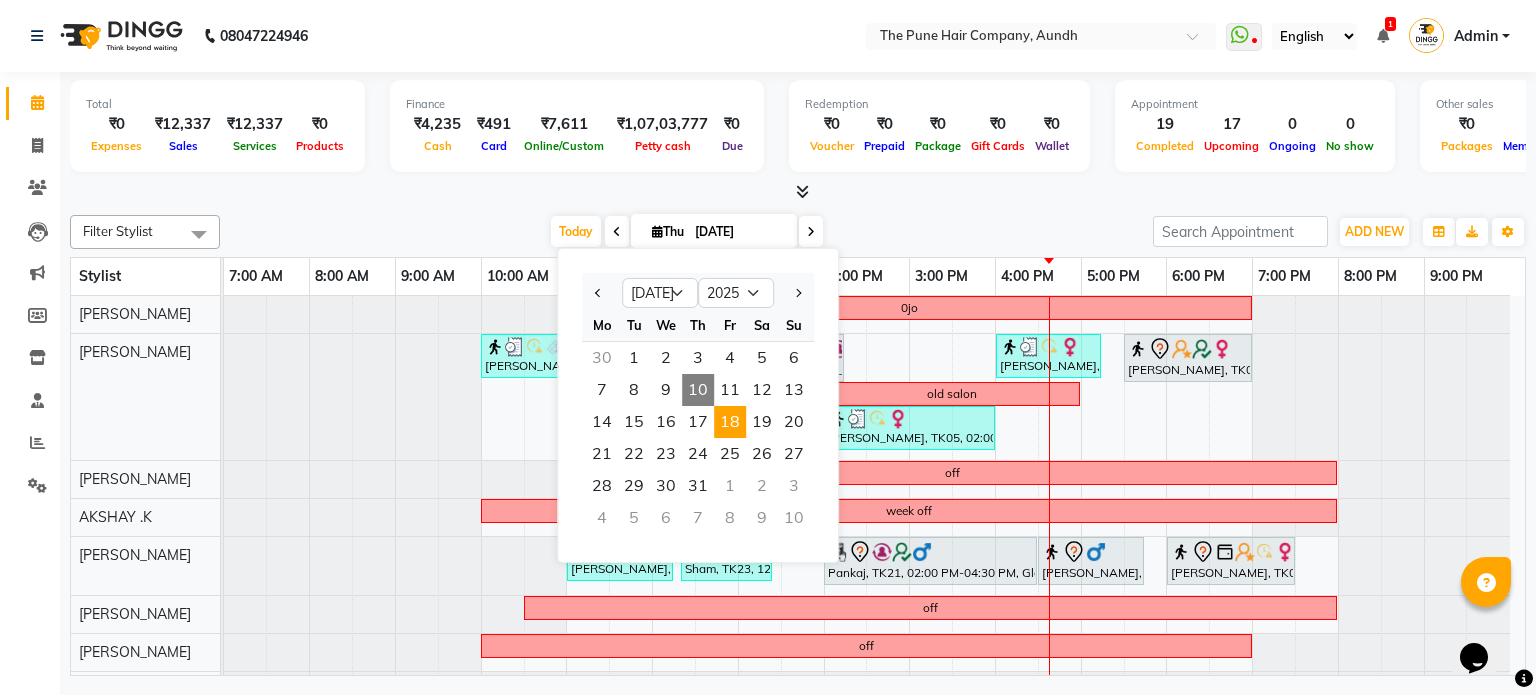 click on "18" at bounding box center [730, 422] 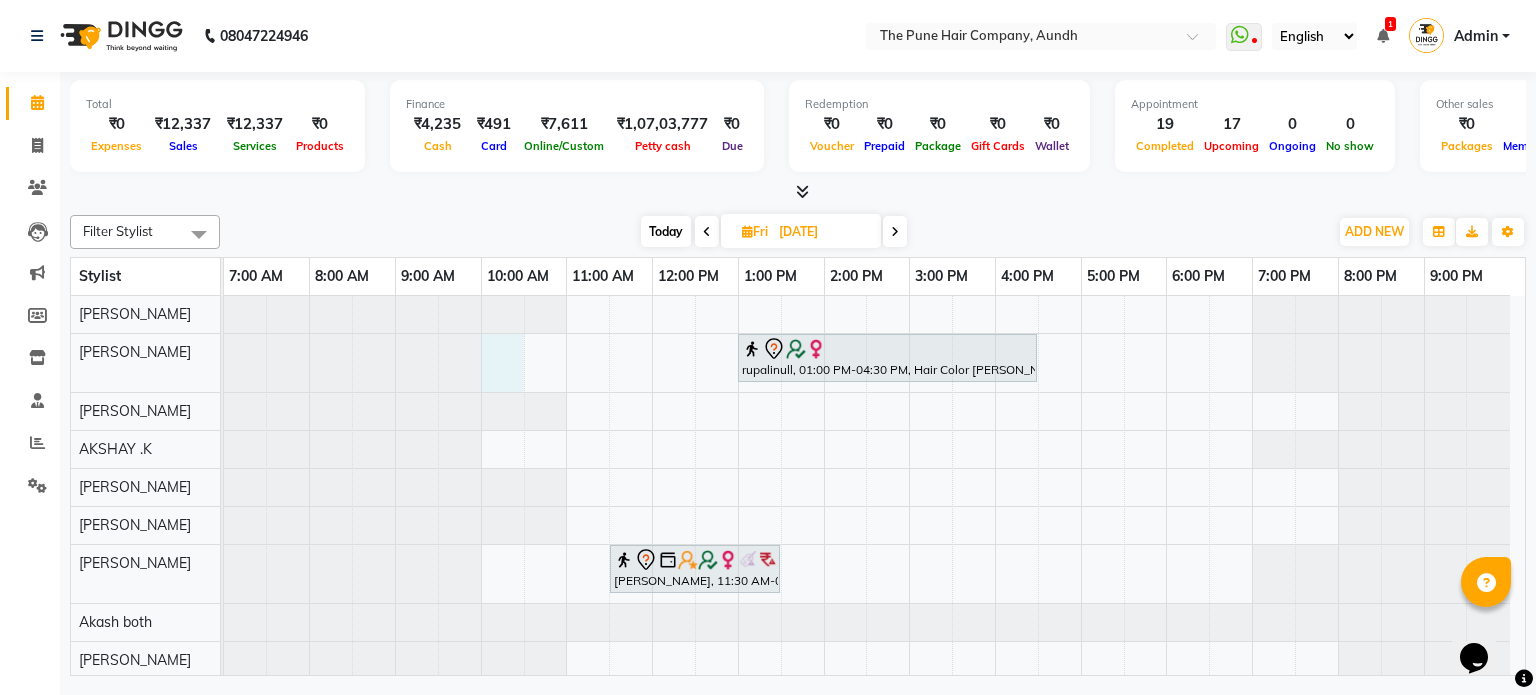 click on "rupalinull, 01:00 PM-04:30 PM, Hair Color [PERSON_NAME] Touchup 2 Inch             [PERSON_NAME], 11:30 AM-01:30 PM, Hair Color [PERSON_NAME] Touchup 2 Inch" at bounding box center (874, 582) 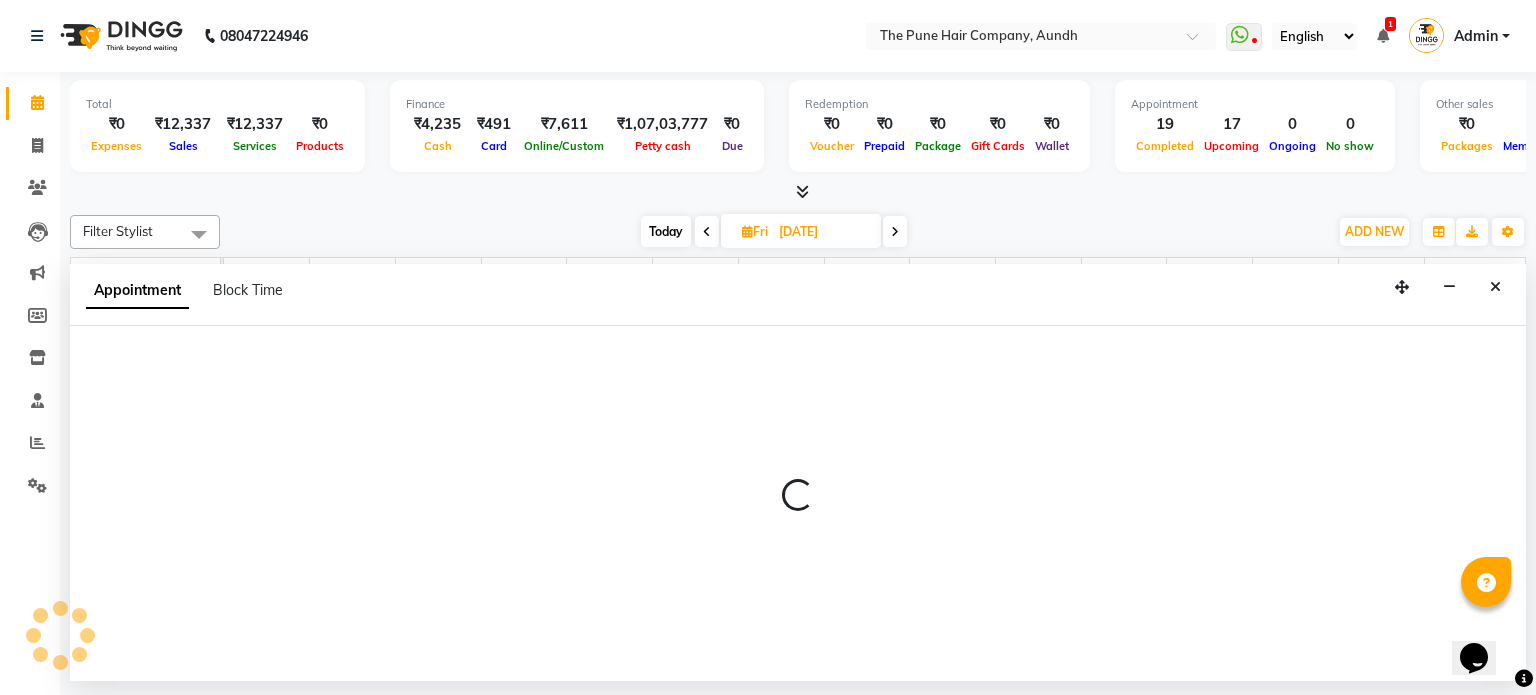 select on "3339" 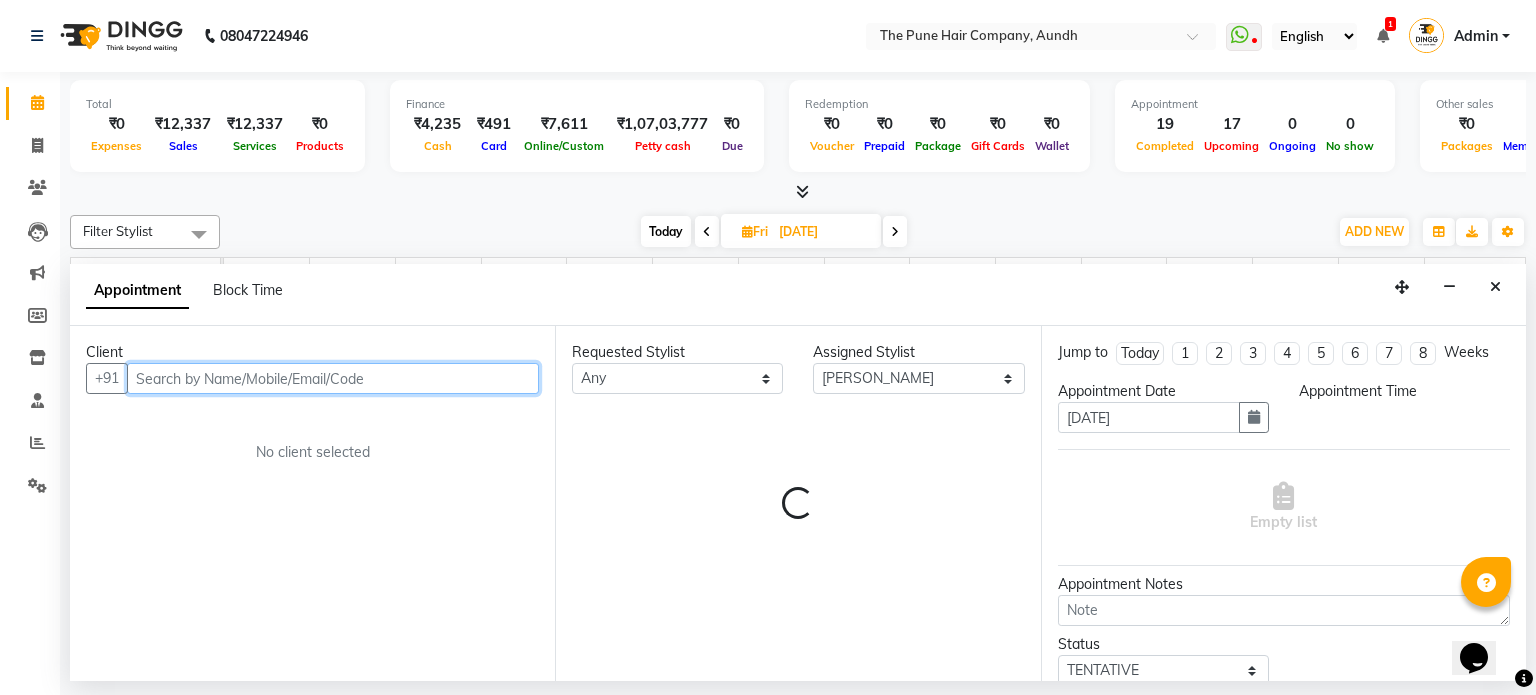 select on "600" 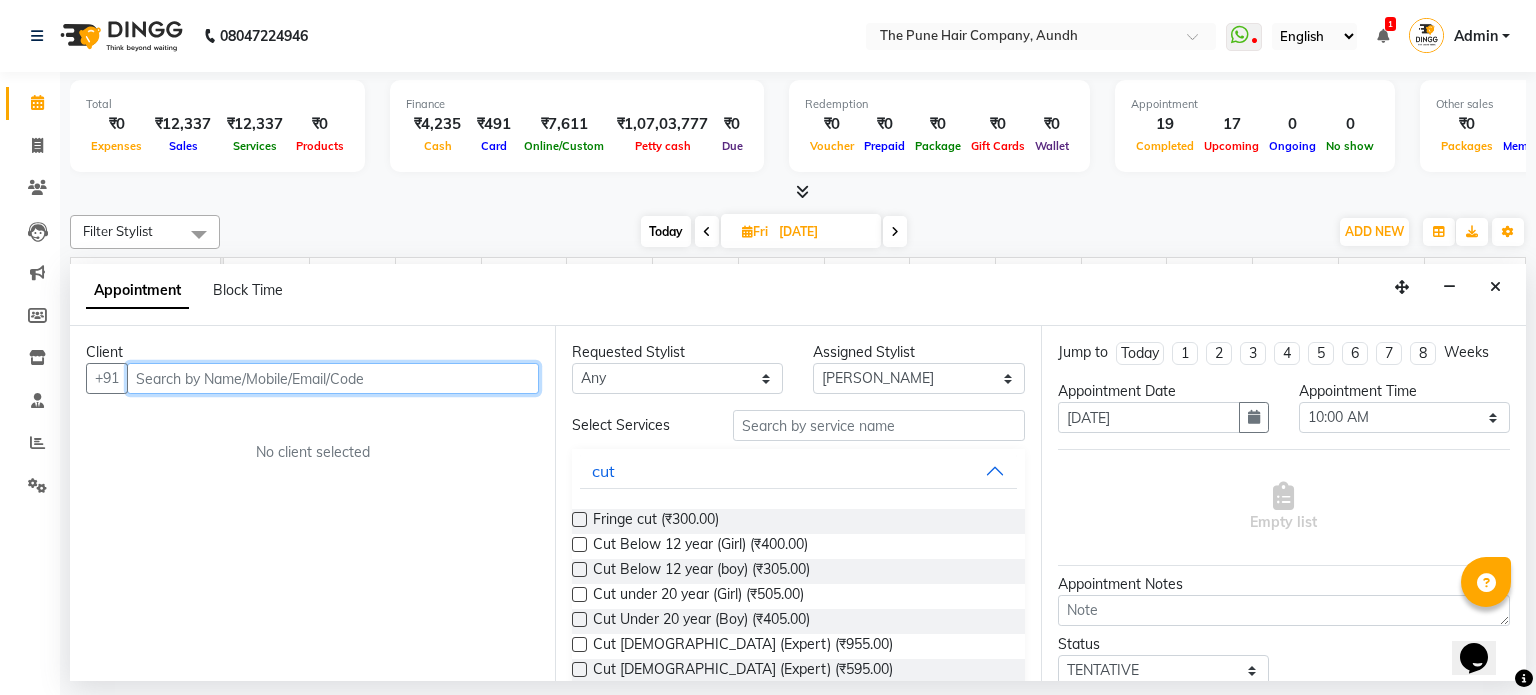 click at bounding box center [333, 378] 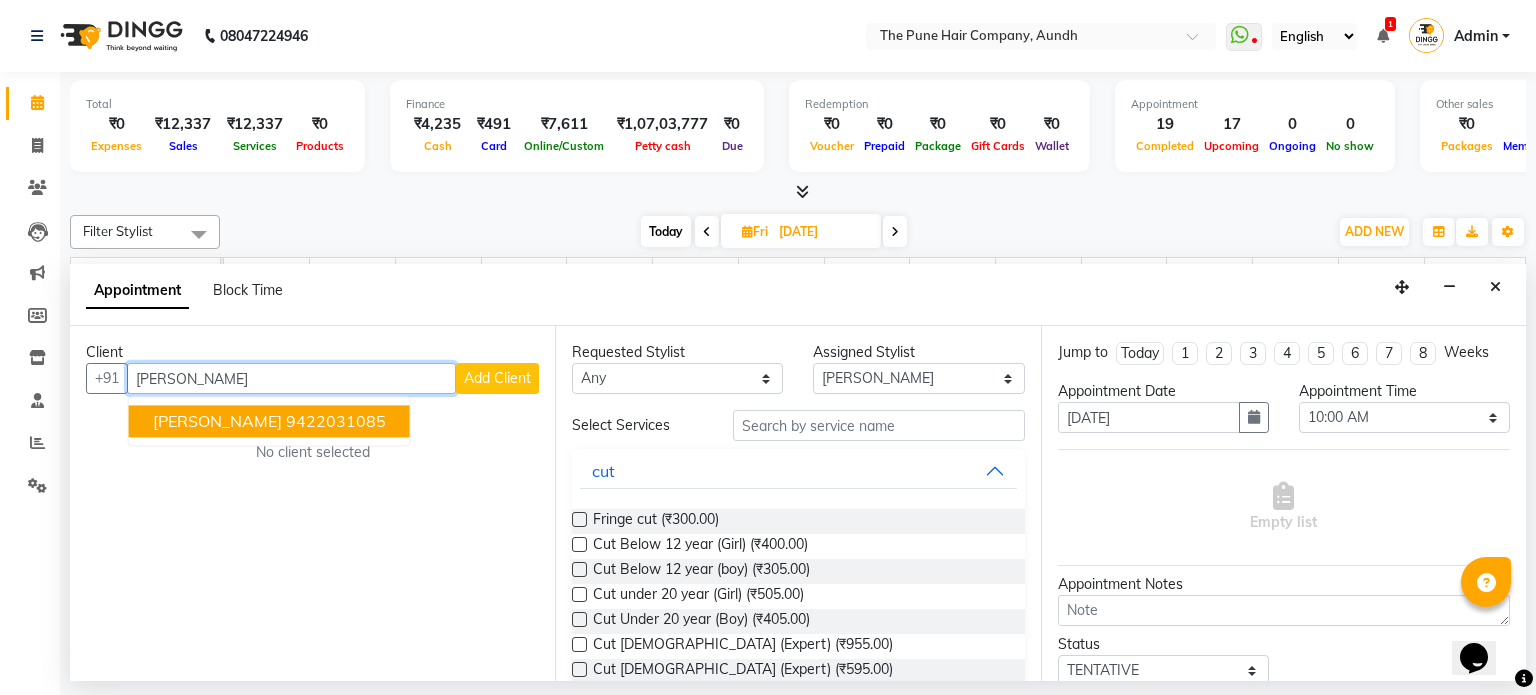 click on "9422031085" at bounding box center (336, 422) 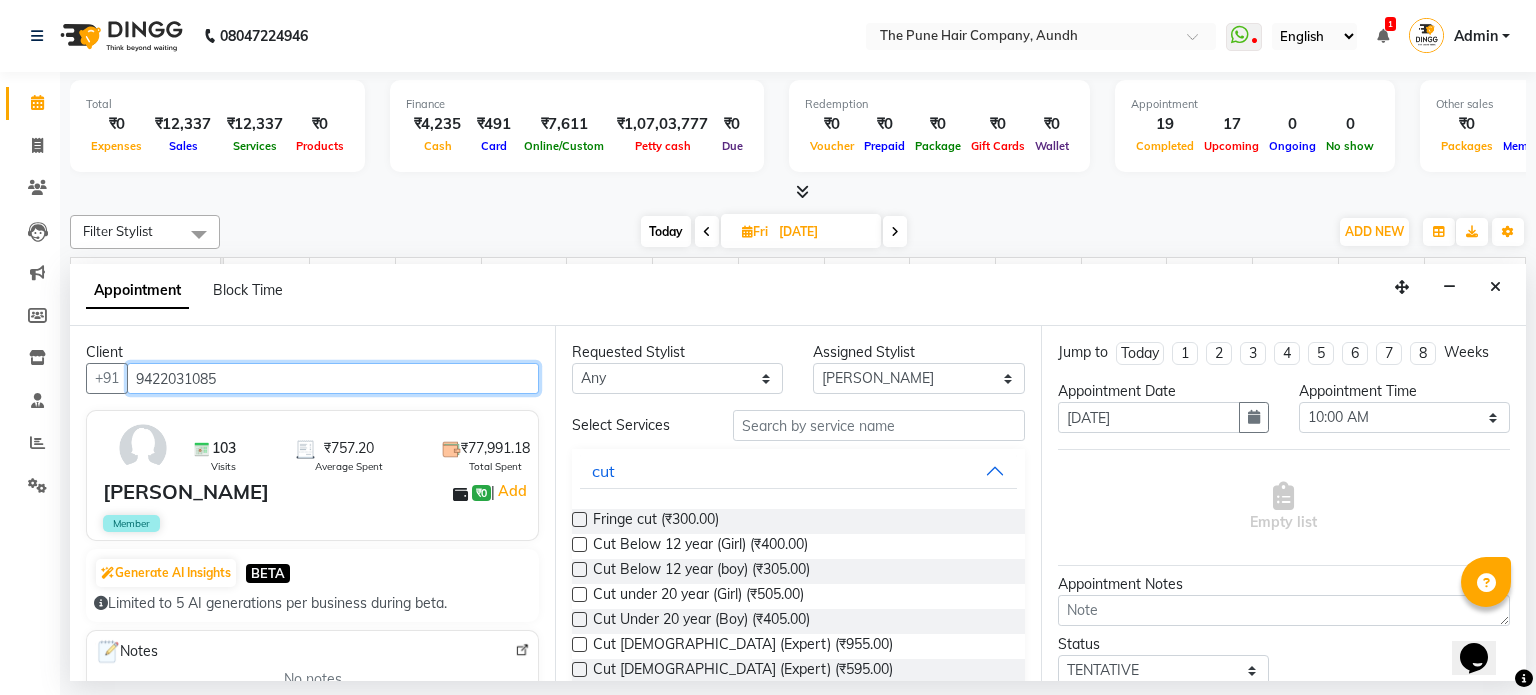 type on "9422031085" 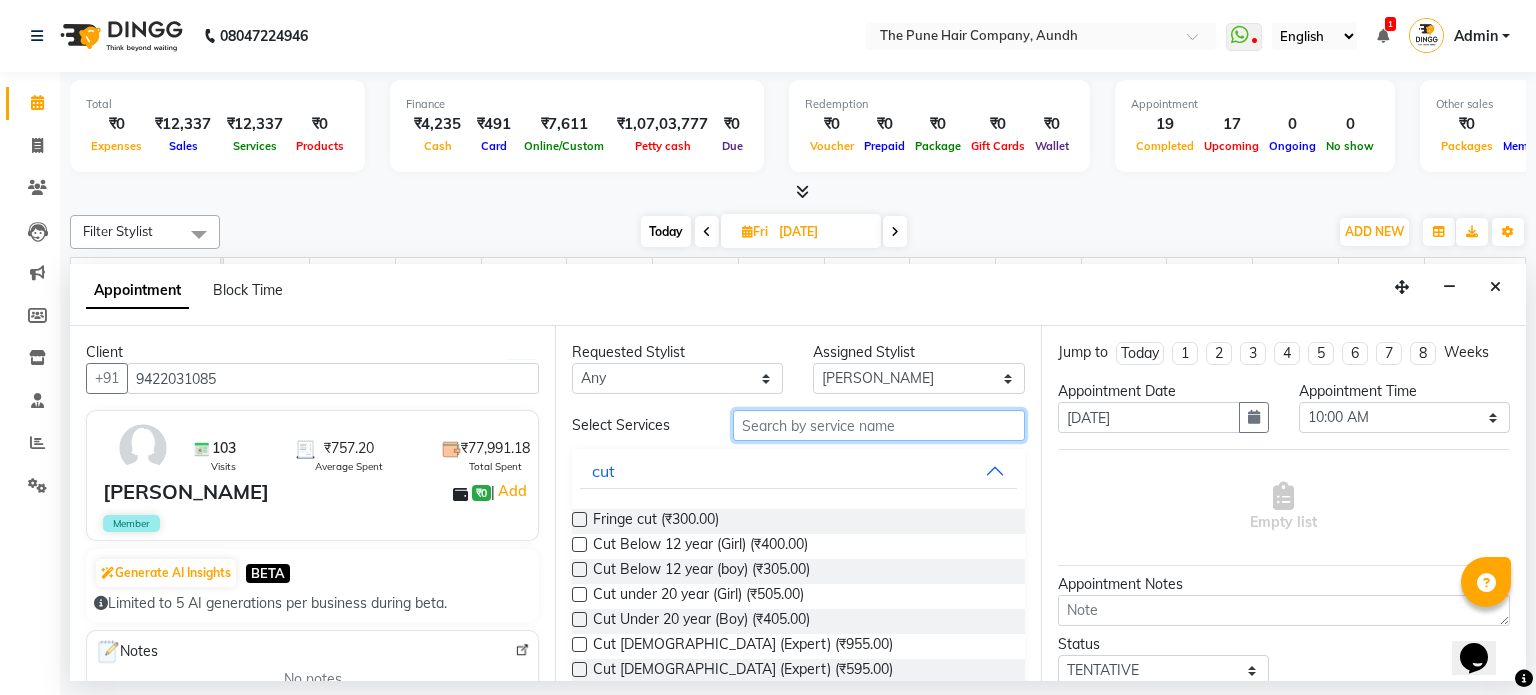 click at bounding box center [879, 425] 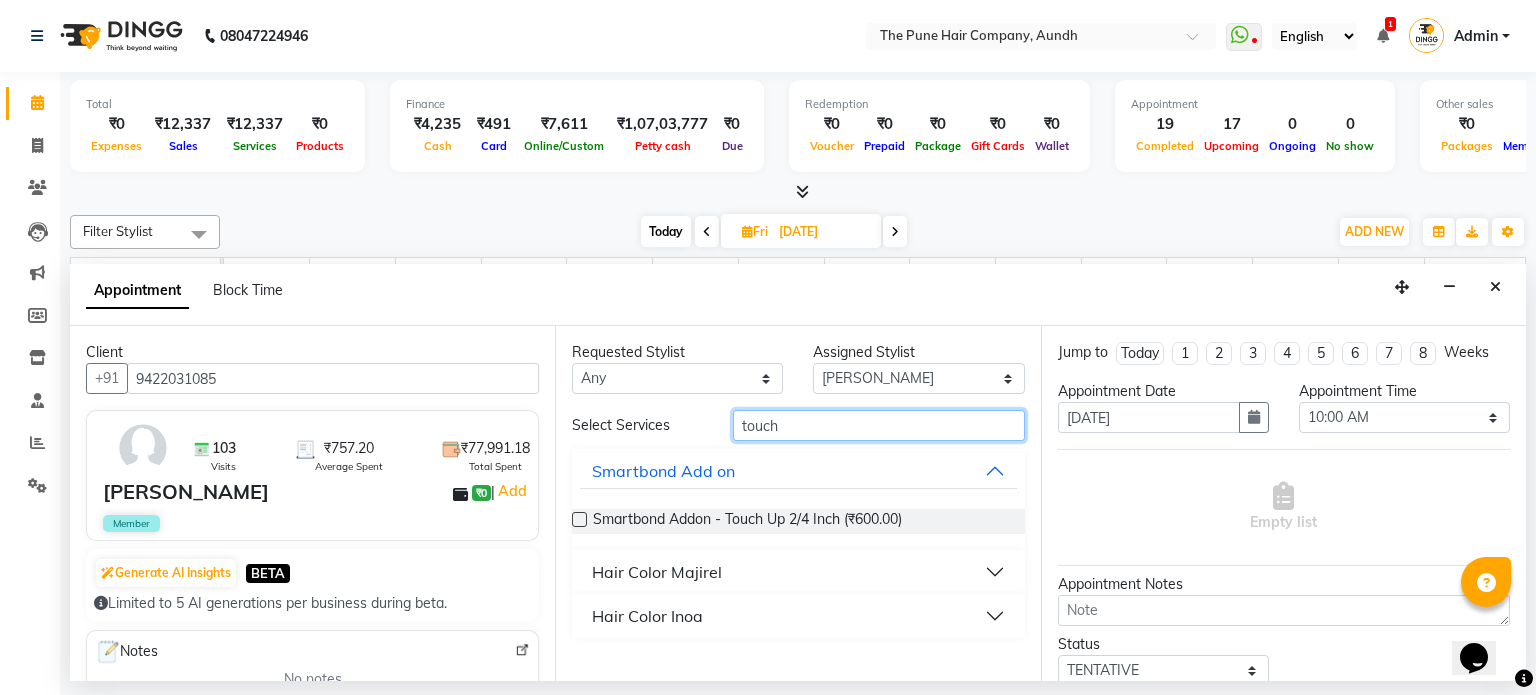 type on "touch" 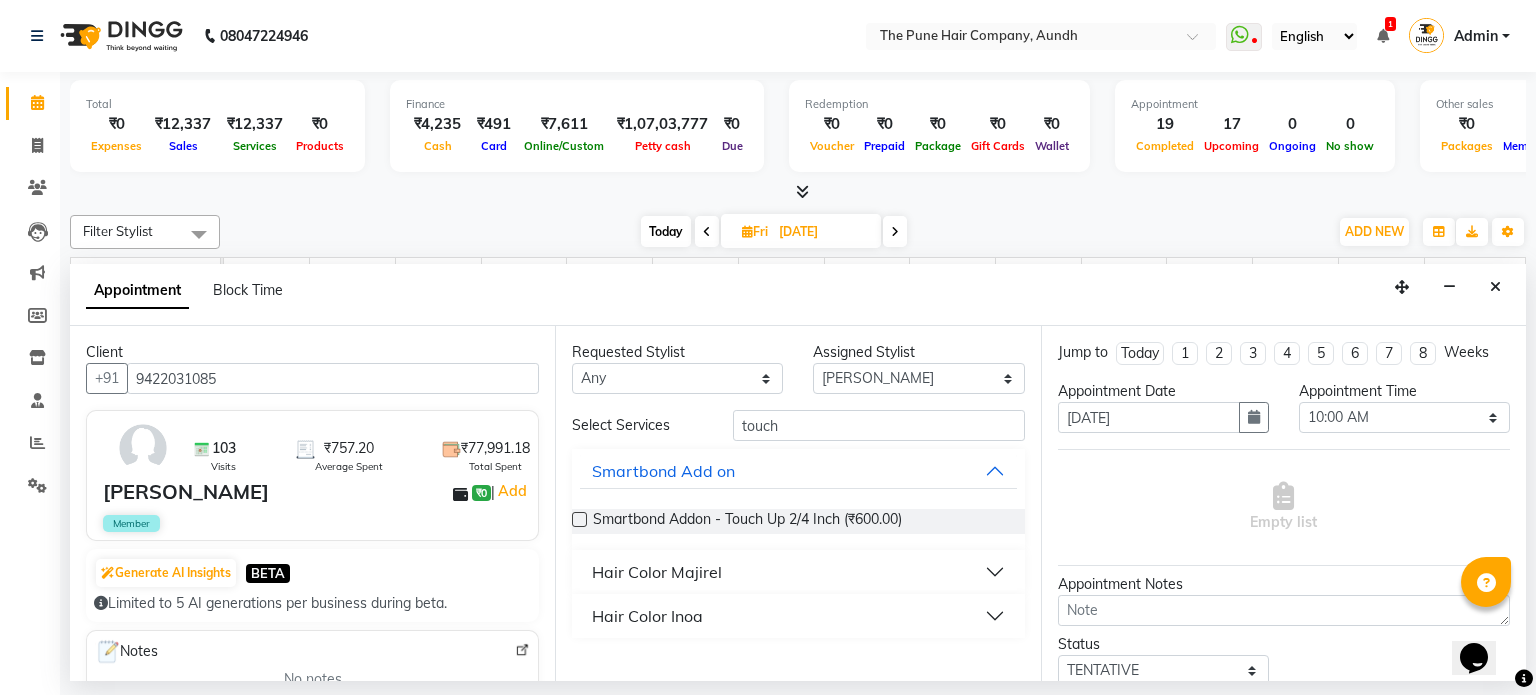 click on "Hair Color Inoa" at bounding box center [647, 616] 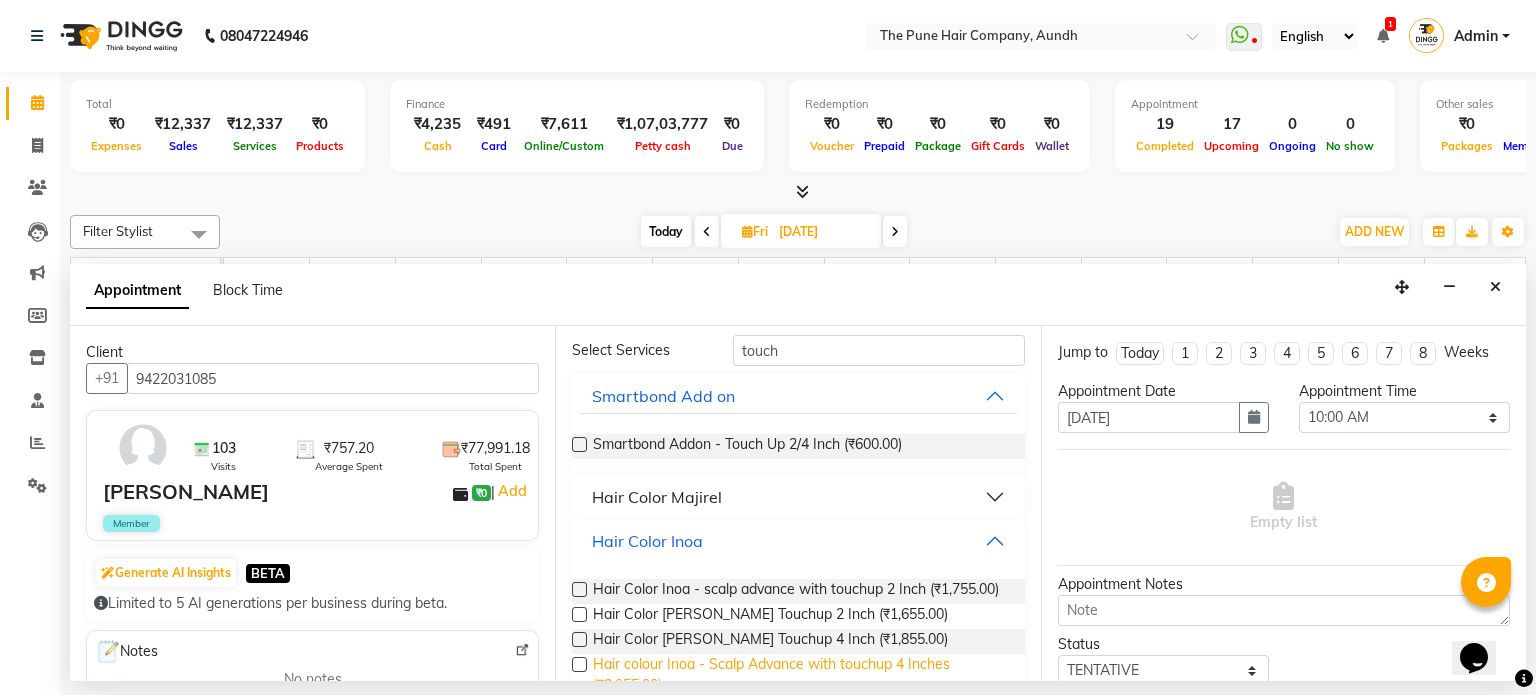 scroll, scrollTop: 138, scrollLeft: 0, axis: vertical 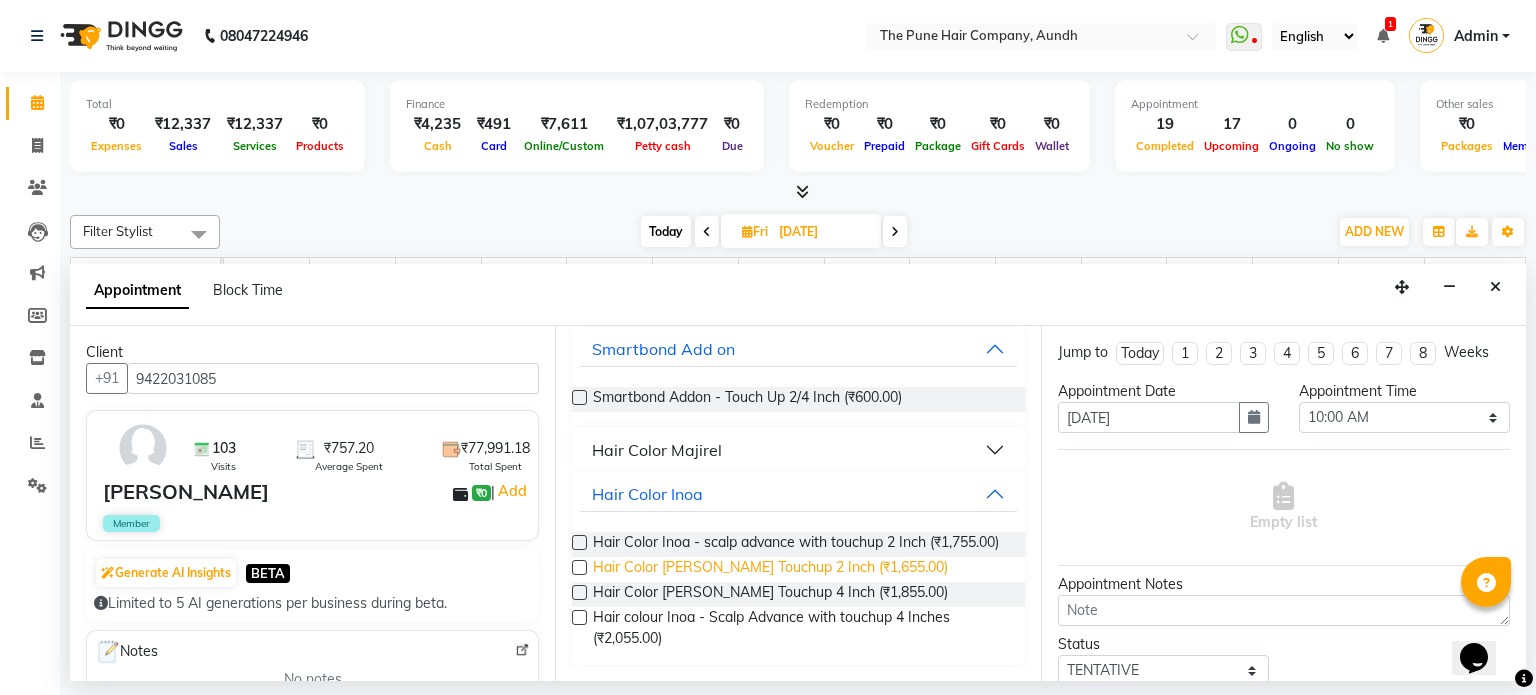 drag, startPoint x: 692, startPoint y: 558, endPoint x: 699, endPoint y: 570, distance: 13.892444 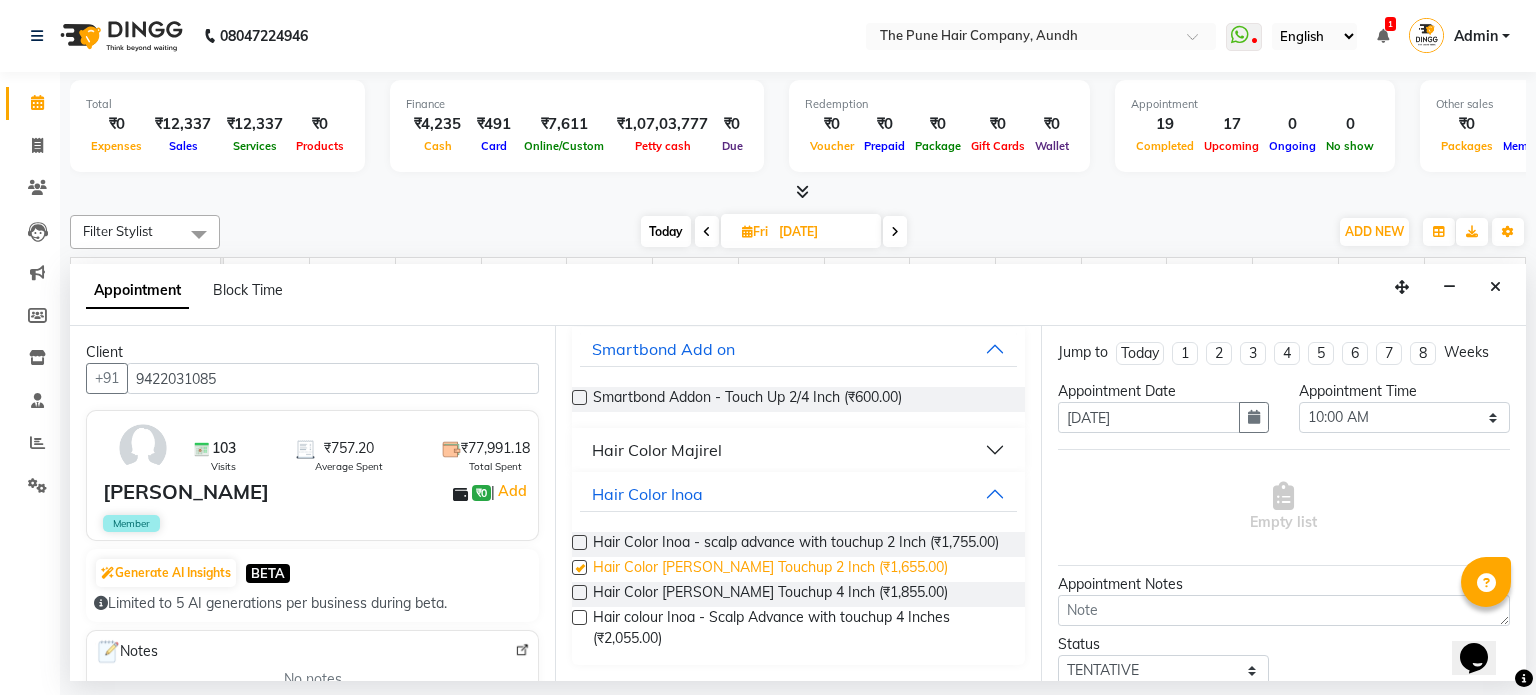 checkbox on "false" 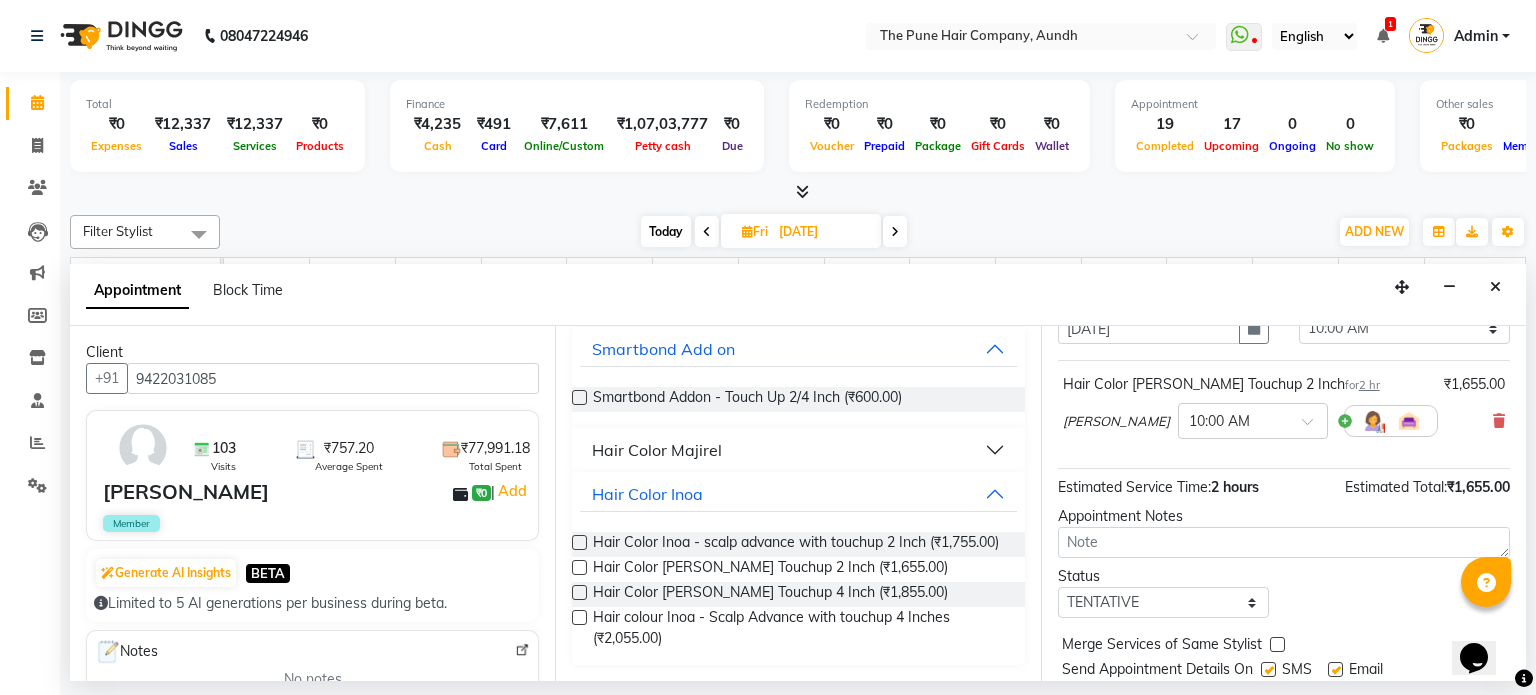 scroll, scrollTop: 151, scrollLeft: 0, axis: vertical 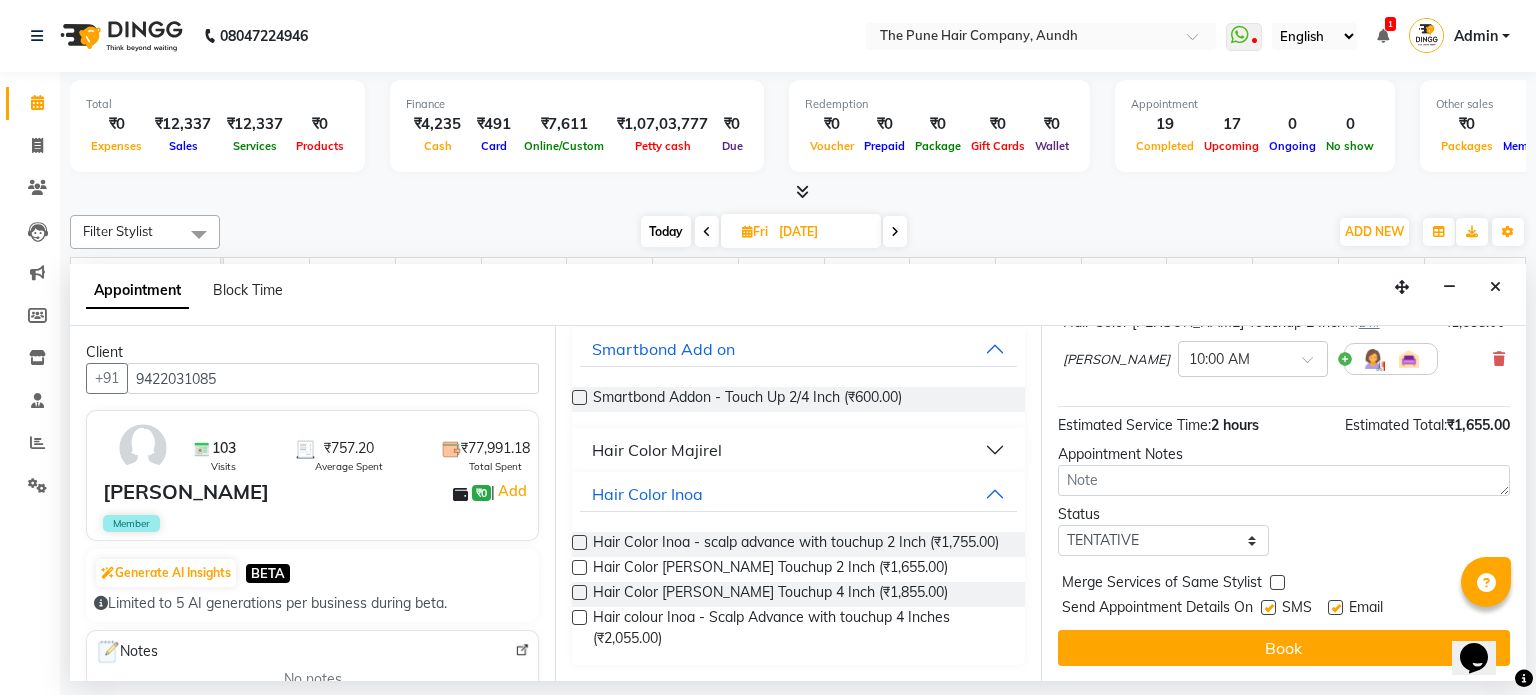 click on "Book" at bounding box center [1284, 648] 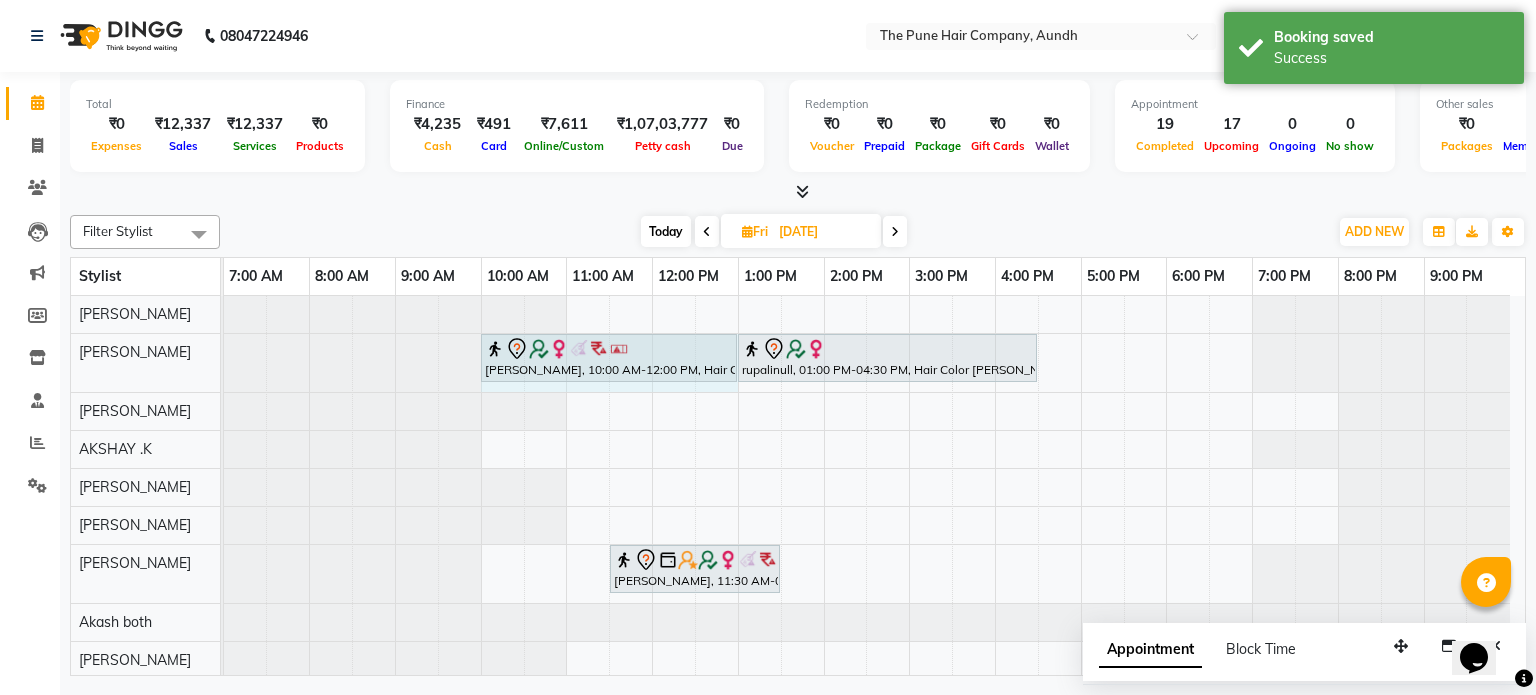 drag, startPoint x: 648, startPoint y: 352, endPoint x: 696, endPoint y: 352, distance: 48 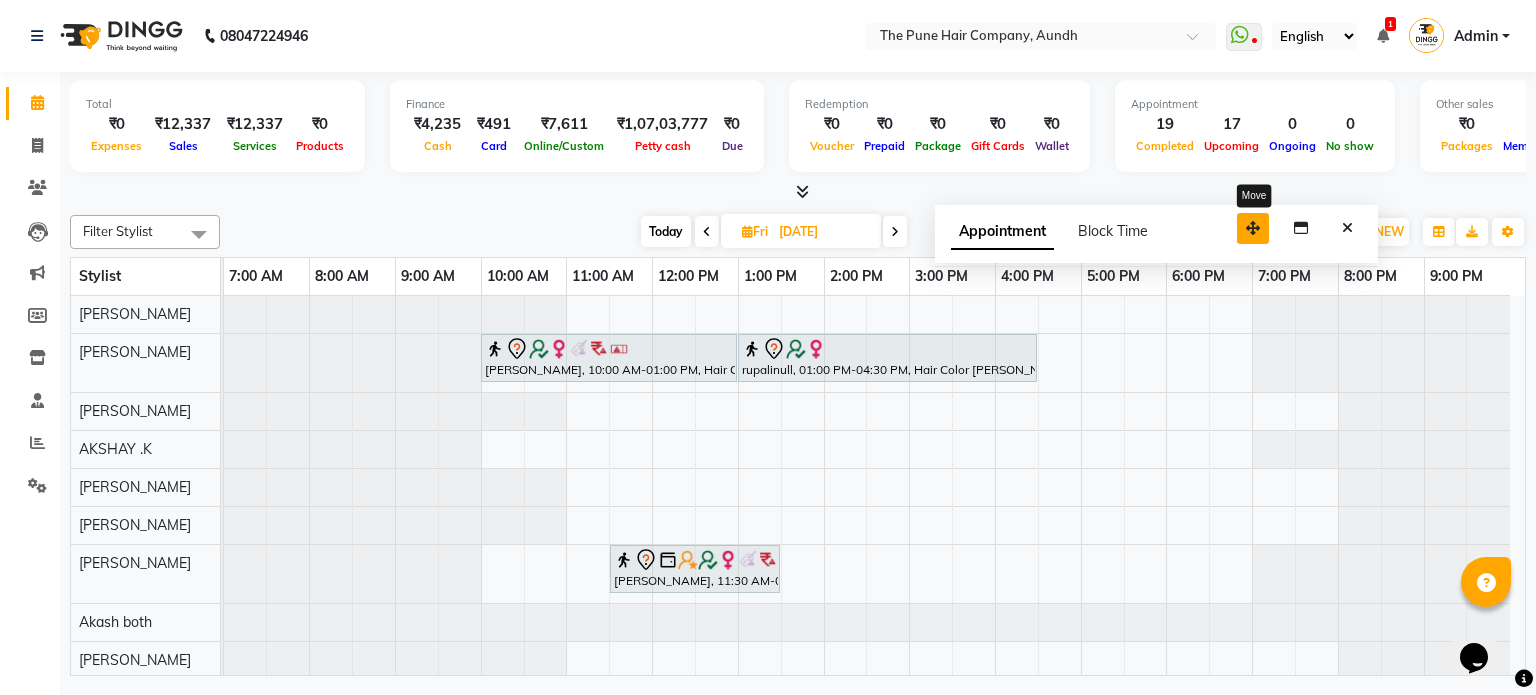 drag, startPoint x: 1401, startPoint y: 655, endPoint x: 1253, endPoint y: 231, distance: 449.08795 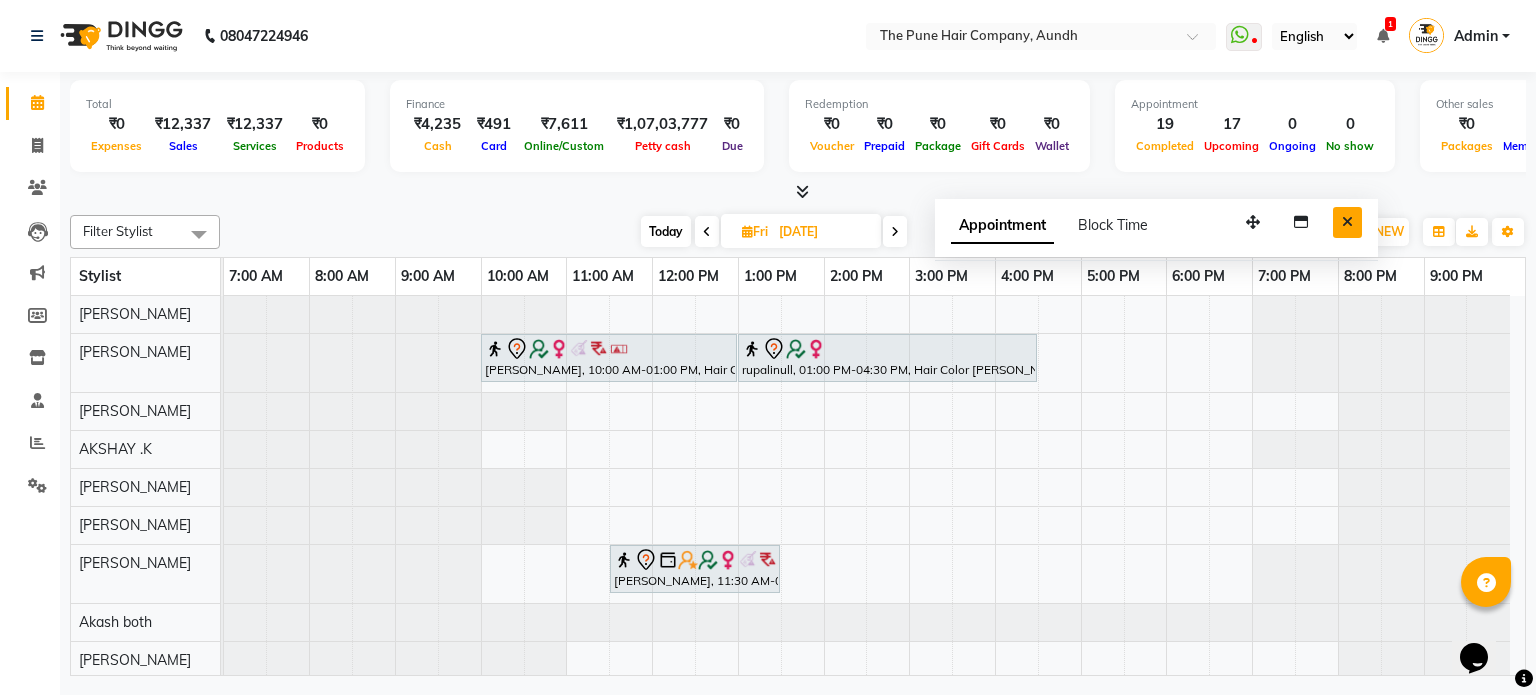 click at bounding box center [1347, 222] 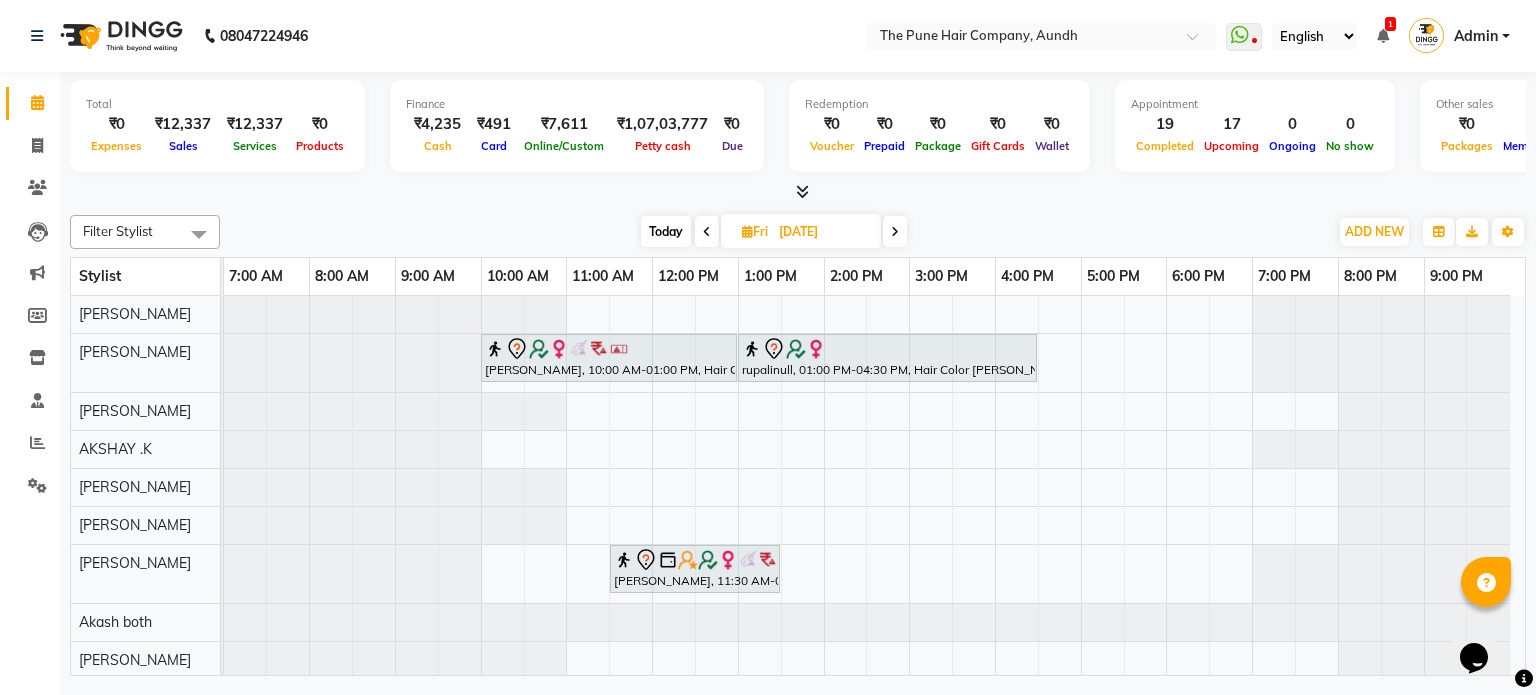 click on "[DATE]" at bounding box center [823, 232] 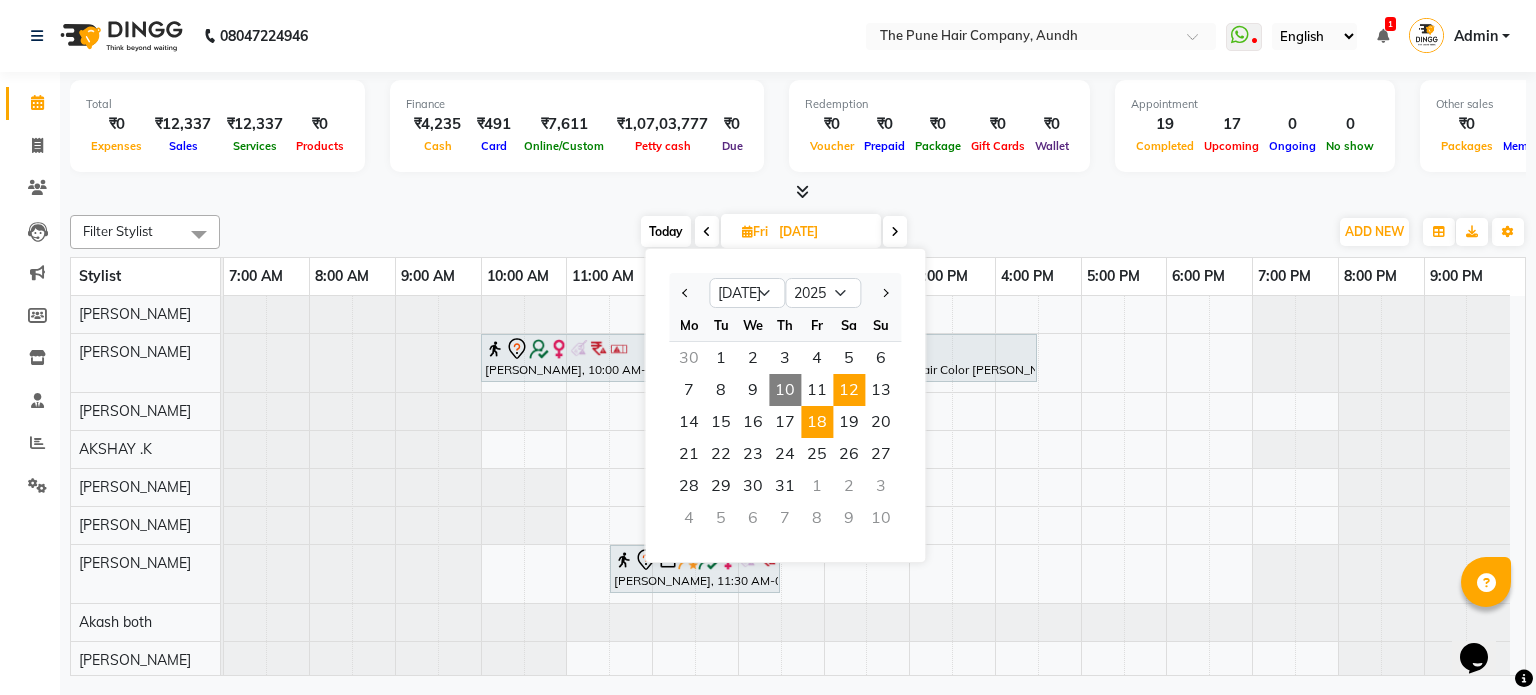 click on "12" at bounding box center [849, 390] 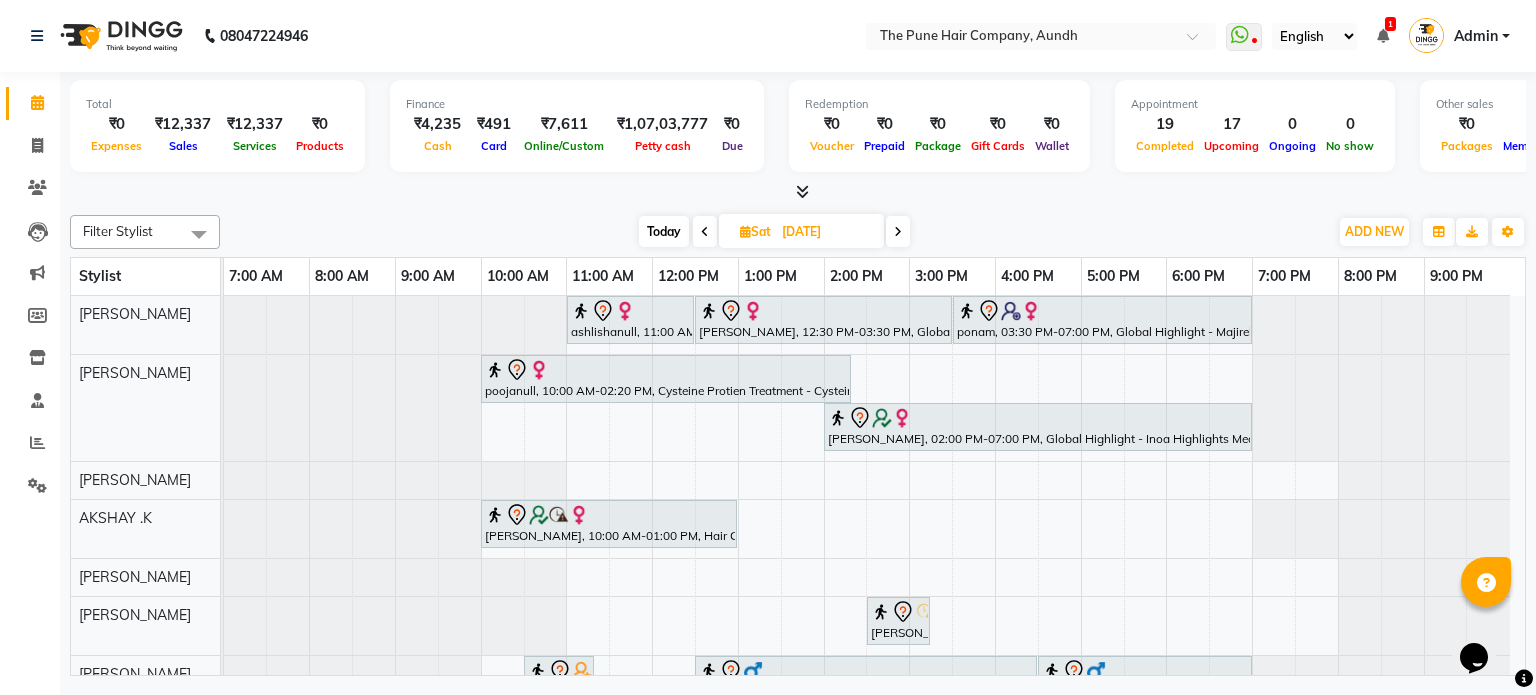 click at bounding box center (898, 232) 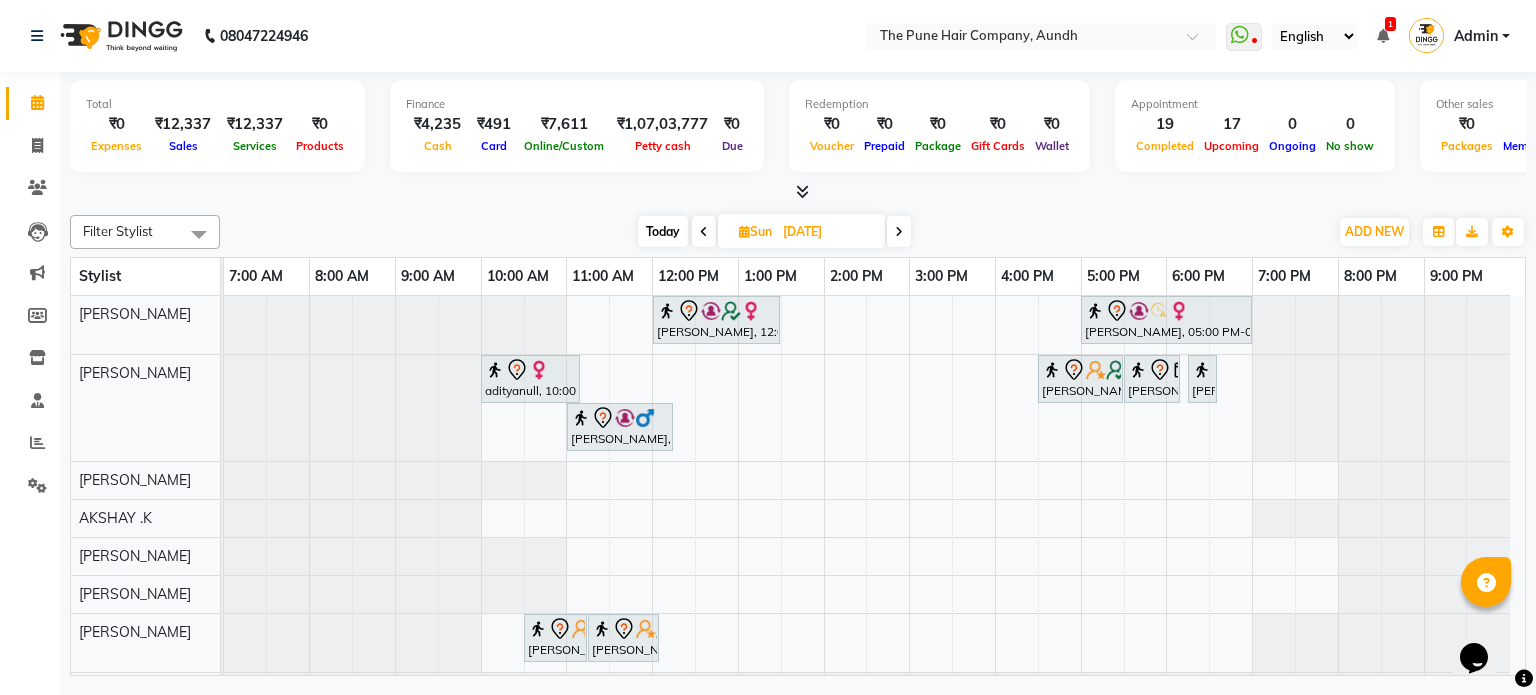 click at bounding box center (704, 232) 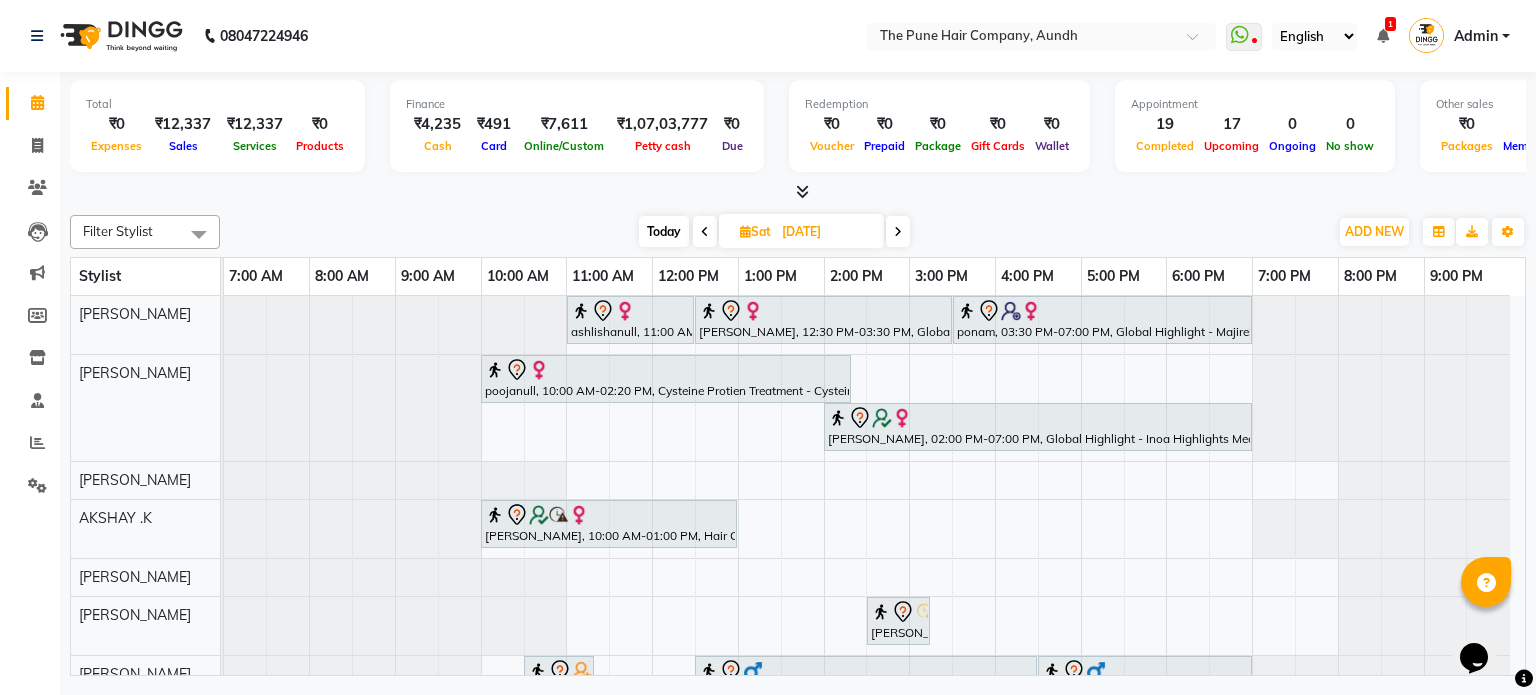 click on "ashlishanull, 11:00 AM-12:30 PM, Cut [DEMOGRAPHIC_DATA] ( Top Stylist )             [PERSON_NAME], 12:30 PM-03:30 PM, Global Highlight - Majirel Highlights Medium             ponam, 03:30 PM-07:00 PM, Global Highlight - Majirel Highlights Long             poojanull, 10:00 AM-02:20 PM, Cysteine Protien Treatment - Cysteine Medium             [PERSON_NAME], 02:00 PM-07:00 PM, Global Highlight - Inoa Highlights Medium             [PERSON_NAME], 10:00 AM-01:00 PM, Hair Color [PERSON_NAME] Touchup 2 Inch             [PERSON_NAME], 02:30 PM-03:15 PM, Cut [DEMOGRAPHIC_DATA] (Master stylist )             yogesh chandere, 10:30 AM-11:20 AM,  [PERSON_NAME] Crafting             [PERSON_NAME], 12:30 PM-04:30 PM, Qod Treatment - Qod Long             [PERSON_NAME], 04:30 PM-07:00 PM, Global Color - Inoa Global Medium             yogesh chandere, 11:15 AM-12:00 PM, Additional Hair Wash ([DEMOGRAPHIC_DATA])             Preeti Bomrah, 11:00 AM-01:00 PM, 3 ten x Long  old salon              [PERSON_NAME], 12:00 PM-12:15 PM, Threading - Eyebrow" at bounding box center (874, 729) 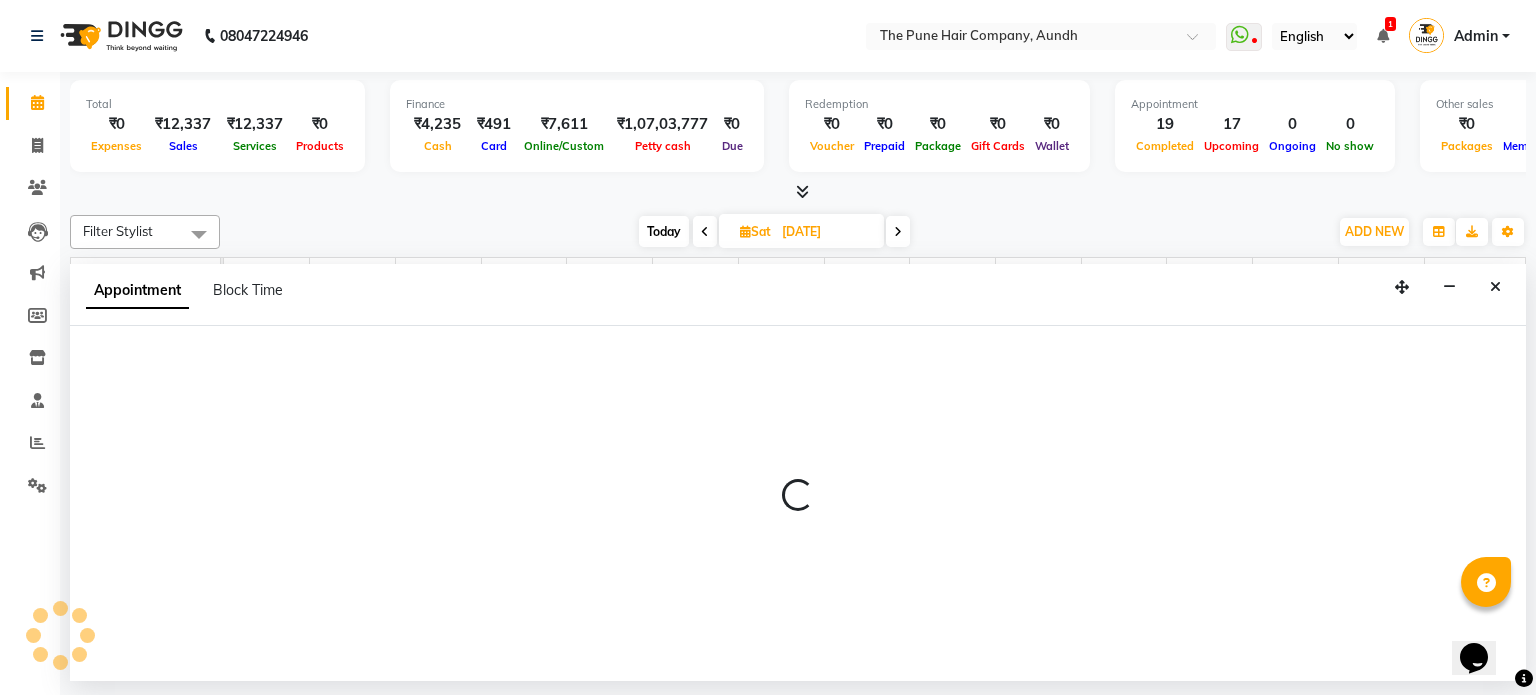 select on "3339" 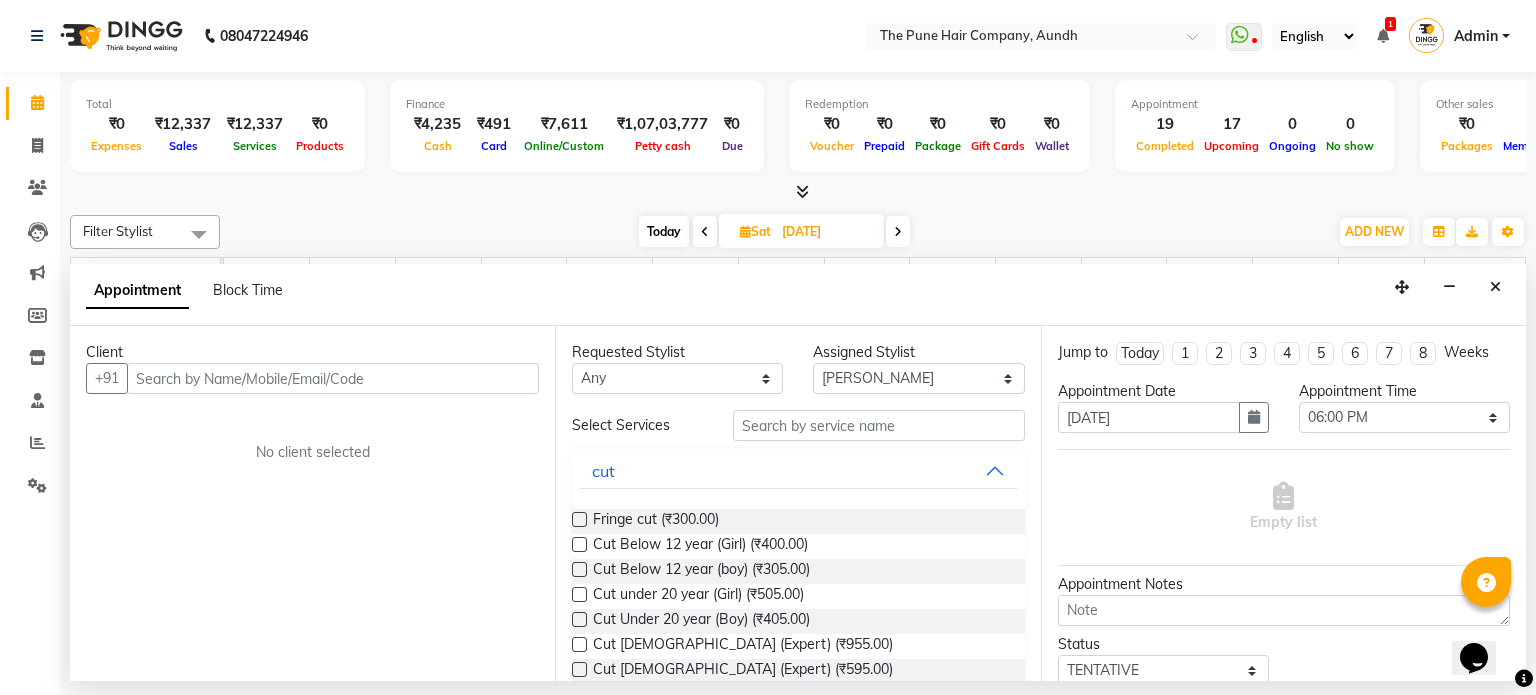 click at bounding box center (333, 378) 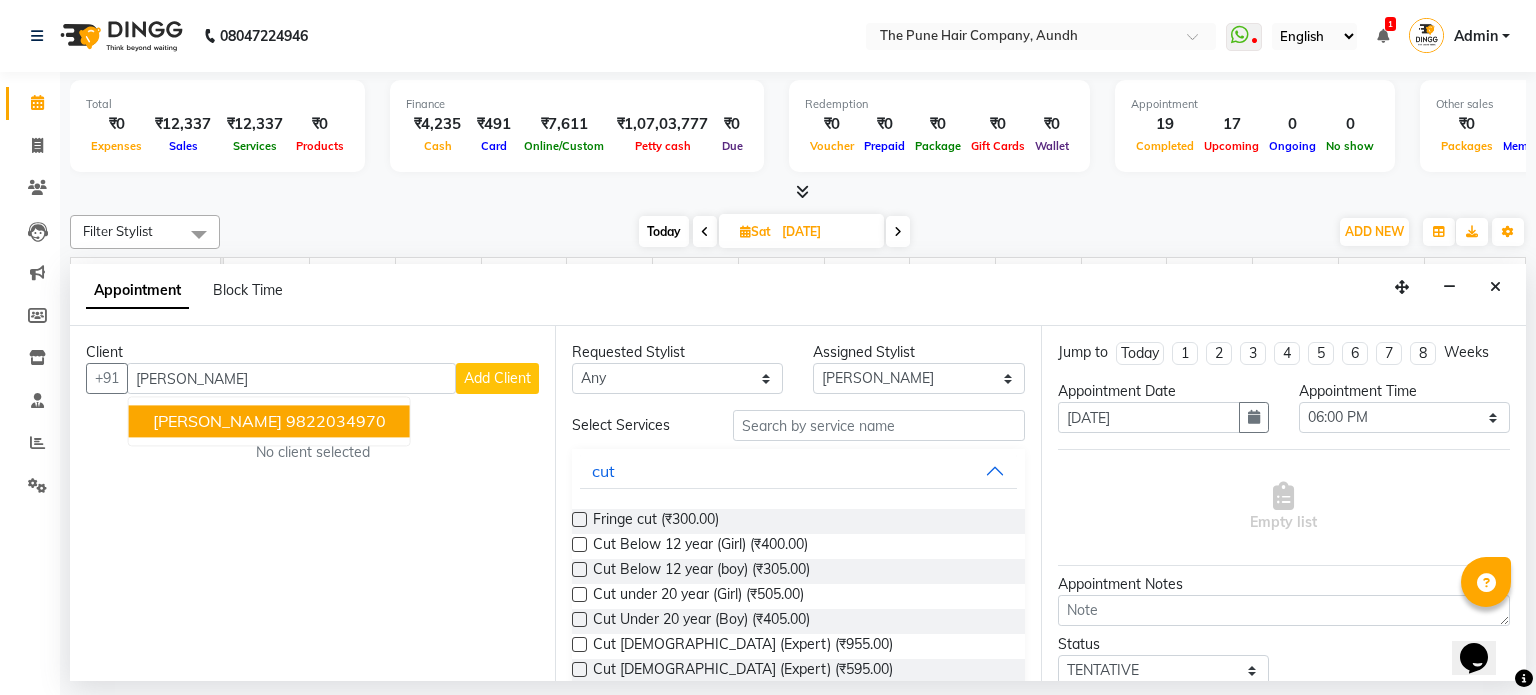 click on "[PERSON_NAME]  9822034970" at bounding box center [269, 422] 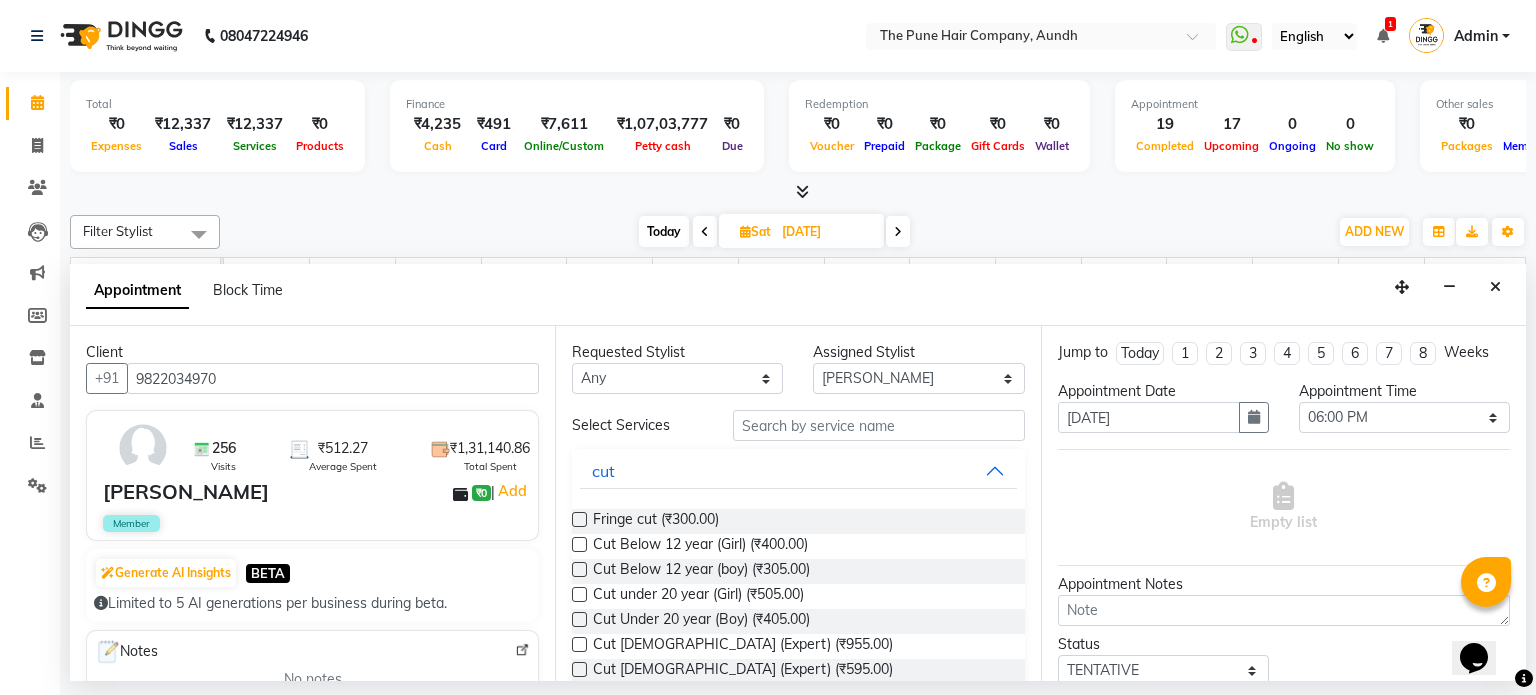 type on "9822034970" 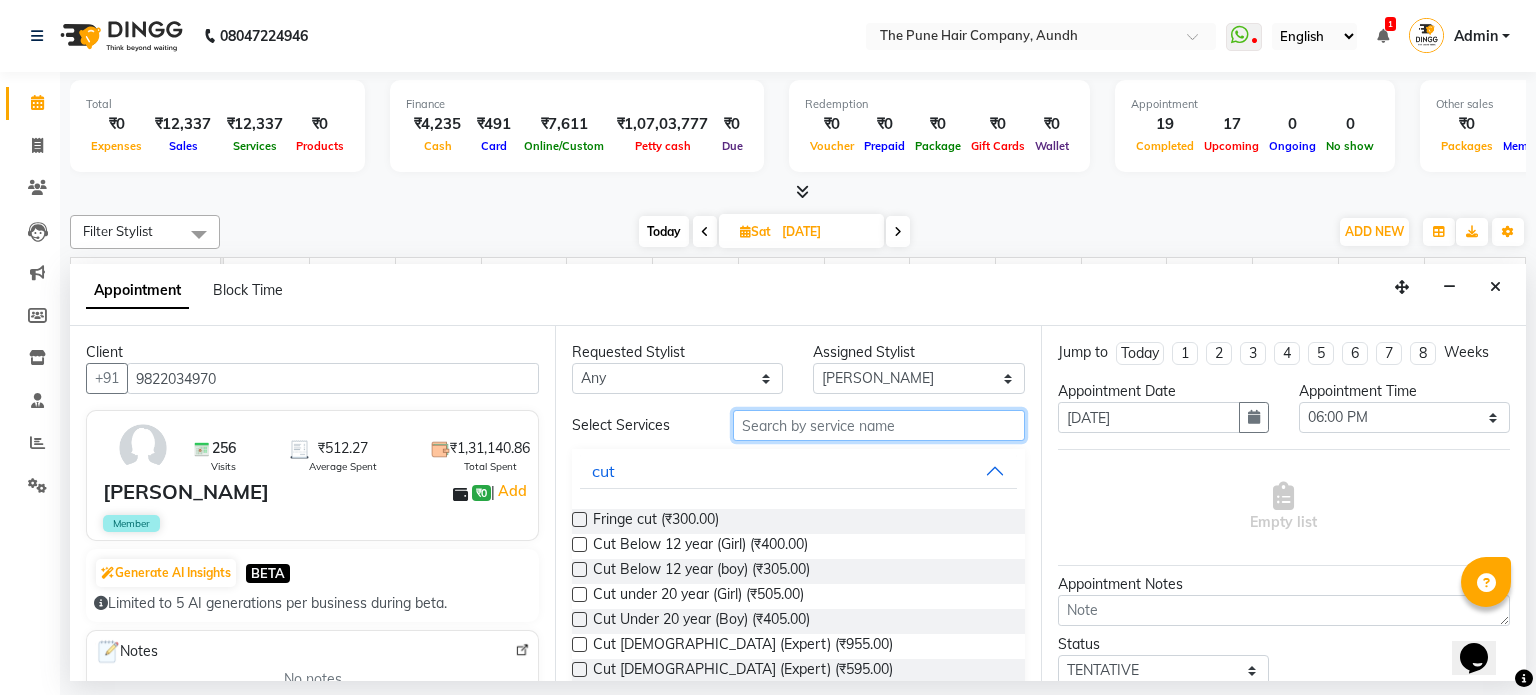 click at bounding box center (879, 425) 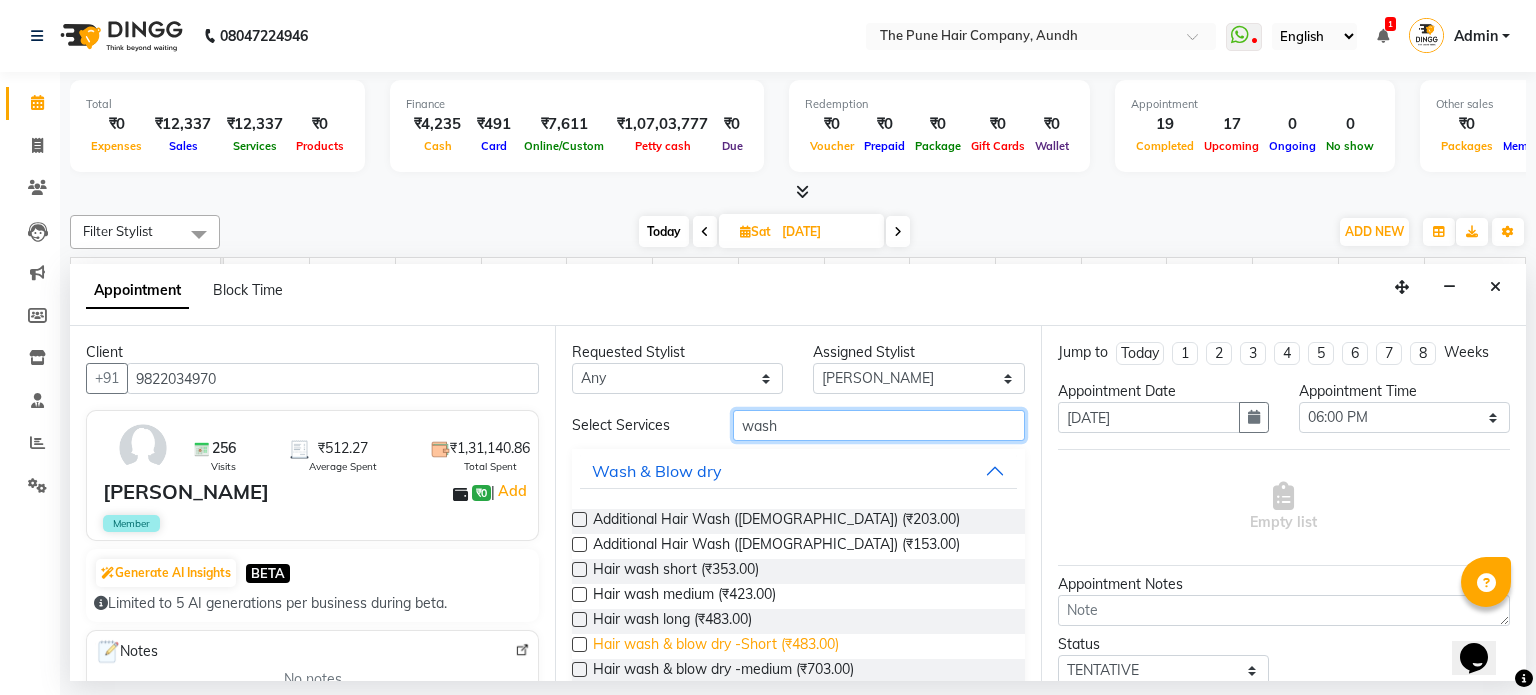 scroll, scrollTop: 100, scrollLeft: 0, axis: vertical 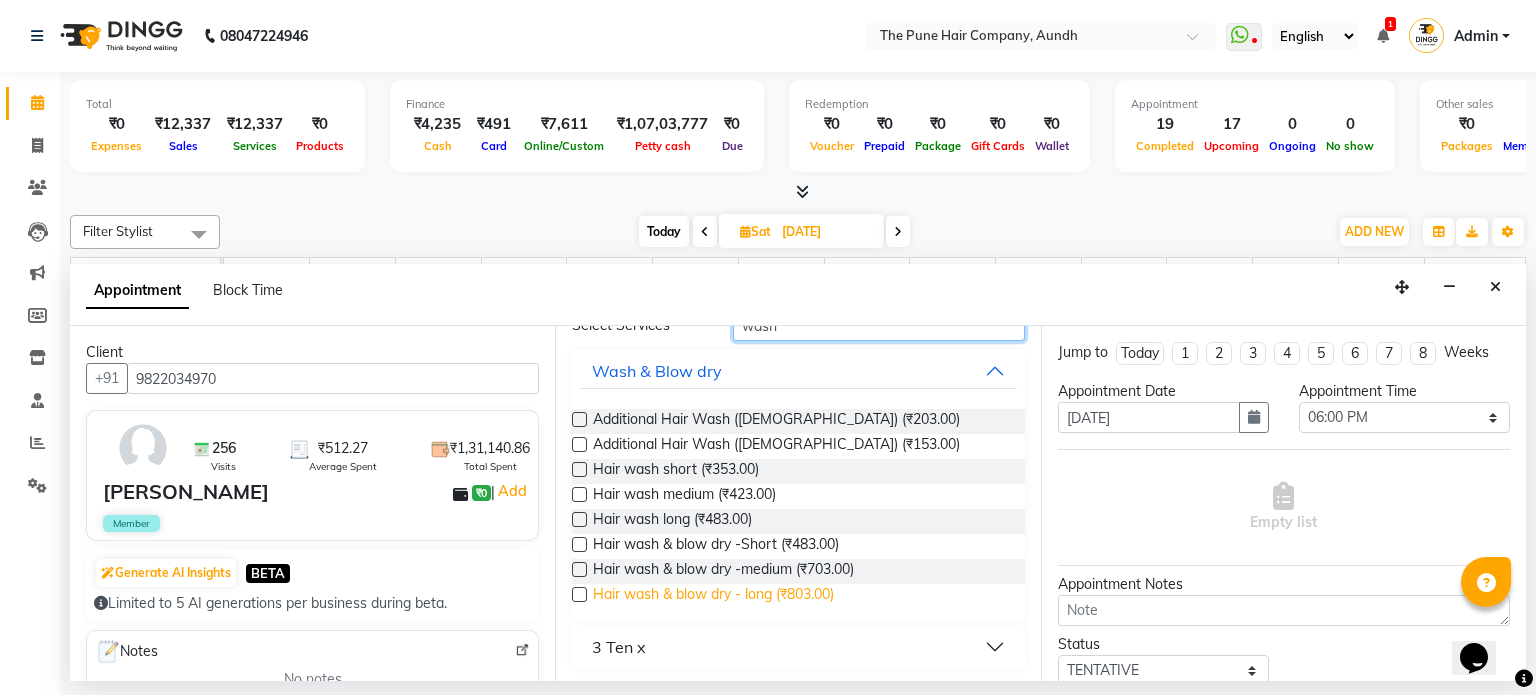 type on "wash" 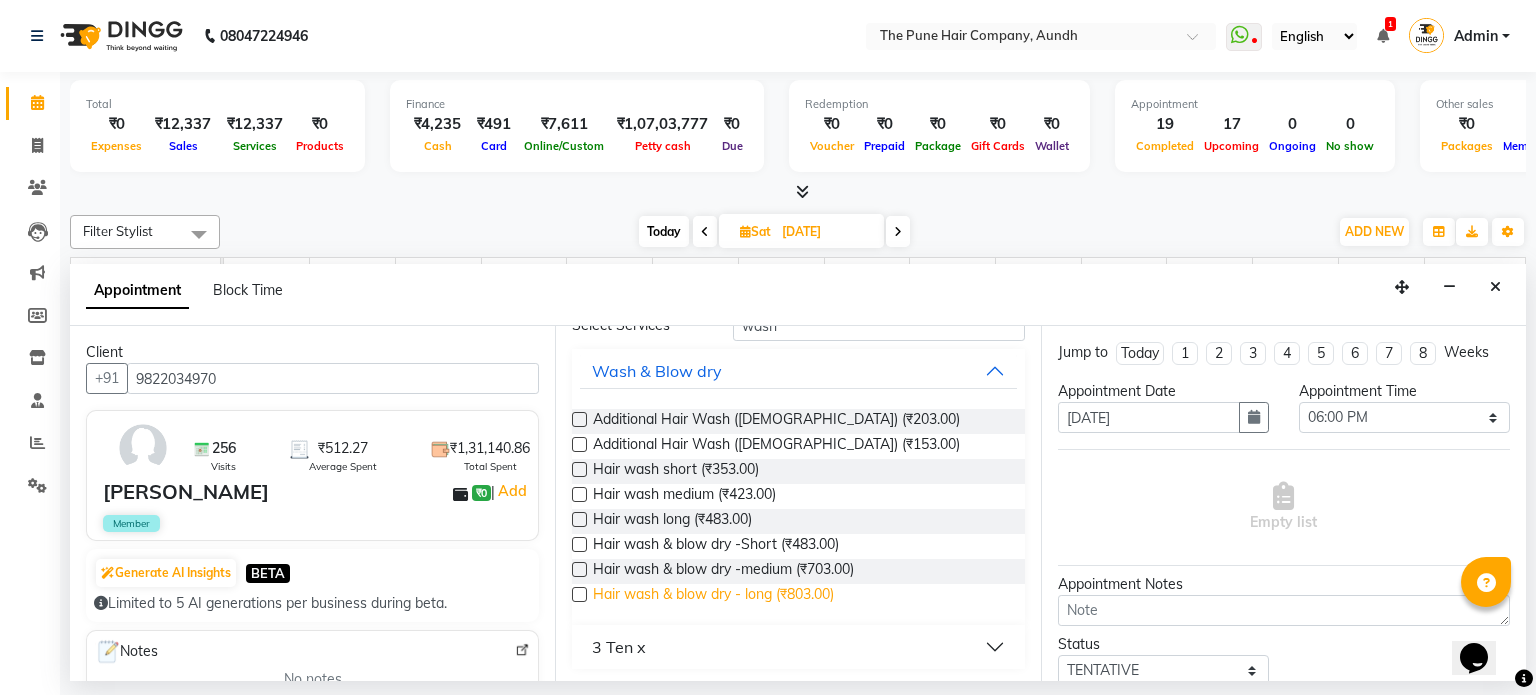 click on "Hair wash & blow dry - long (₹803.00)" at bounding box center [713, 596] 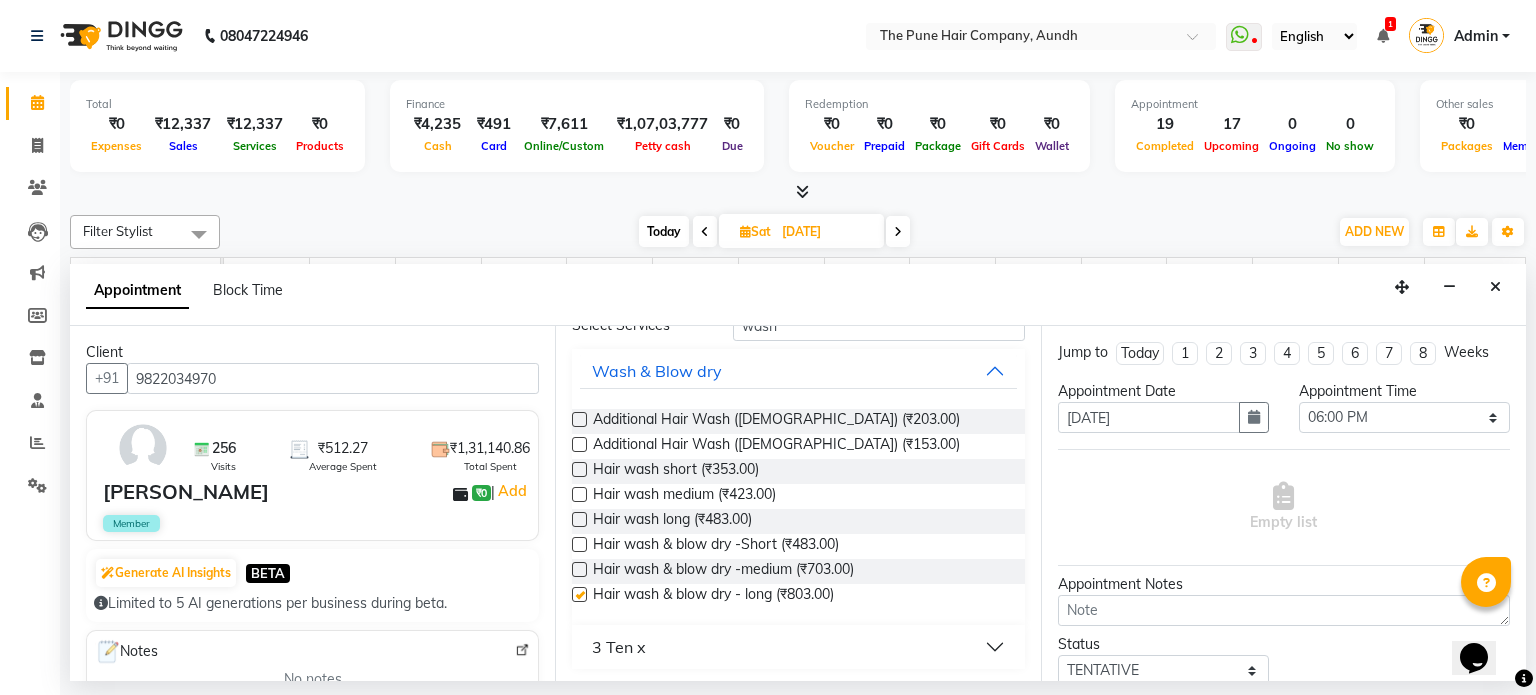 checkbox on "false" 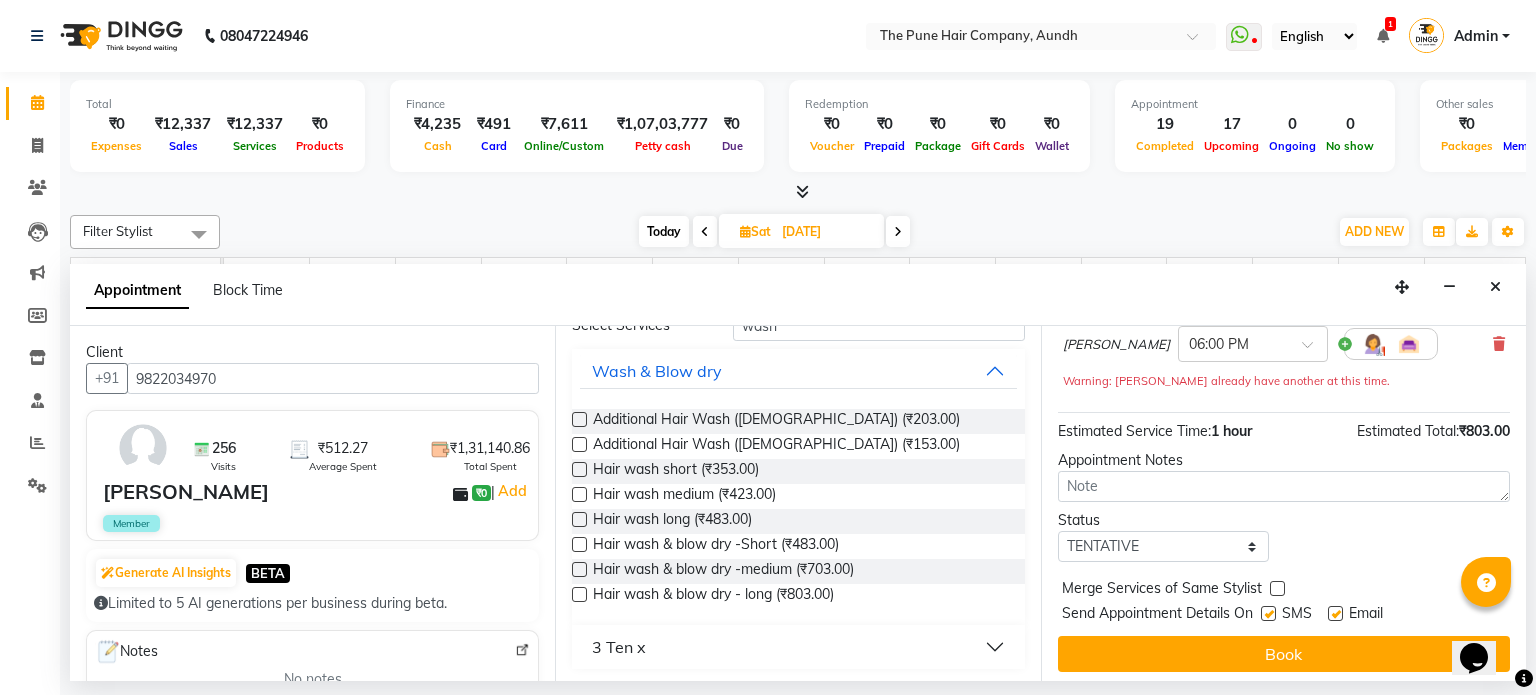 scroll, scrollTop: 172, scrollLeft: 0, axis: vertical 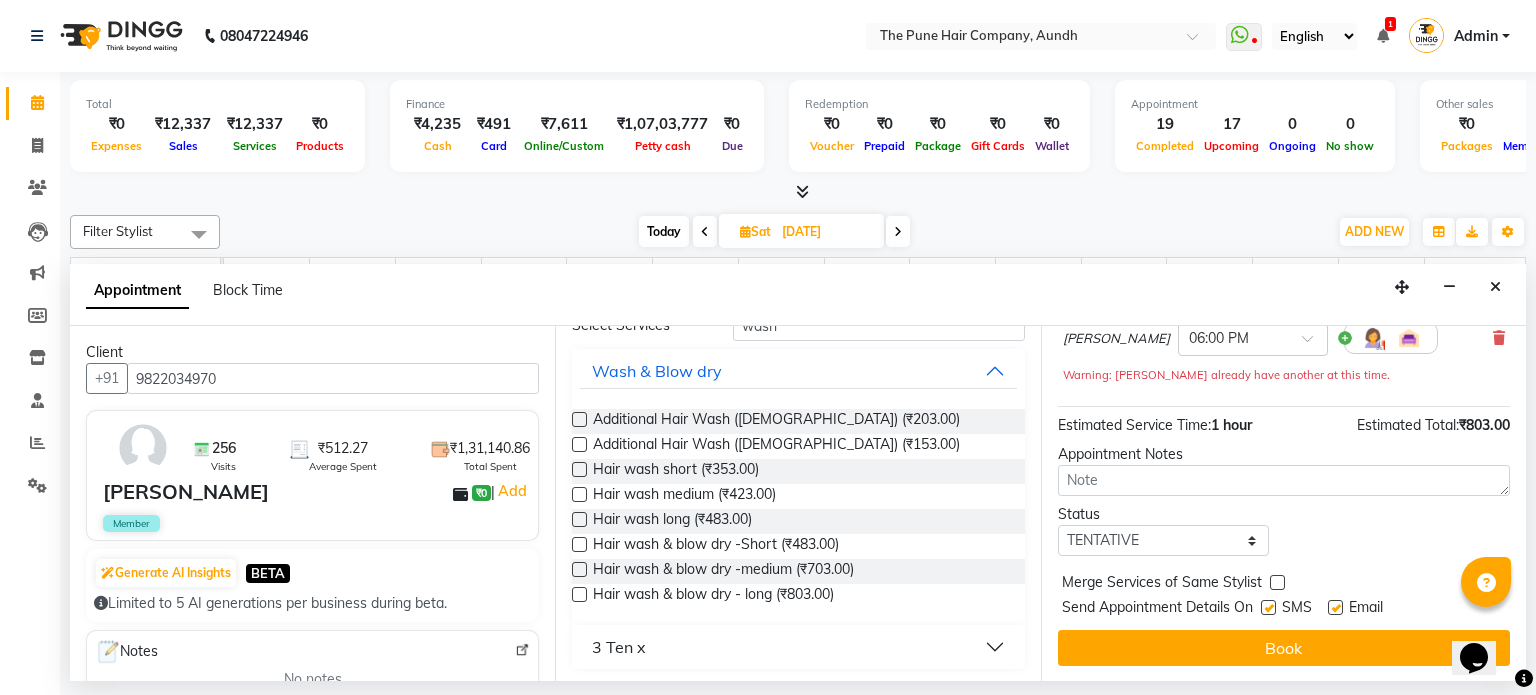 click on "Book" at bounding box center (1284, 648) 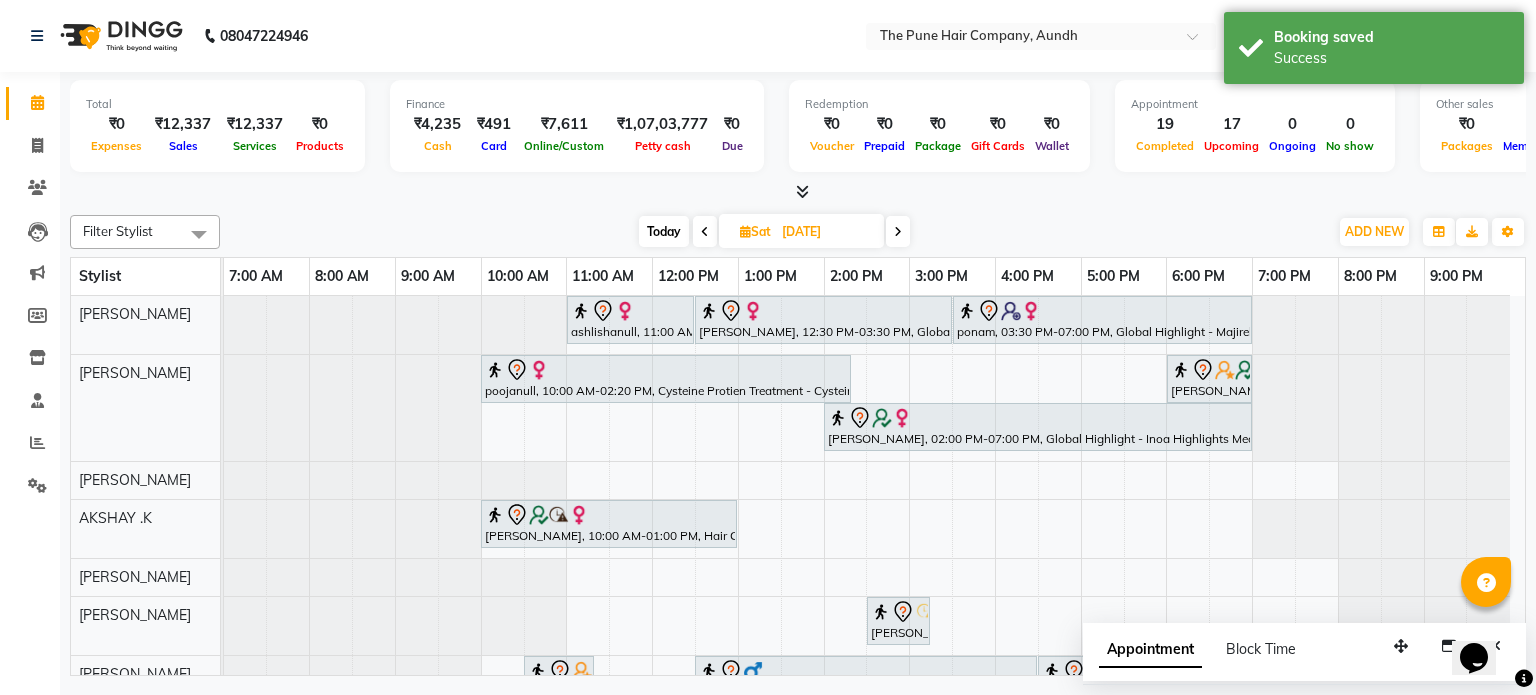 click at bounding box center [898, 231] 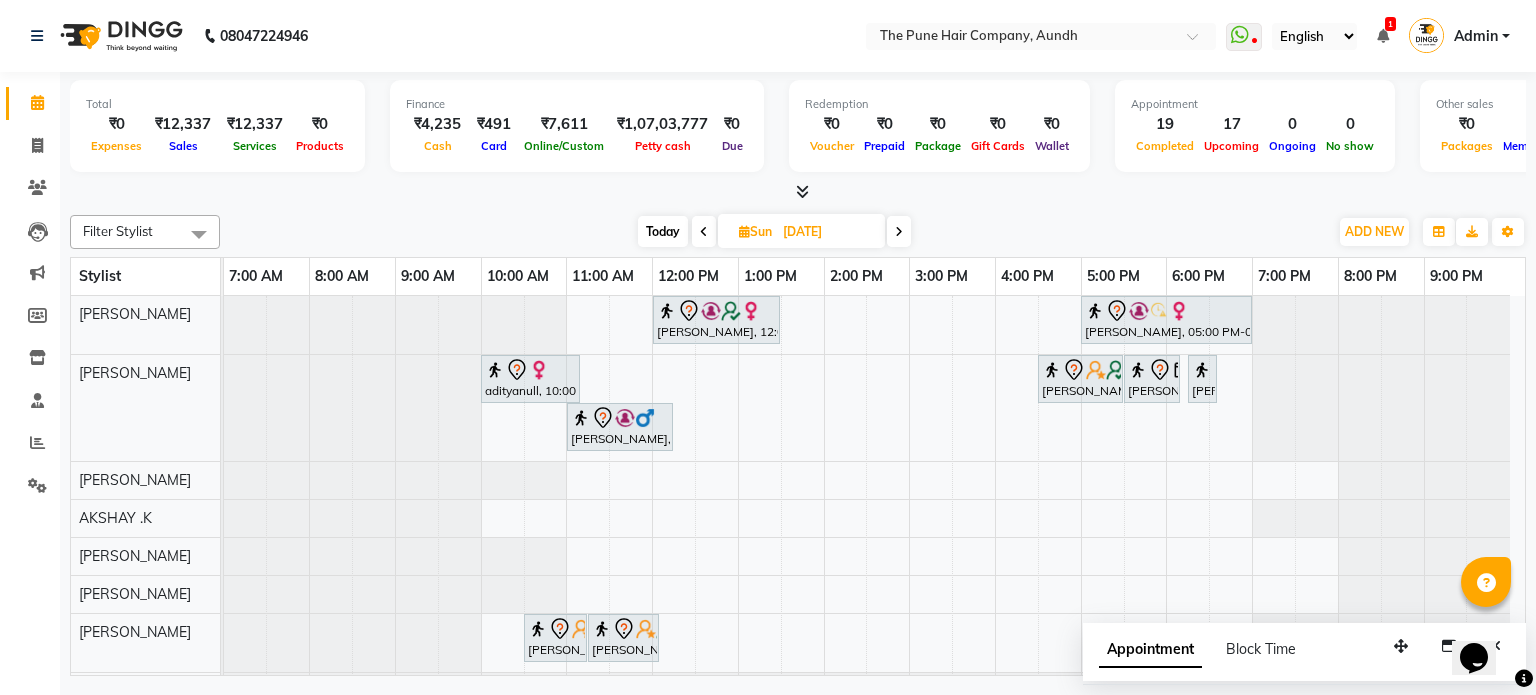 click on "Today" at bounding box center [663, 231] 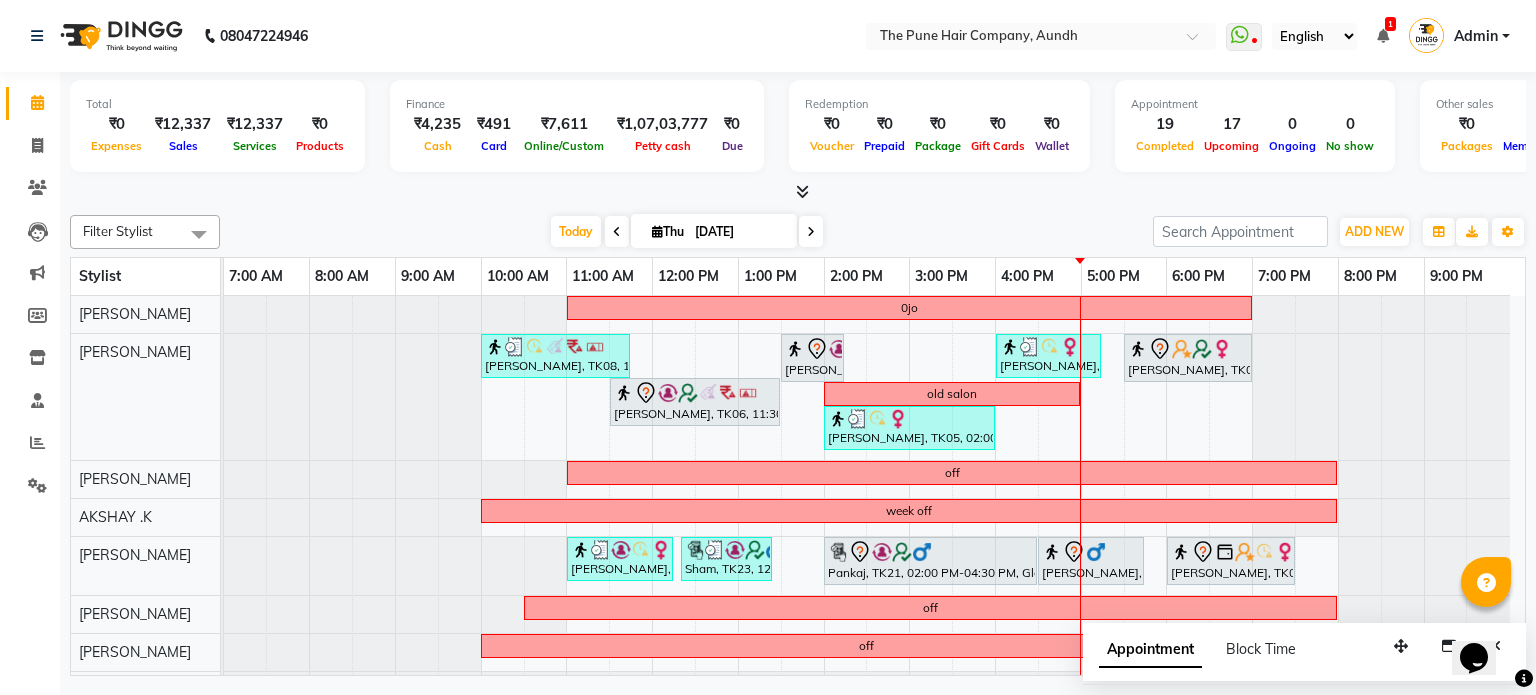 scroll, scrollTop: 72, scrollLeft: 0, axis: vertical 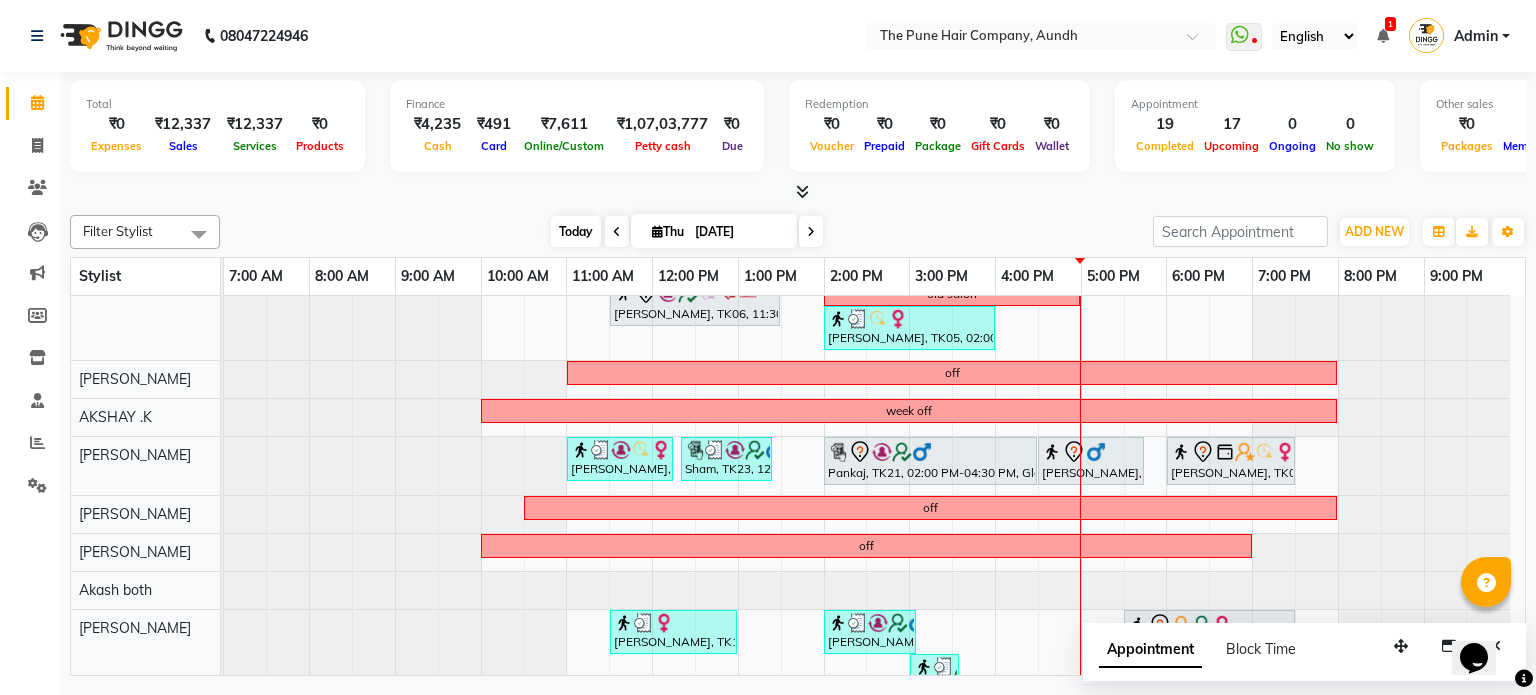 click on "Today" at bounding box center [576, 231] 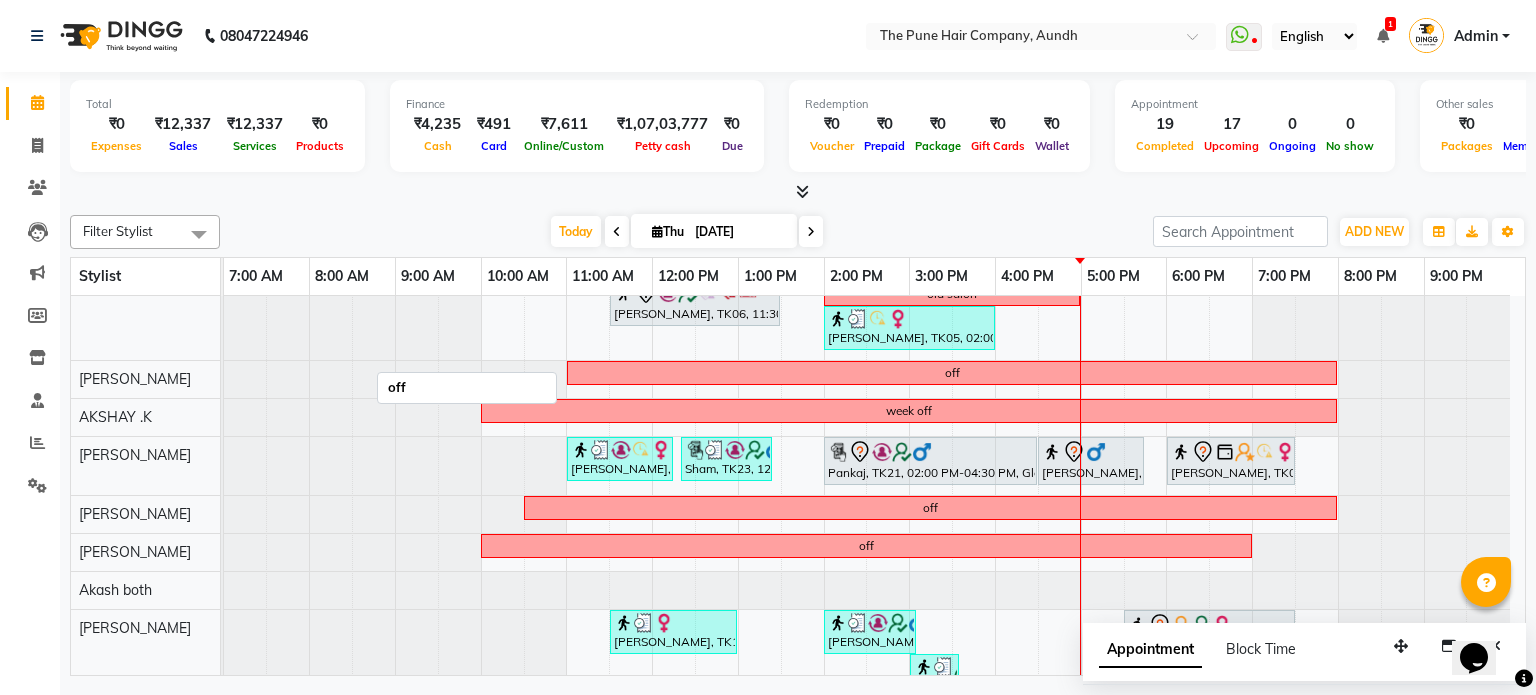 scroll, scrollTop: 153, scrollLeft: 0, axis: vertical 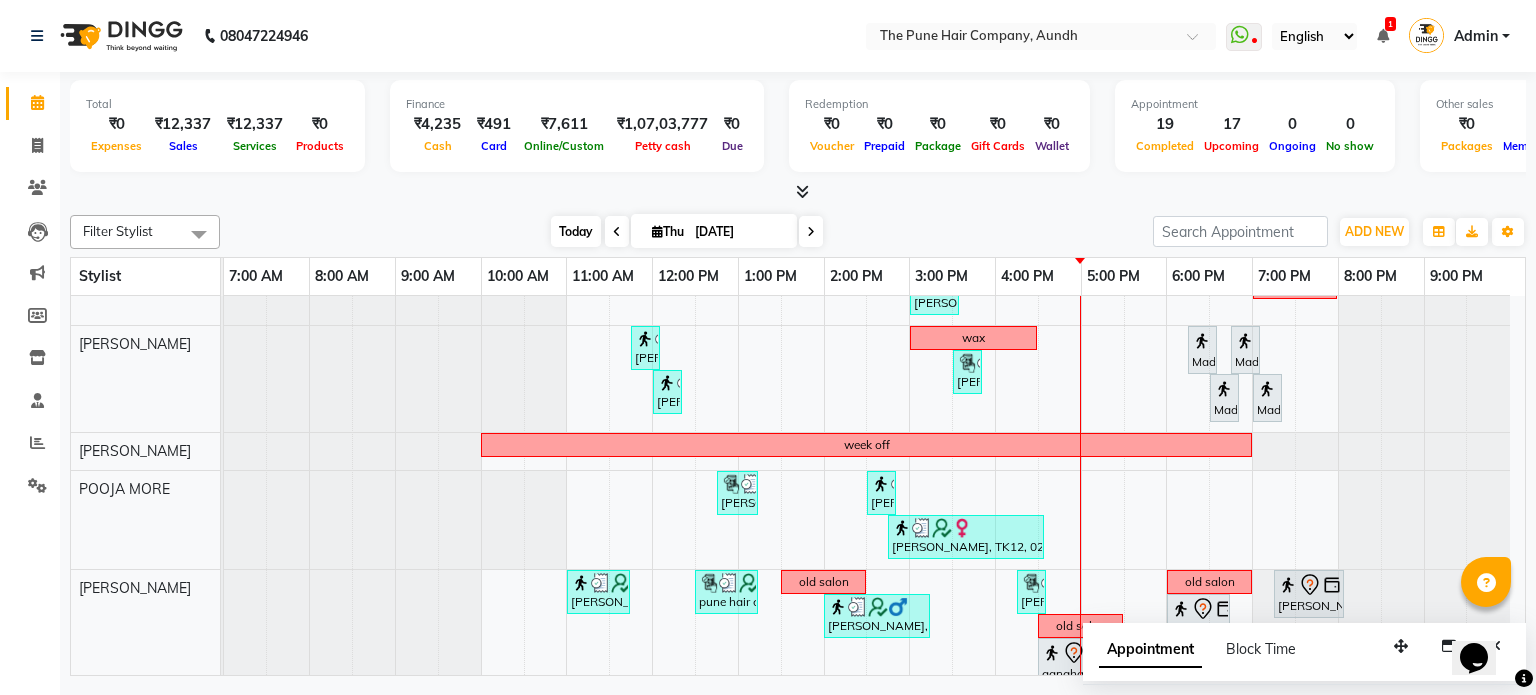 click on "Today" at bounding box center (576, 231) 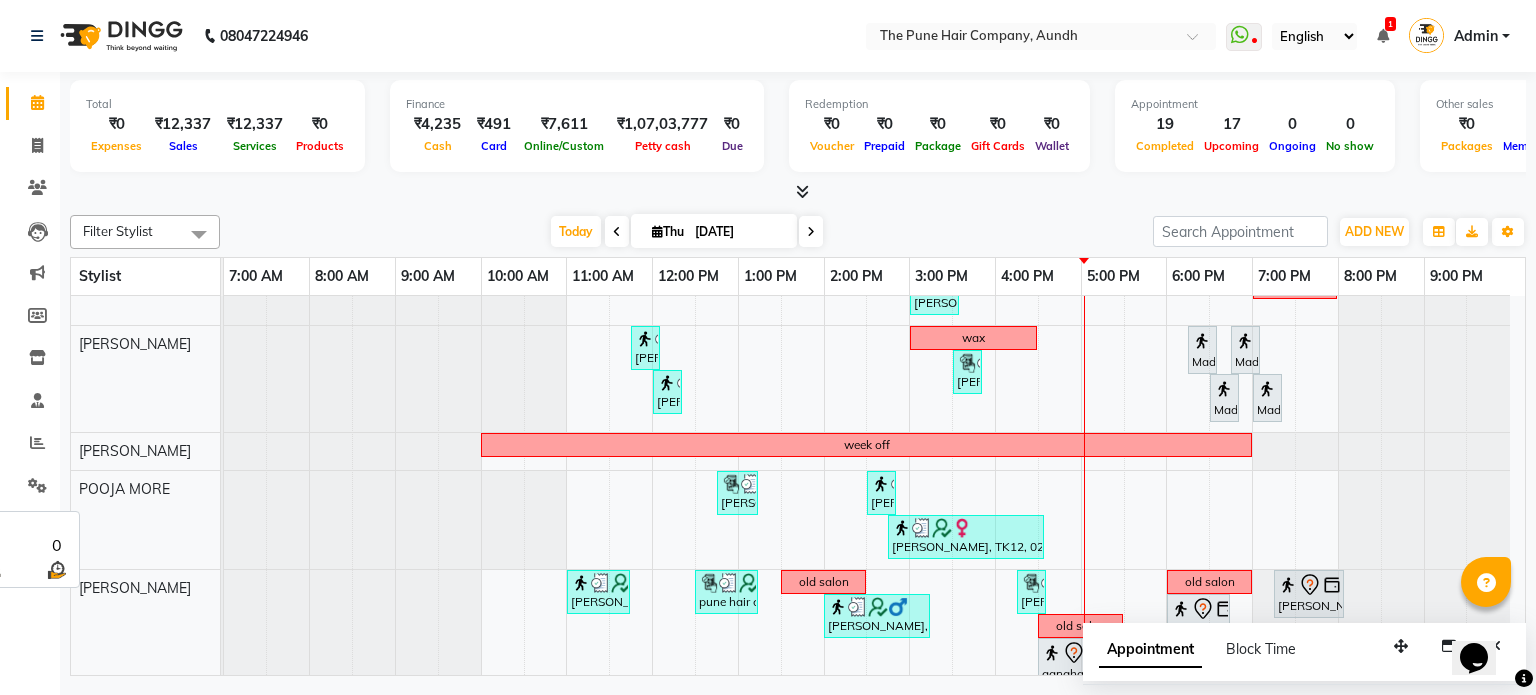 scroll, scrollTop: 551, scrollLeft: 0, axis: vertical 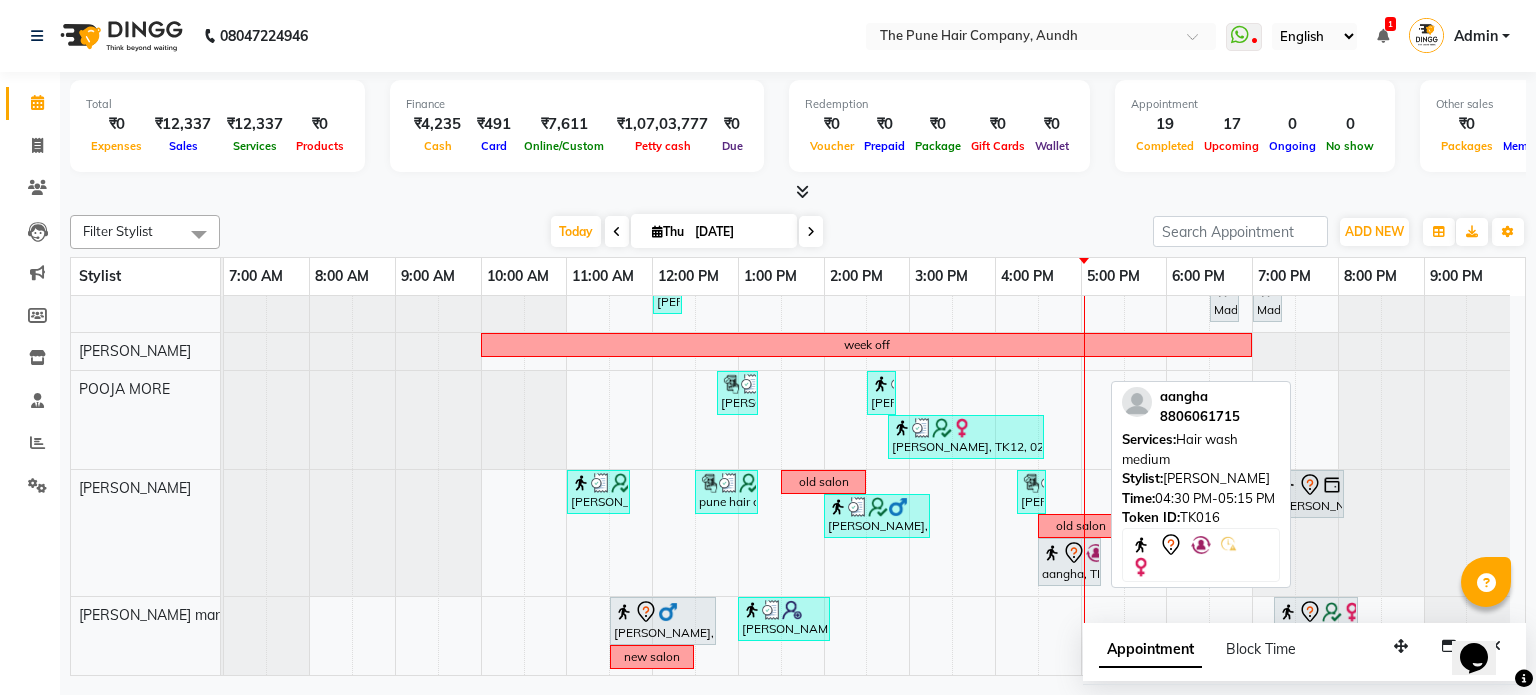 click 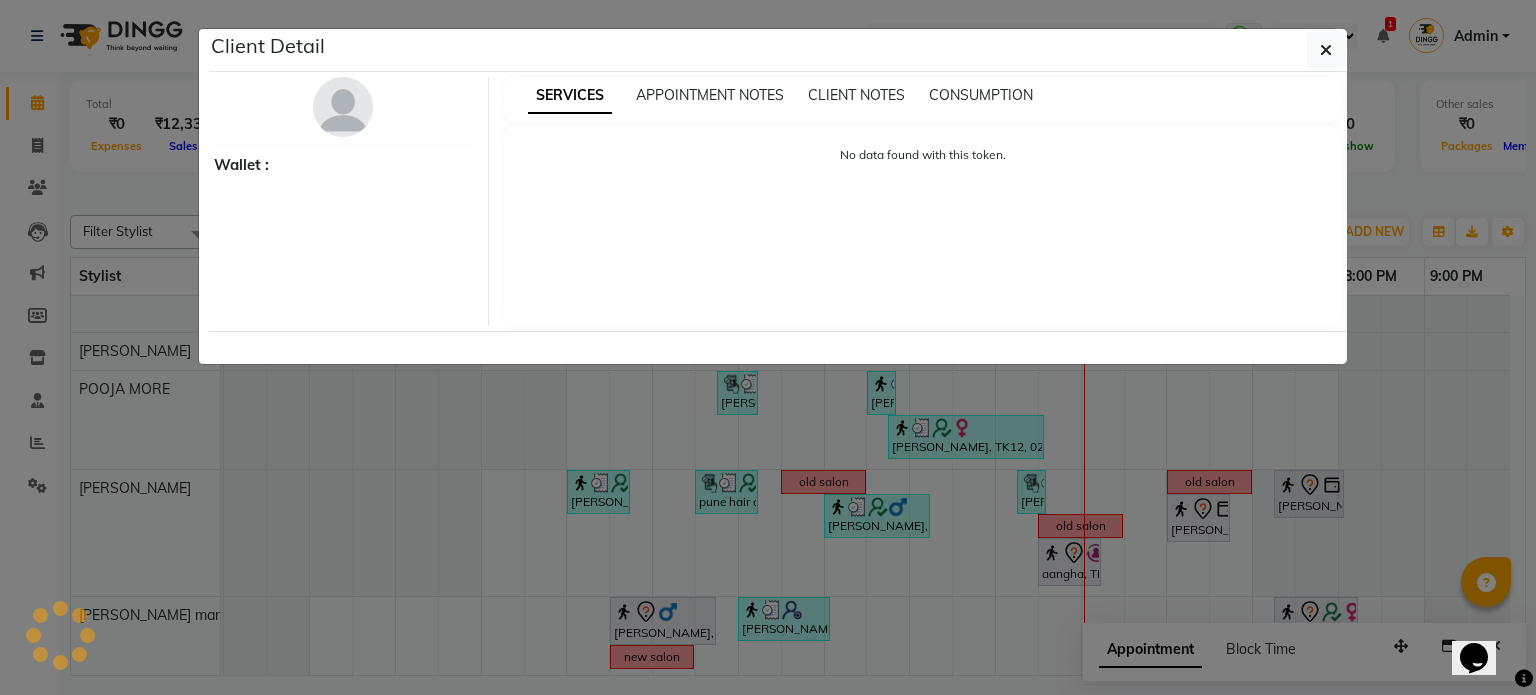 select on "7" 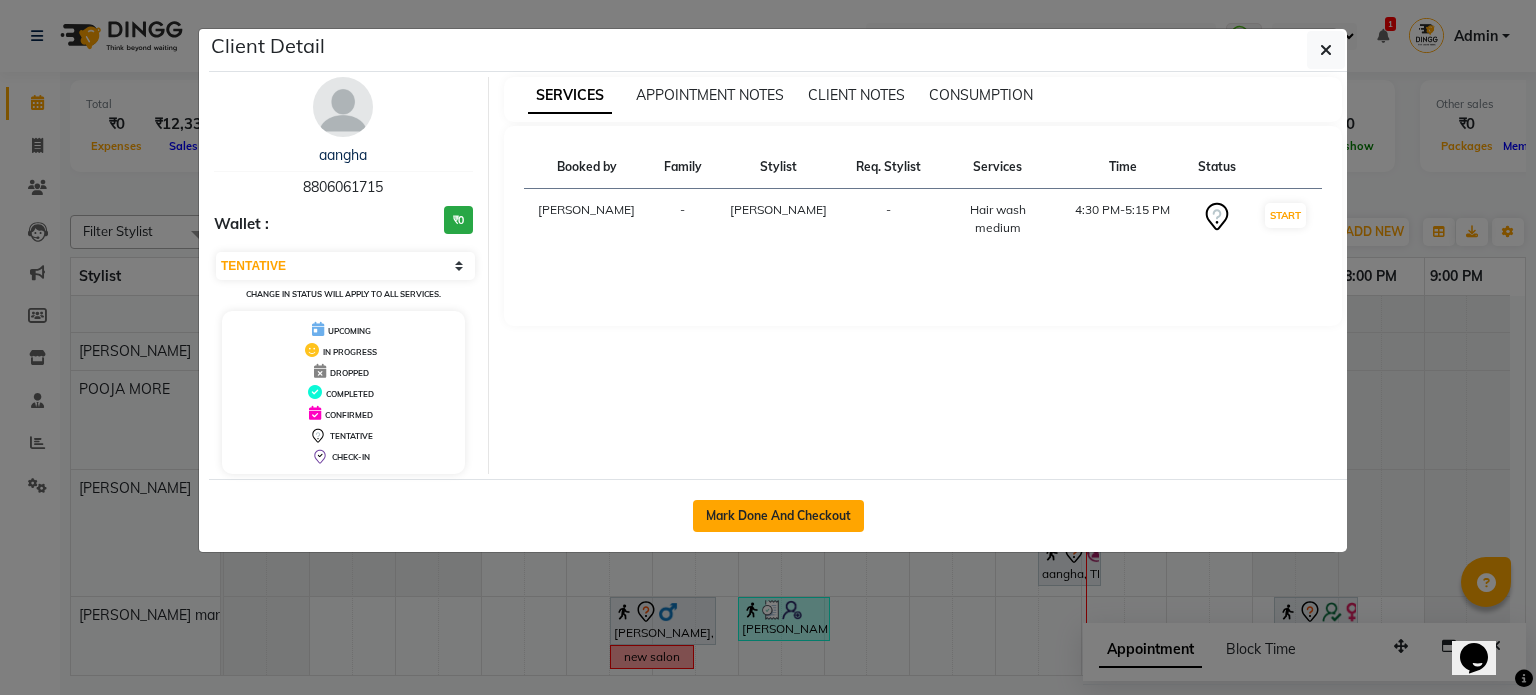 click on "Mark Done And Checkout" 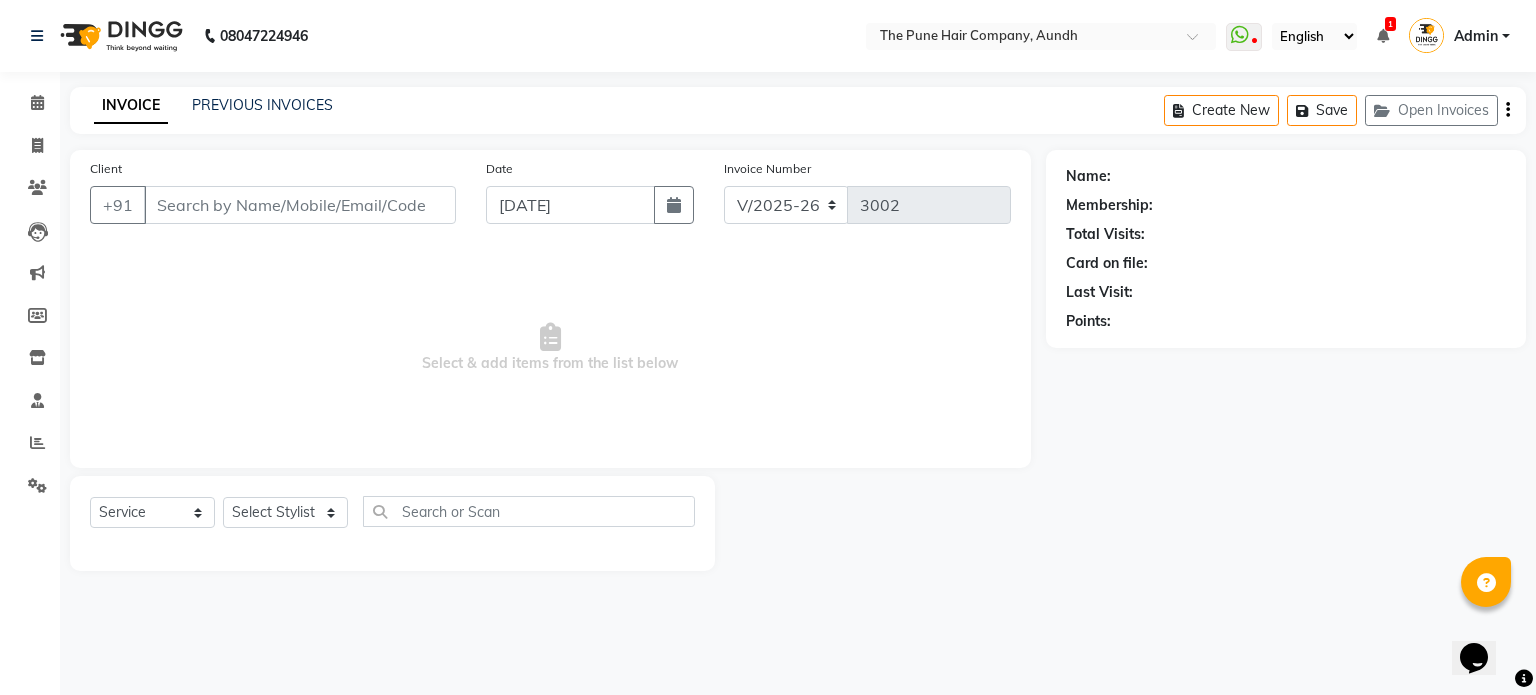 select on "3" 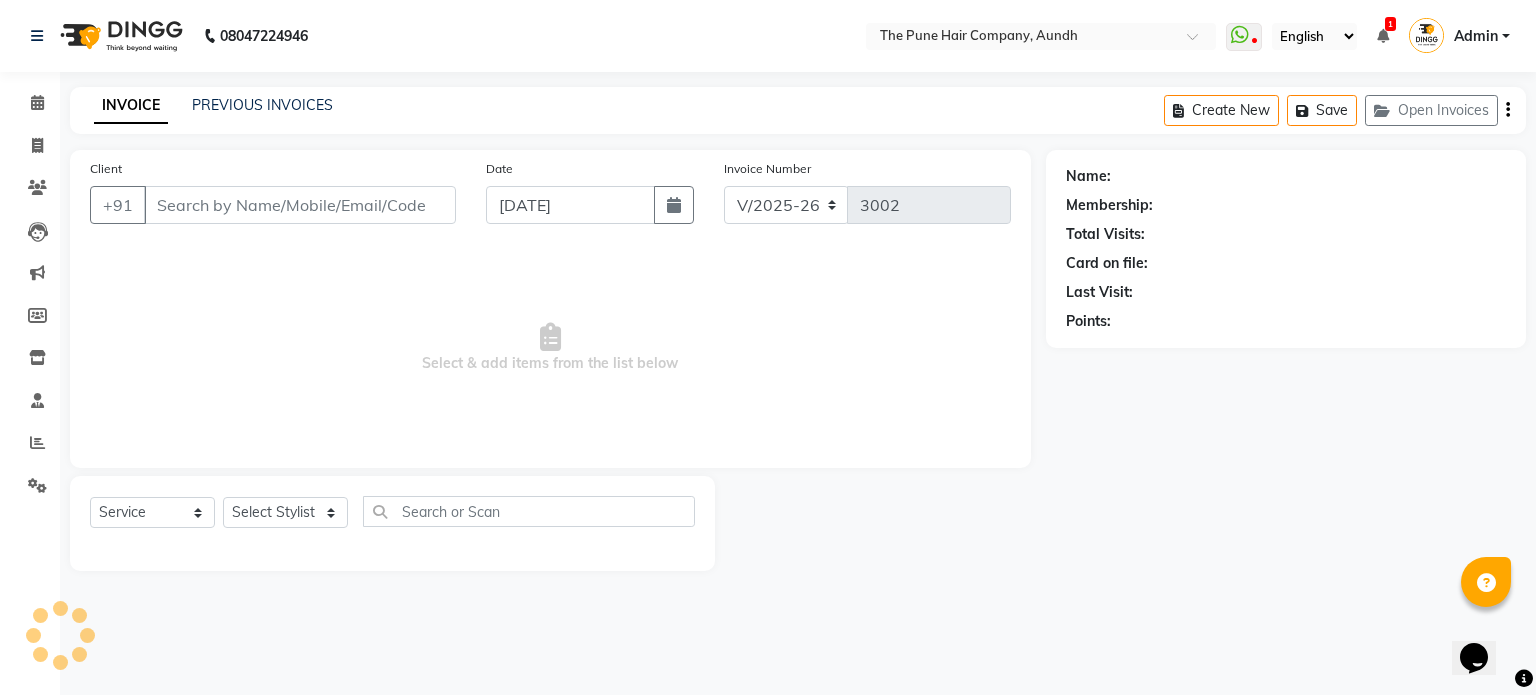 type on "8806061715" 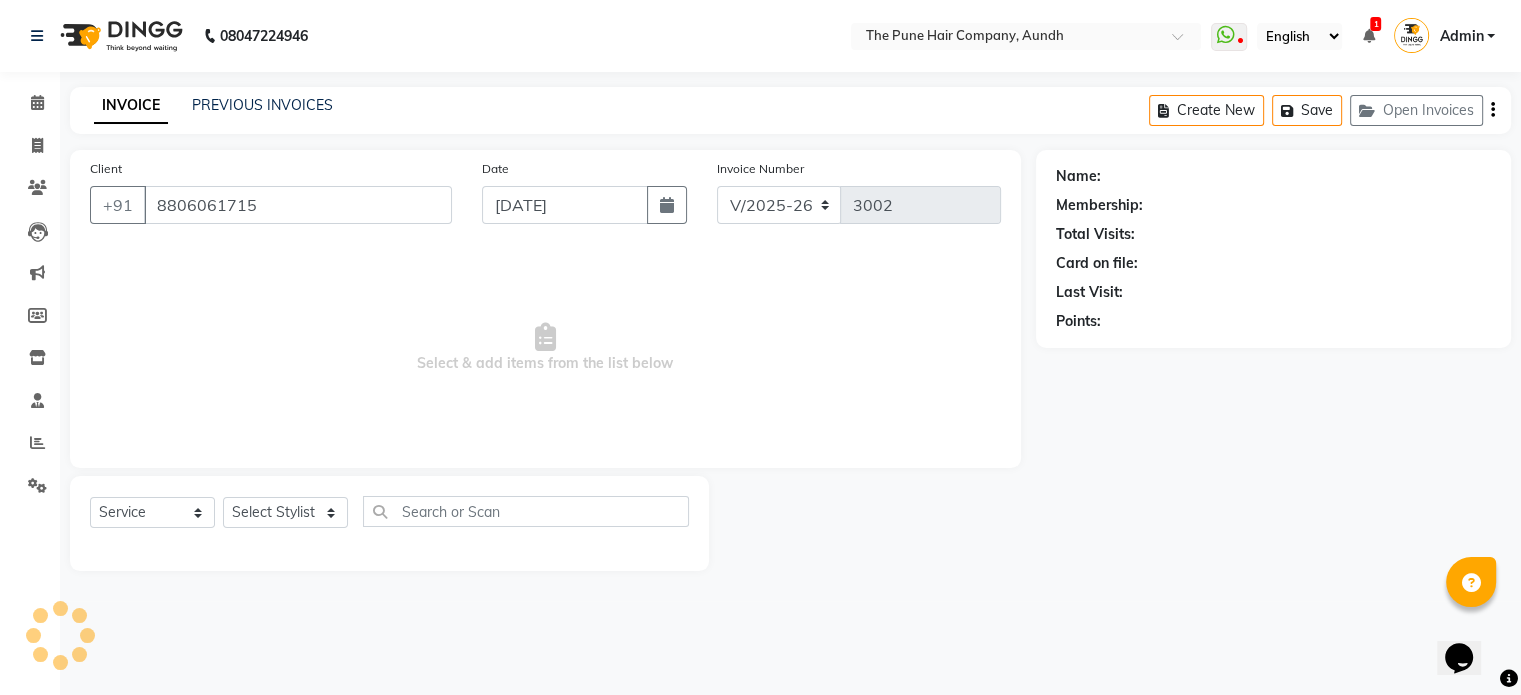select on "50093" 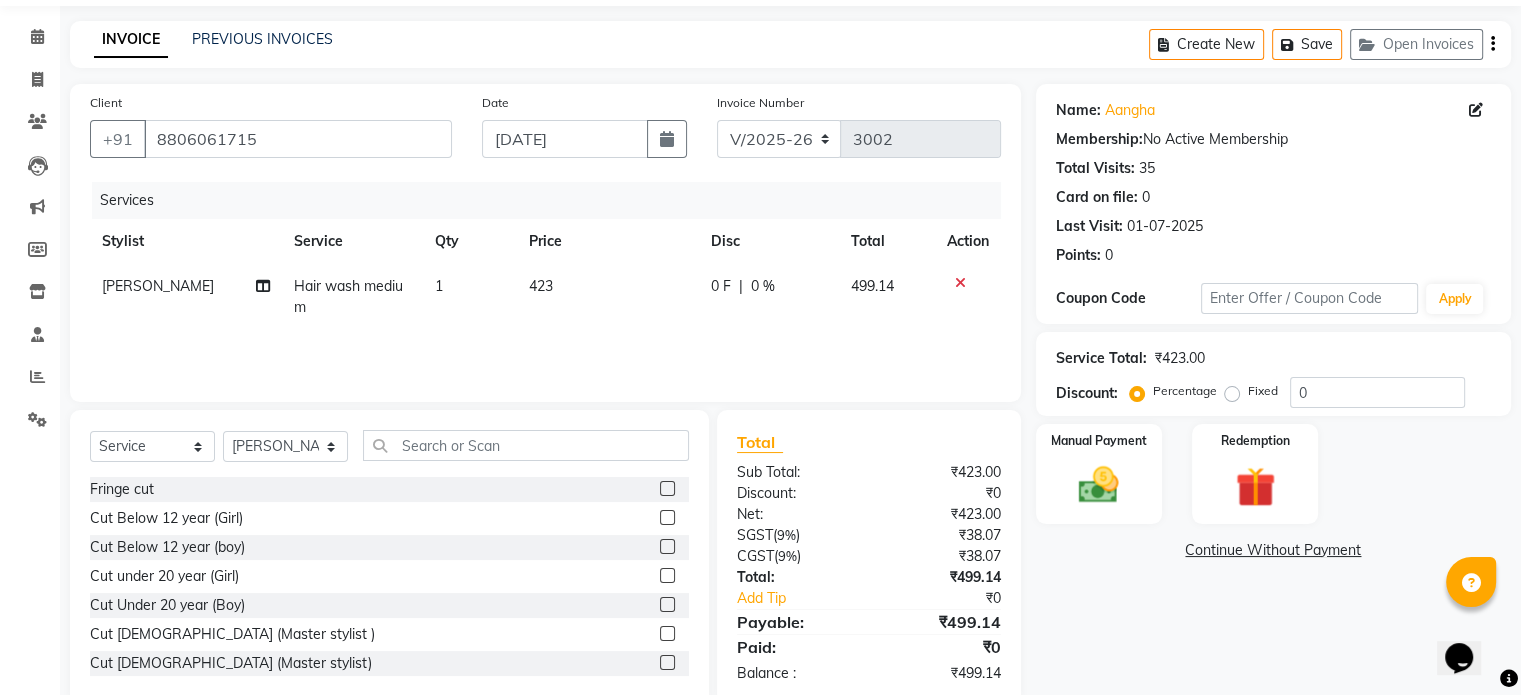 scroll, scrollTop: 106, scrollLeft: 0, axis: vertical 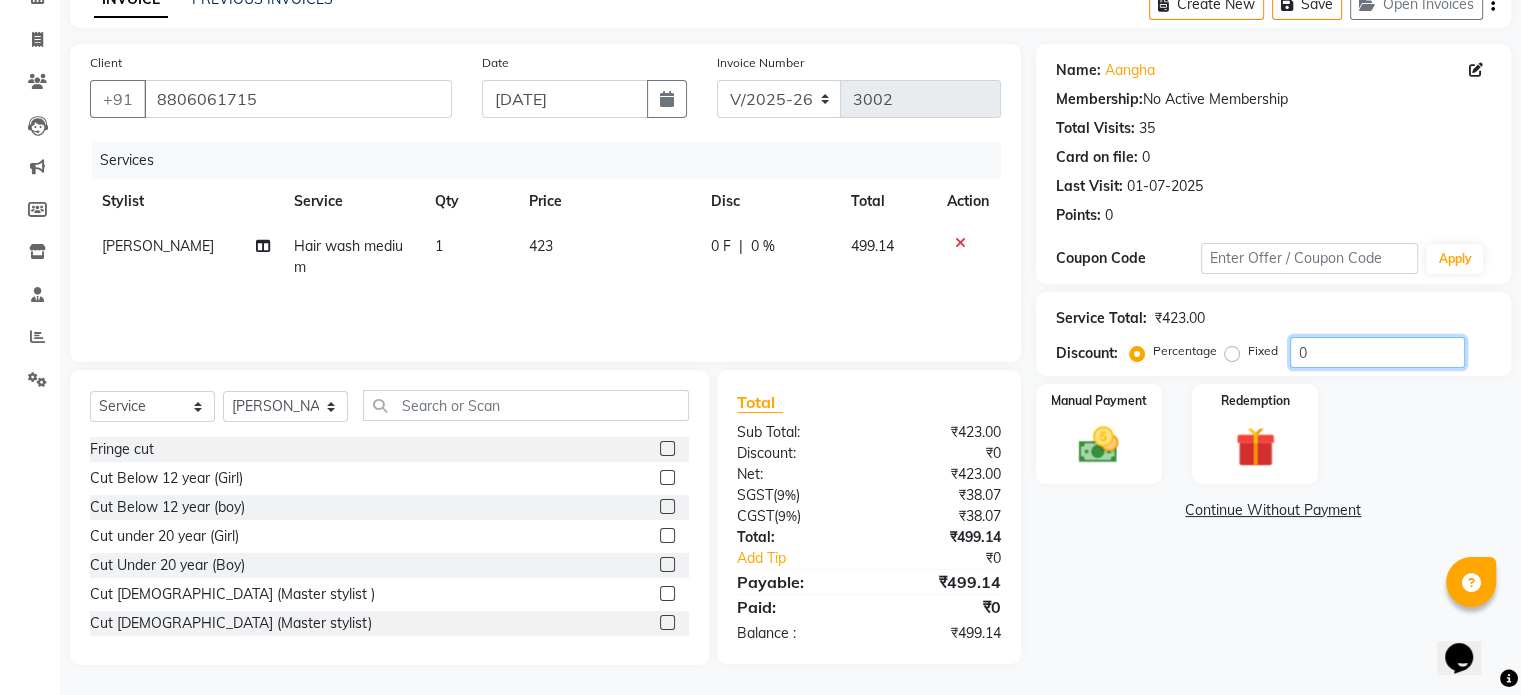 click on "0" 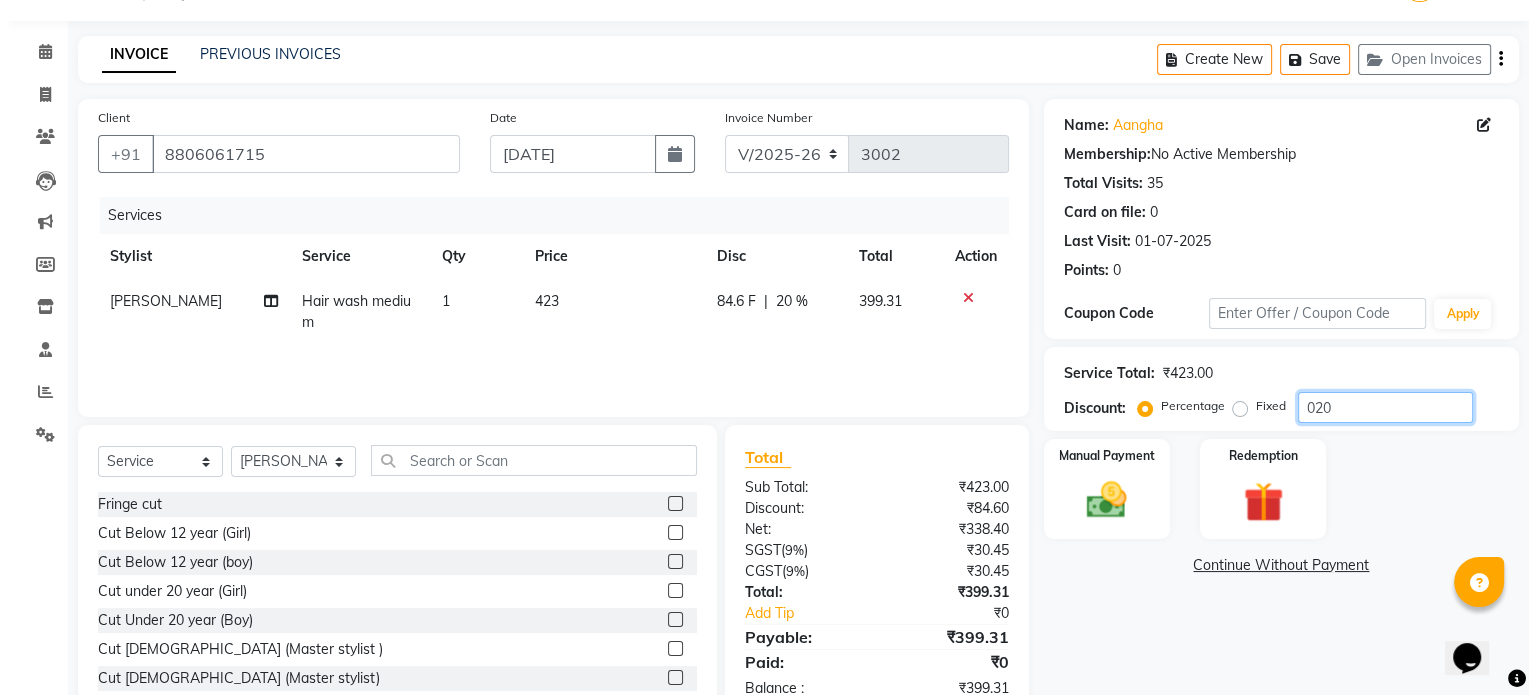 scroll, scrollTop: 0, scrollLeft: 0, axis: both 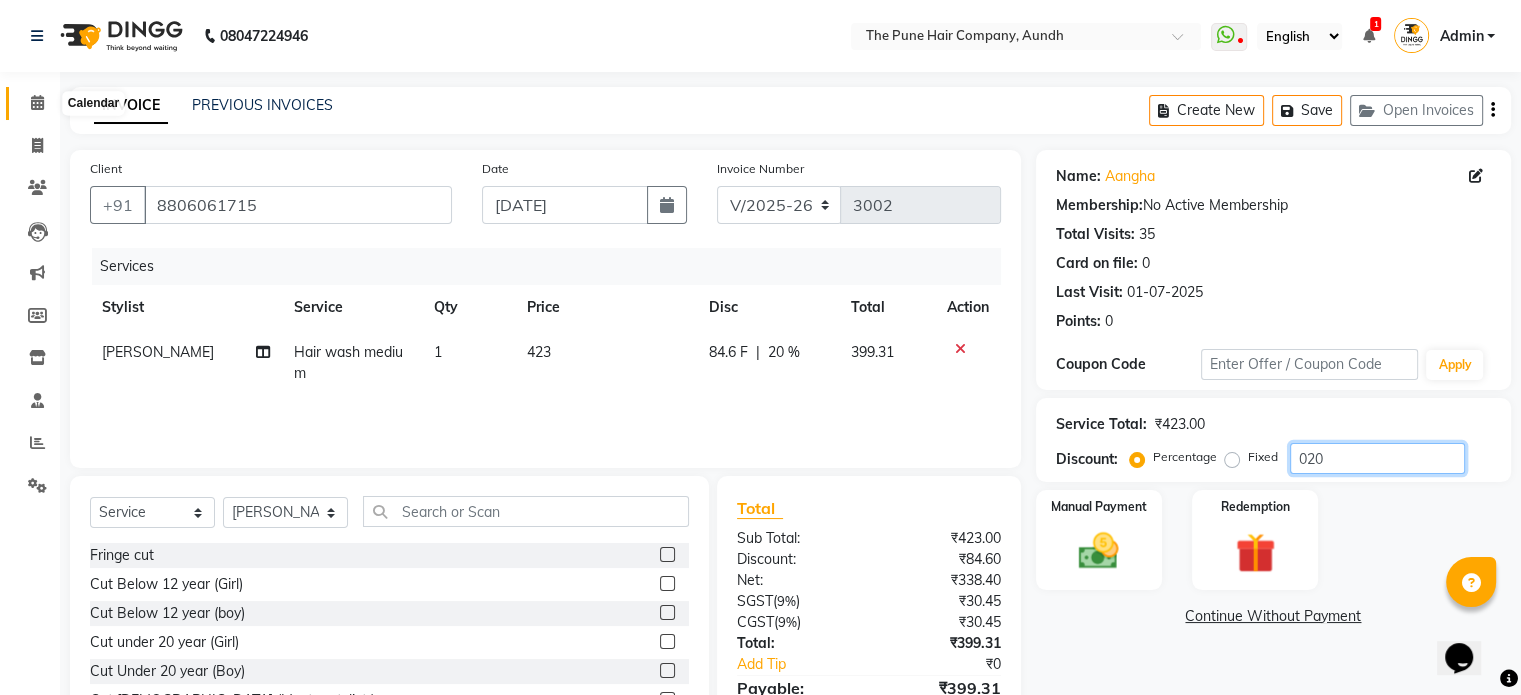 type on "020" 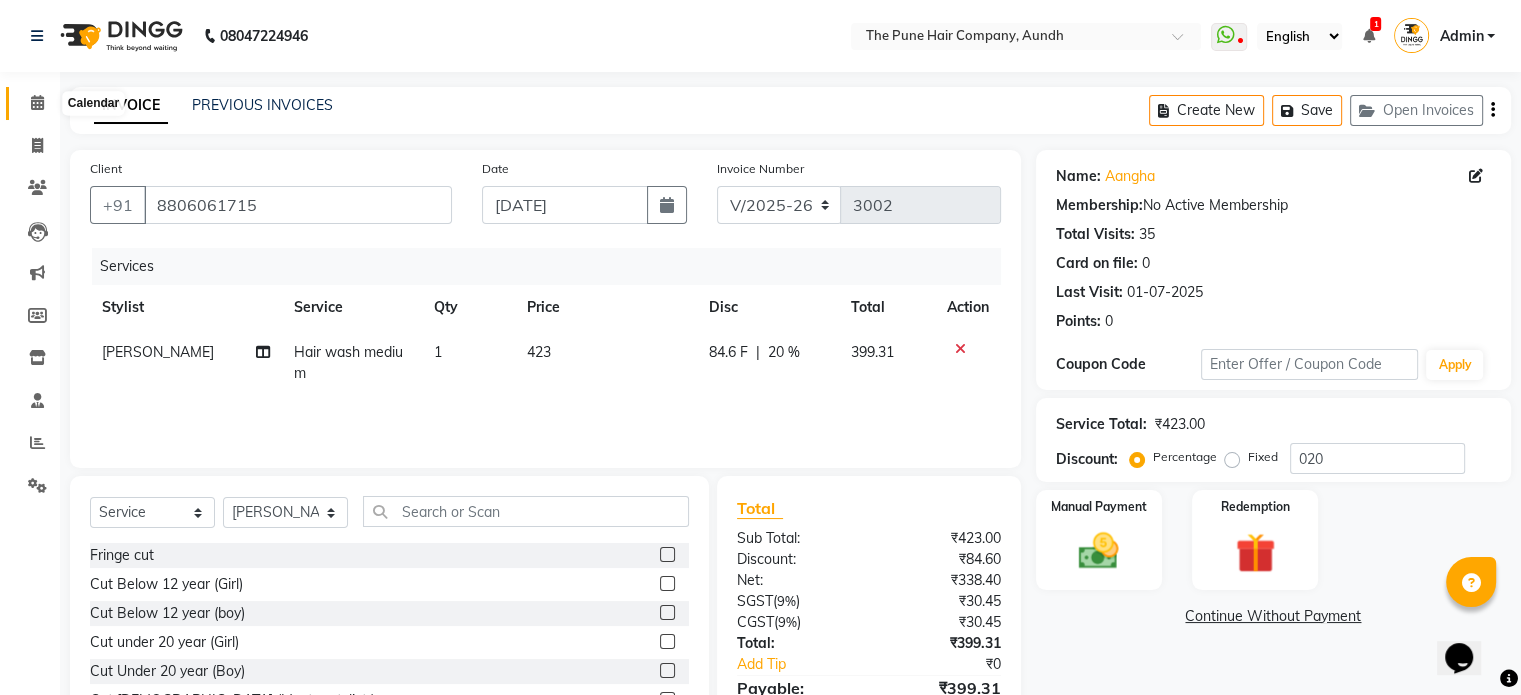 click 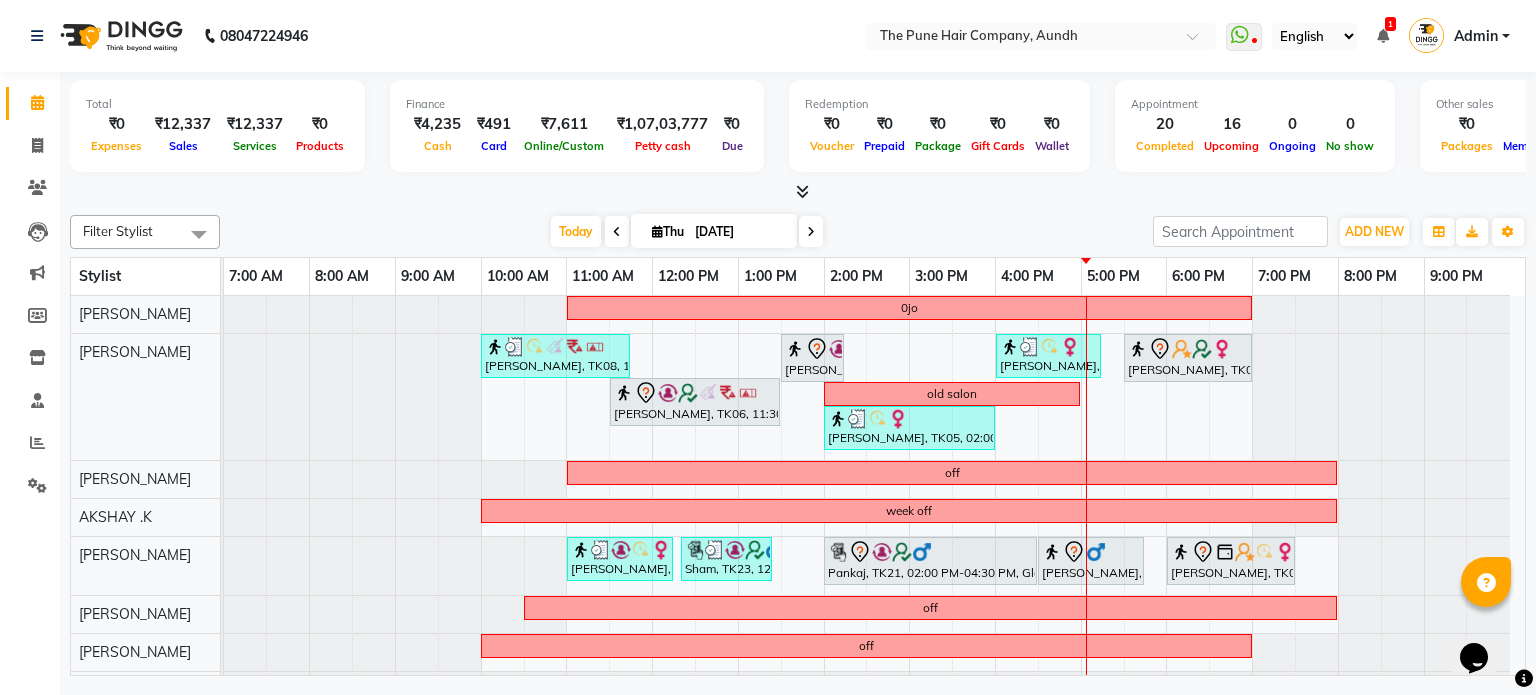 scroll, scrollTop: 403, scrollLeft: 0, axis: vertical 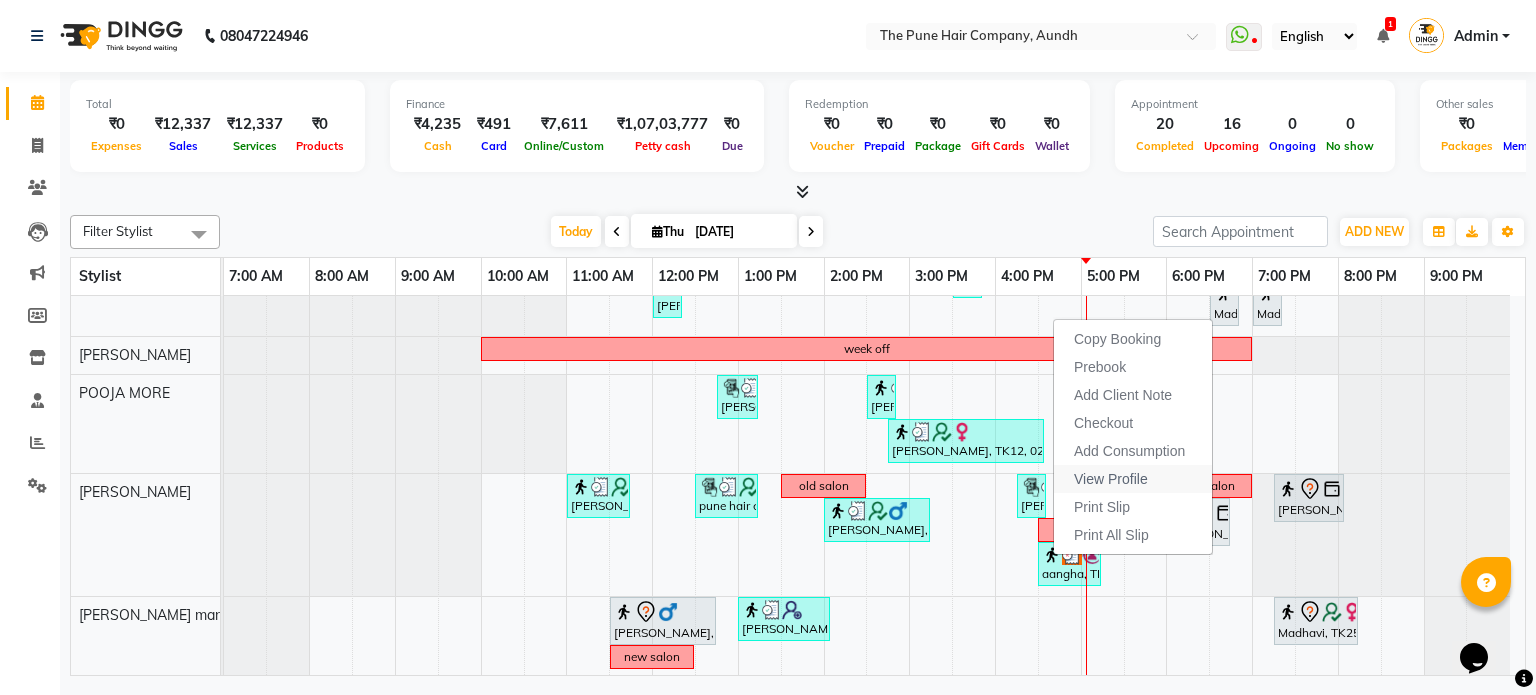 click on "View Profile" at bounding box center [1111, 479] 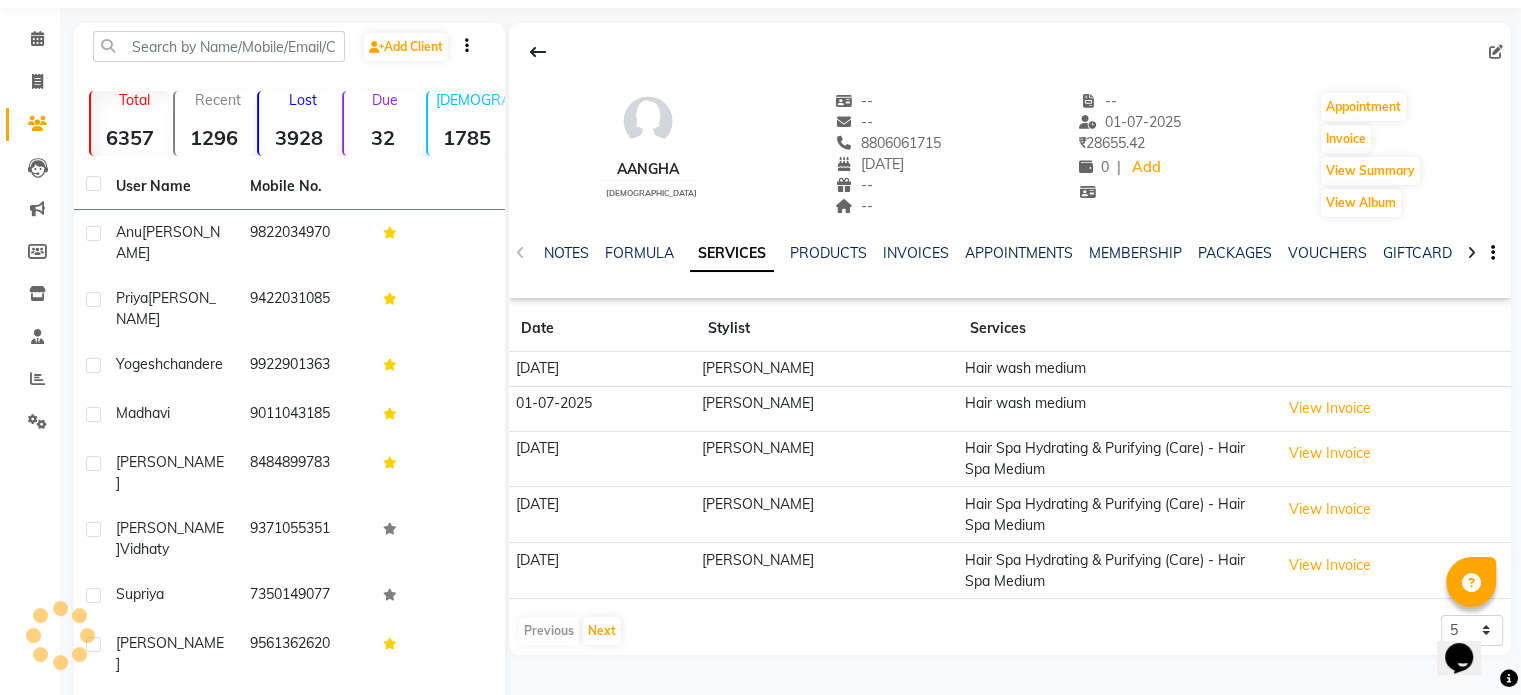 scroll, scrollTop: 100, scrollLeft: 0, axis: vertical 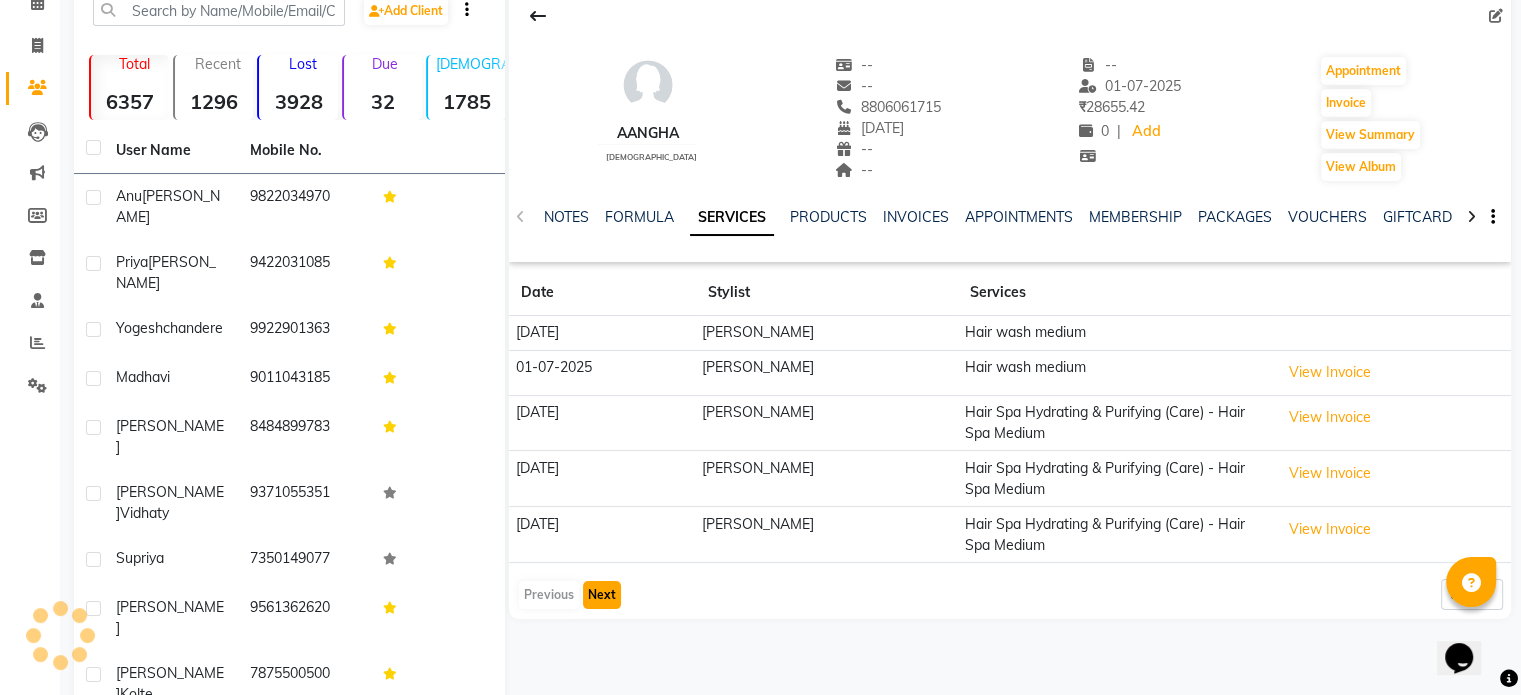 click on "Next" 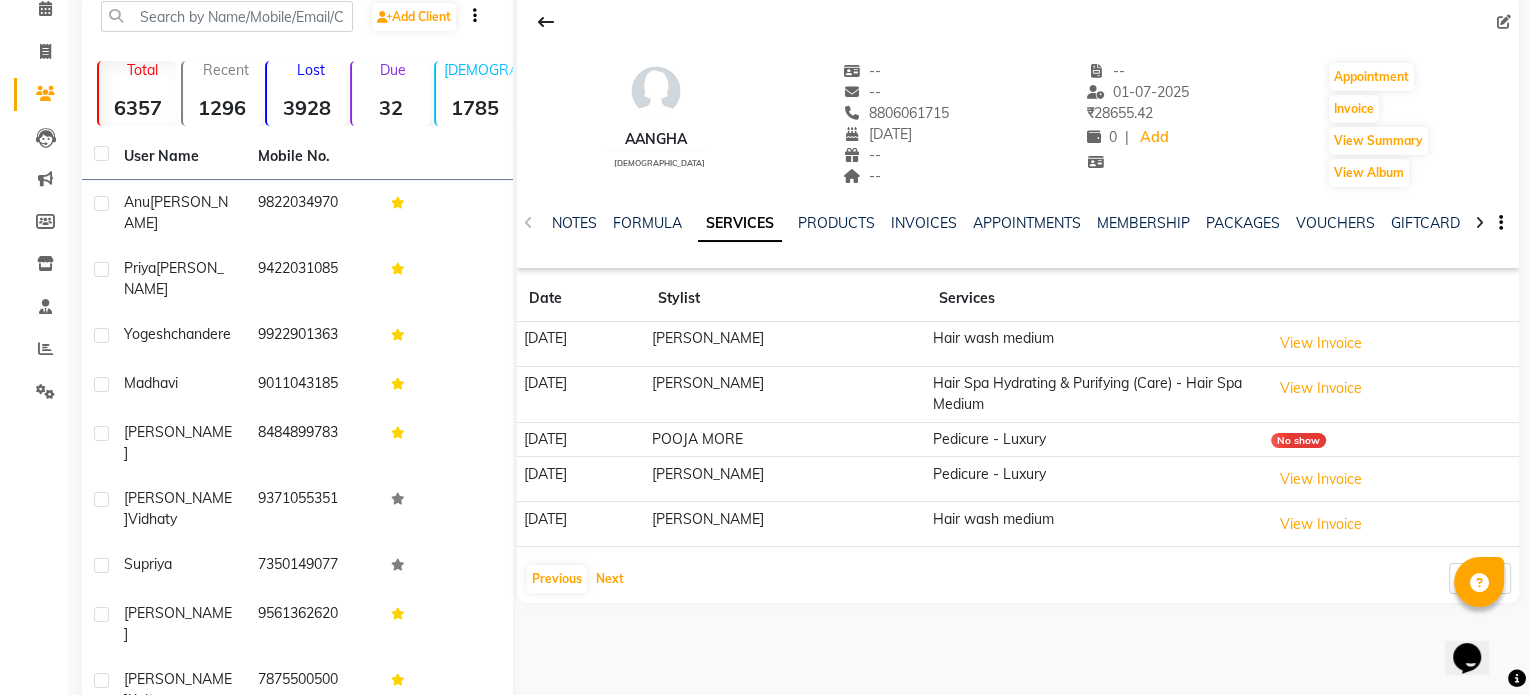 scroll, scrollTop: 0, scrollLeft: 0, axis: both 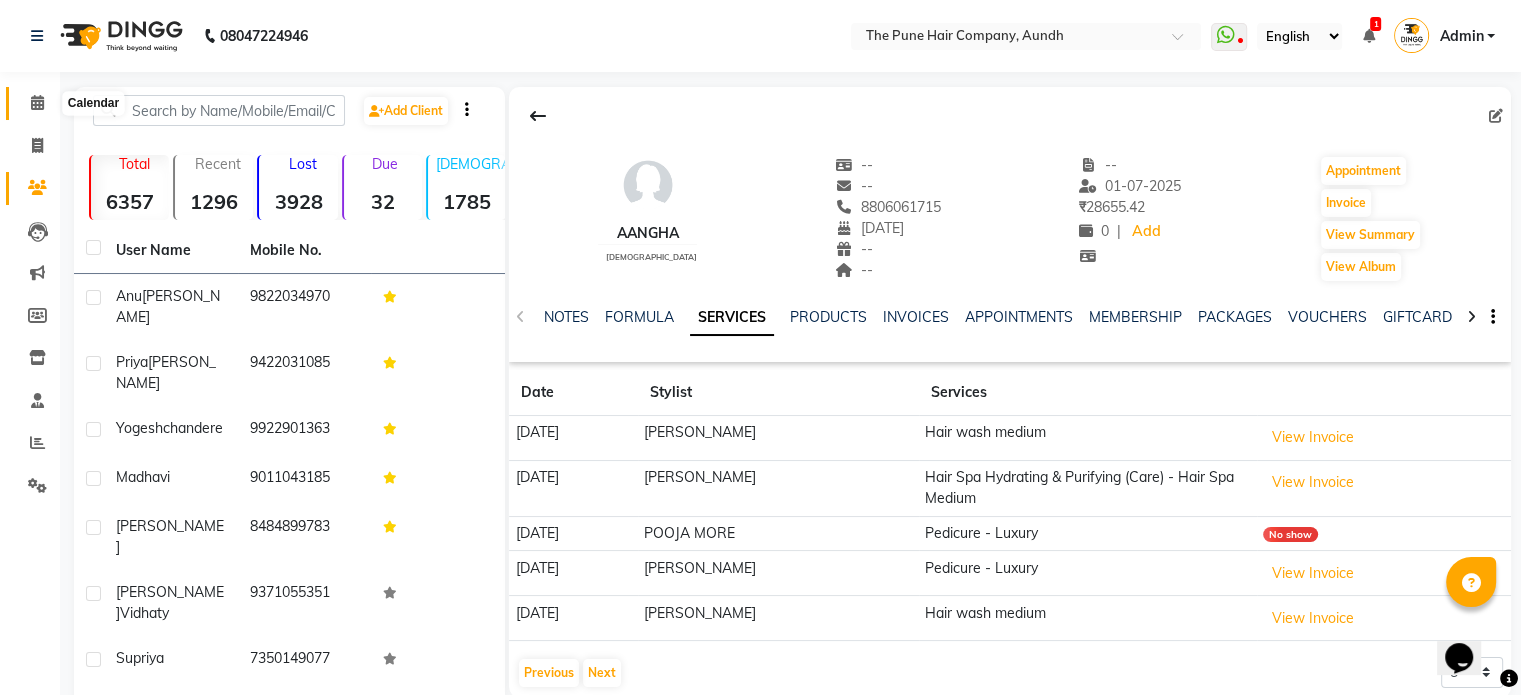 click 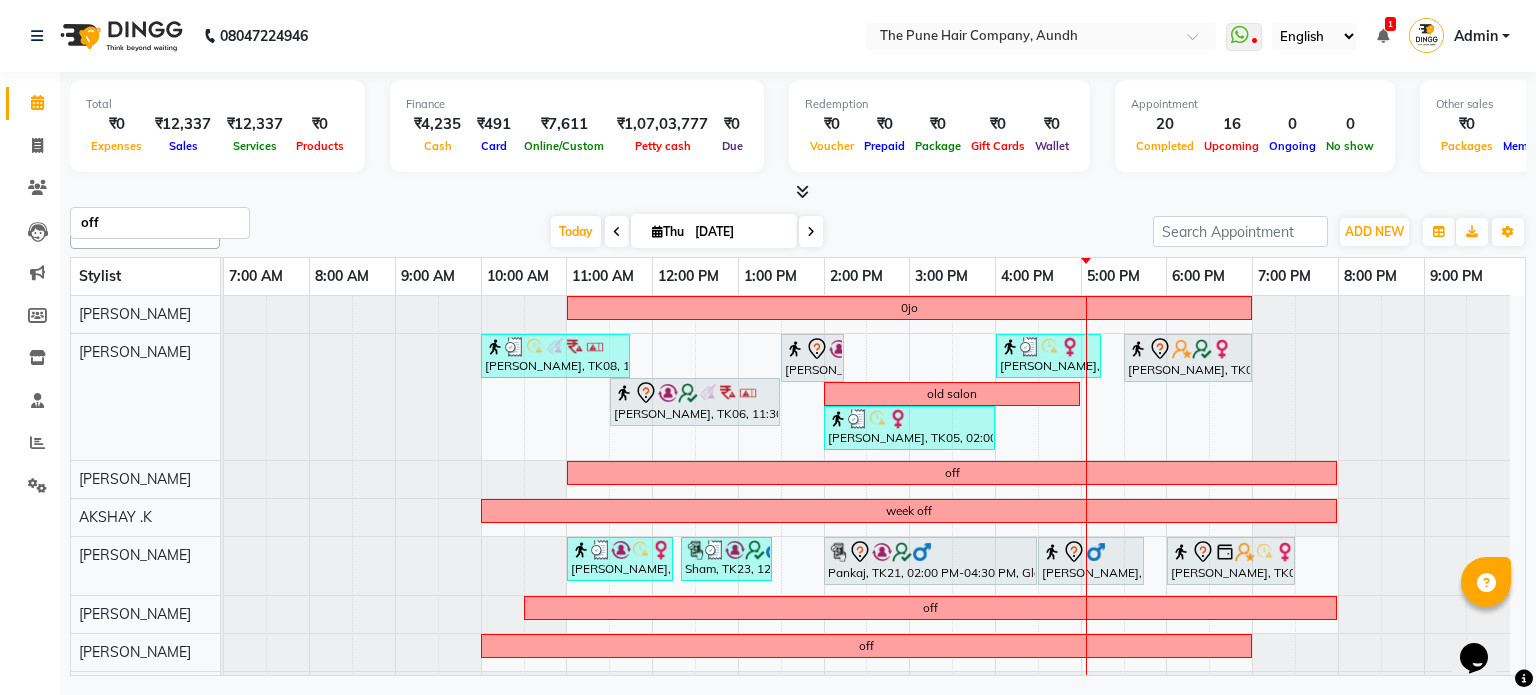 scroll, scrollTop: 579, scrollLeft: 0, axis: vertical 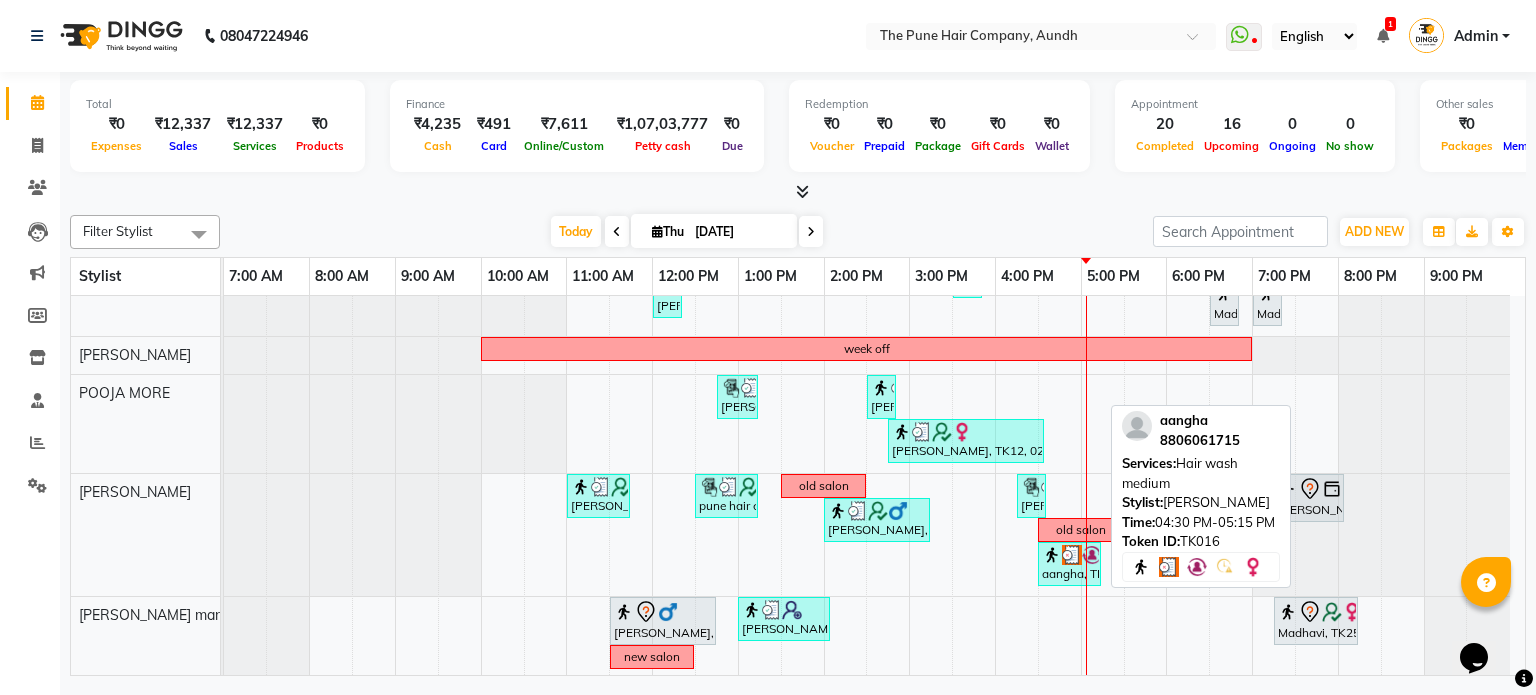 click at bounding box center (1052, 555) 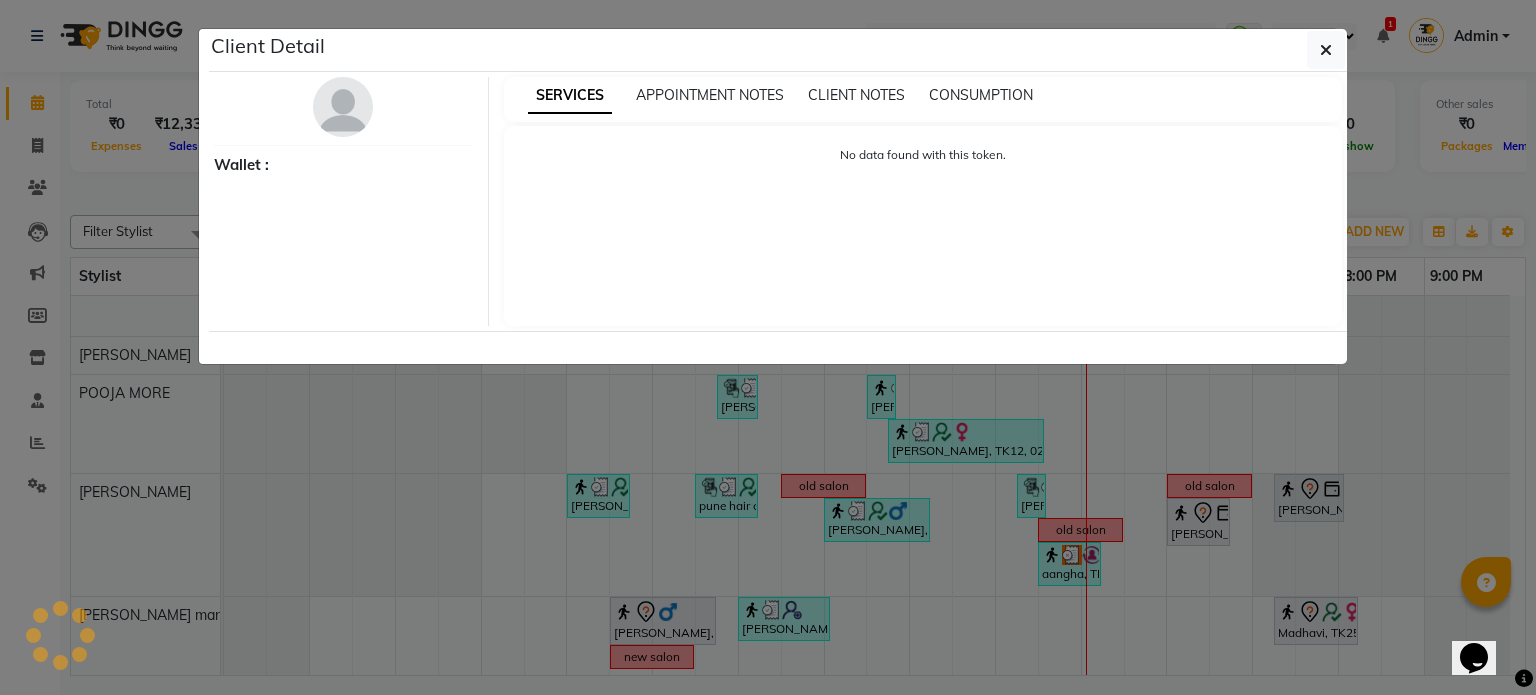 select on "3" 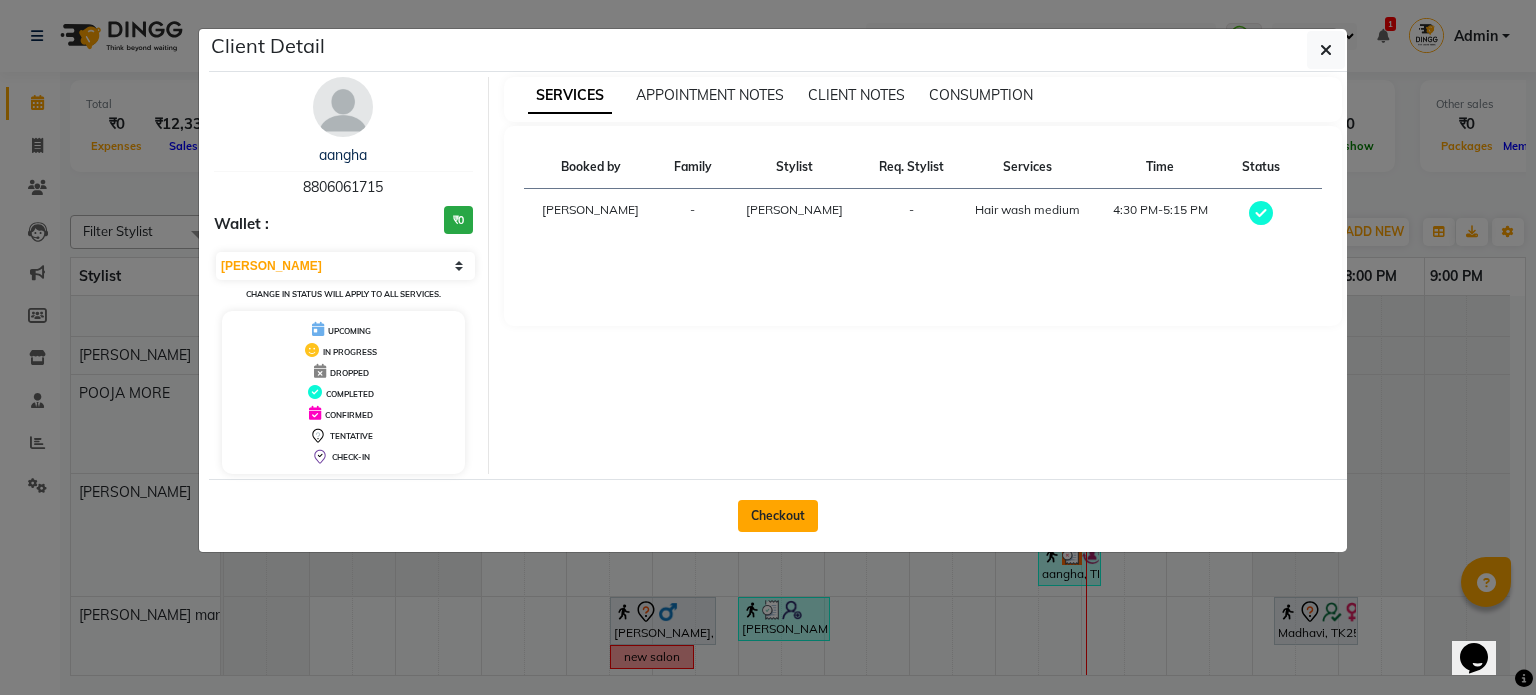 click on "Checkout" 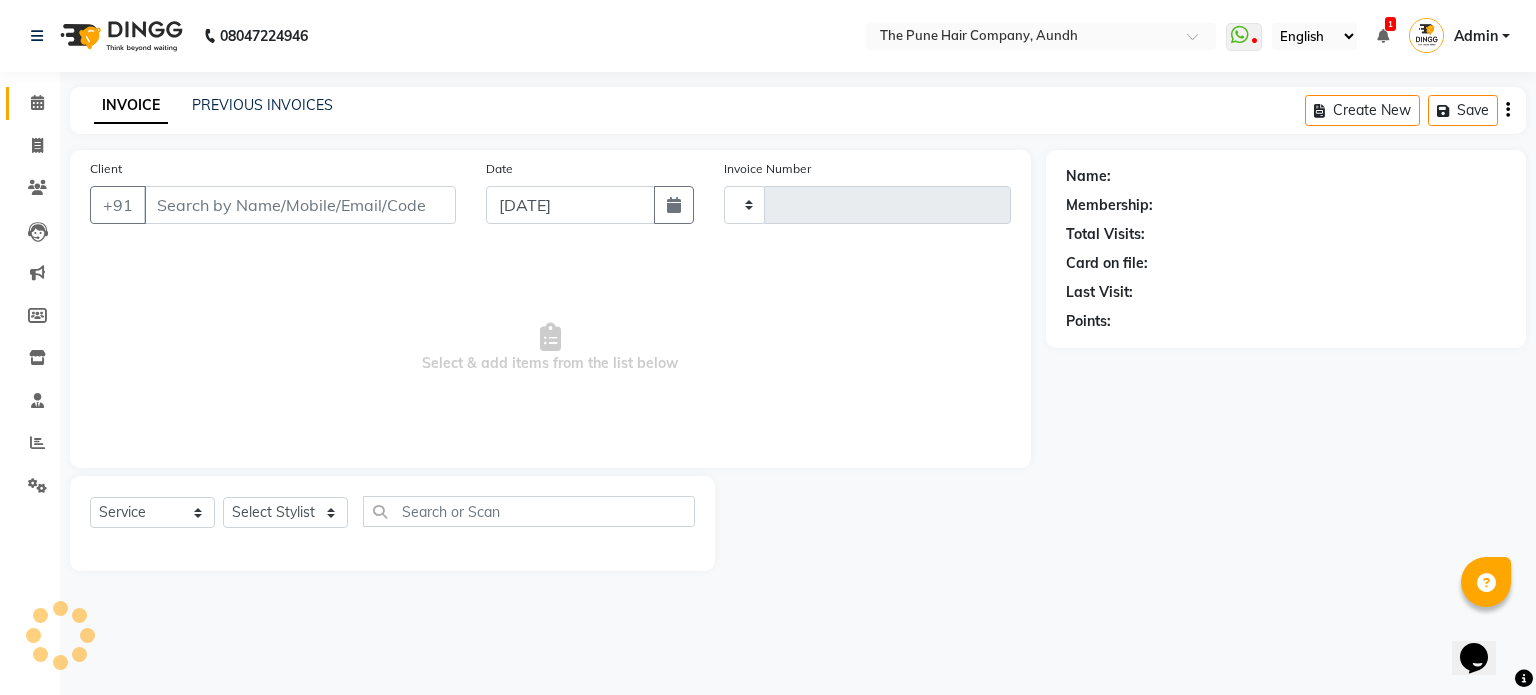 type on "3002" 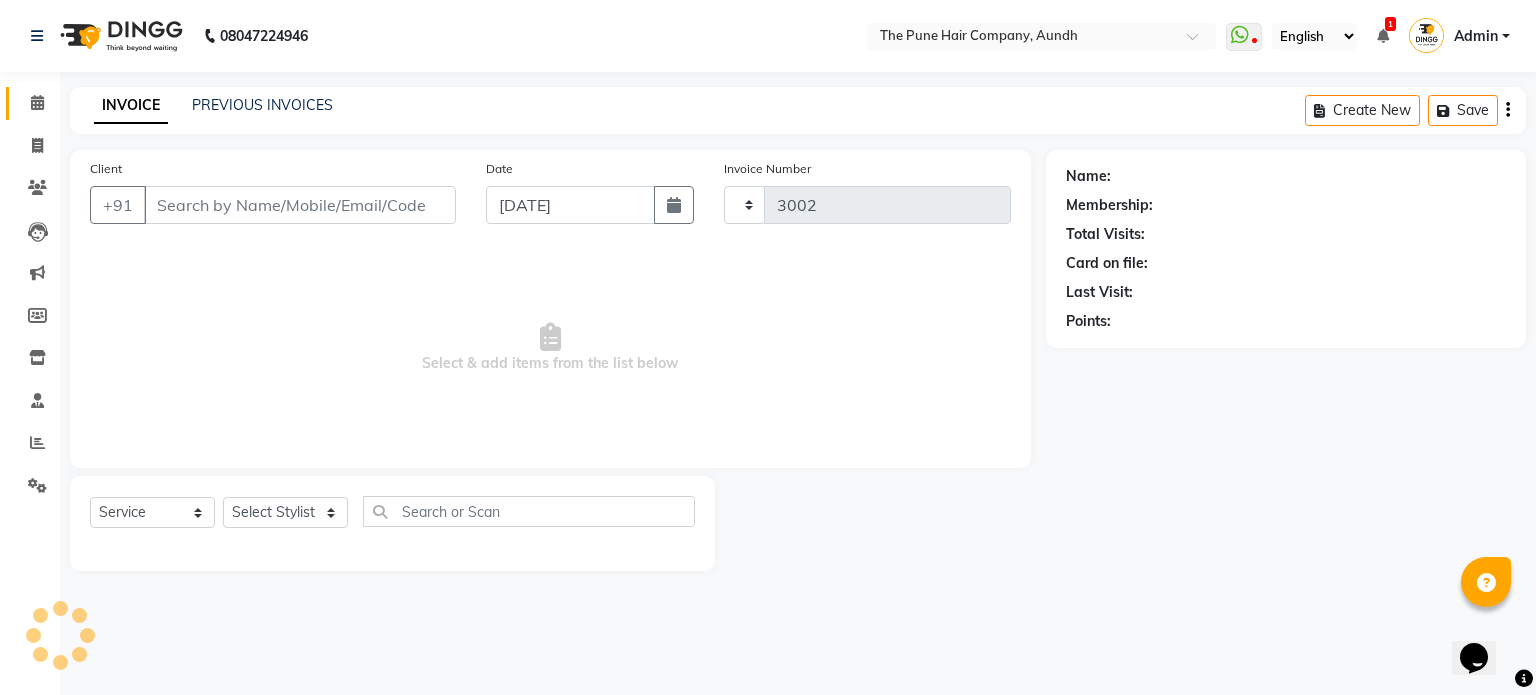 select on "106" 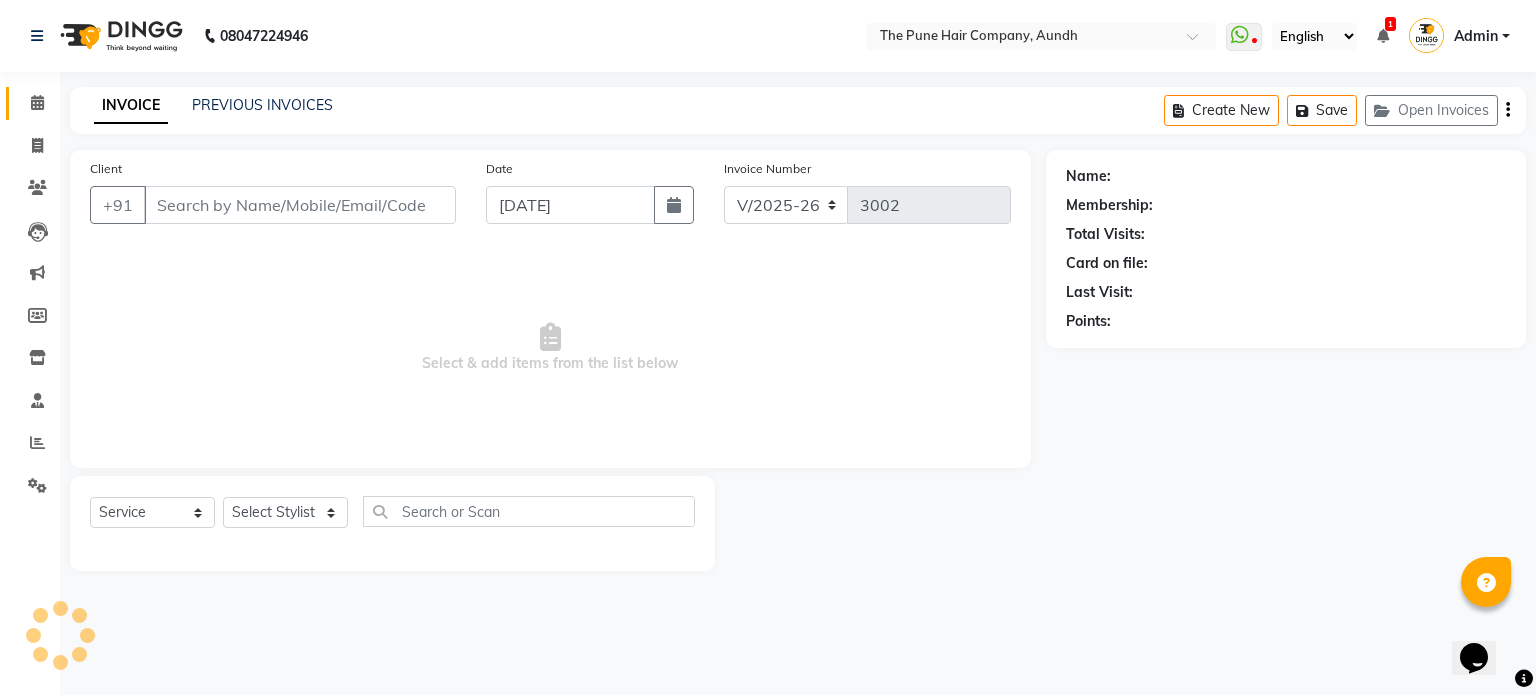 type on "8806061715" 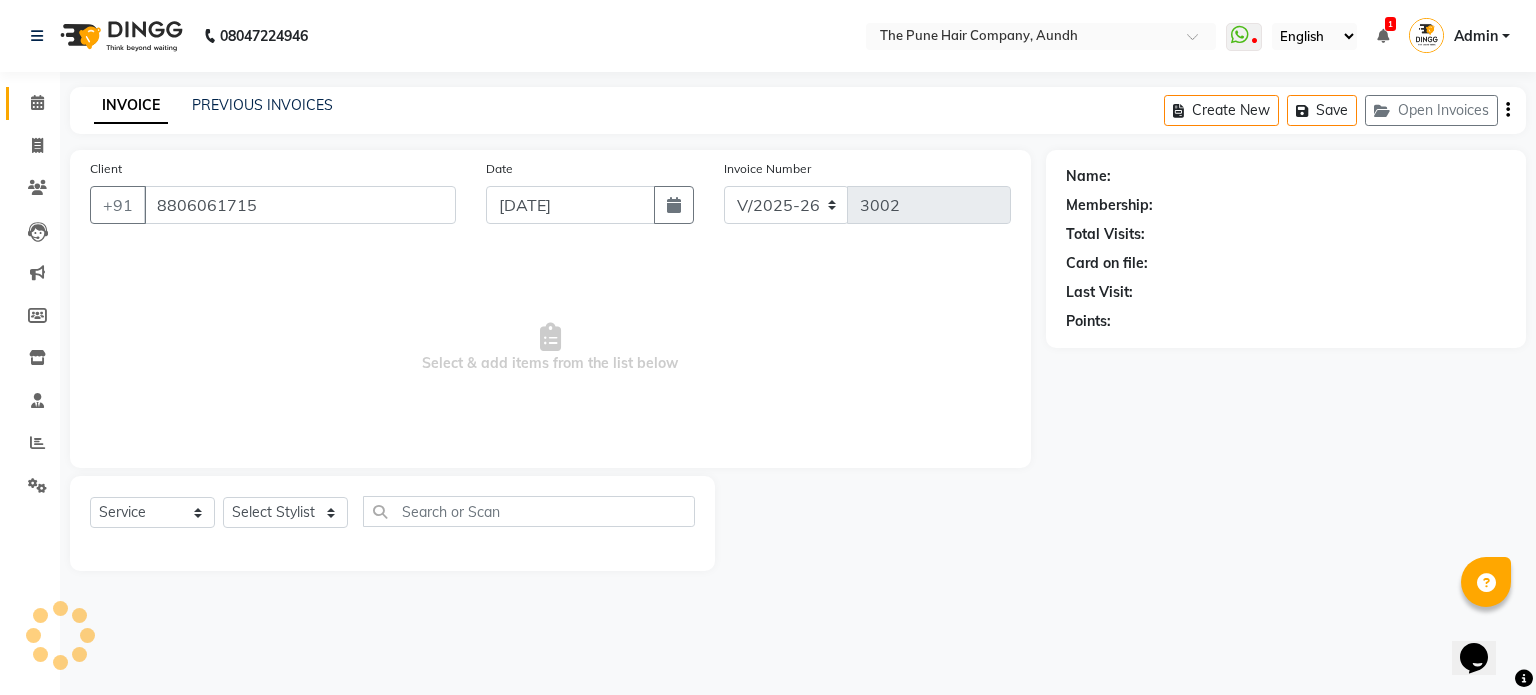 select on "50093" 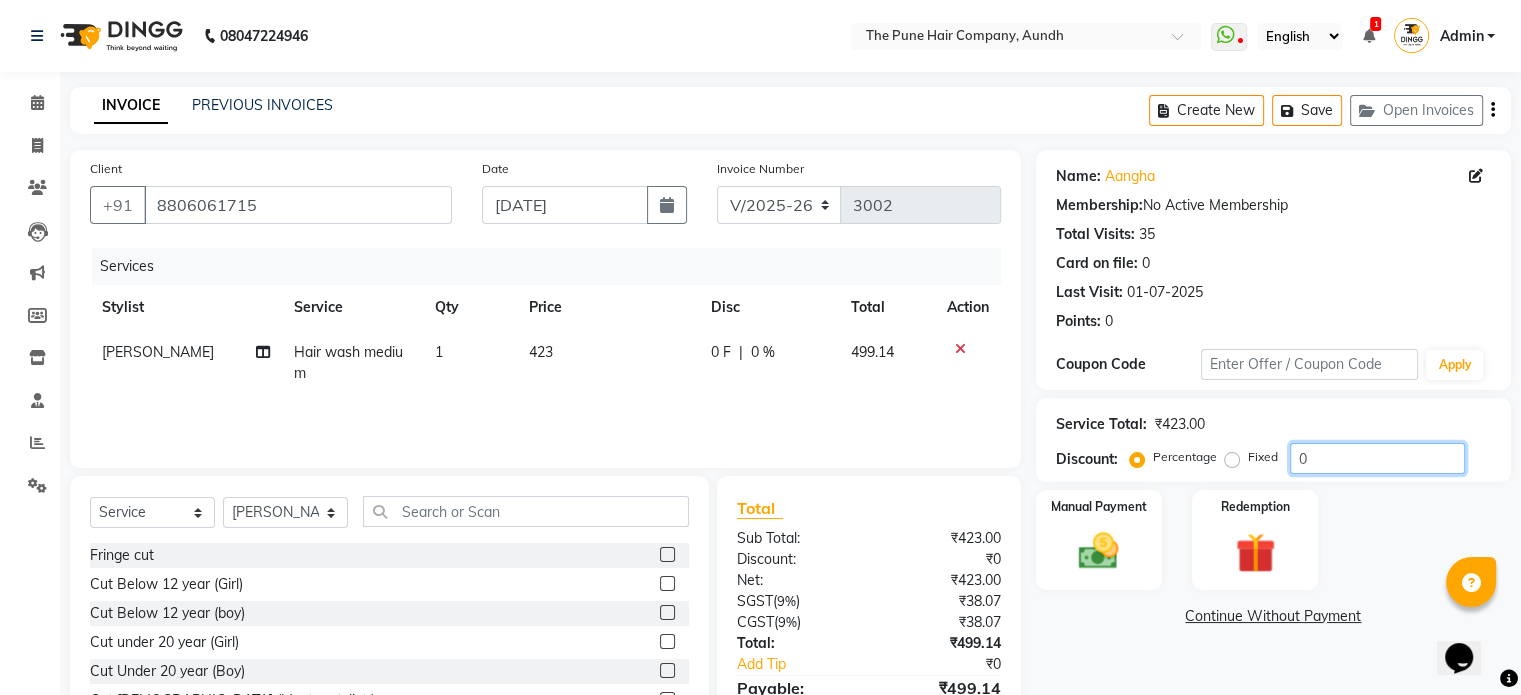 click on "0" 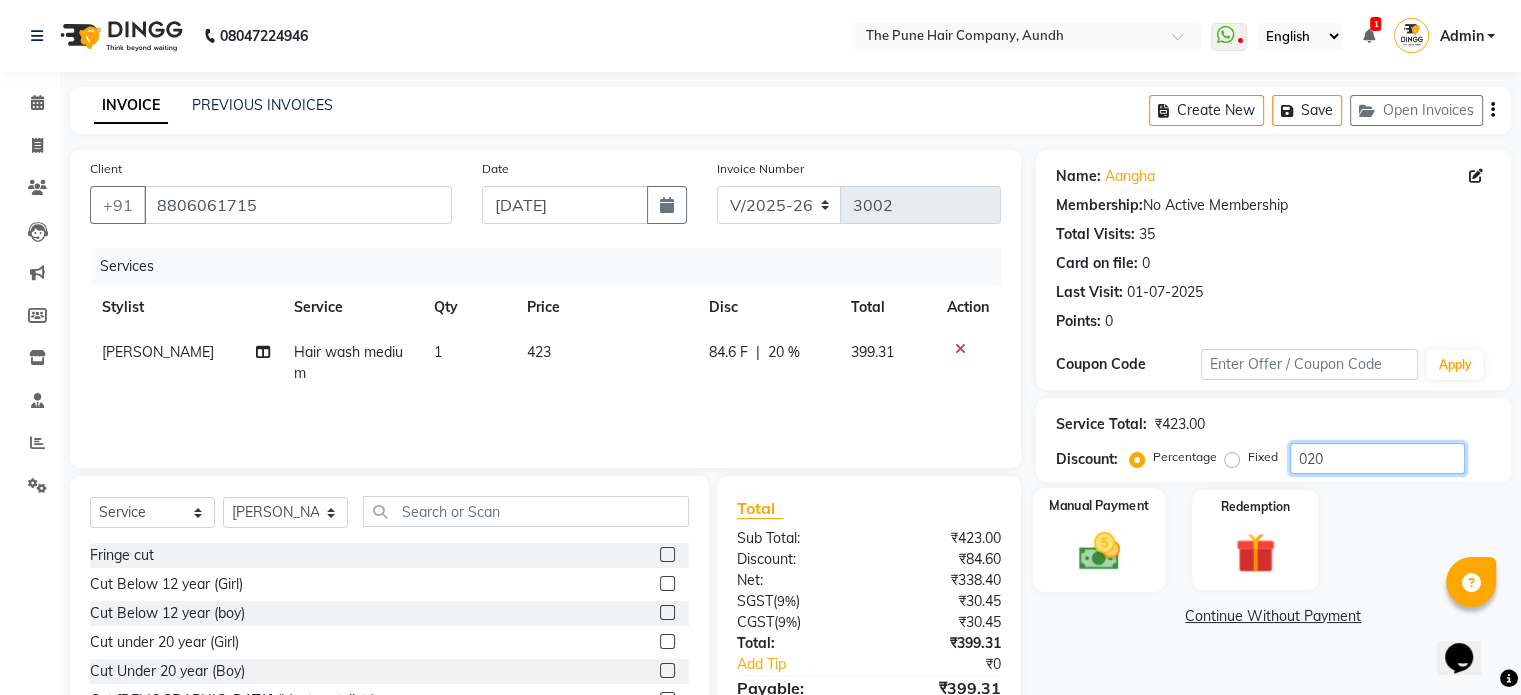 type on "020" 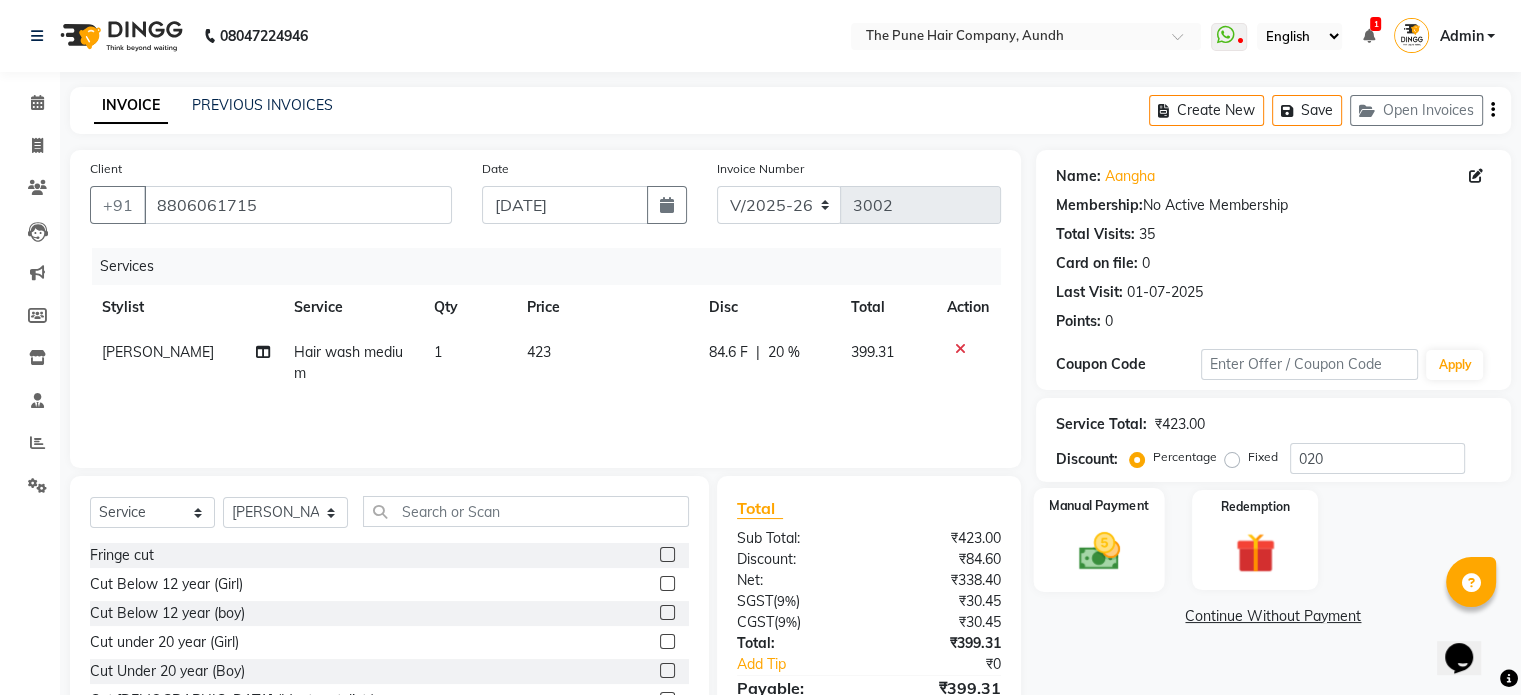 click 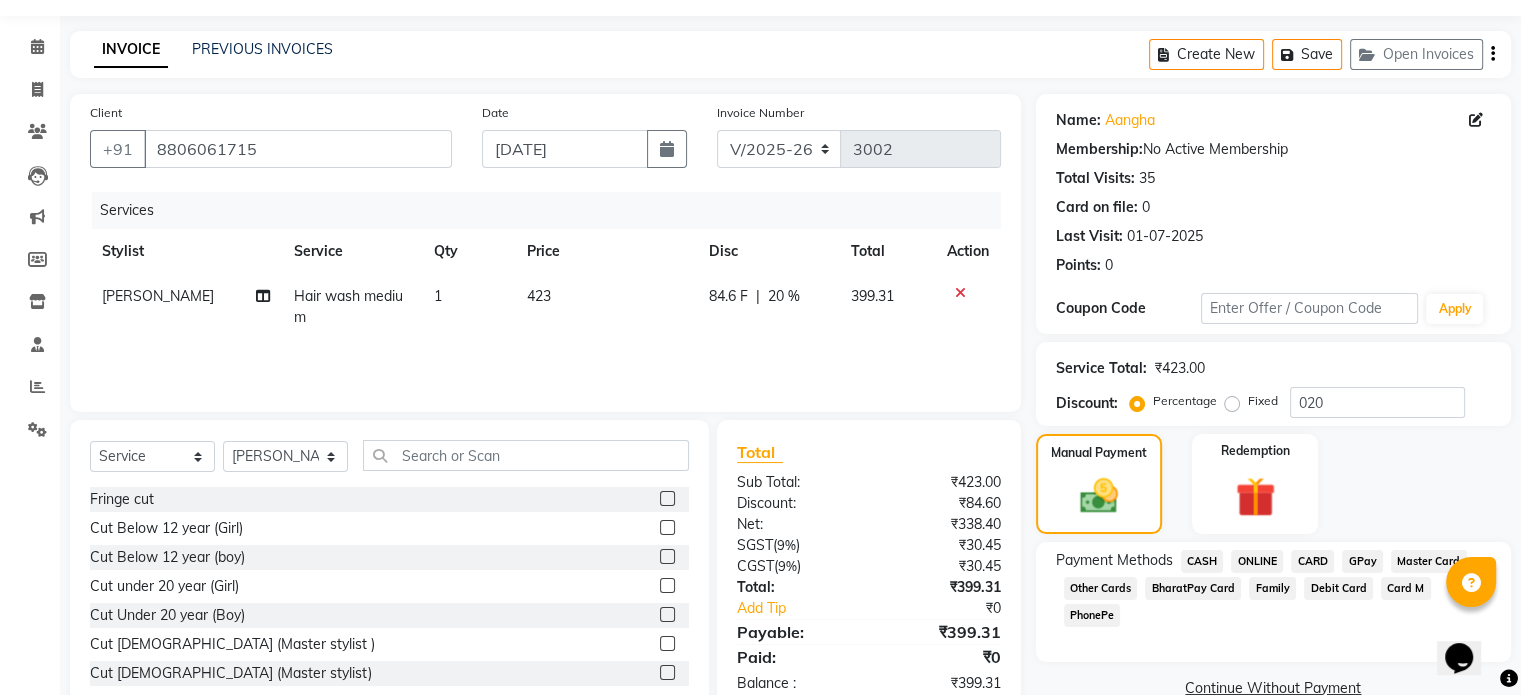 scroll, scrollTop: 106, scrollLeft: 0, axis: vertical 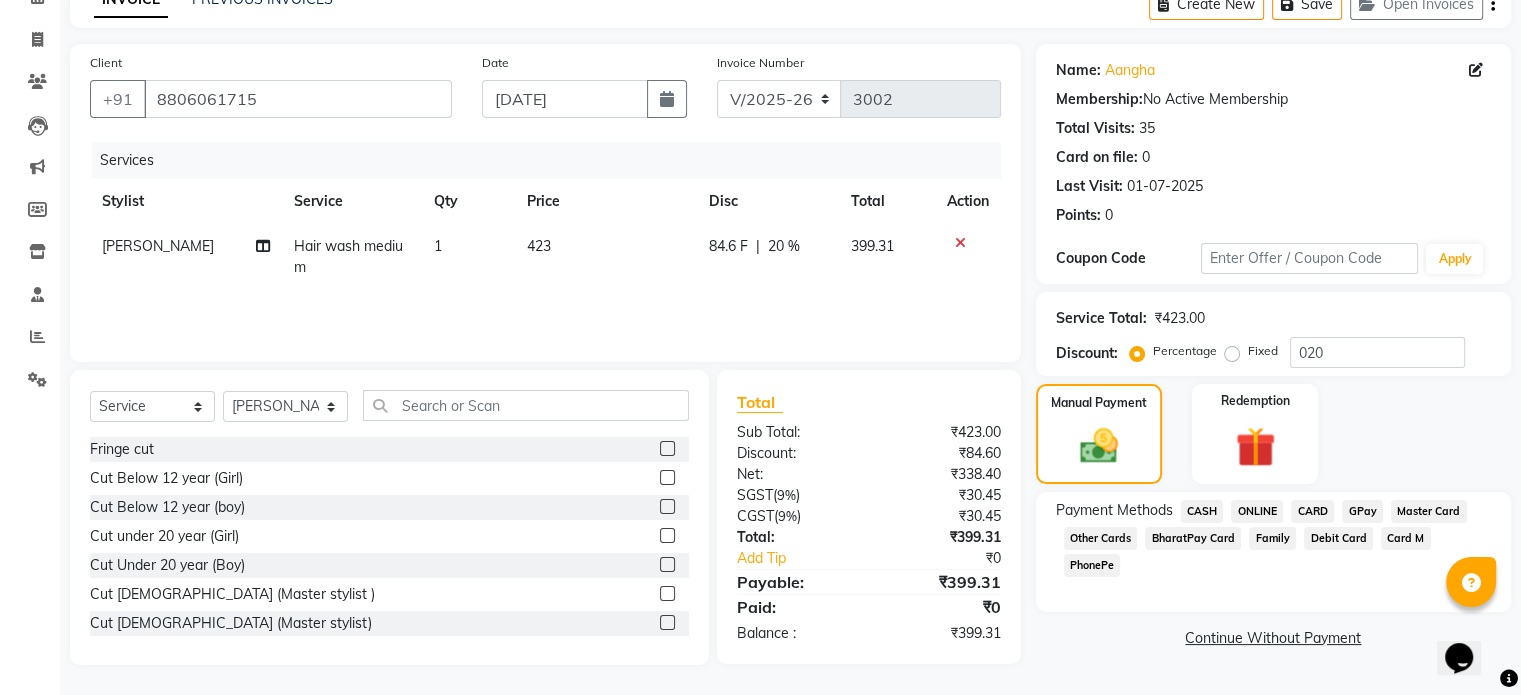 click on "ONLINE" 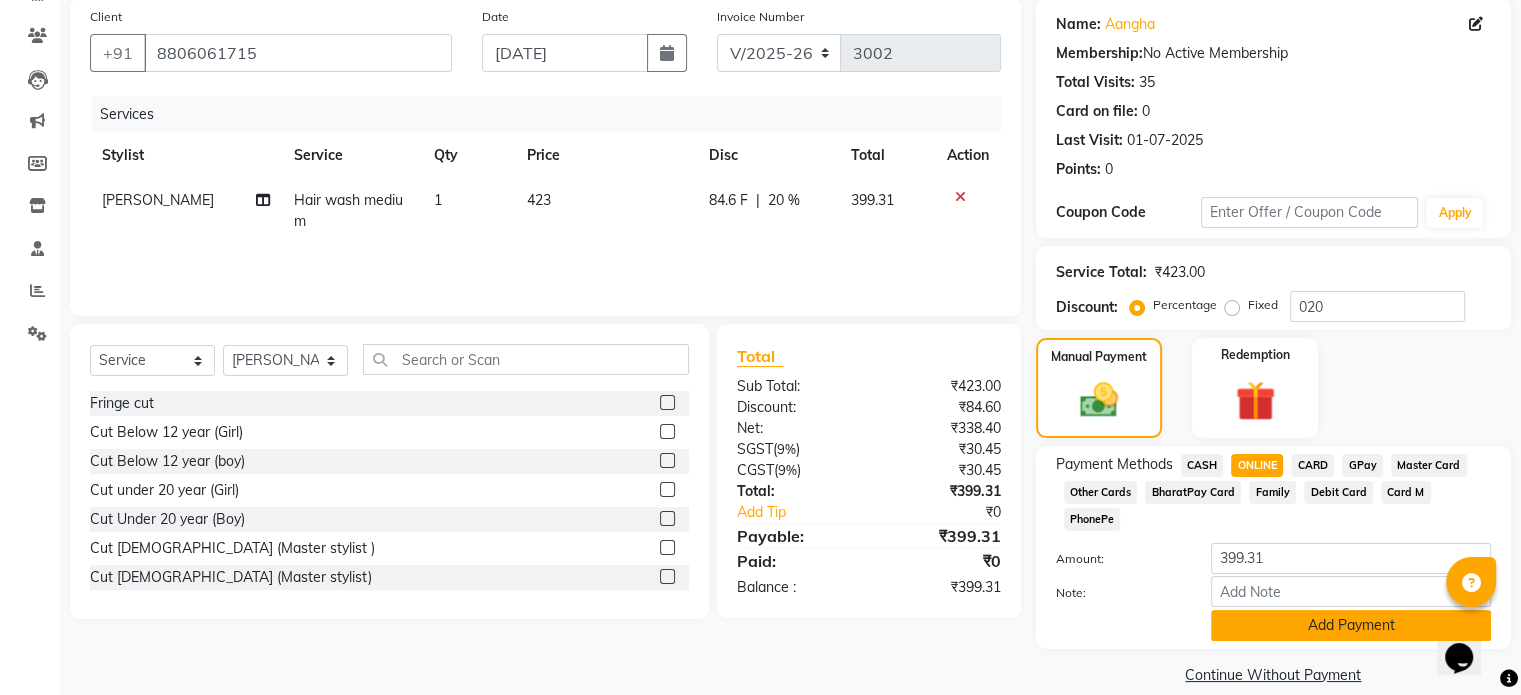 click on "Add Payment" 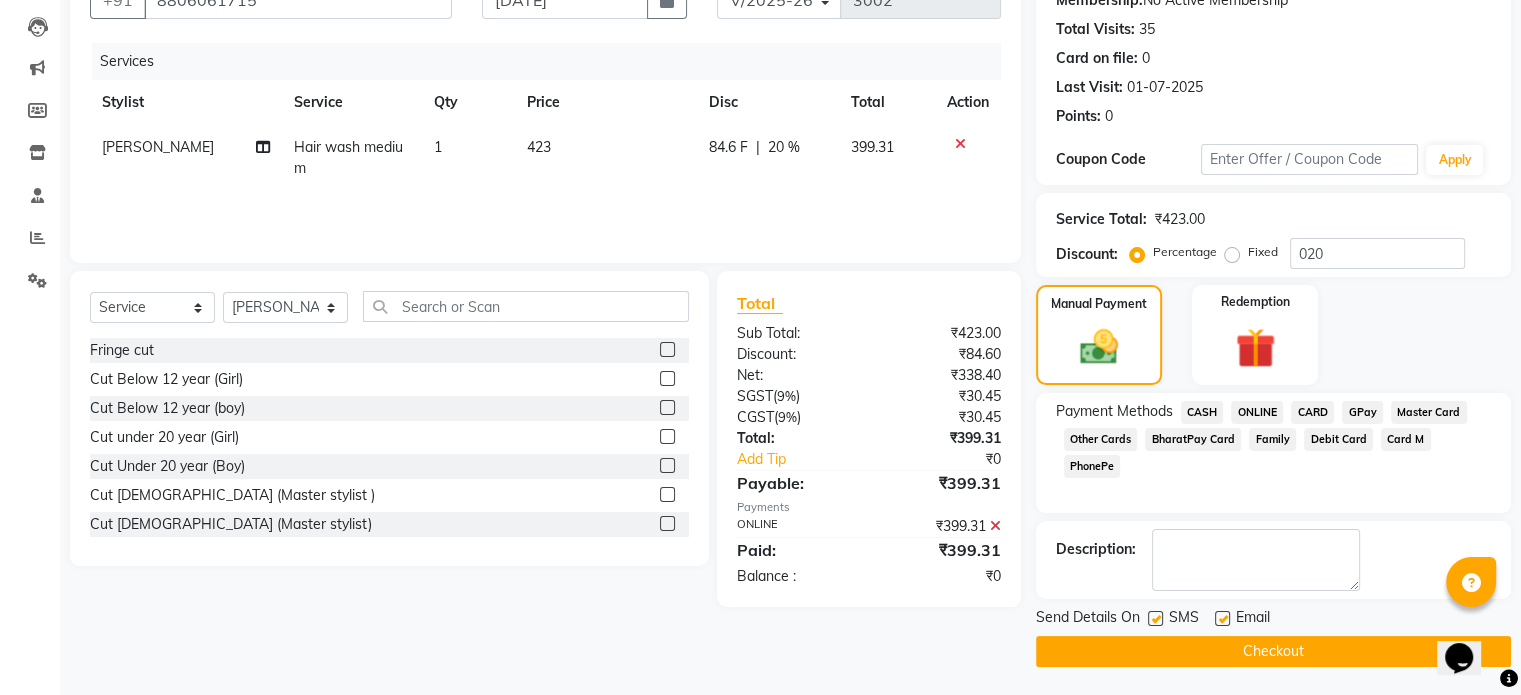 drag, startPoint x: 1261, startPoint y: 651, endPoint x: 1261, endPoint y: 632, distance: 19 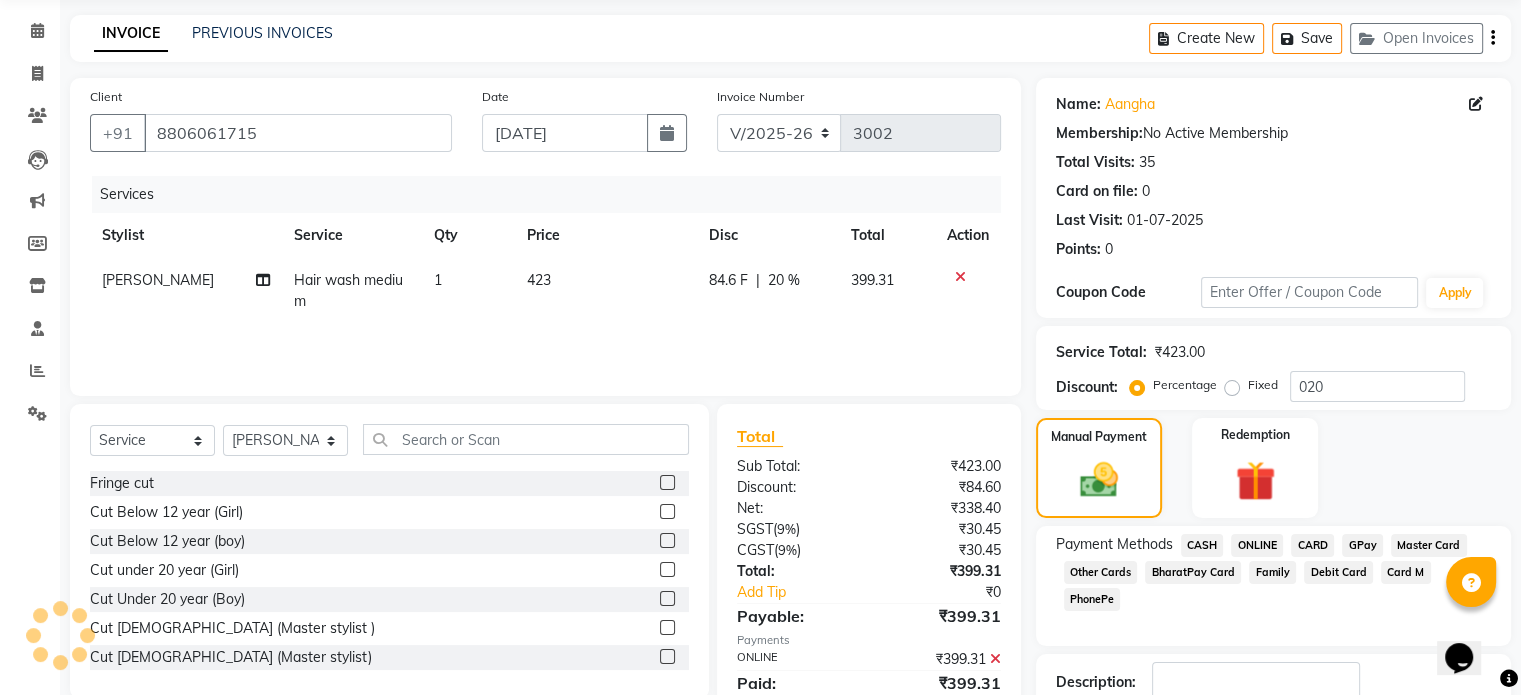 scroll, scrollTop: 0, scrollLeft: 0, axis: both 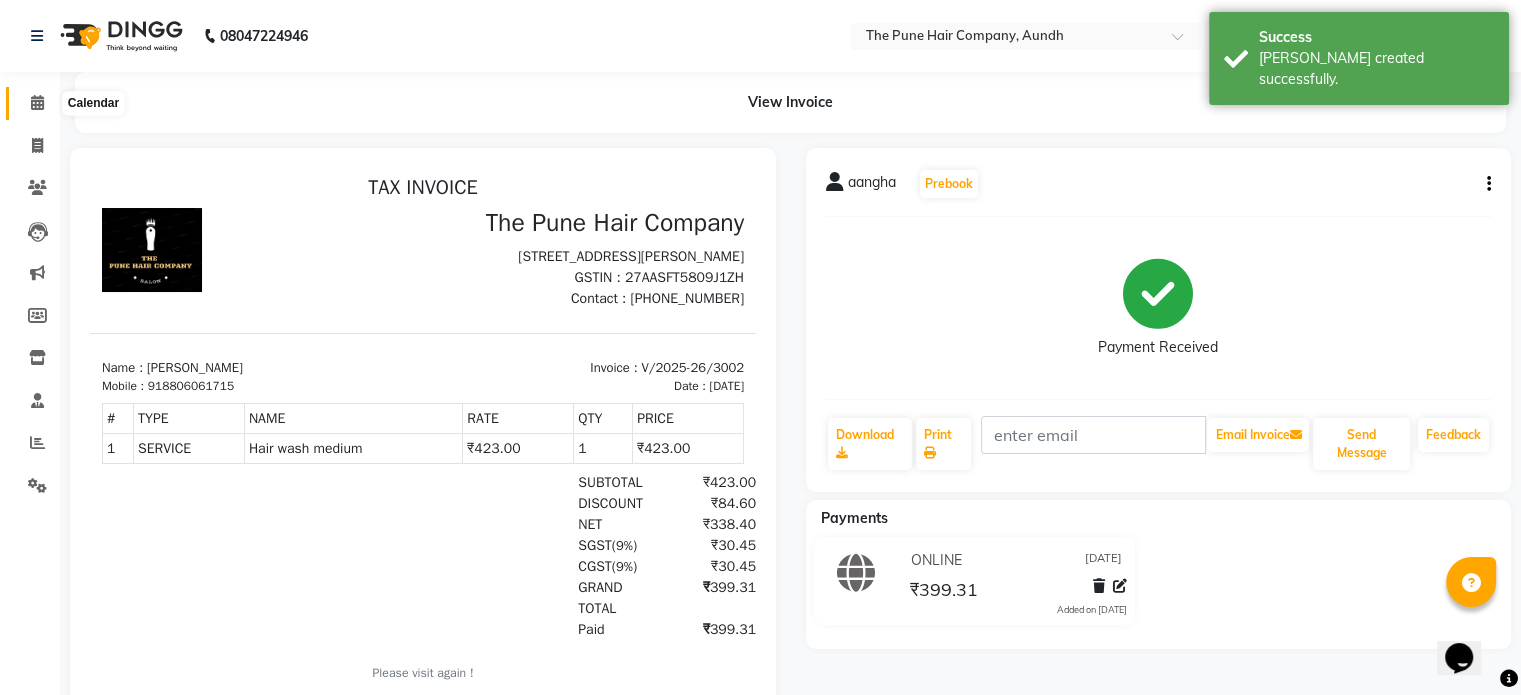 click 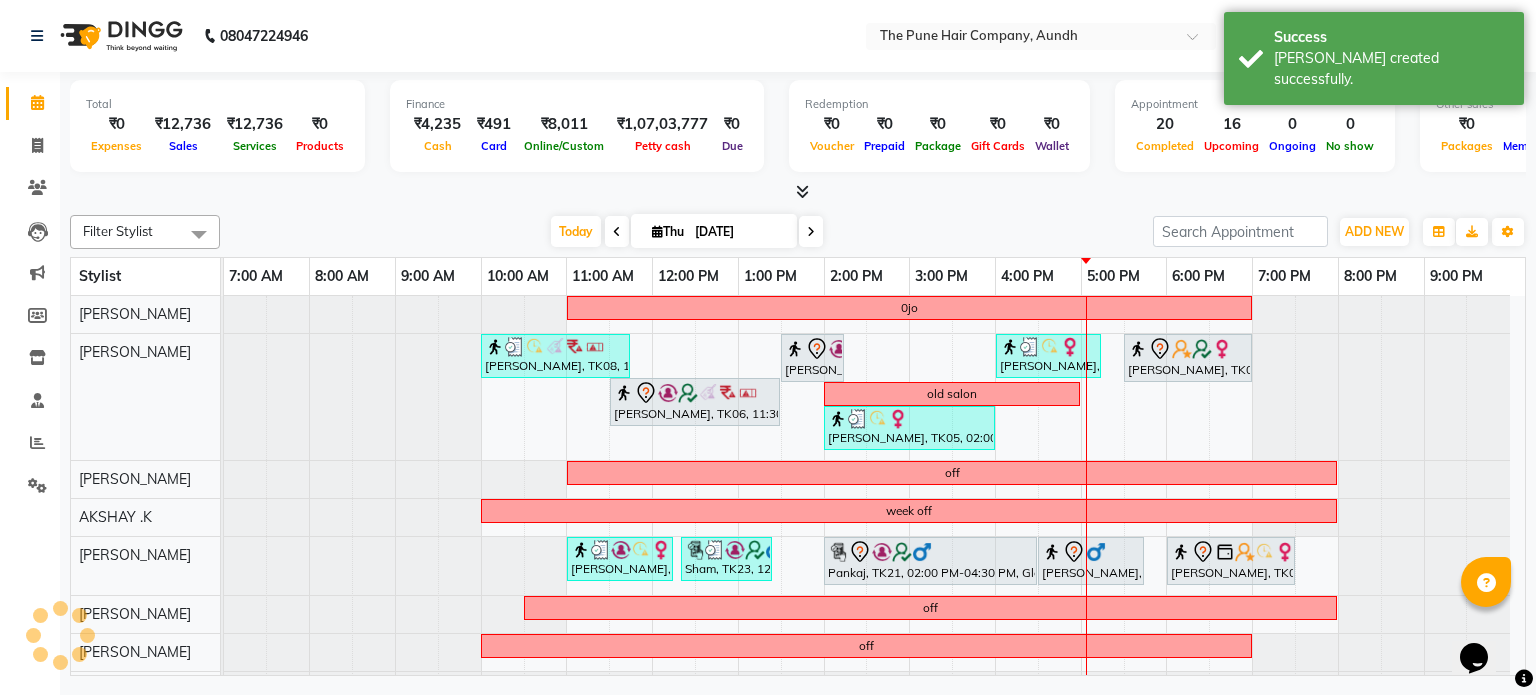 scroll, scrollTop: 163, scrollLeft: 0, axis: vertical 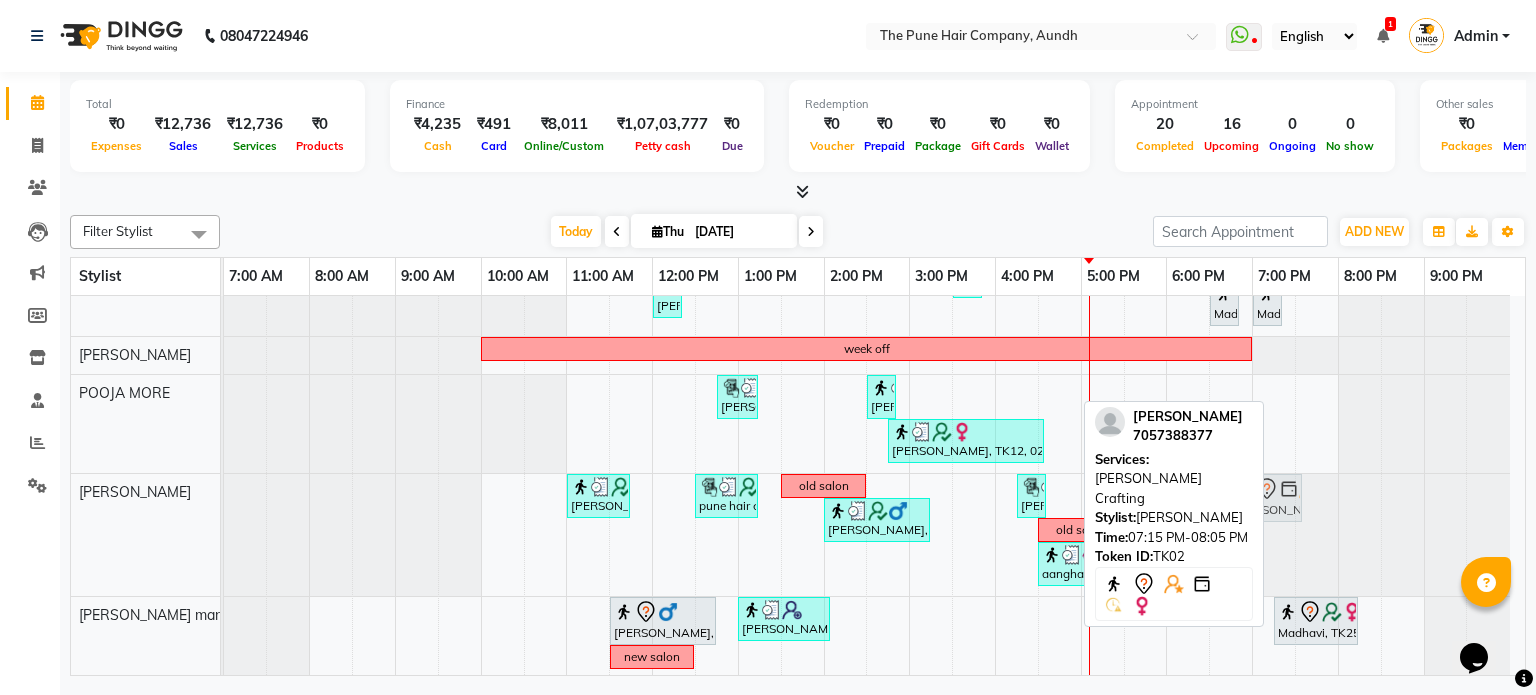 drag, startPoint x: 1288, startPoint y: 500, endPoint x: 1260, endPoint y: 500, distance: 28 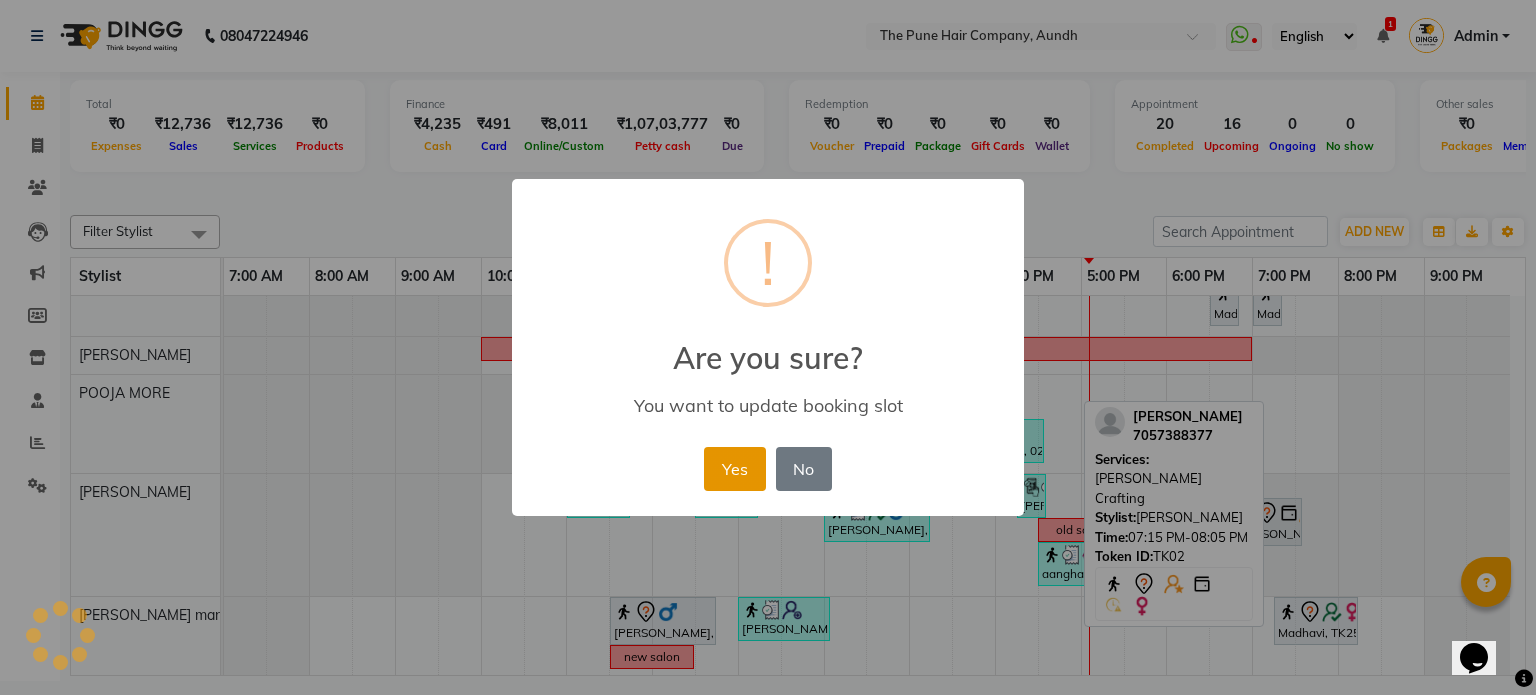 click on "Yes" at bounding box center [734, 469] 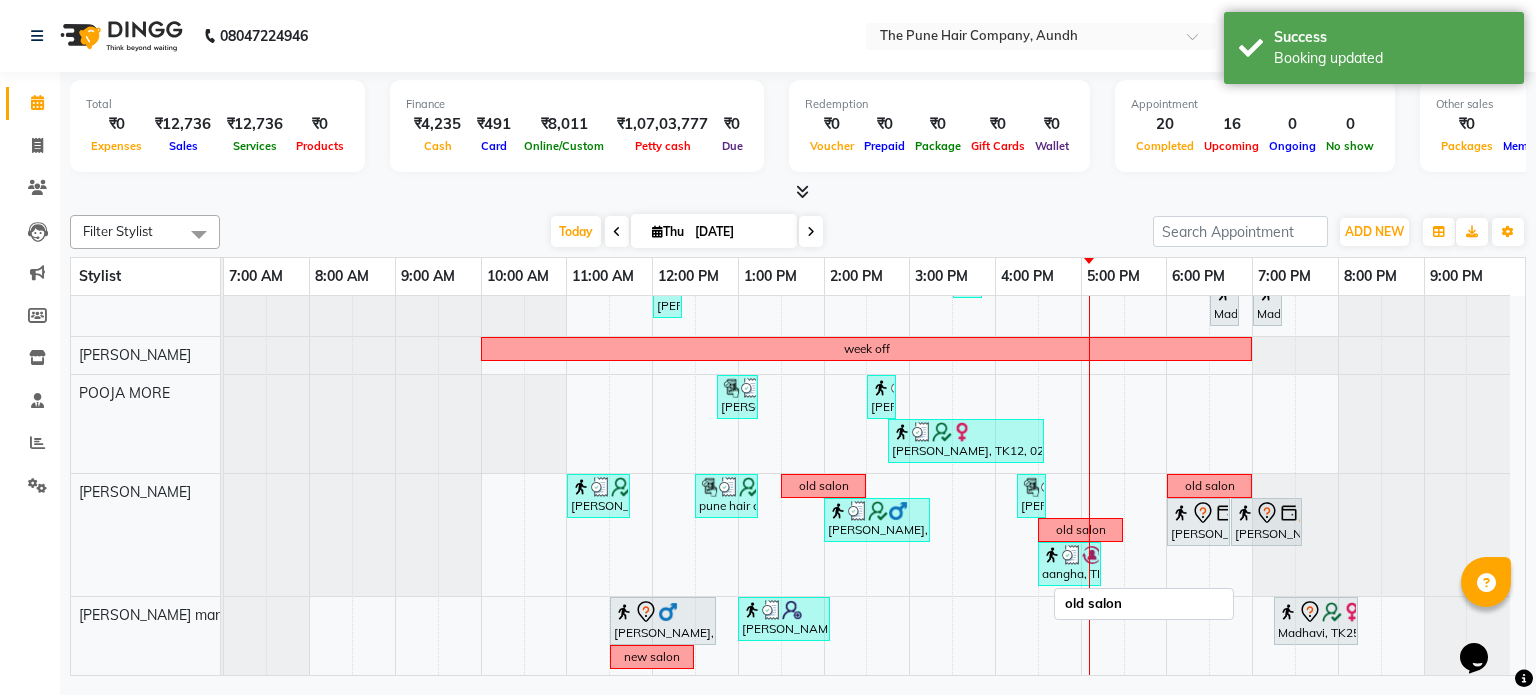 scroll, scrollTop: 579, scrollLeft: 0, axis: vertical 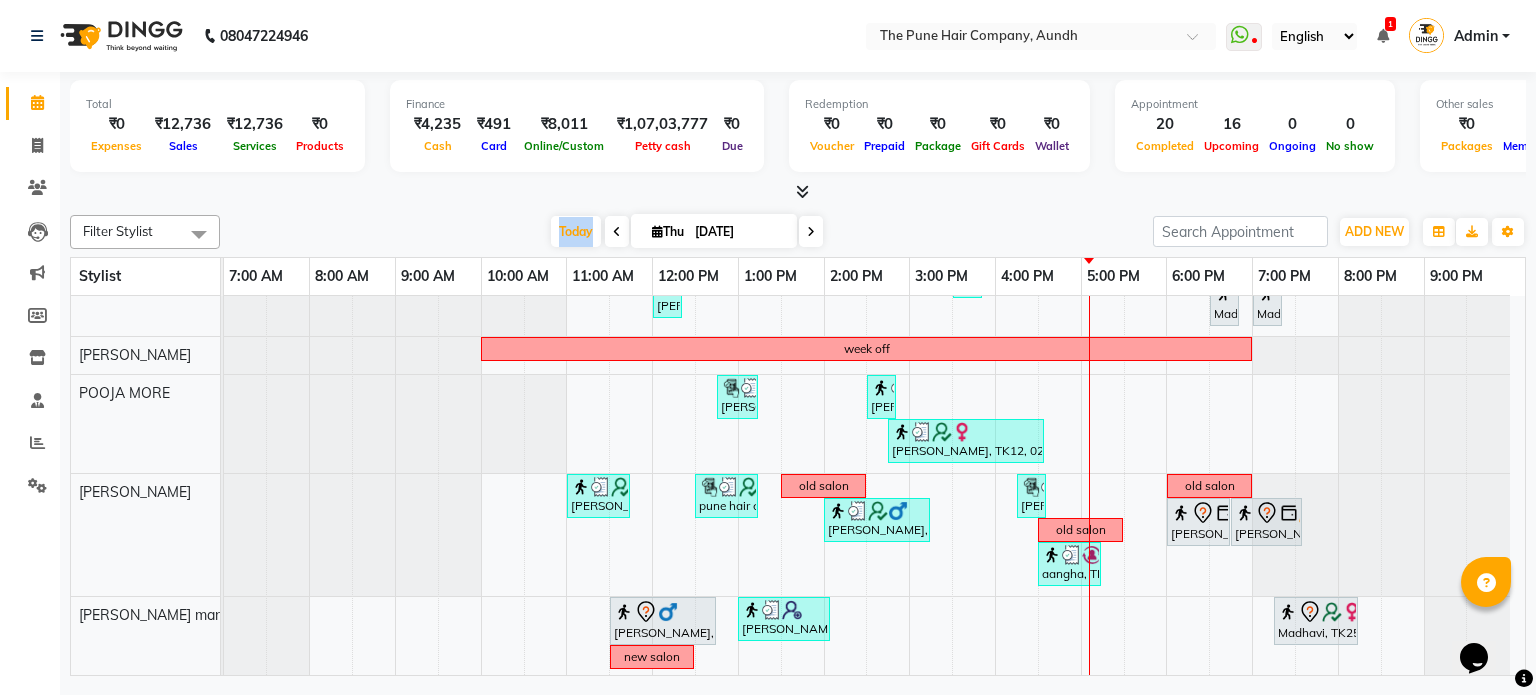 drag, startPoint x: 586, startPoint y: 229, endPoint x: 535, endPoint y: 232, distance: 51.088158 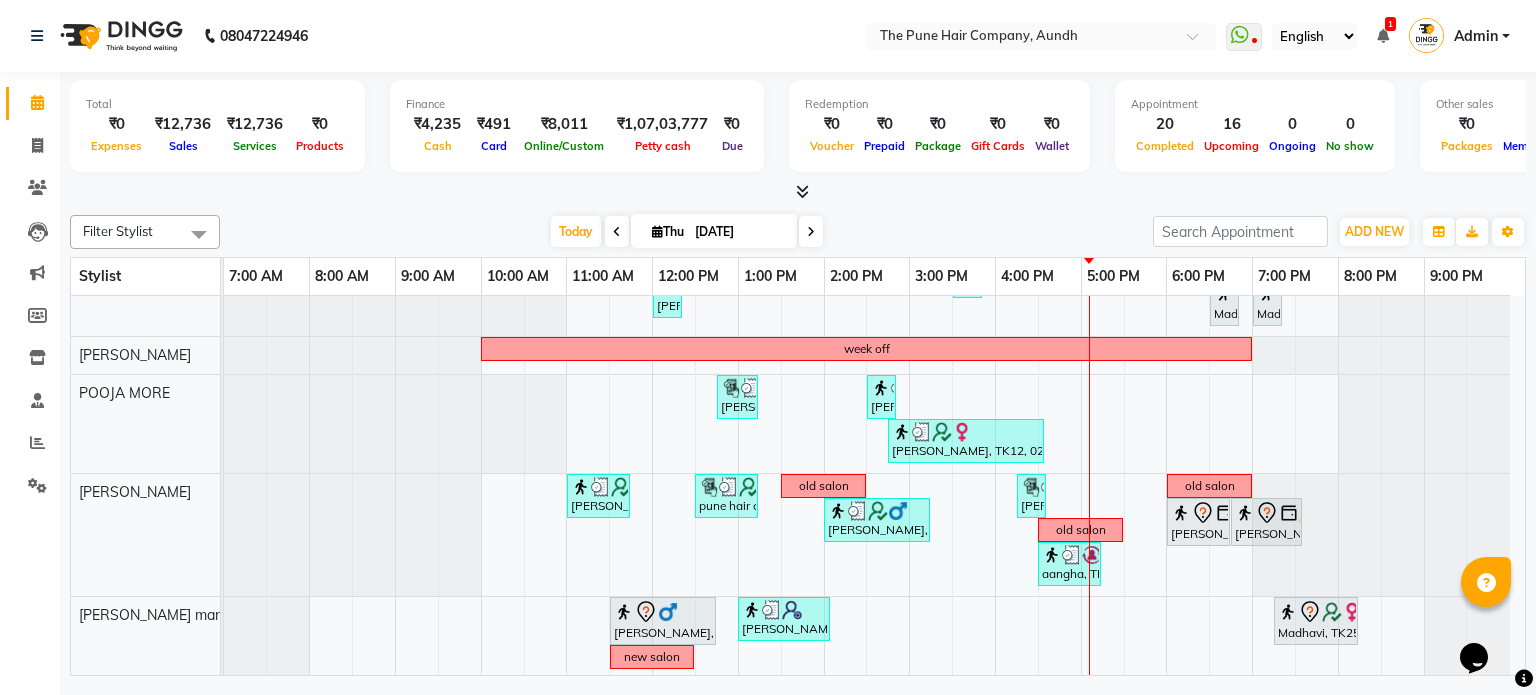 click at bounding box center [798, 192] 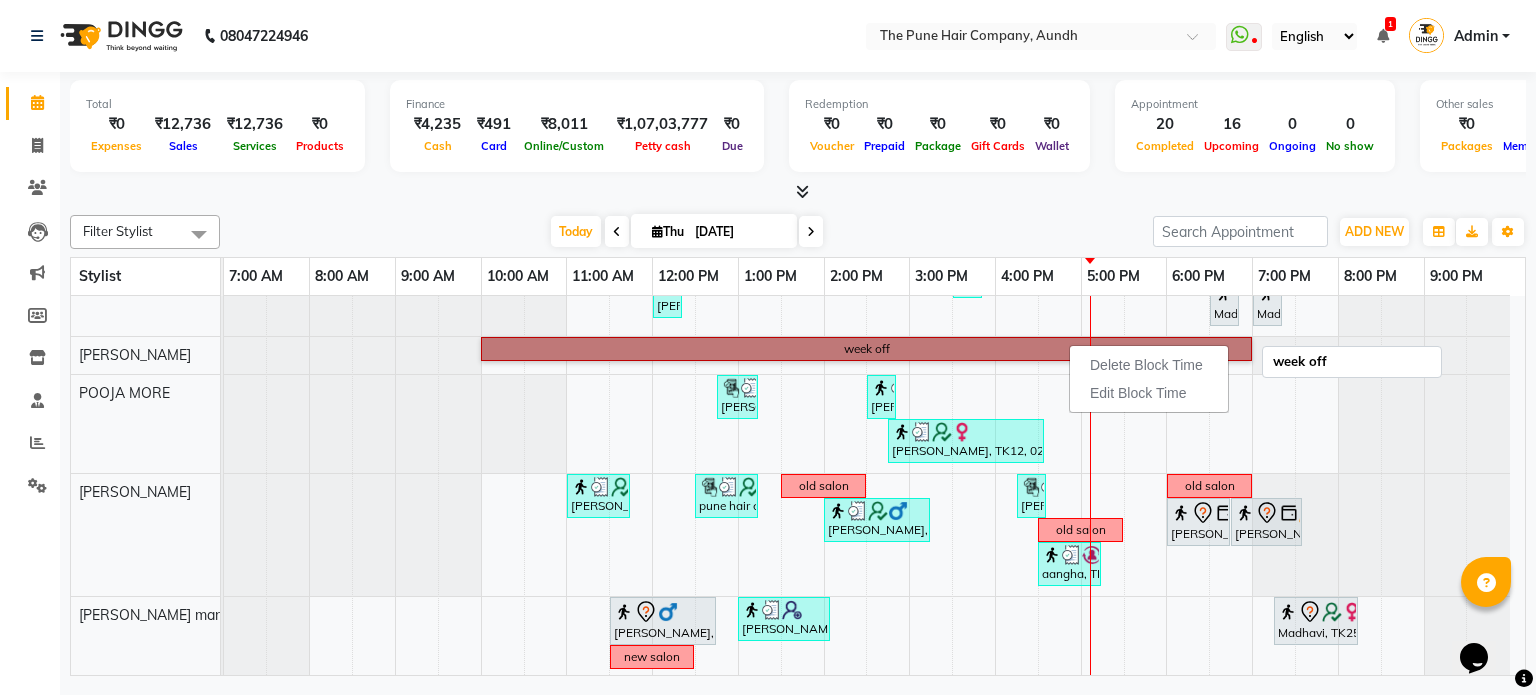 click on "week off" at bounding box center (866, 349) 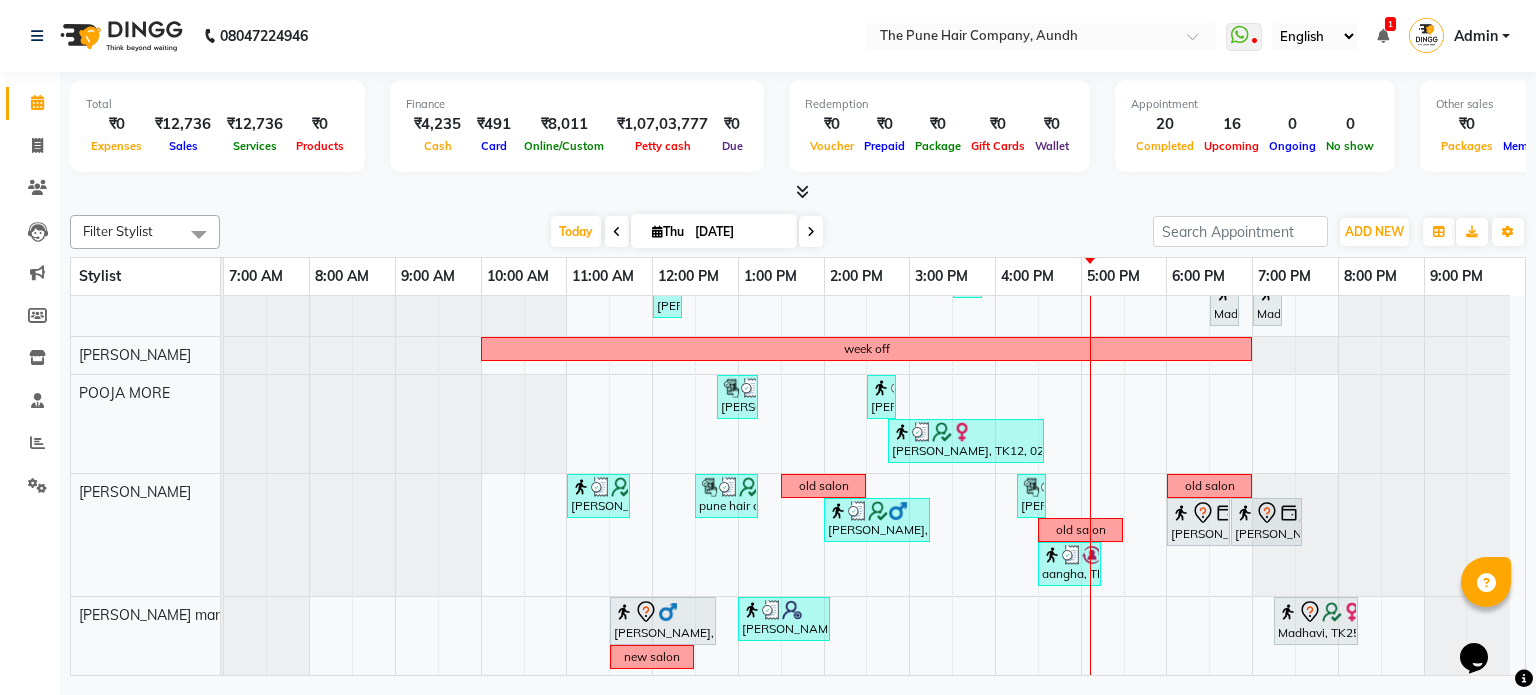 click on "[DATE]  [DATE]" at bounding box center [686, 232] 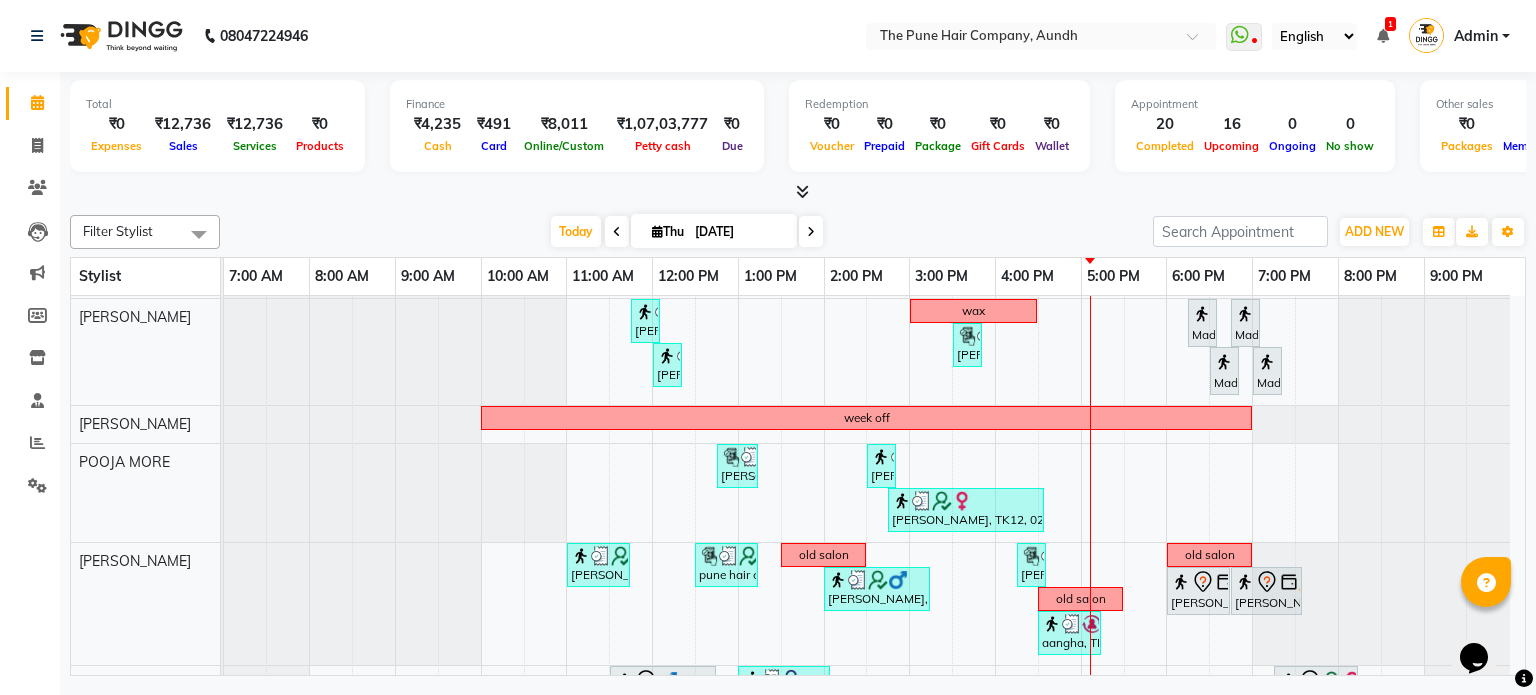 scroll, scrollTop: 366, scrollLeft: 0, axis: vertical 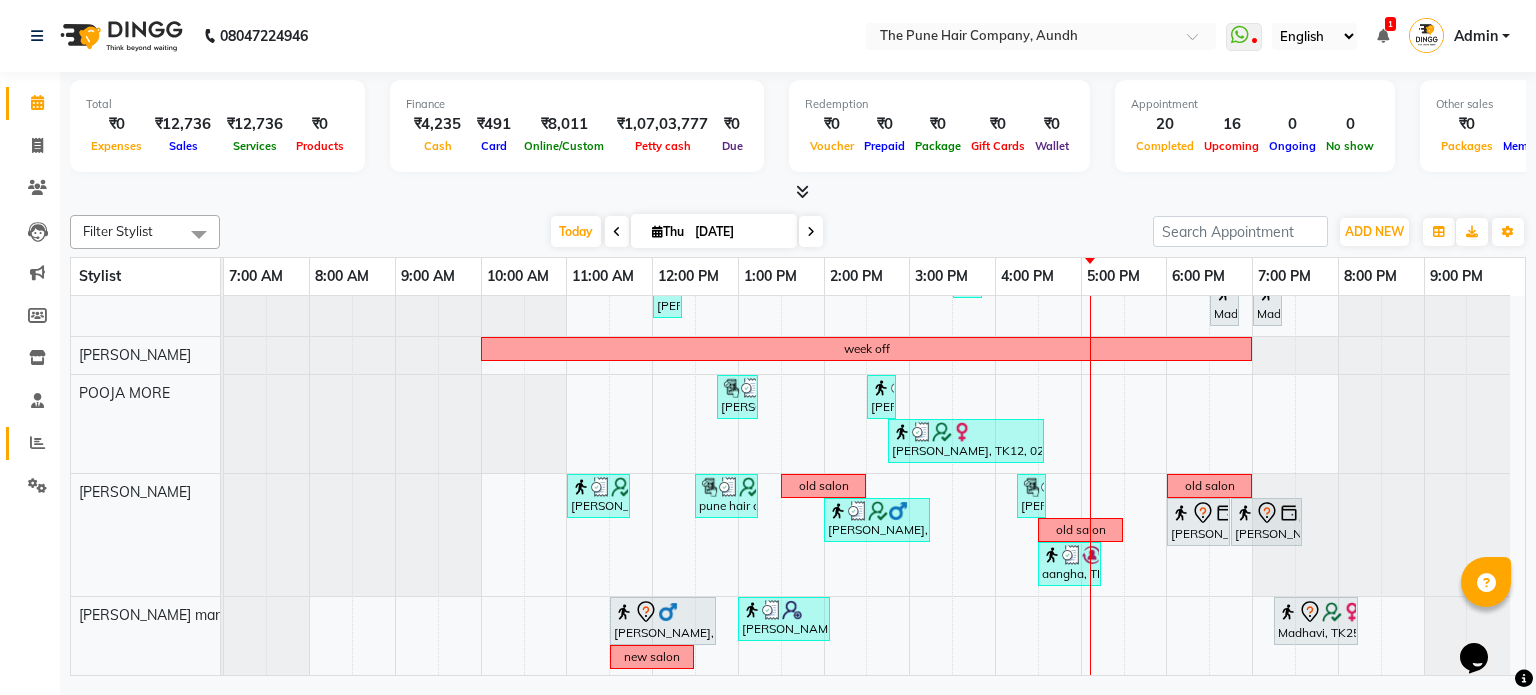 click on "Reports" 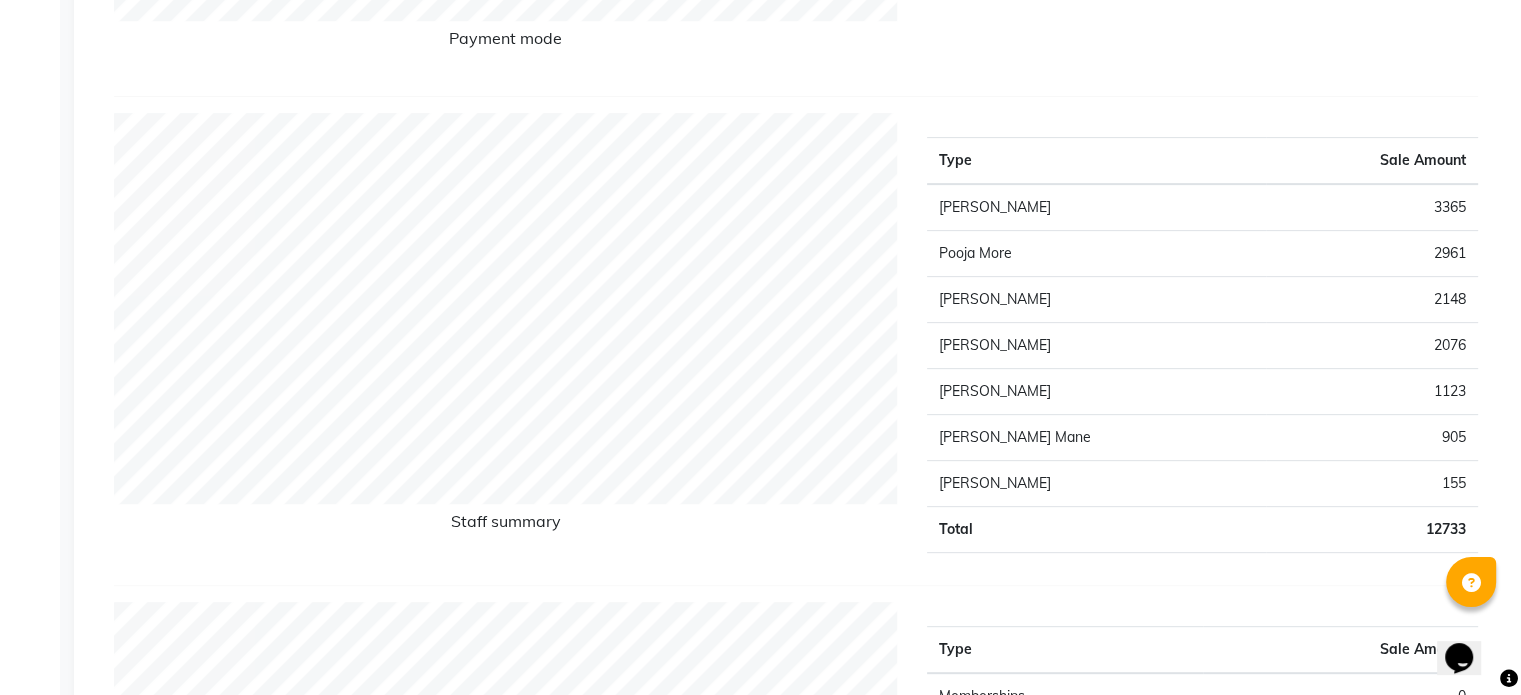 scroll, scrollTop: 700, scrollLeft: 0, axis: vertical 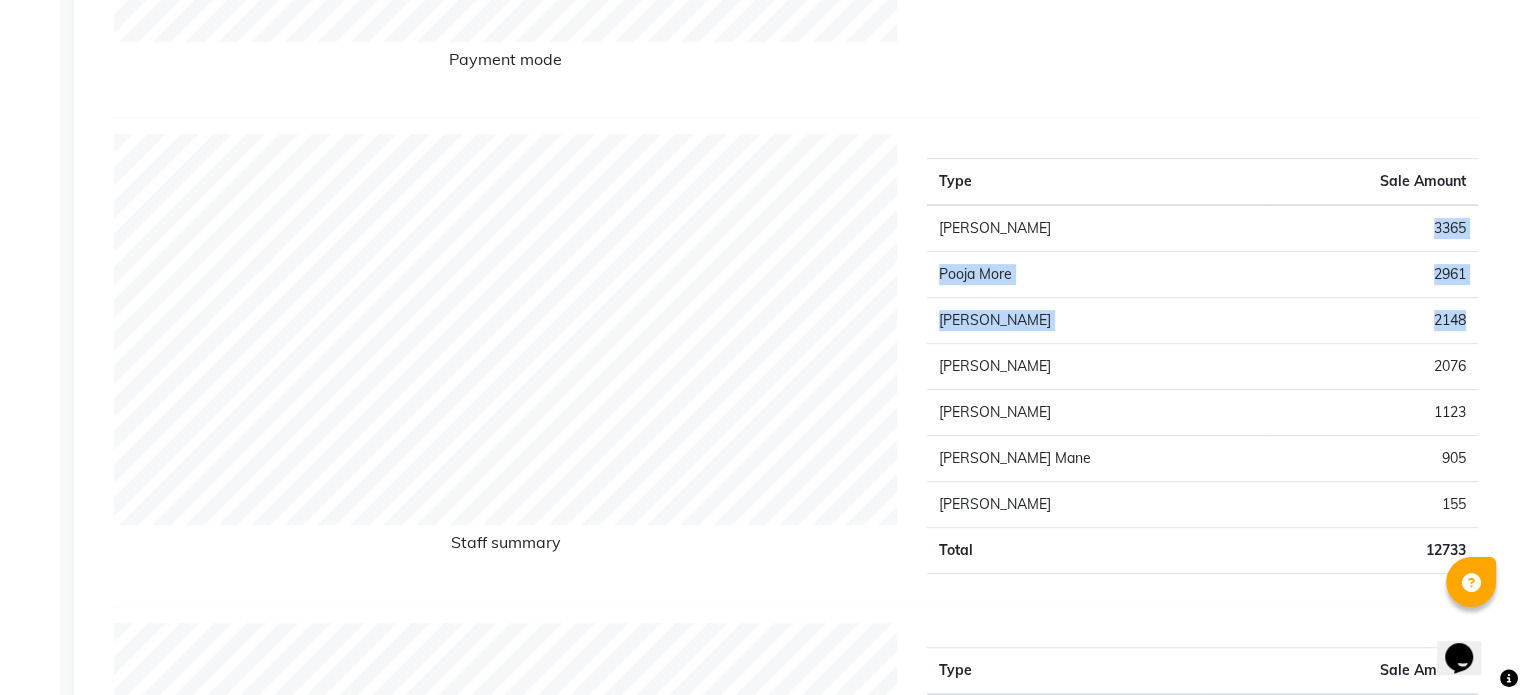 drag, startPoint x: 1463, startPoint y: 320, endPoint x: 1416, endPoint y: 224, distance: 106.887794 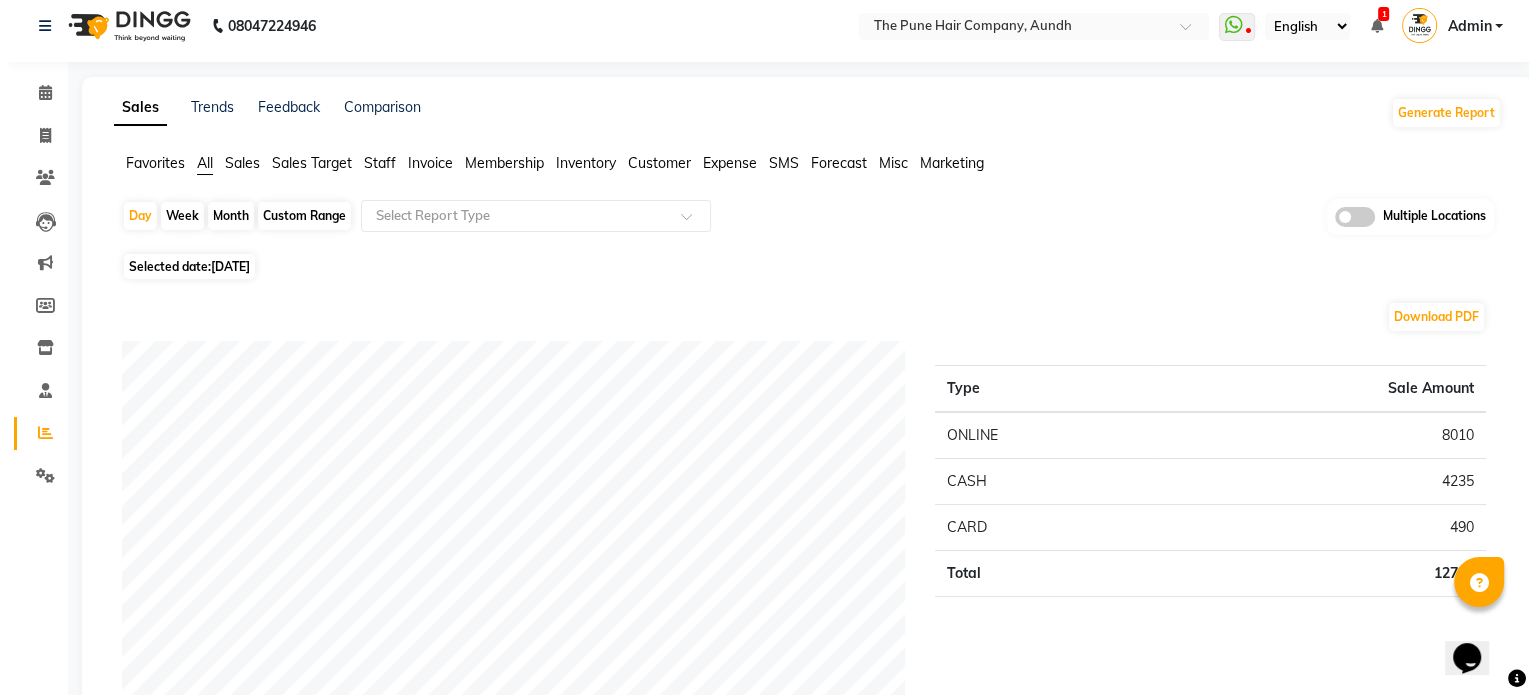 scroll, scrollTop: 0, scrollLeft: 0, axis: both 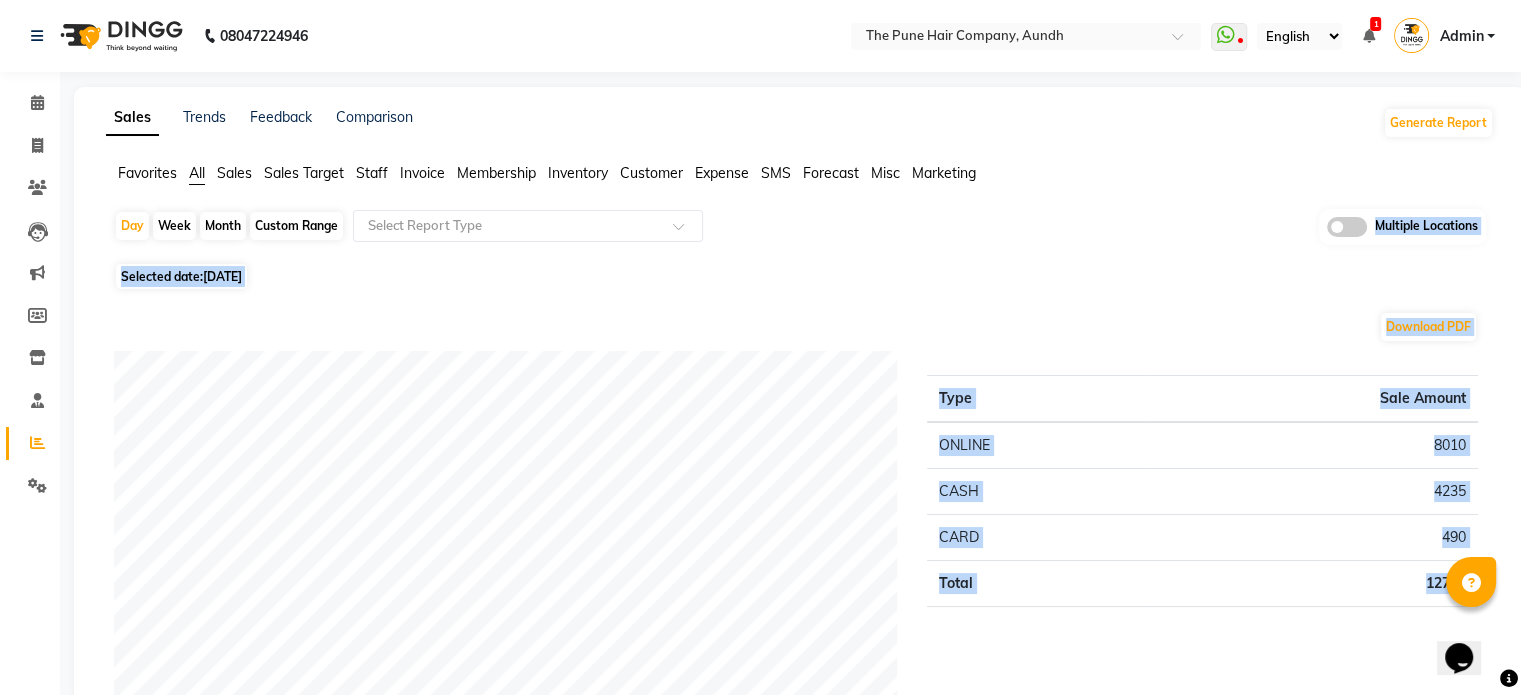 drag, startPoint x: 1216, startPoint y: 256, endPoint x: 1215, endPoint y: 235, distance: 21.023796 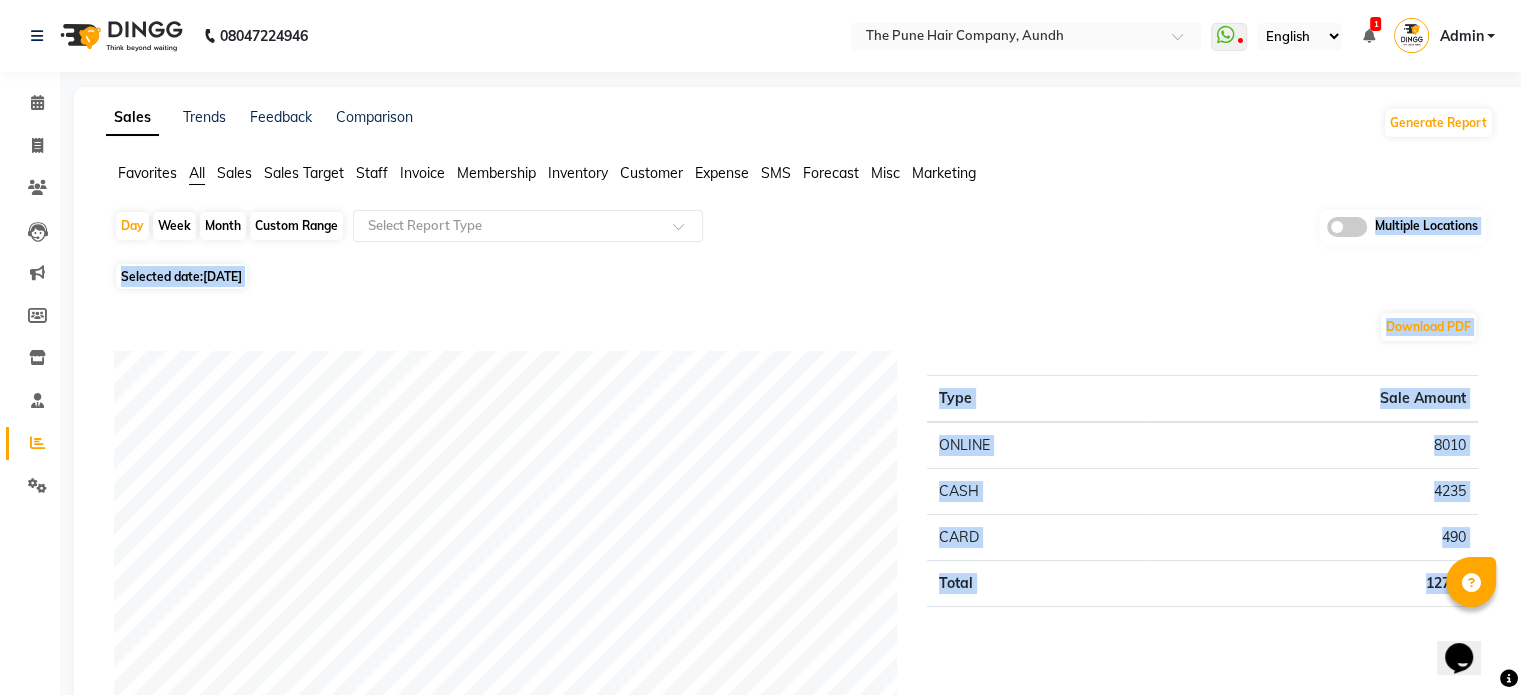 click on "Download PDF Payment mode Type Sale Amount ONLINE 8010 CASH 4235 CARD 490 Total 12735 Staff summary Type Sale Amount [PERSON_NAME] 3365 Pooja More 2961 Kaif Shaikh 2148 [PERSON_NAME] 2076 [PERSON_NAME] 1123 [PERSON_NAME] Mane 905 Shweta Gotur 155 Total 12733 Sales summary Type Sale Amount Memberships 0 Vouchers 0 Gift card 0 Products 0 Packages 0 Tips 0 Prepaid 0 Services 12736 Fee 0 Total 12736 Service by category Type Sale Amount cut 6347 Waxing 2832 Hair Color Inoa 1562 Wash & Blow dry 1110 [PERSON_NAME] 598 Threading 285 Total 12734 Service sales Type Sale Amount Cut [DEMOGRAPHIC_DATA] (Expert) 1803 Cut [DEMOGRAPHIC_DATA] (Master stylist) 1602 Hair Color [PERSON_NAME] Touchup 2 Inch 1562 Waxing -Front/Back/Stomach (Full) (Liposoluble) 1416 Cut [DEMOGRAPHIC_DATA] (Master stylist ) 1104 Cut [DEMOGRAPHIC_DATA] (Sr.stylist) 981 Cut [DEMOGRAPHIC_DATA] (Sr.stylist) 855  Hair wash medium 798 Waxing - Leg (Full) (Liposoluble) 708  [PERSON_NAME] Crafting 598 Others 1301 Total 12728" 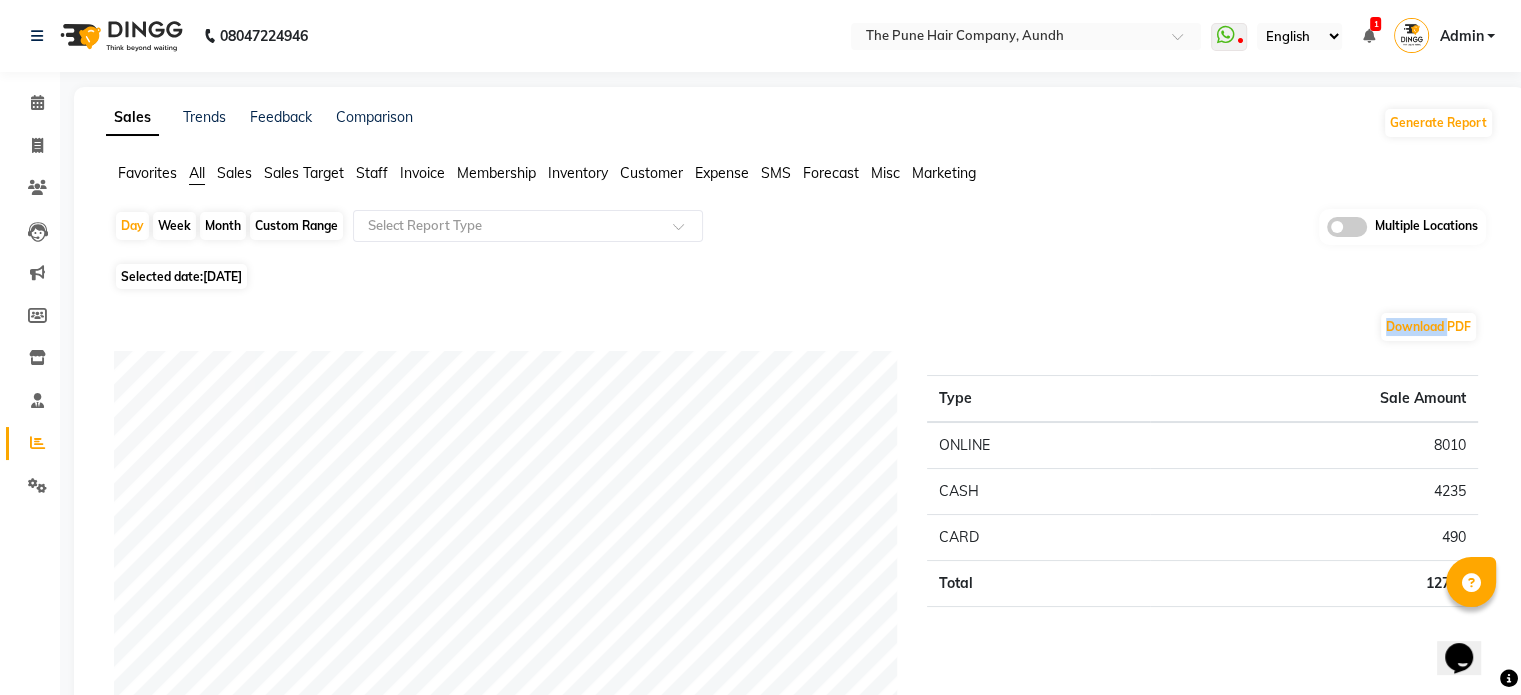 click on "Download PDF Payment mode Type Sale Amount ONLINE 8010 CASH 4235 CARD 490 Total 12735 Staff summary Type Sale Amount [PERSON_NAME] 3365 Pooja More 2961 Kaif Shaikh 2148 [PERSON_NAME] 2076 [PERSON_NAME] 1123 [PERSON_NAME] Mane 905 Shweta Gotur 155 Total 12733 Sales summary Type Sale Amount Memberships 0 Vouchers 0 Gift card 0 Products 0 Packages 0 Tips 0 Prepaid 0 Services 12736 Fee 0 Total 12736 Service by category Type Sale Amount cut 6347 Waxing 2832 Hair Color Inoa 1562 Wash & Blow dry 1110 [PERSON_NAME] 598 Threading 285 Total 12734 Service sales Type Sale Amount Cut [DEMOGRAPHIC_DATA] (Expert) 1803 Cut [DEMOGRAPHIC_DATA] (Master stylist) 1602 Hair Color [PERSON_NAME] Touchup 2 Inch 1562 Waxing -Front/Back/Stomach (Full) (Liposoluble) 1416 Cut [DEMOGRAPHIC_DATA] (Master stylist ) 1104 Cut [DEMOGRAPHIC_DATA] (Sr.stylist) 981 Cut [DEMOGRAPHIC_DATA] (Sr.stylist) 855  Hair wash medium 798 Waxing - Leg (Full) (Liposoluble) 708  [PERSON_NAME] Crafting 598 Others 1301 Total 12728" 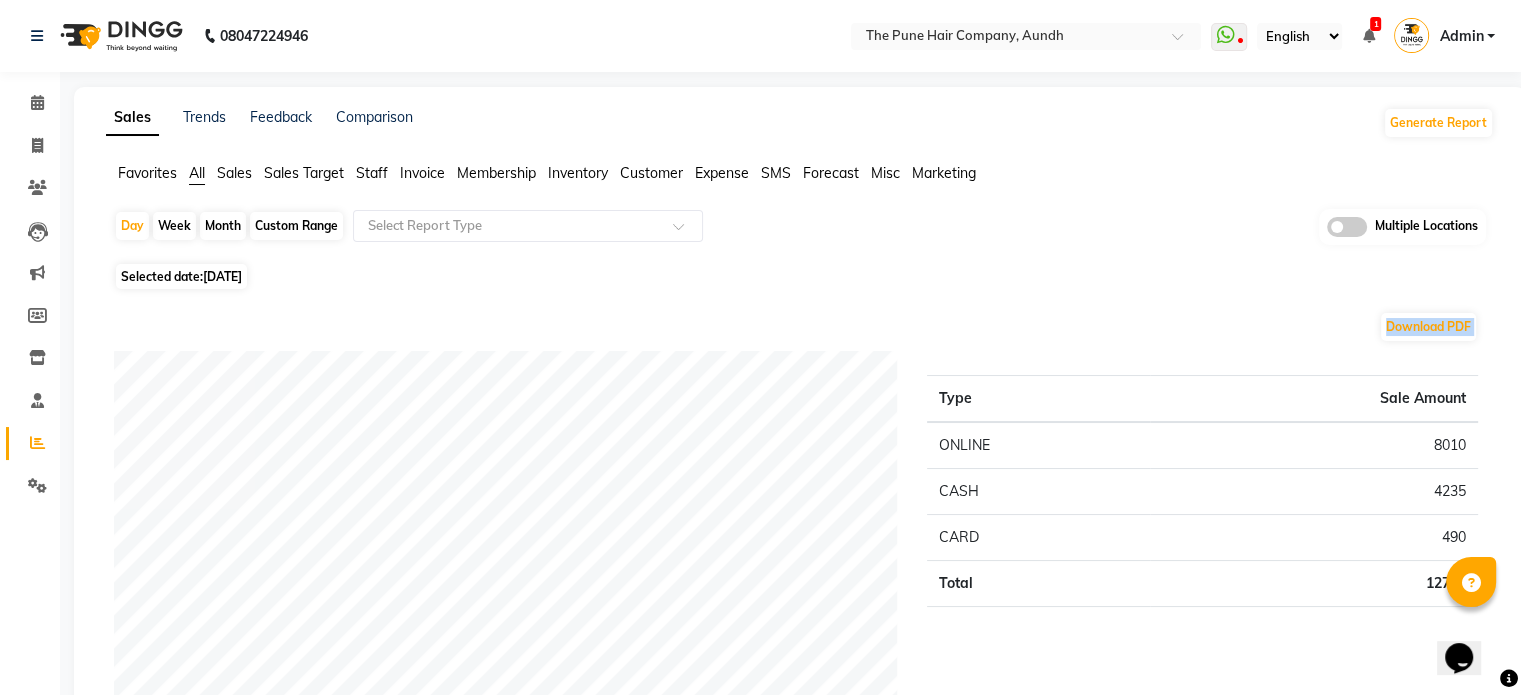 click on "Download PDF Payment mode Type Sale Amount ONLINE 8010 CASH 4235 CARD 490 Total 12735 Staff summary Type Sale Amount [PERSON_NAME] 3365 Pooja More 2961 Kaif Shaikh 2148 [PERSON_NAME] 2076 [PERSON_NAME] 1123 [PERSON_NAME] Mane 905 Shweta Gotur 155 Total 12733 Sales summary Type Sale Amount Memberships 0 Vouchers 0 Gift card 0 Products 0 Packages 0 Tips 0 Prepaid 0 Services 12736 Fee 0 Total 12736 Service by category Type Sale Amount cut 6347 Waxing 2832 Hair Color Inoa 1562 Wash & Blow dry 1110 [PERSON_NAME] 598 Threading 285 Total 12734 Service sales Type Sale Amount Cut [DEMOGRAPHIC_DATA] (Expert) 1803 Cut [DEMOGRAPHIC_DATA] (Master stylist) 1602 Hair Color [PERSON_NAME] Touchup 2 Inch 1562 Waxing -Front/Back/Stomach (Full) (Liposoluble) 1416 Cut [DEMOGRAPHIC_DATA] (Master stylist ) 1104 Cut [DEMOGRAPHIC_DATA] (Sr.stylist) 981 Cut [DEMOGRAPHIC_DATA] (Sr.stylist) 855  Hair wash medium 798 Waxing - Leg (Full) (Liposoluble) 708  [PERSON_NAME] Crafting 598 Others 1301 Total 12728" 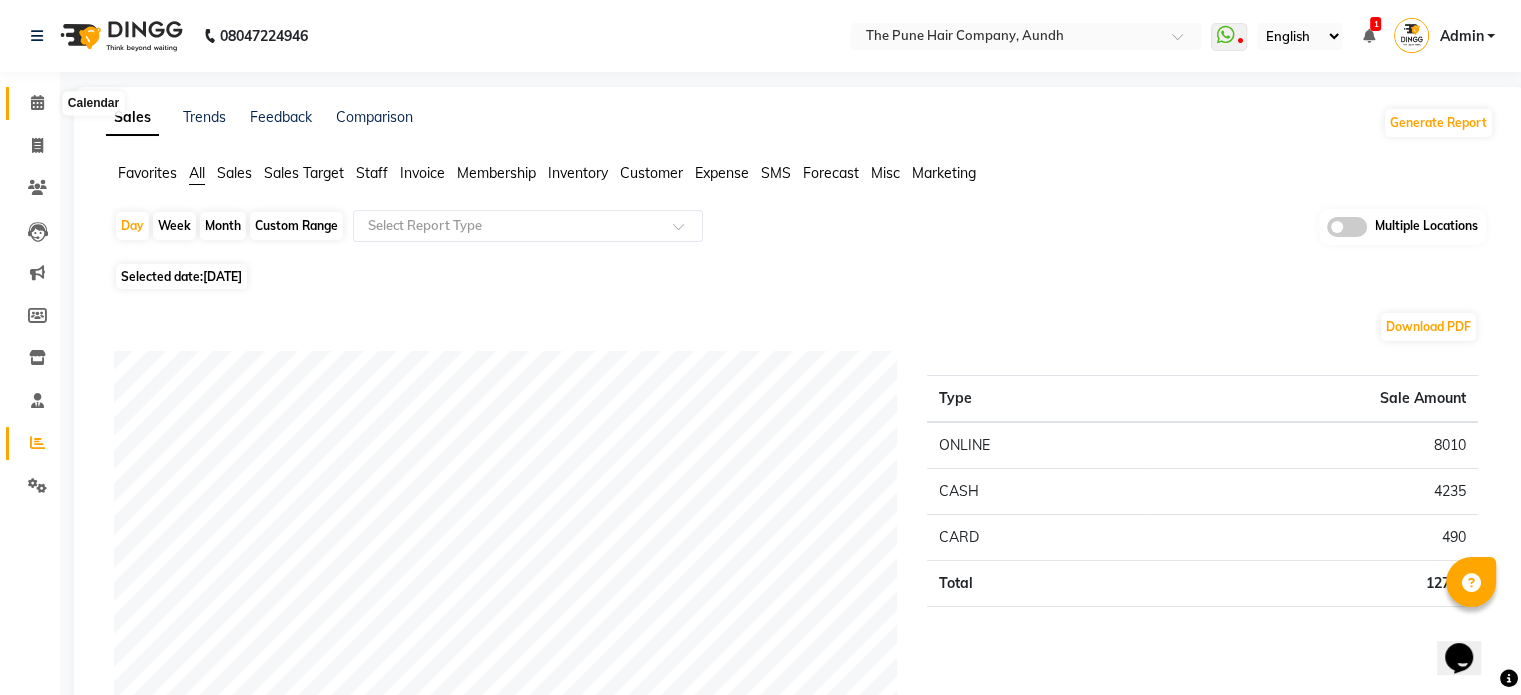 click 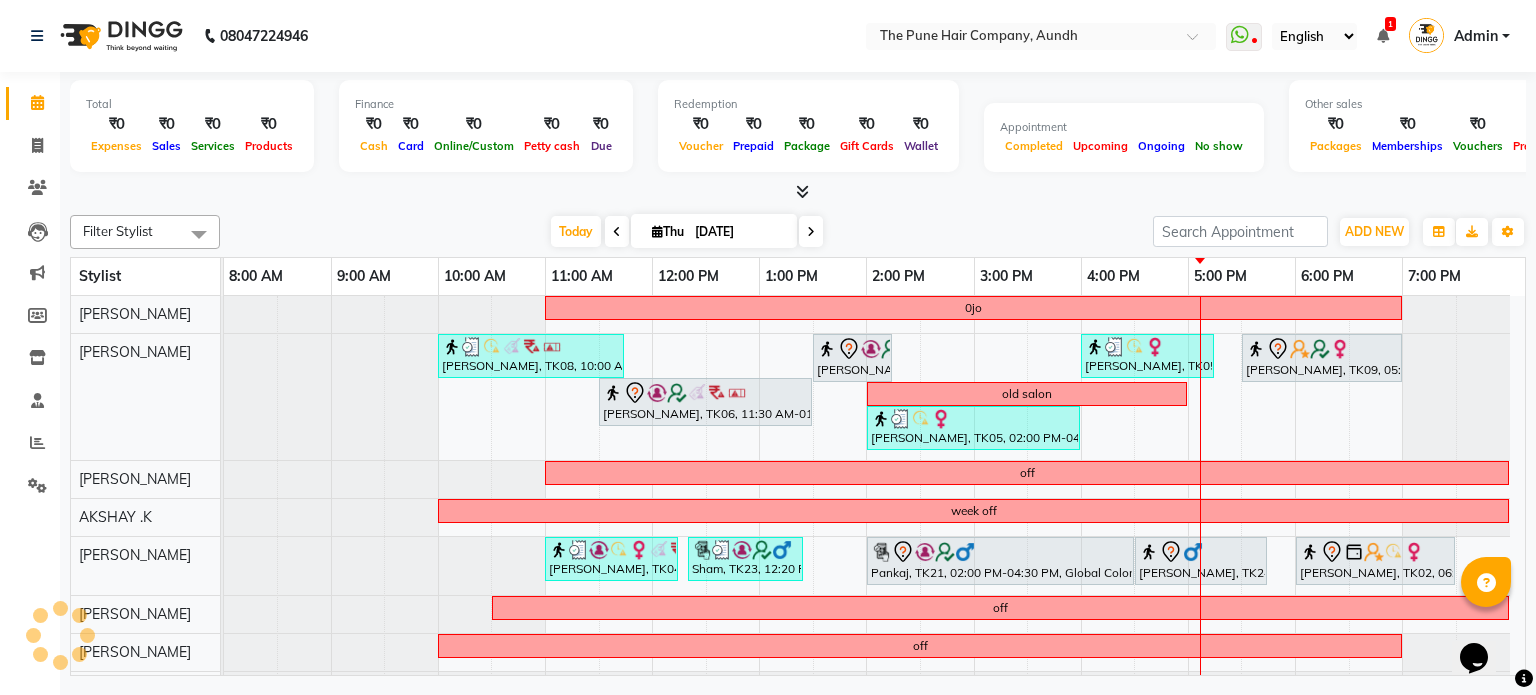 click 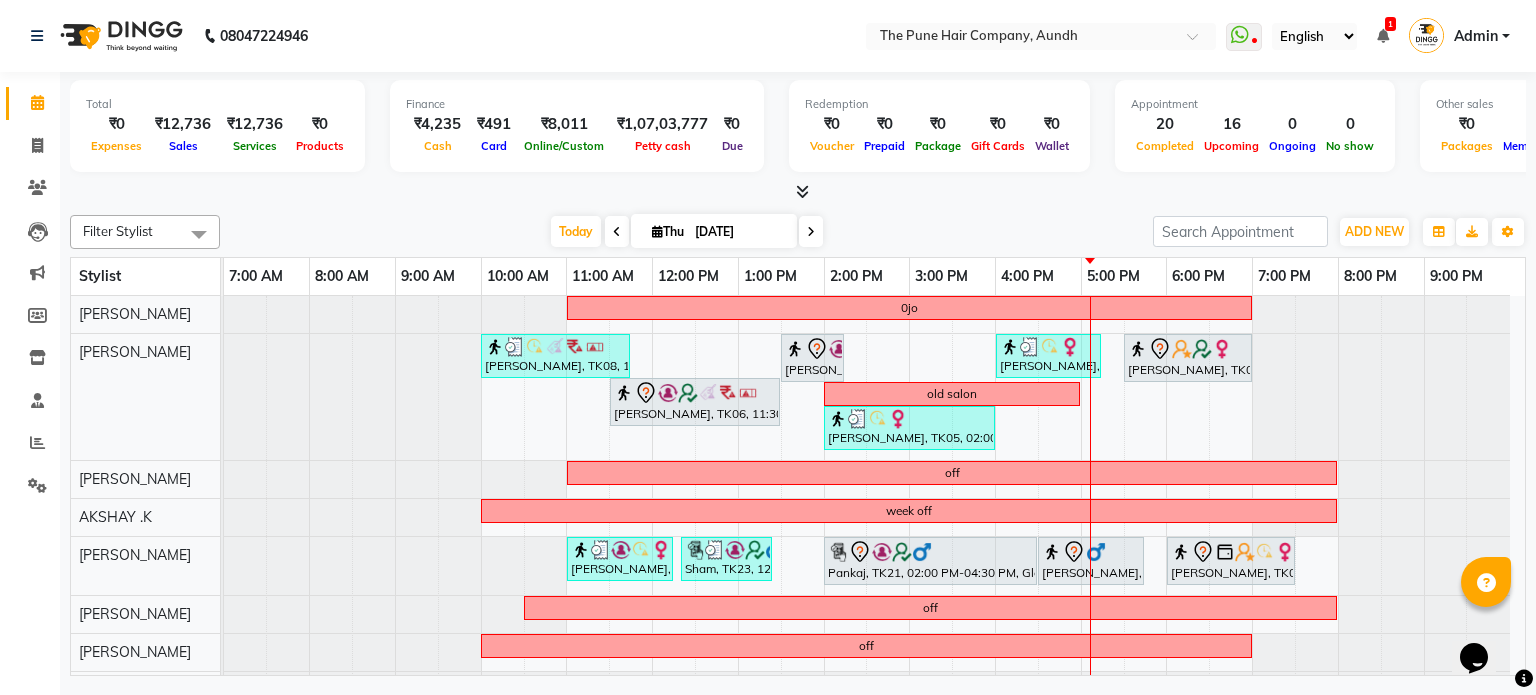 scroll, scrollTop: 74, scrollLeft: 0, axis: vertical 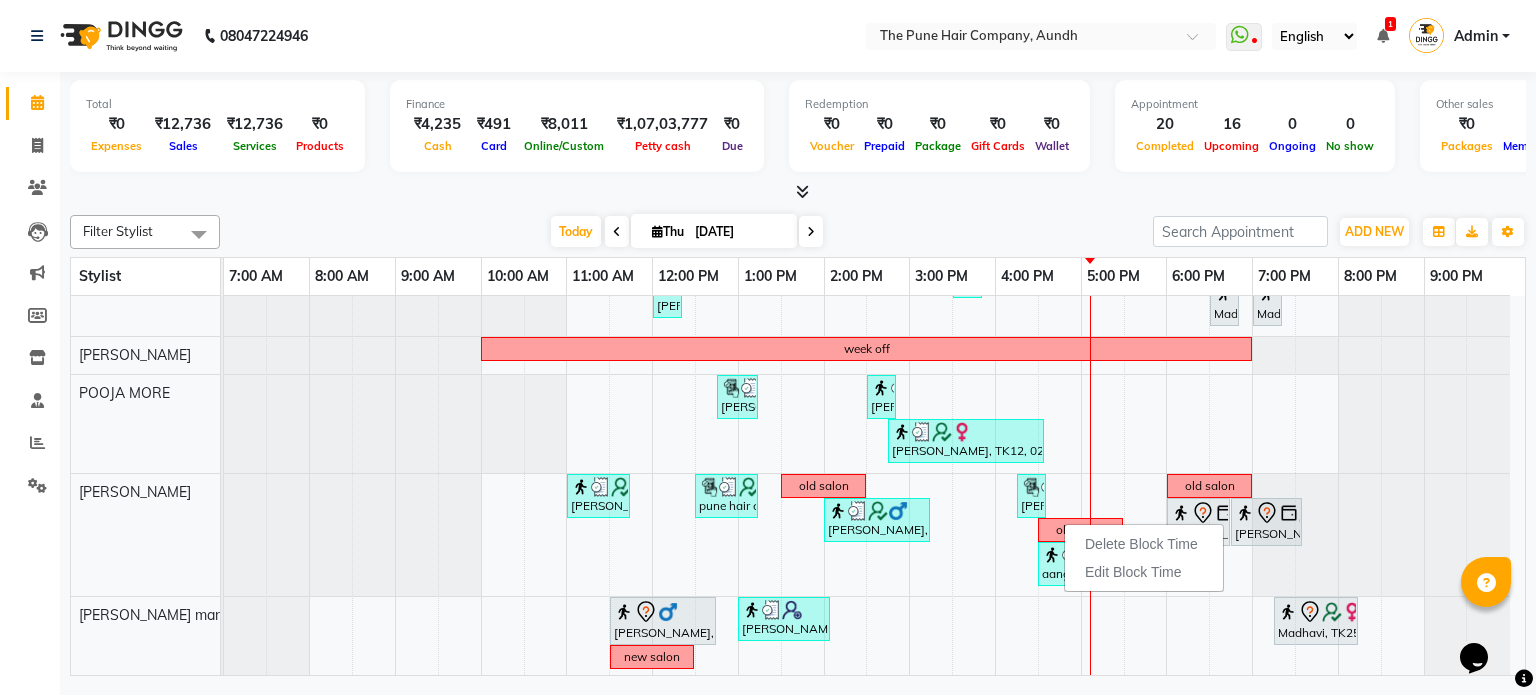 click on "[DATE]  [DATE]" at bounding box center [686, 232] 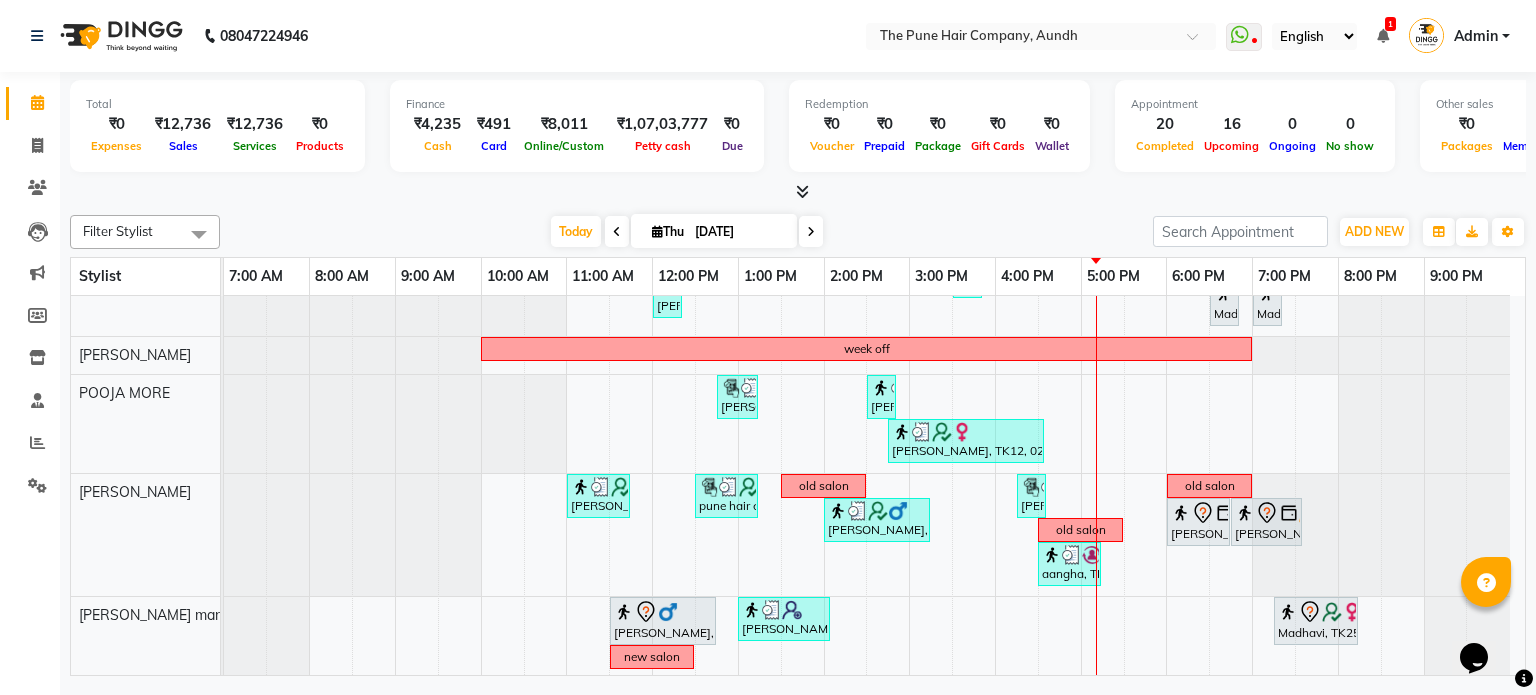 scroll, scrollTop: 289, scrollLeft: 0, axis: vertical 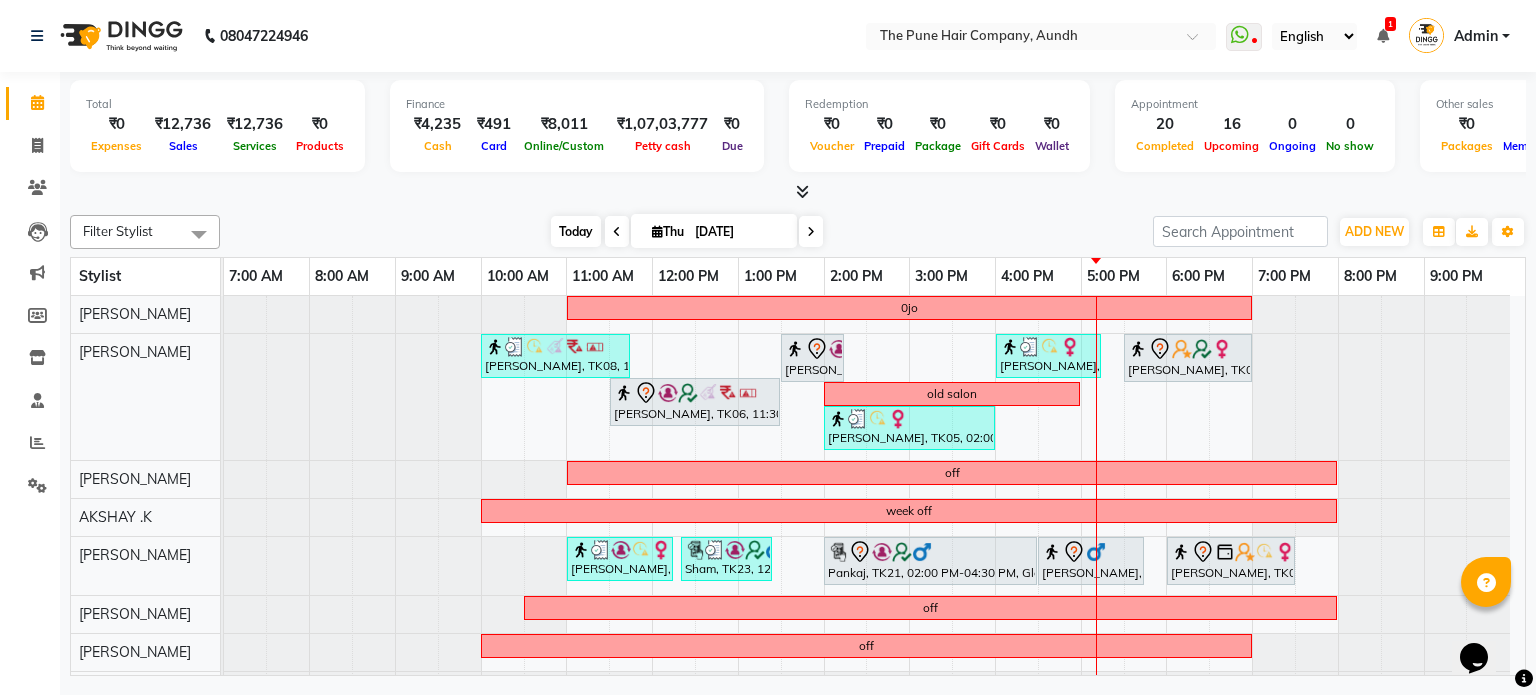 click on "Today" at bounding box center (576, 231) 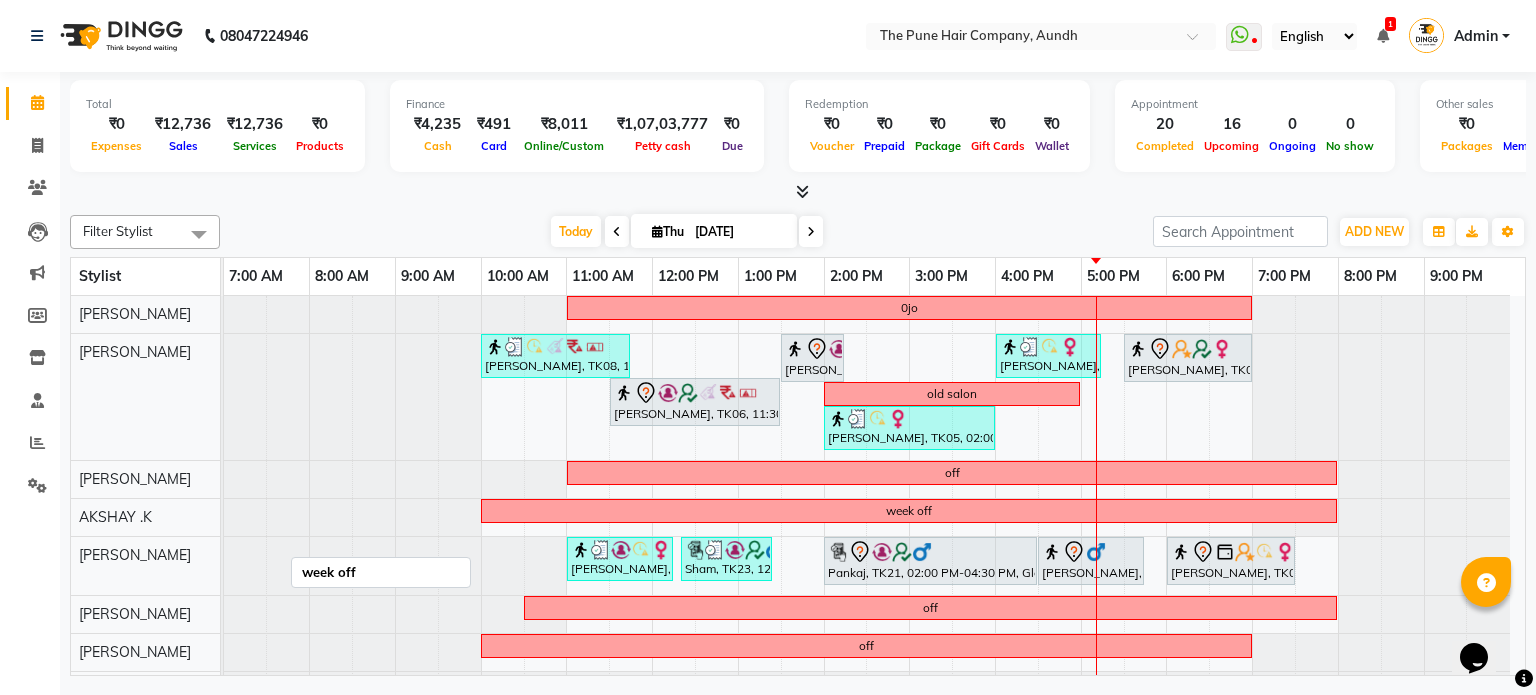 scroll, scrollTop: 106, scrollLeft: 0, axis: vertical 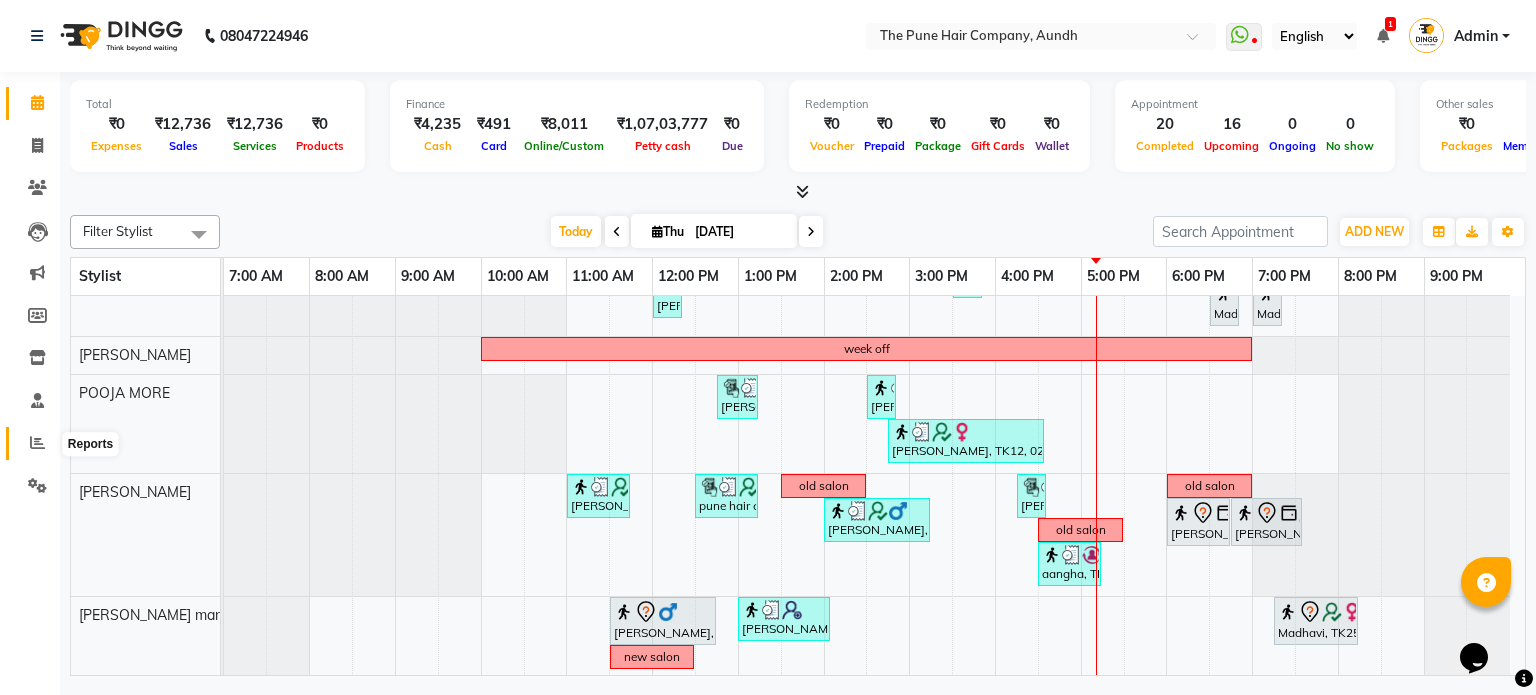 click 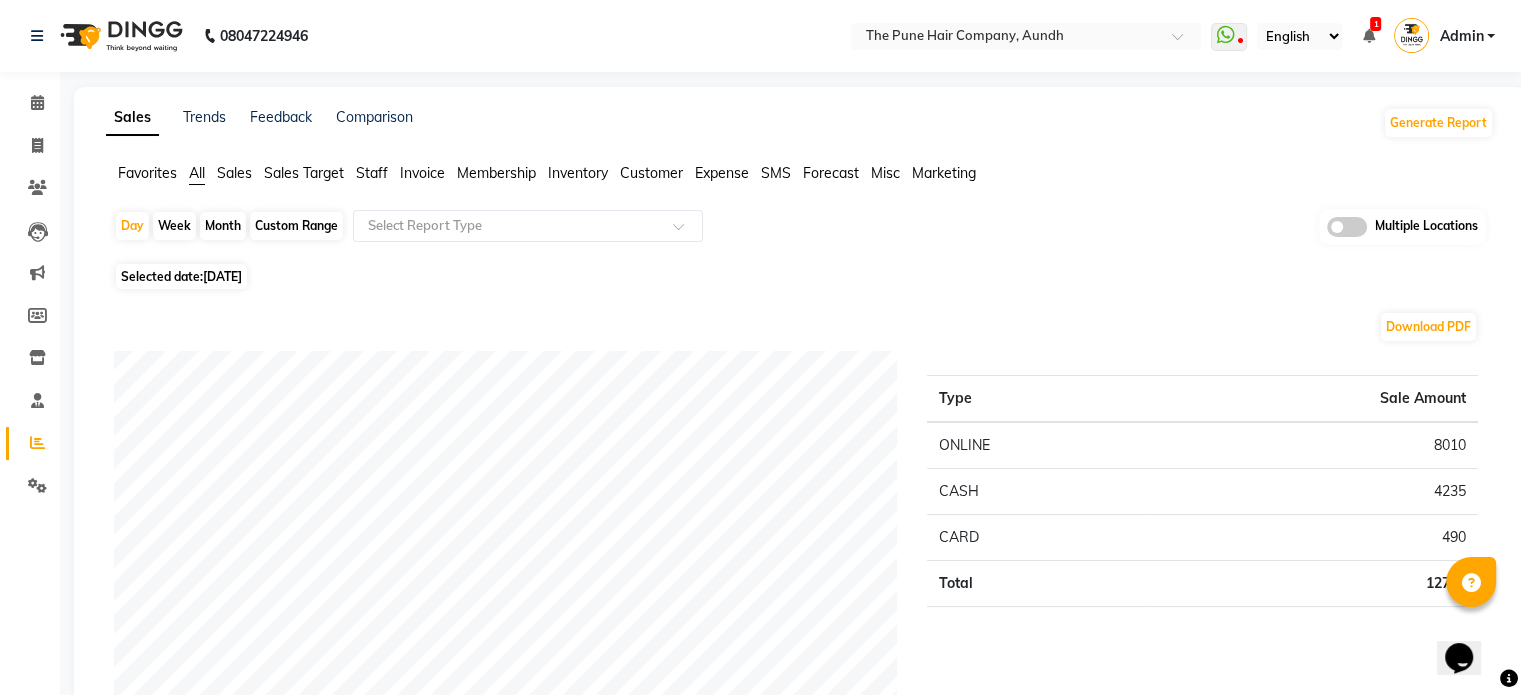 click on "Month" 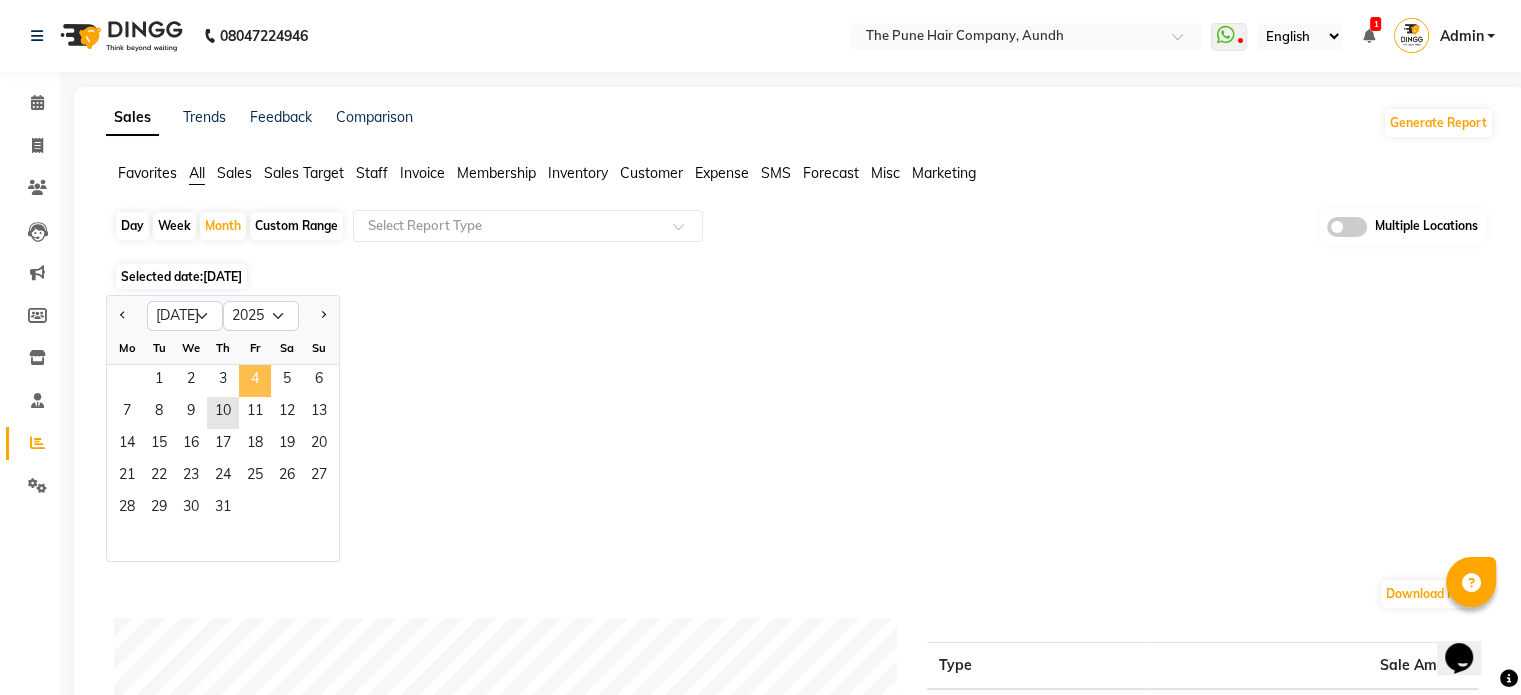 click on "4" 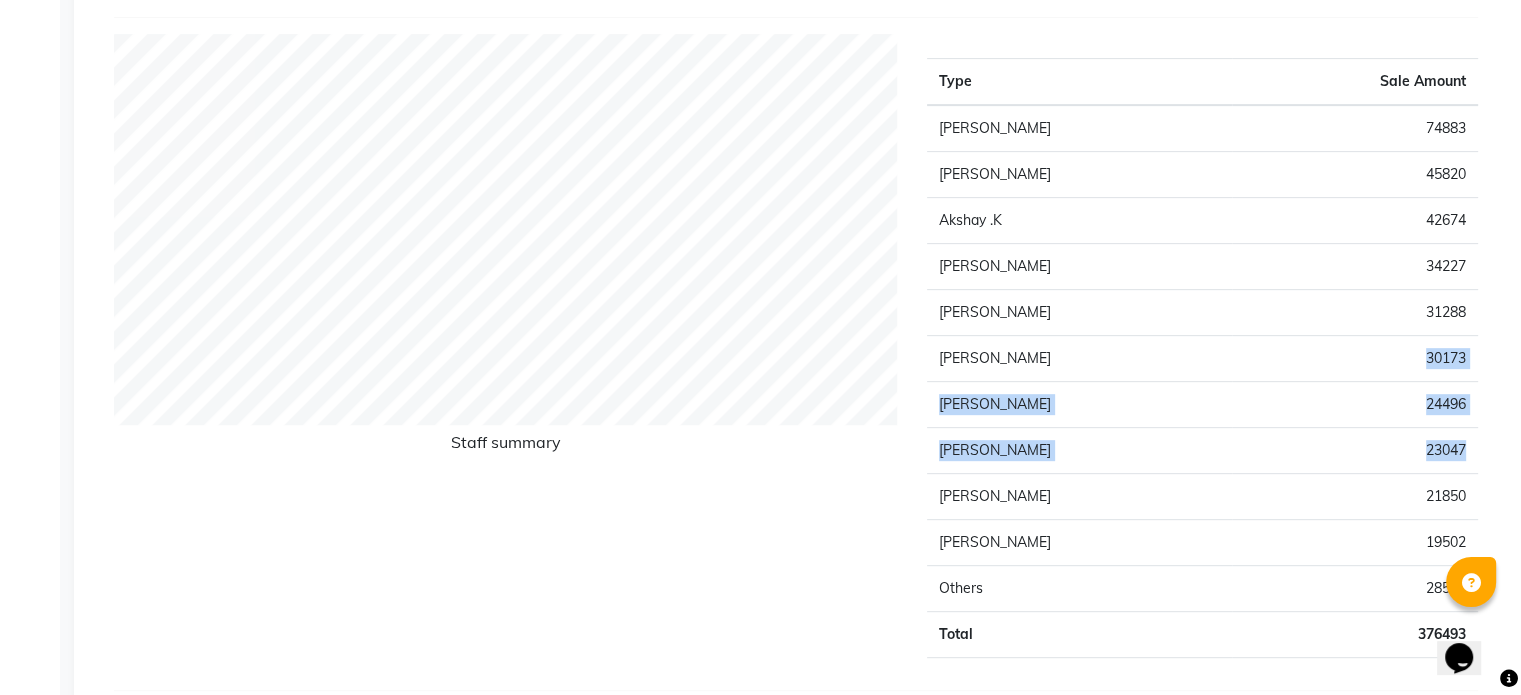 drag, startPoint x: 1472, startPoint y: 443, endPoint x: 1412, endPoint y: 357, distance: 104.86182 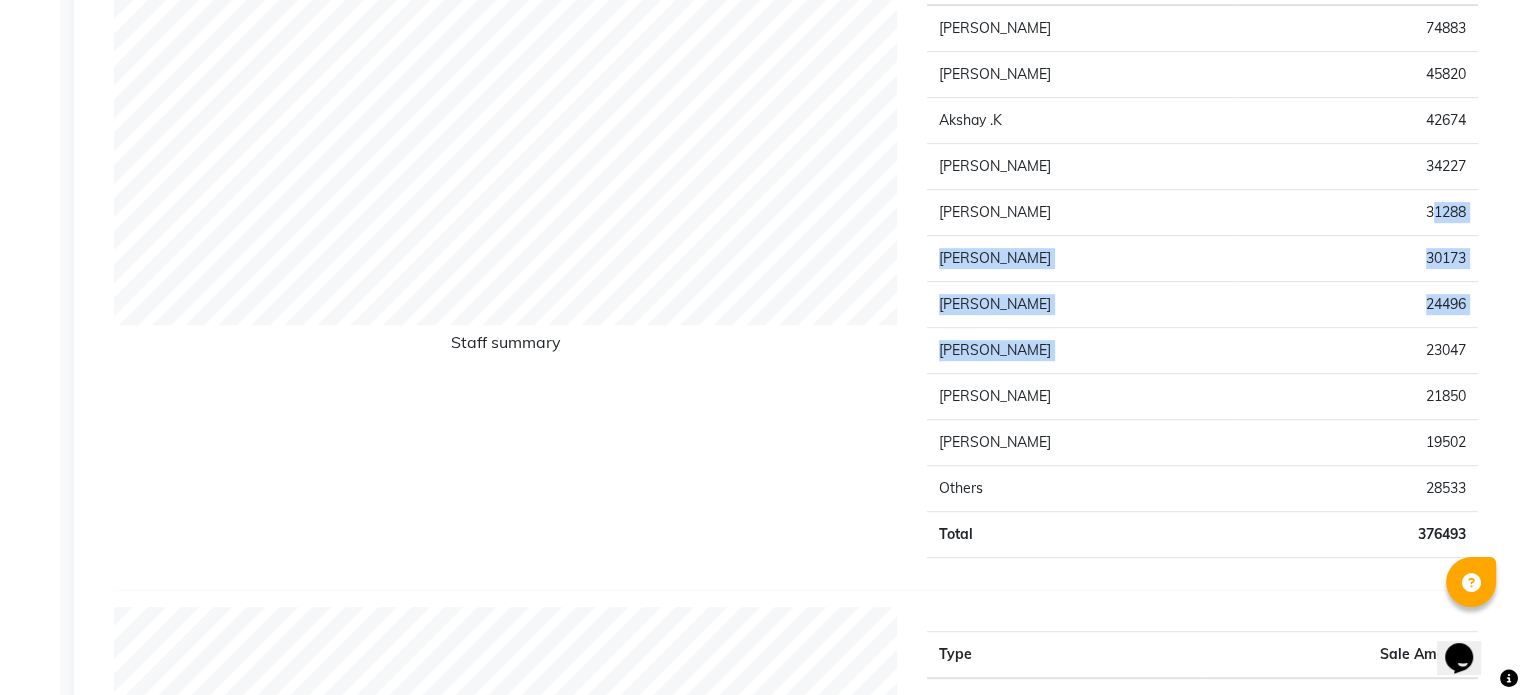 drag, startPoint x: 1420, startPoint y: 341, endPoint x: 1426, endPoint y: 230, distance: 111.16204 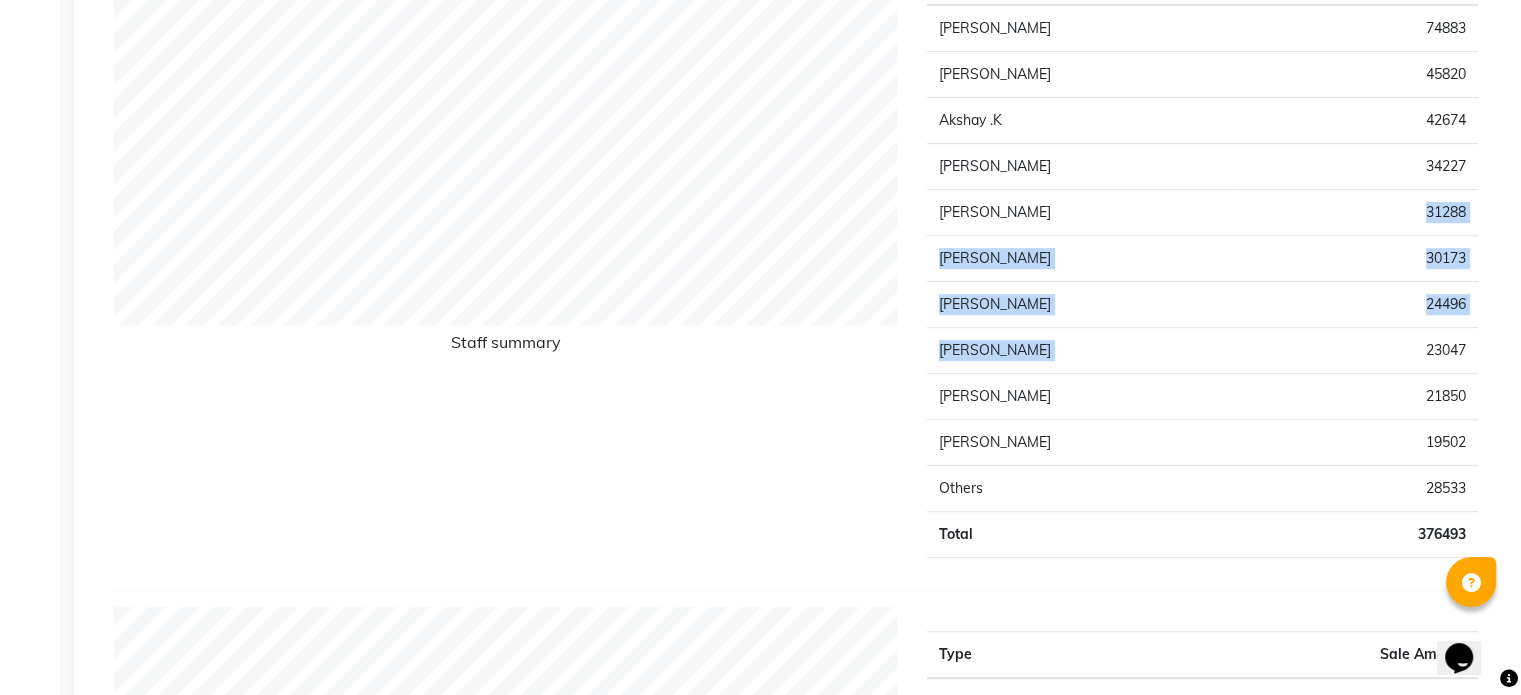 click on "30173" 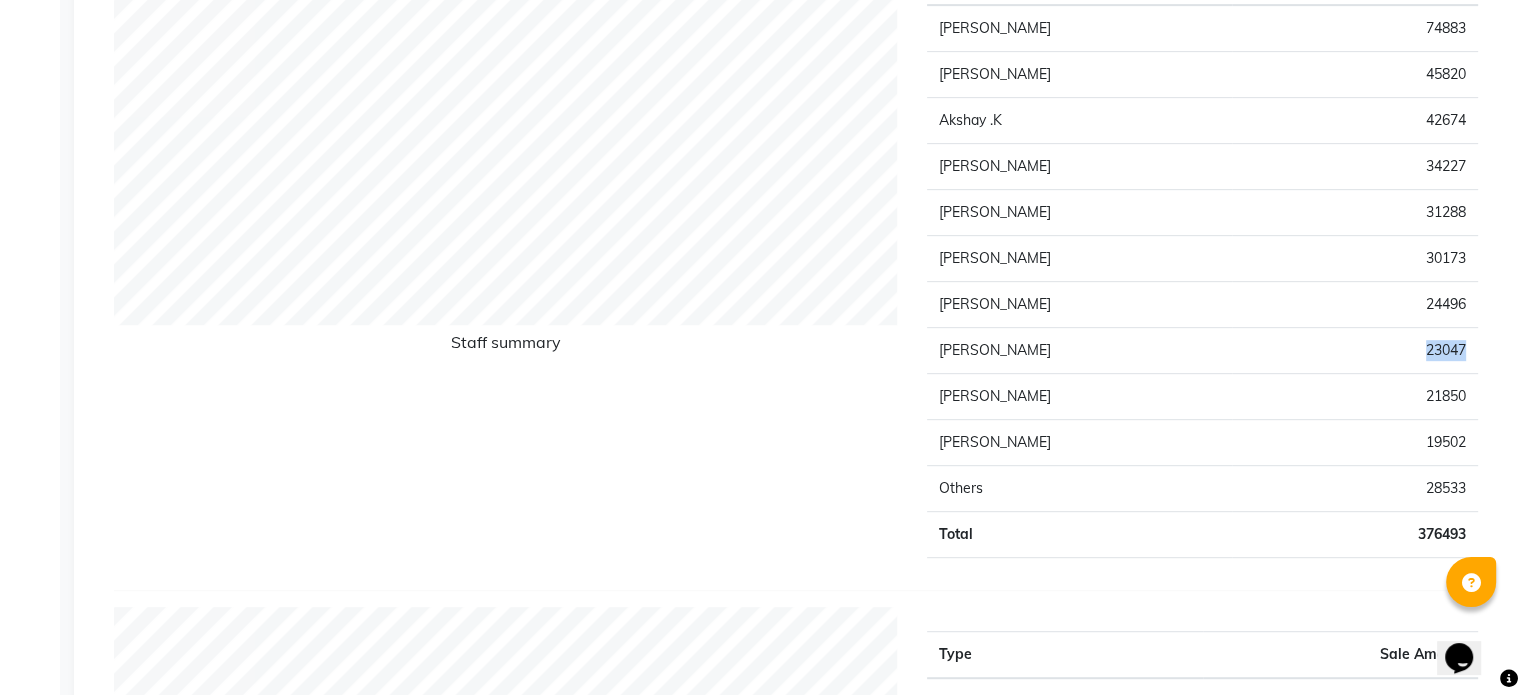 drag, startPoint x: 1417, startPoint y: 344, endPoint x: 1463, endPoint y: 354, distance: 47.07441 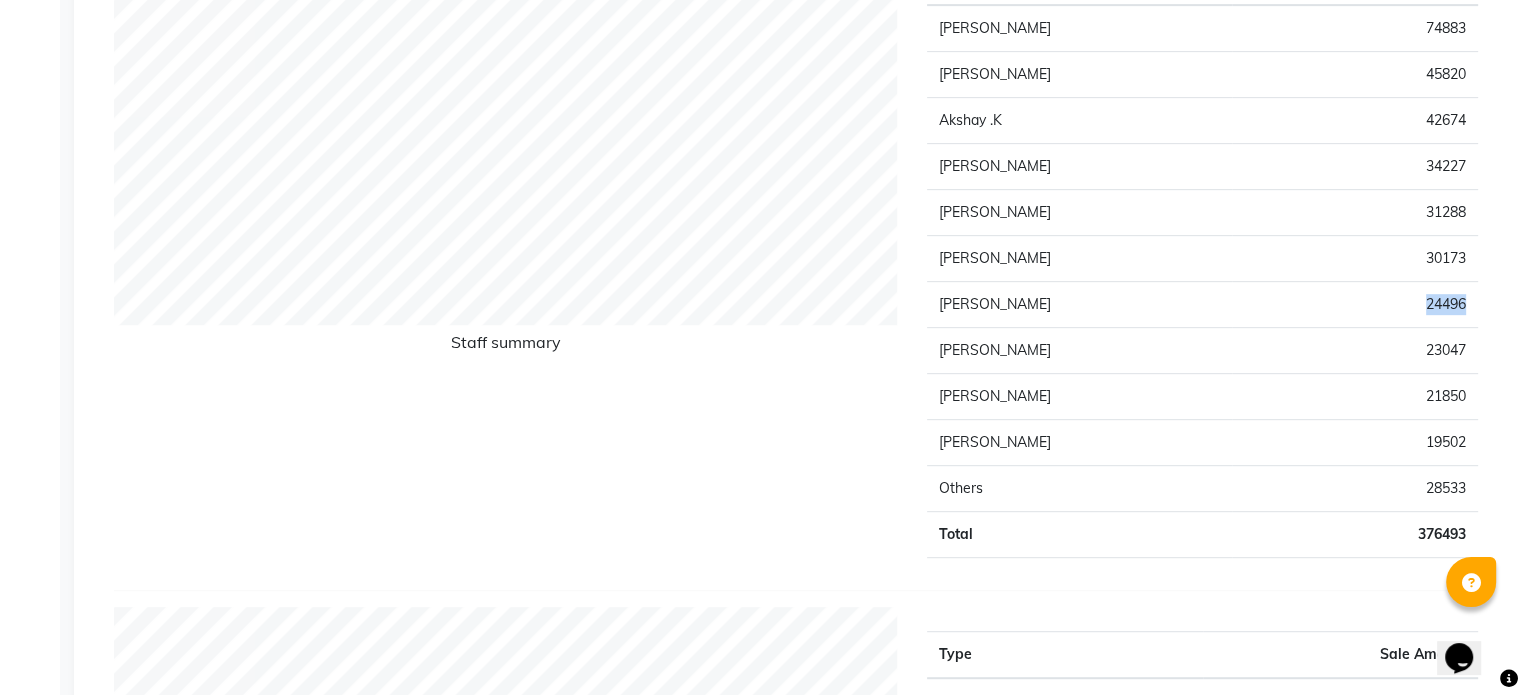 drag, startPoint x: 1399, startPoint y: 293, endPoint x: 1472, endPoint y: 304, distance: 73.82411 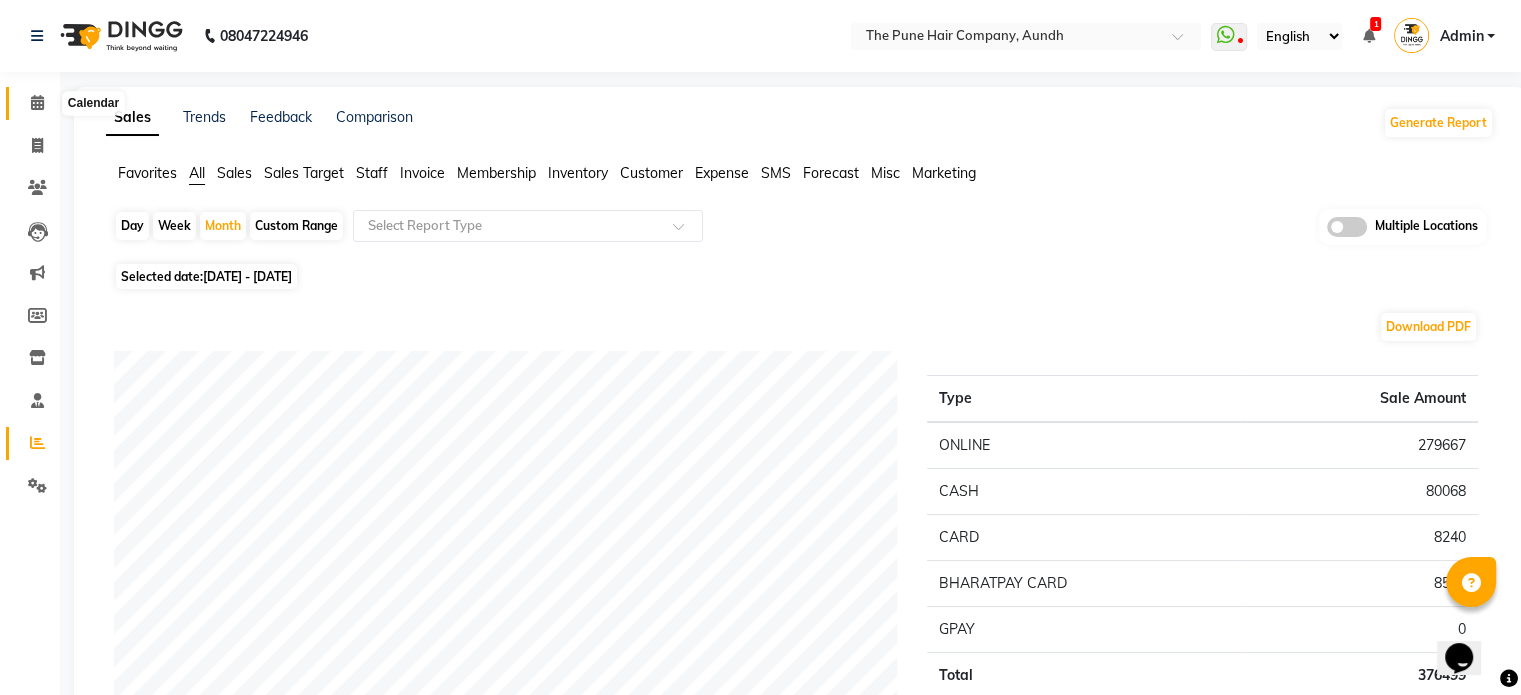 click 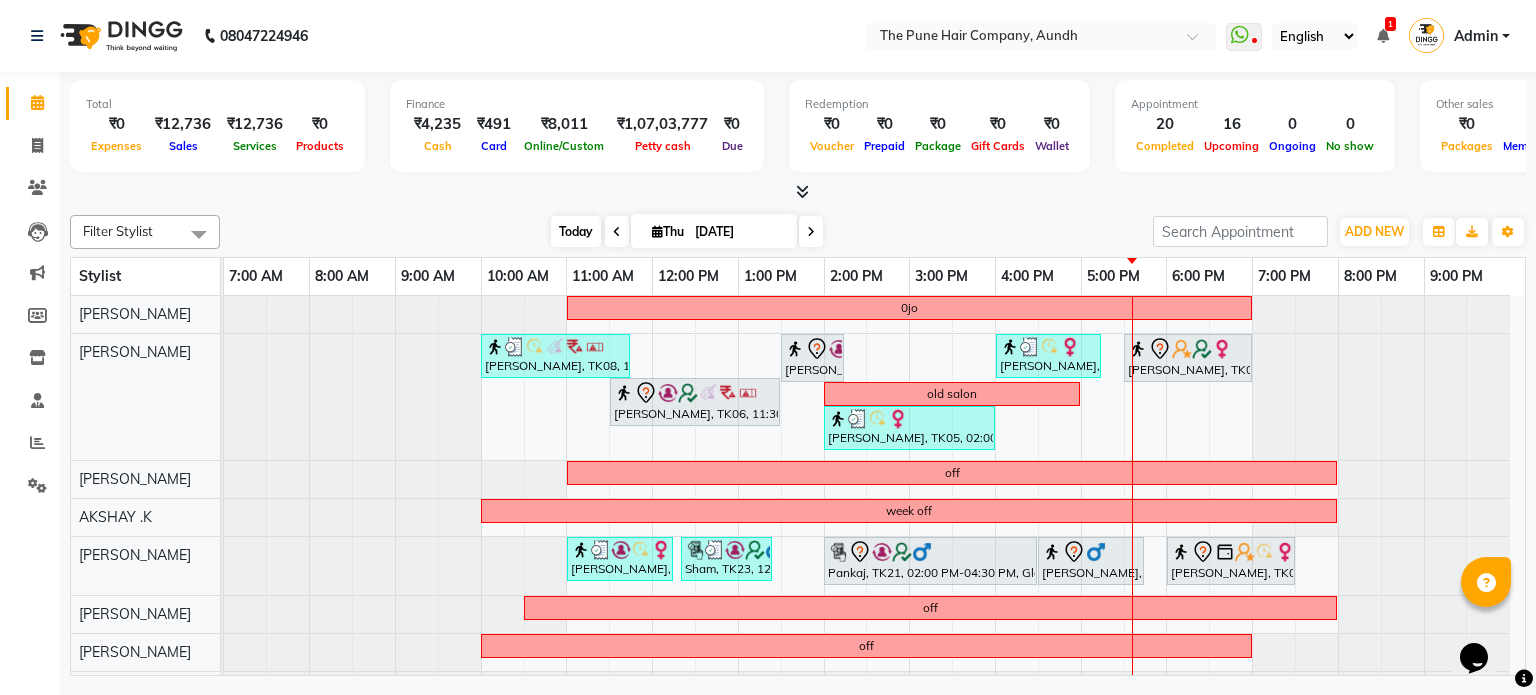 click on "Today" at bounding box center [576, 231] 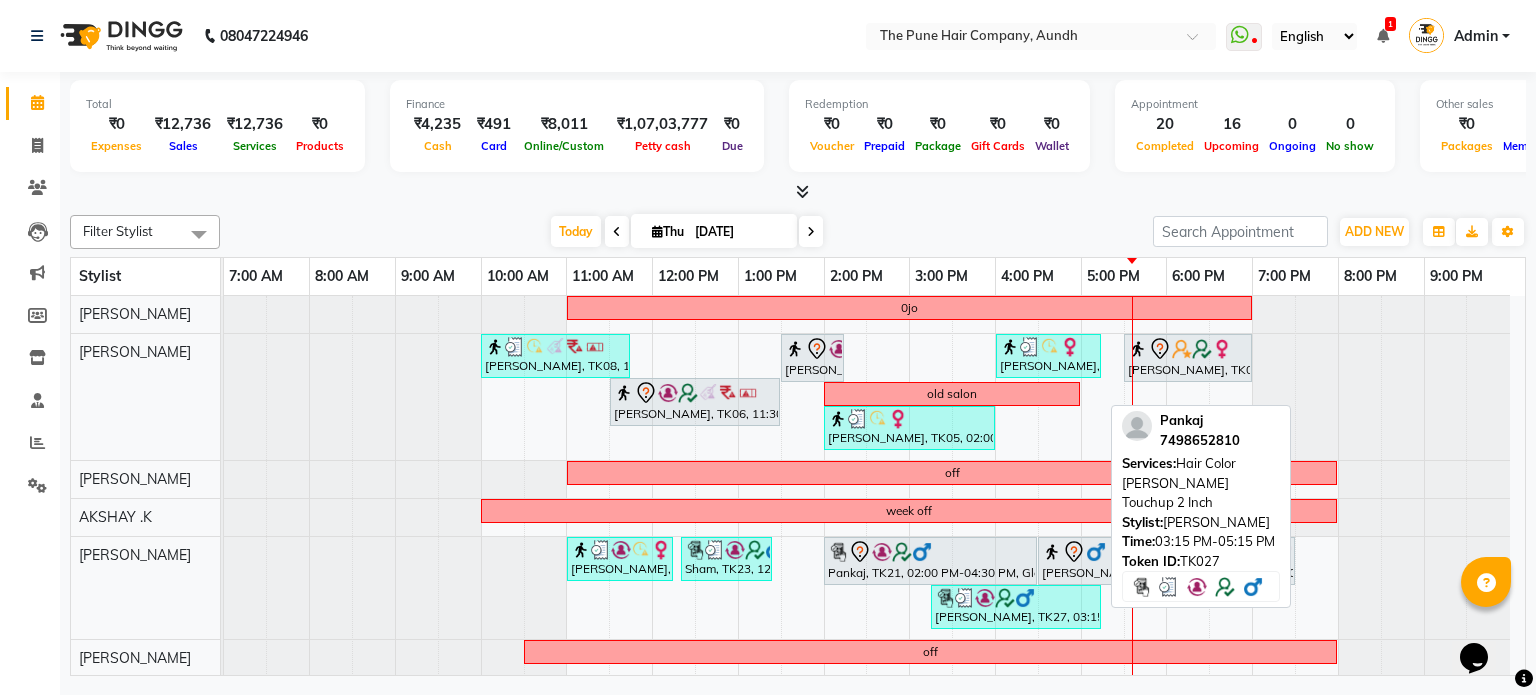 scroll, scrollTop: 115, scrollLeft: 0, axis: vertical 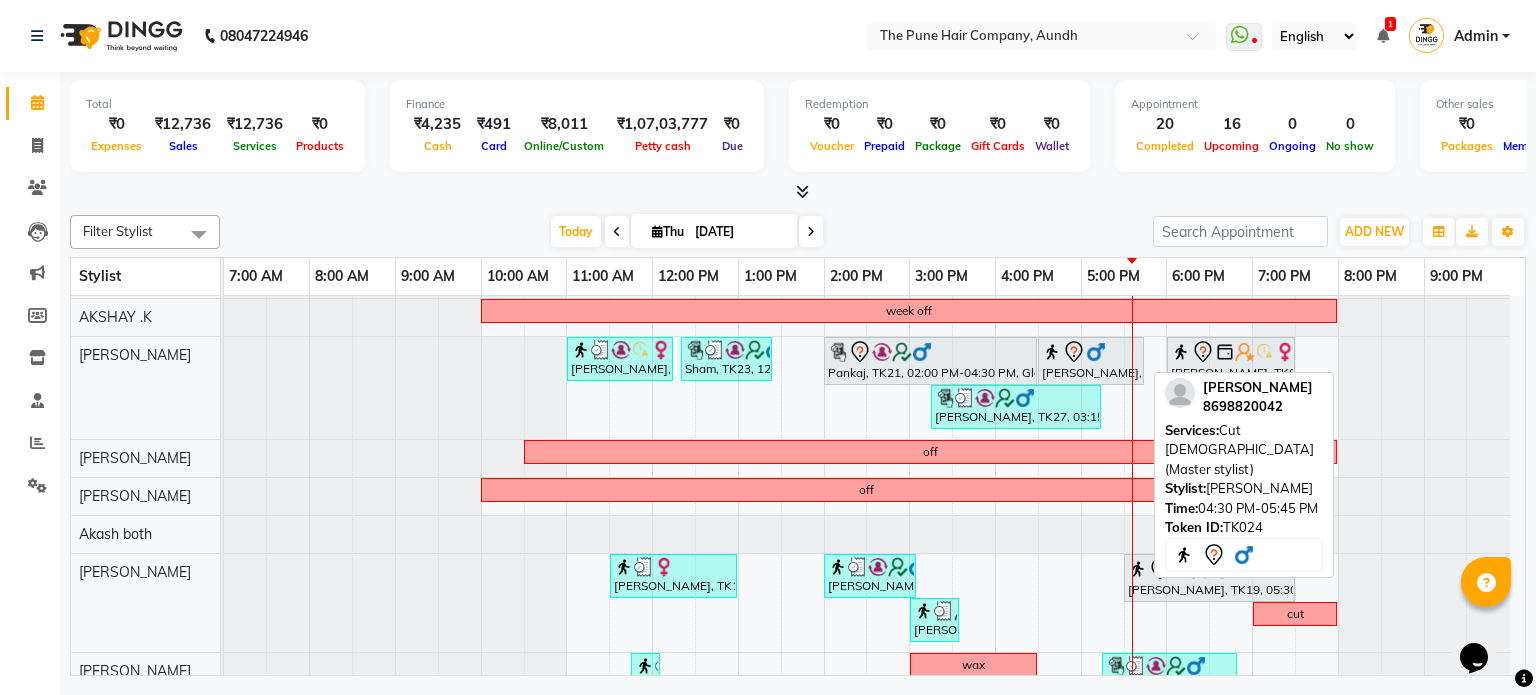 click at bounding box center [1091, 352] 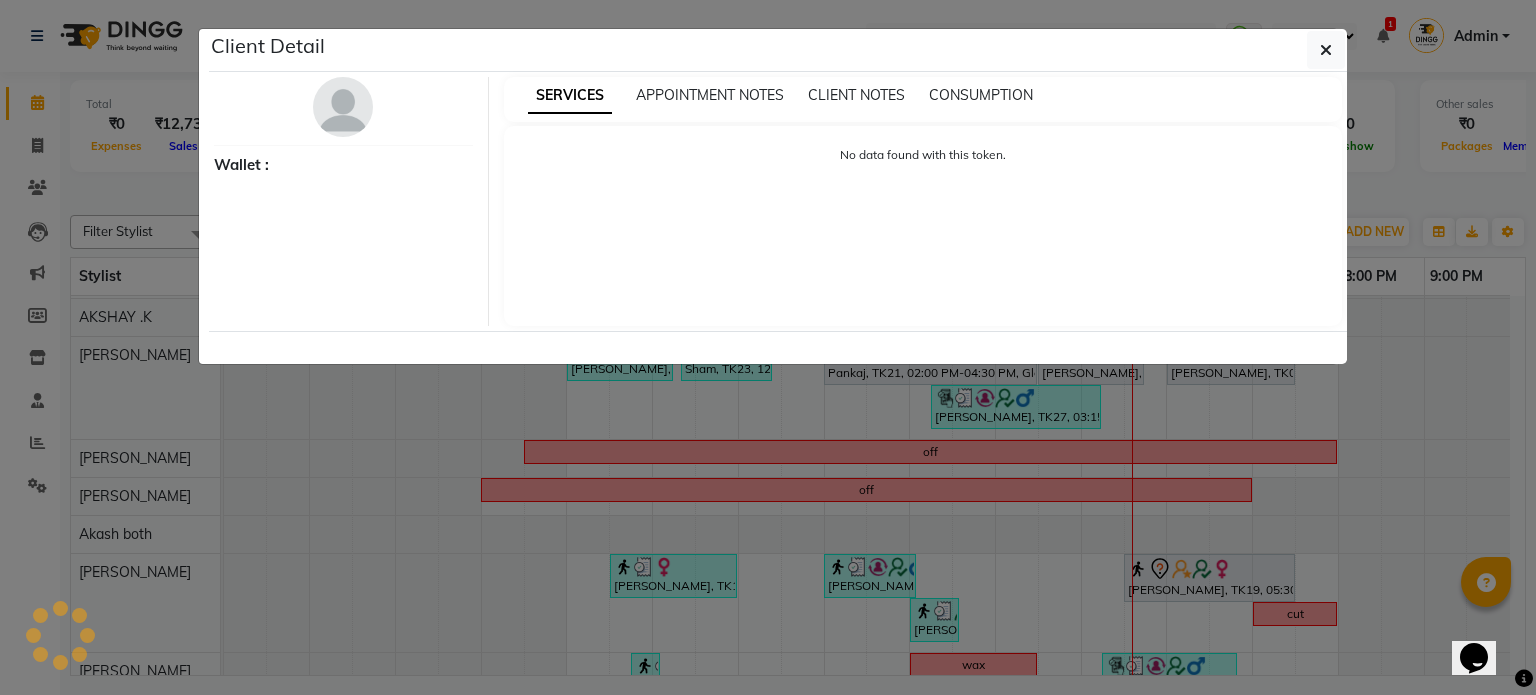 select on "7" 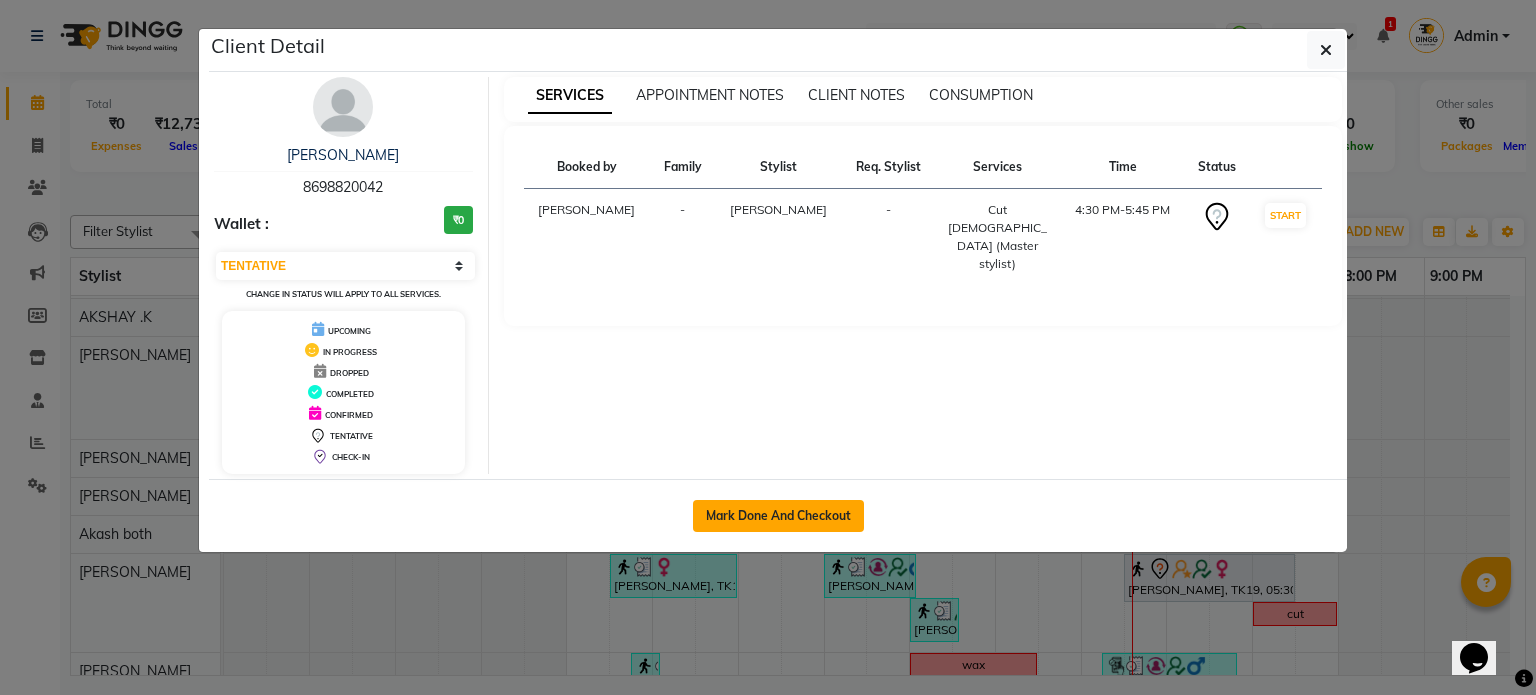 click on "Mark Done And Checkout" 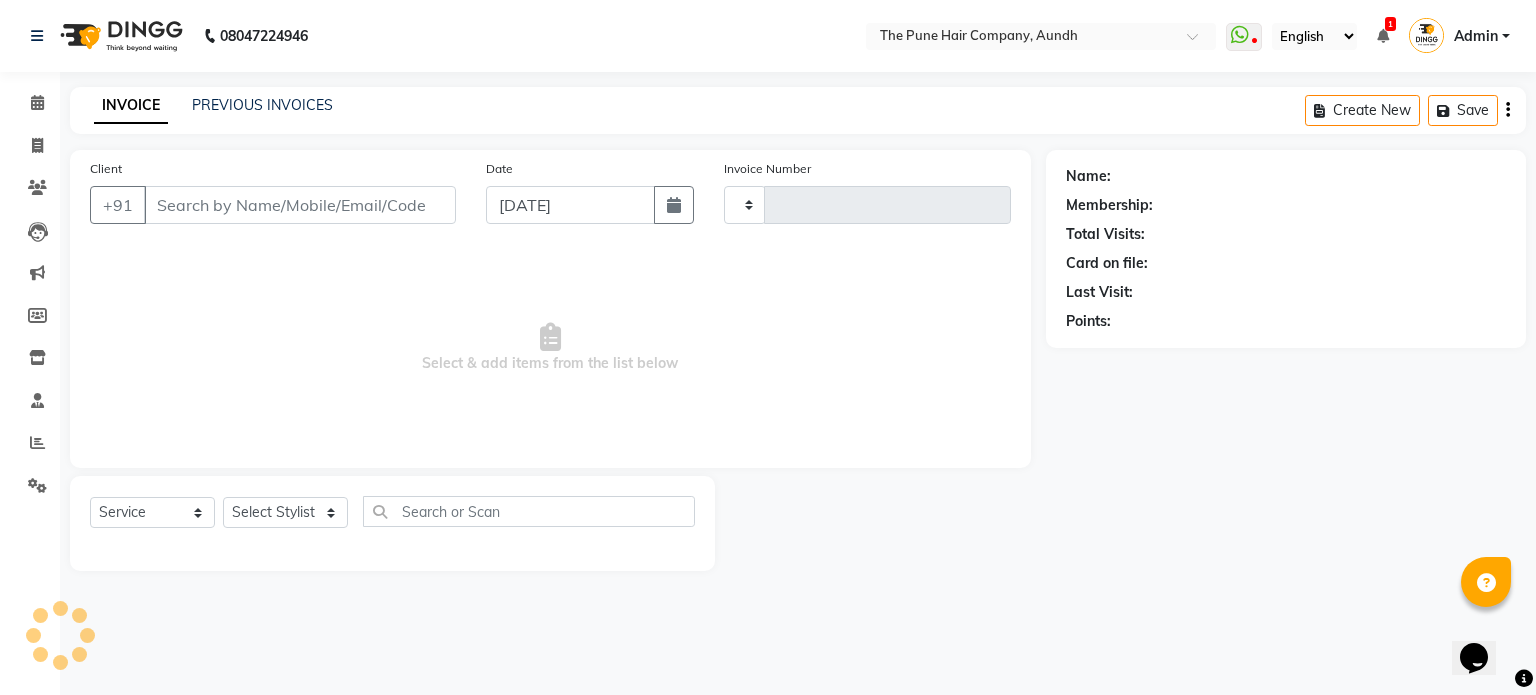 type on "3004" 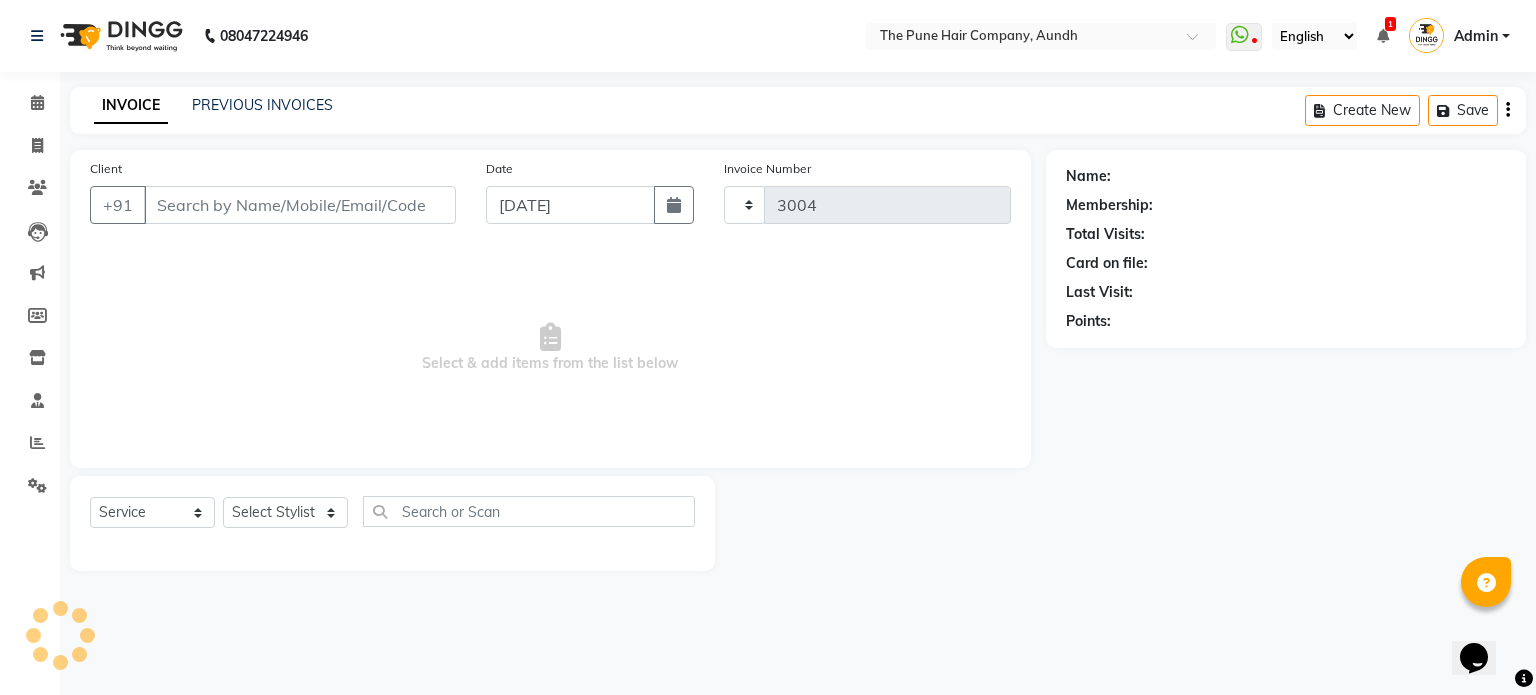 select on "106" 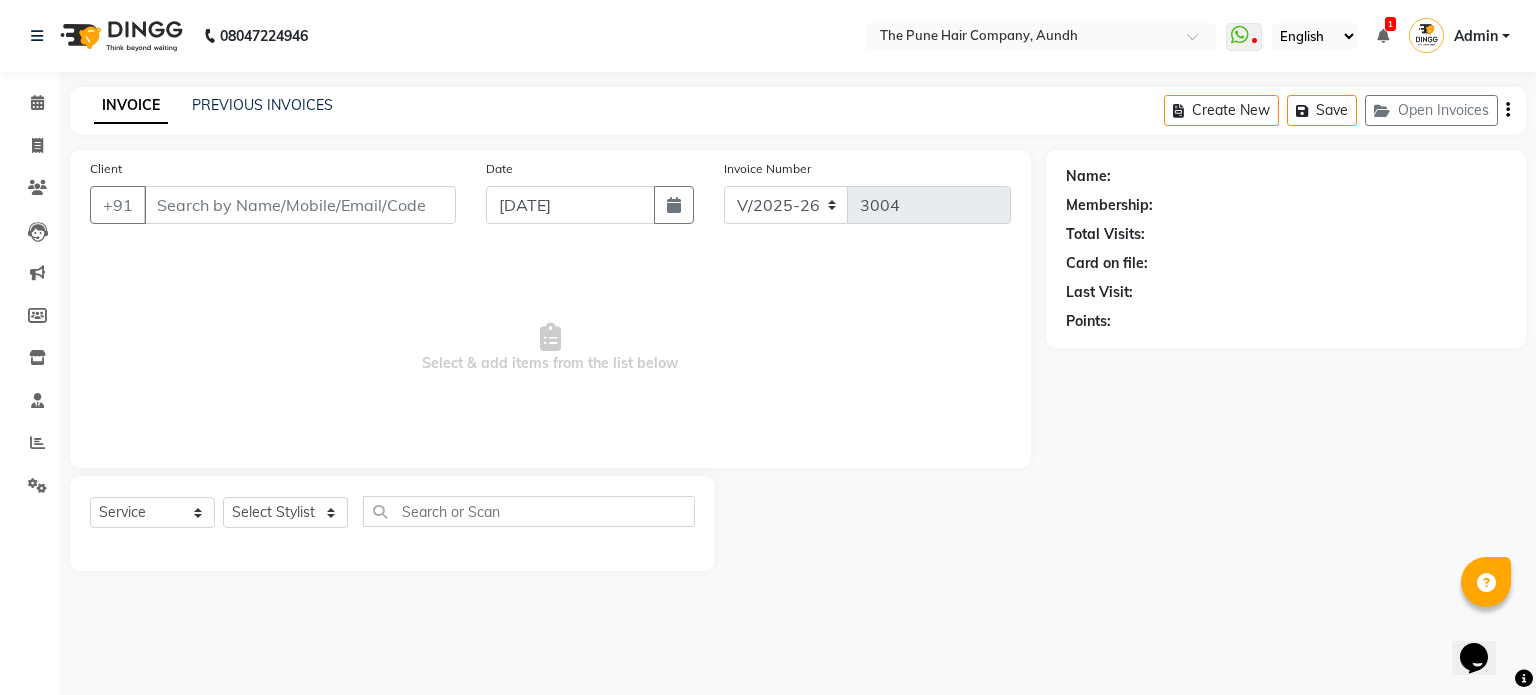 type on "8698820042" 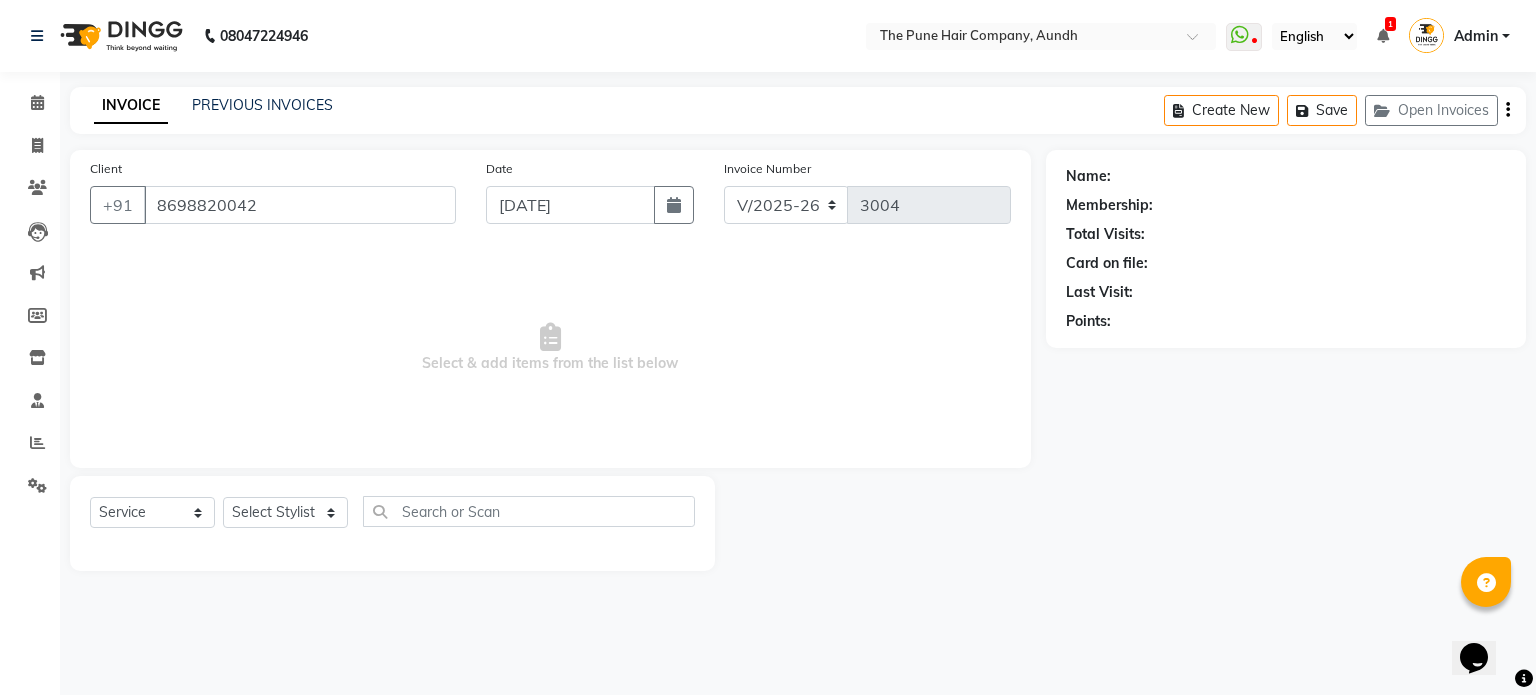 select on "12769" 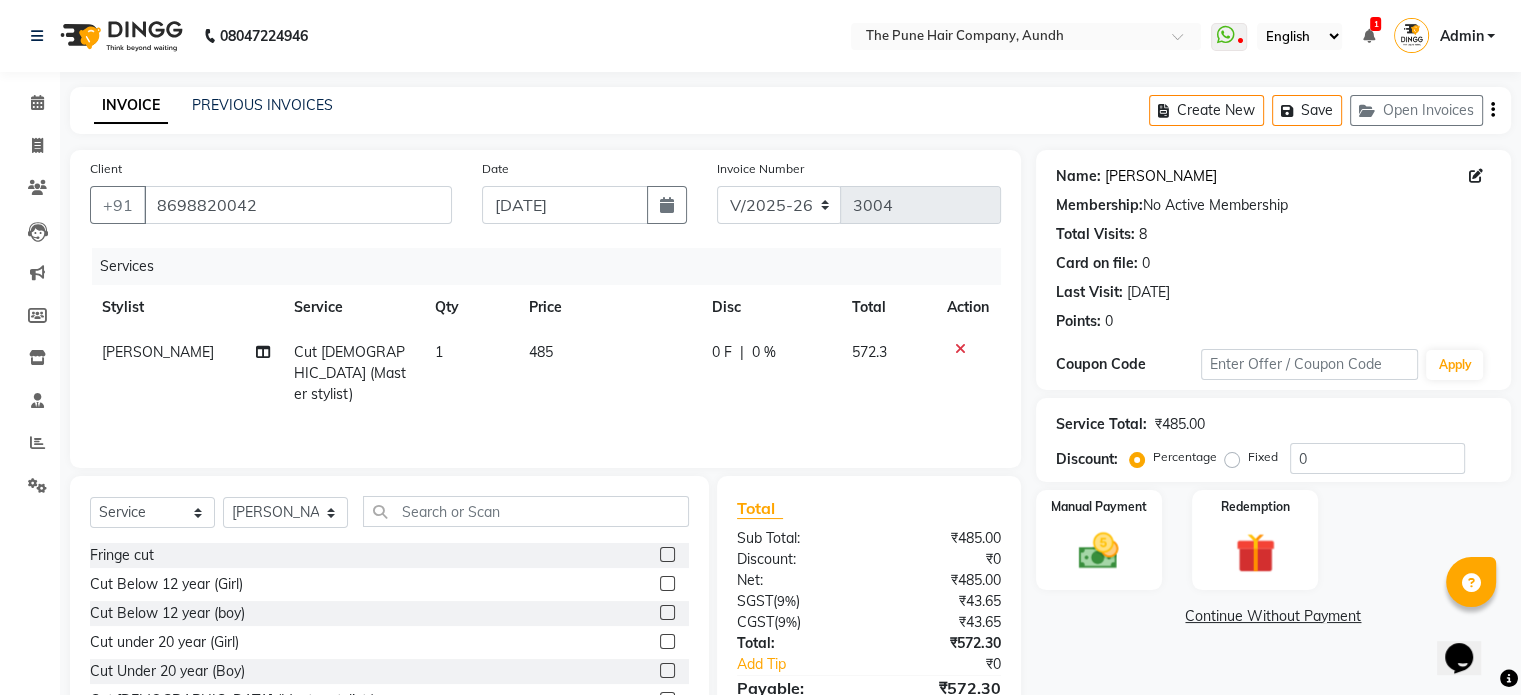 click on "[PERSON_NAME]" 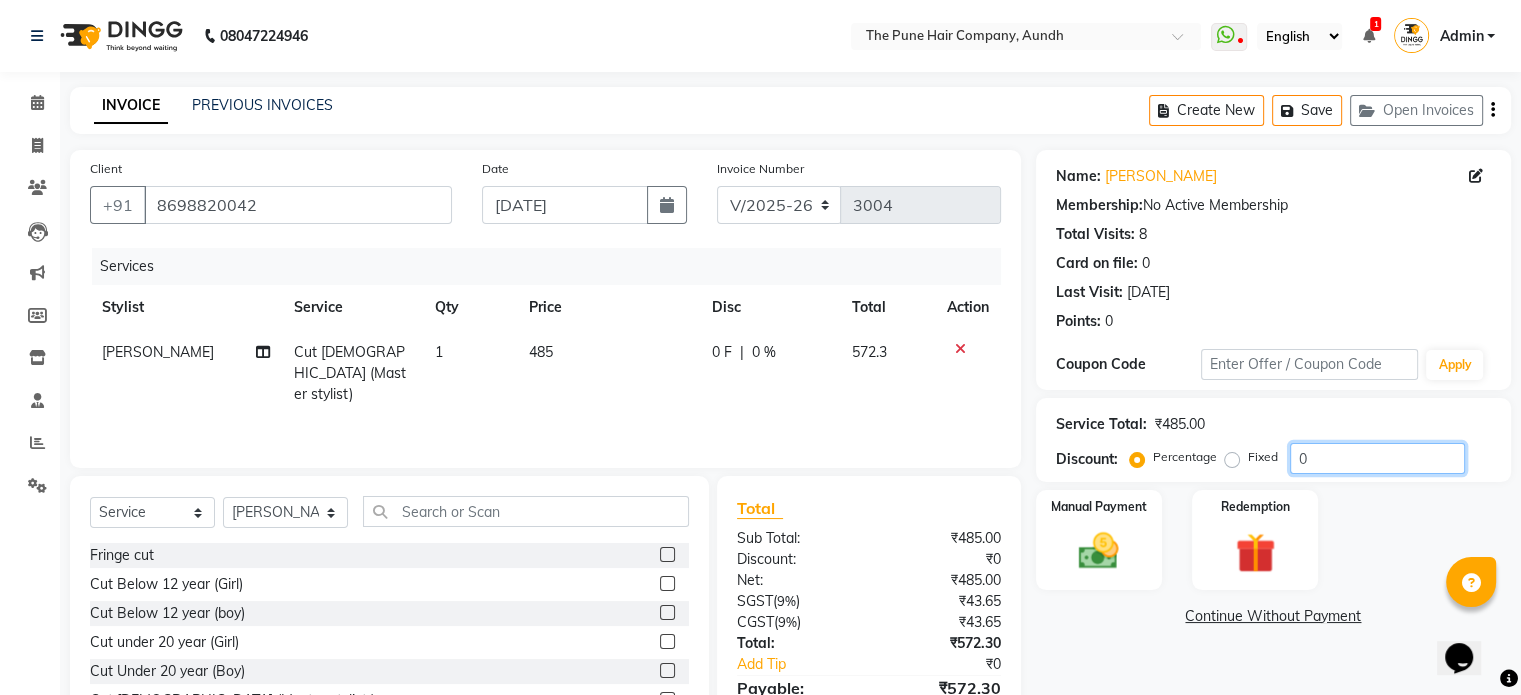 drag, startPoint x: 1336, startPoint y: 457, endPoint x: 1224, endPoint y: 476, distance: 113.600174 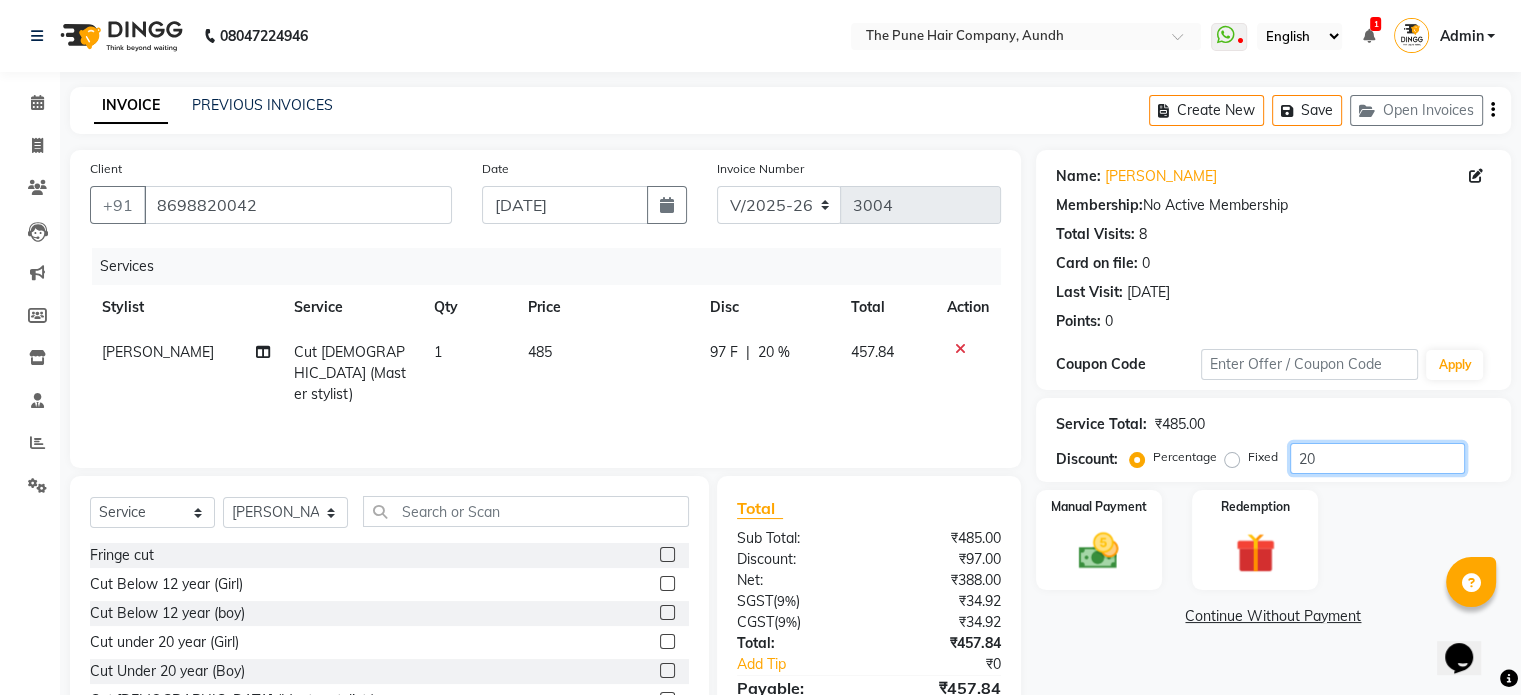 type on "20" 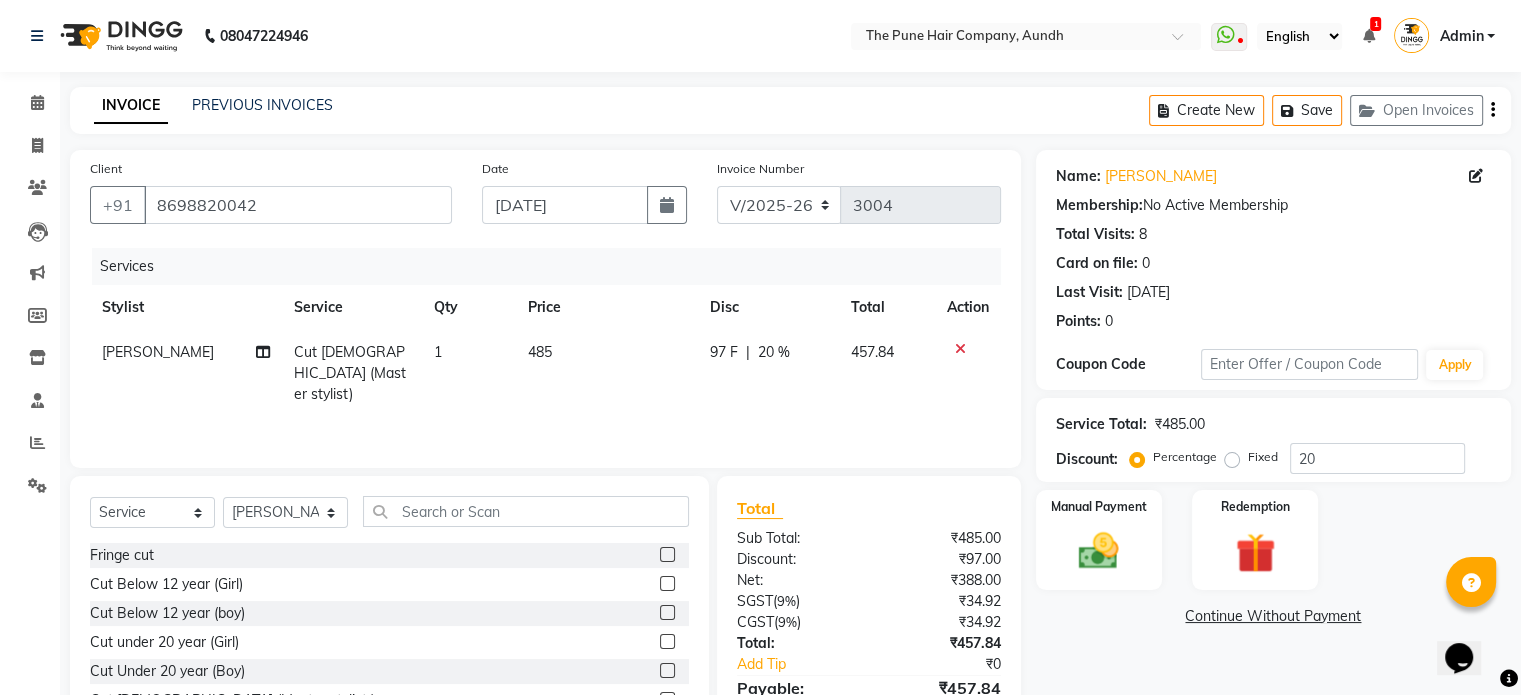 click on "Manual Payment Redemption" 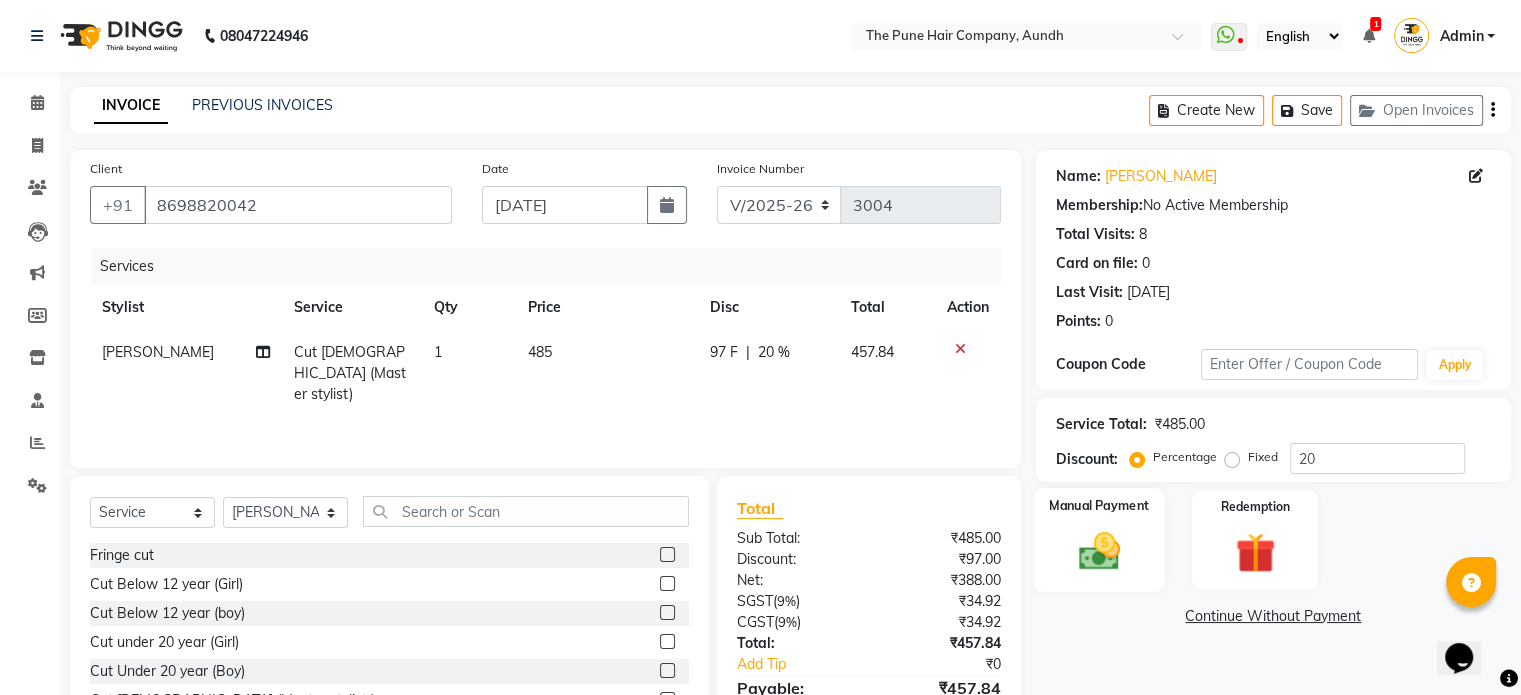 click 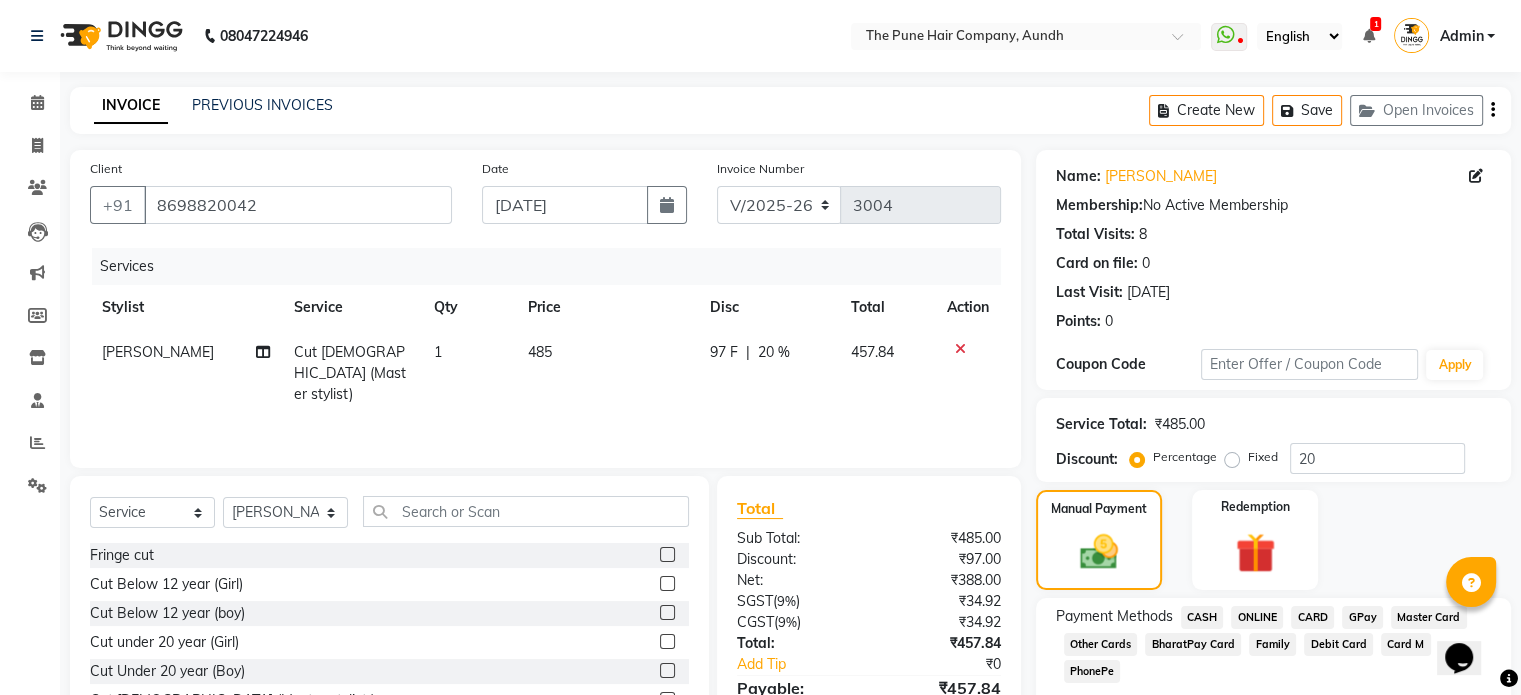click on "ONLINE" 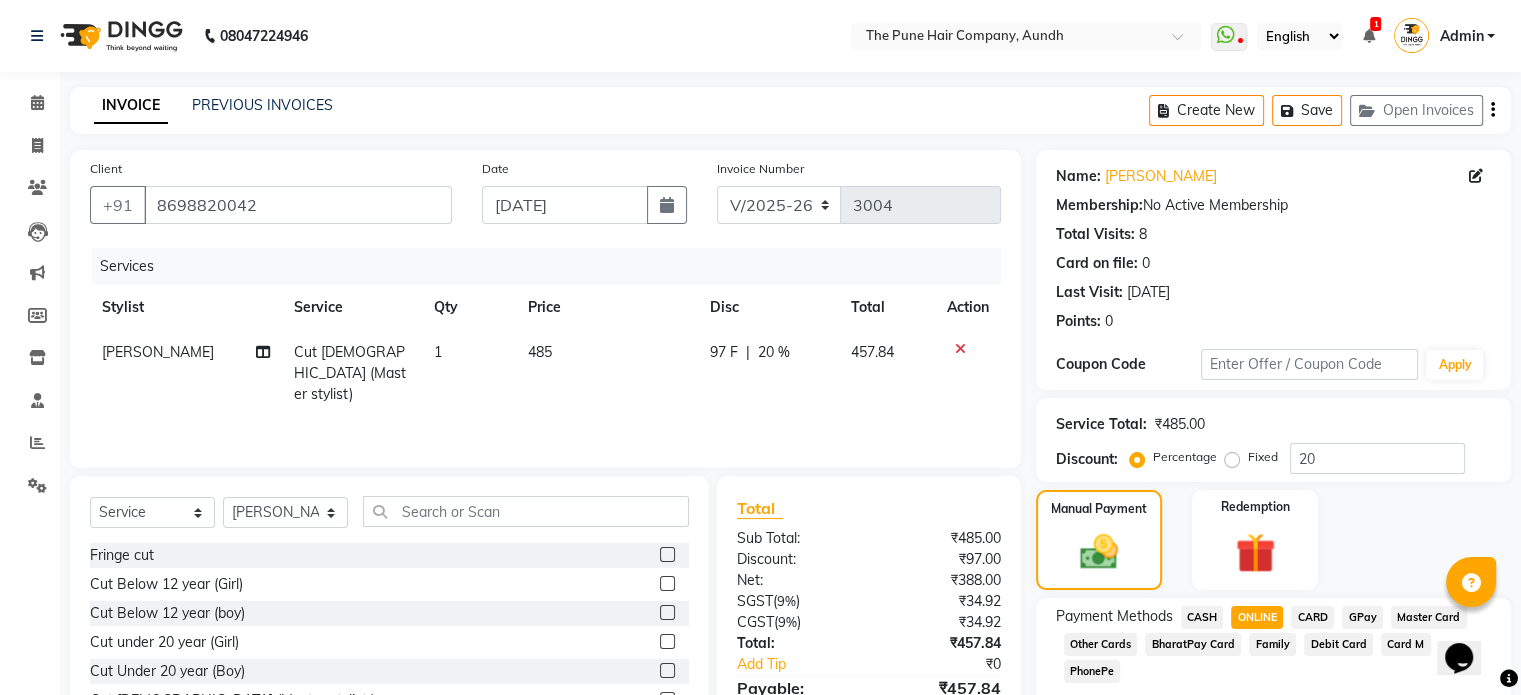 scroll, scrollTop: 152, scrollLeft: 0, axis: vertical 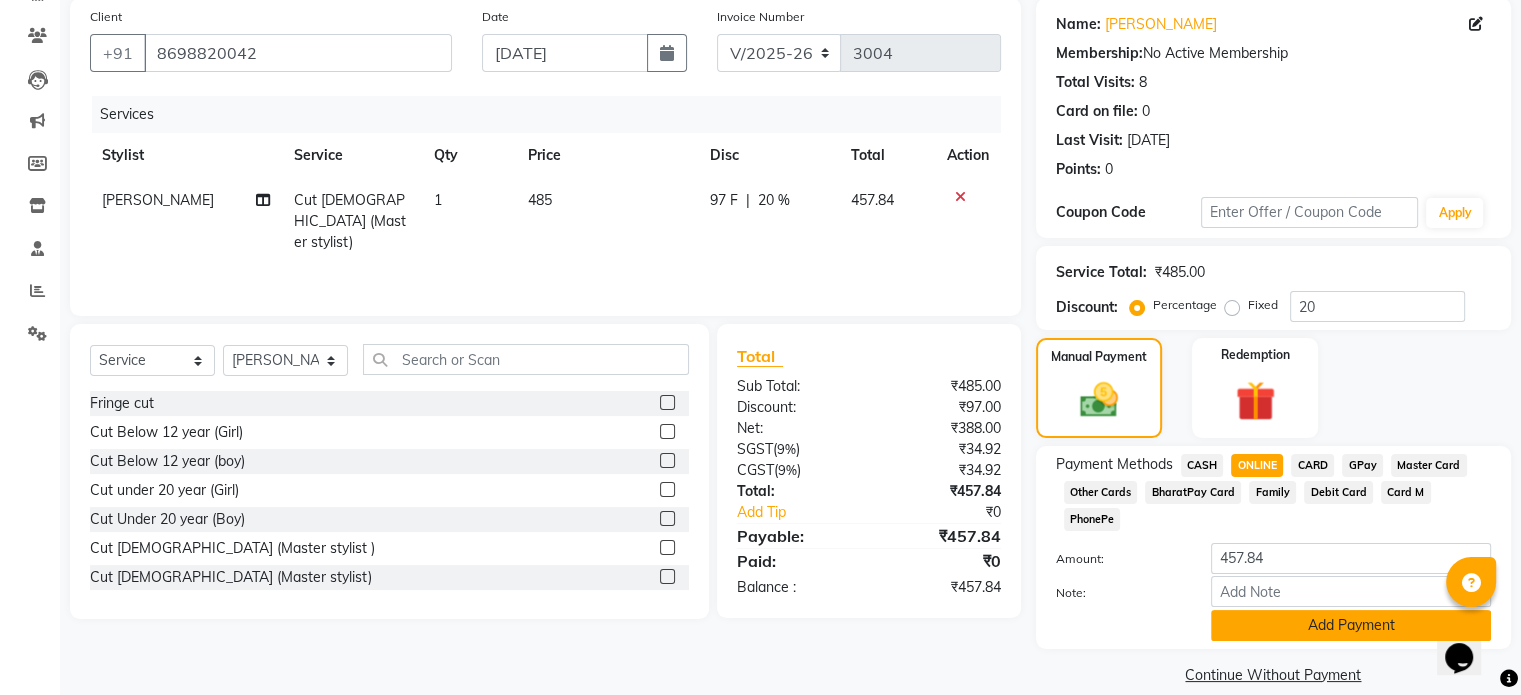 click on "Add Payment" 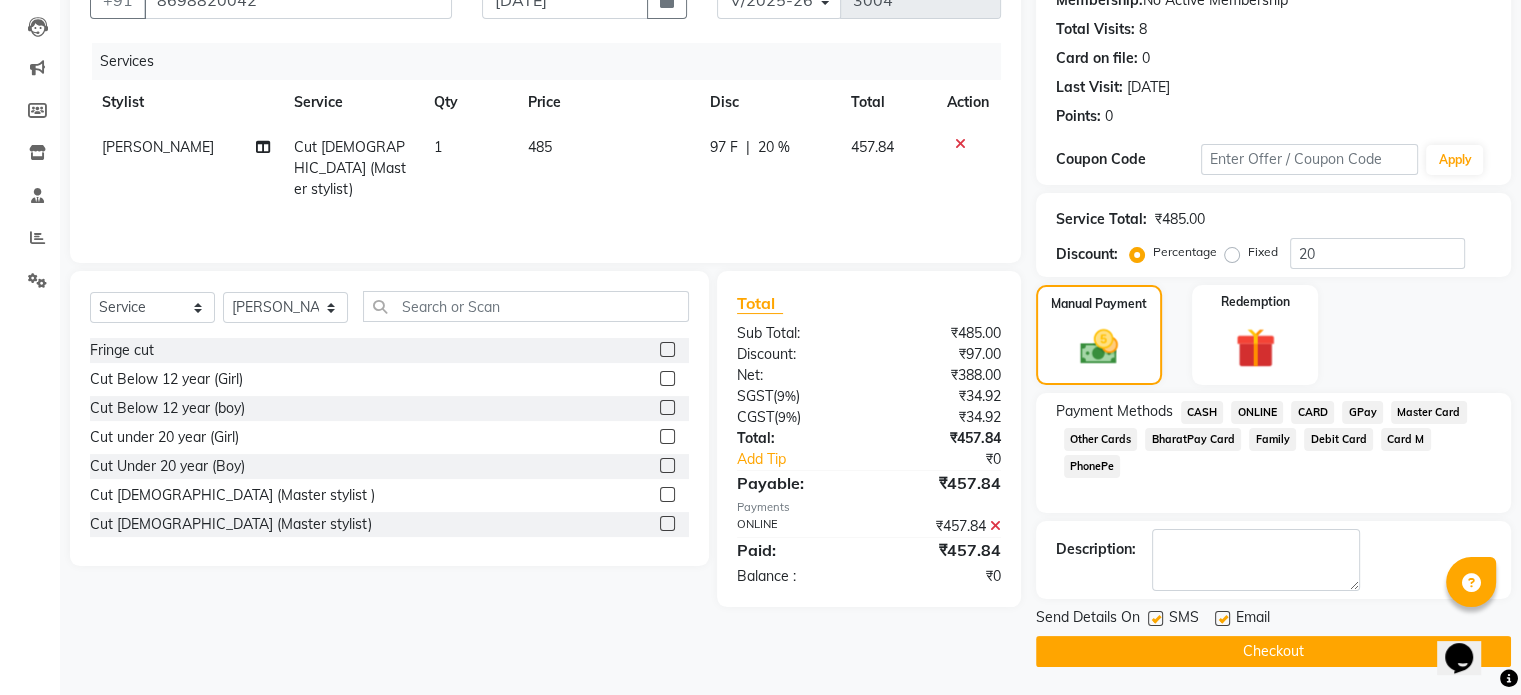 click on "Checkout" 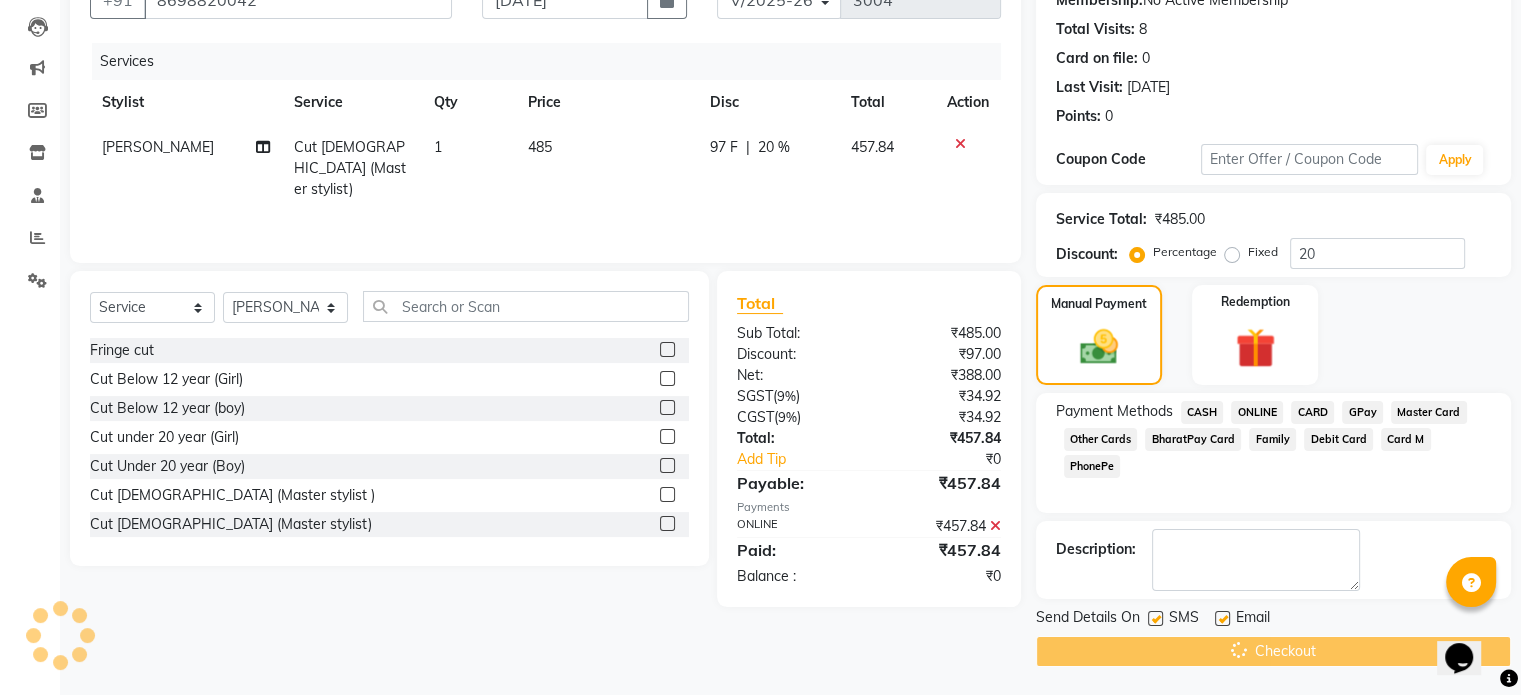 scroll, scrollTop: 201, scrollLeft: 0, axis: vertical 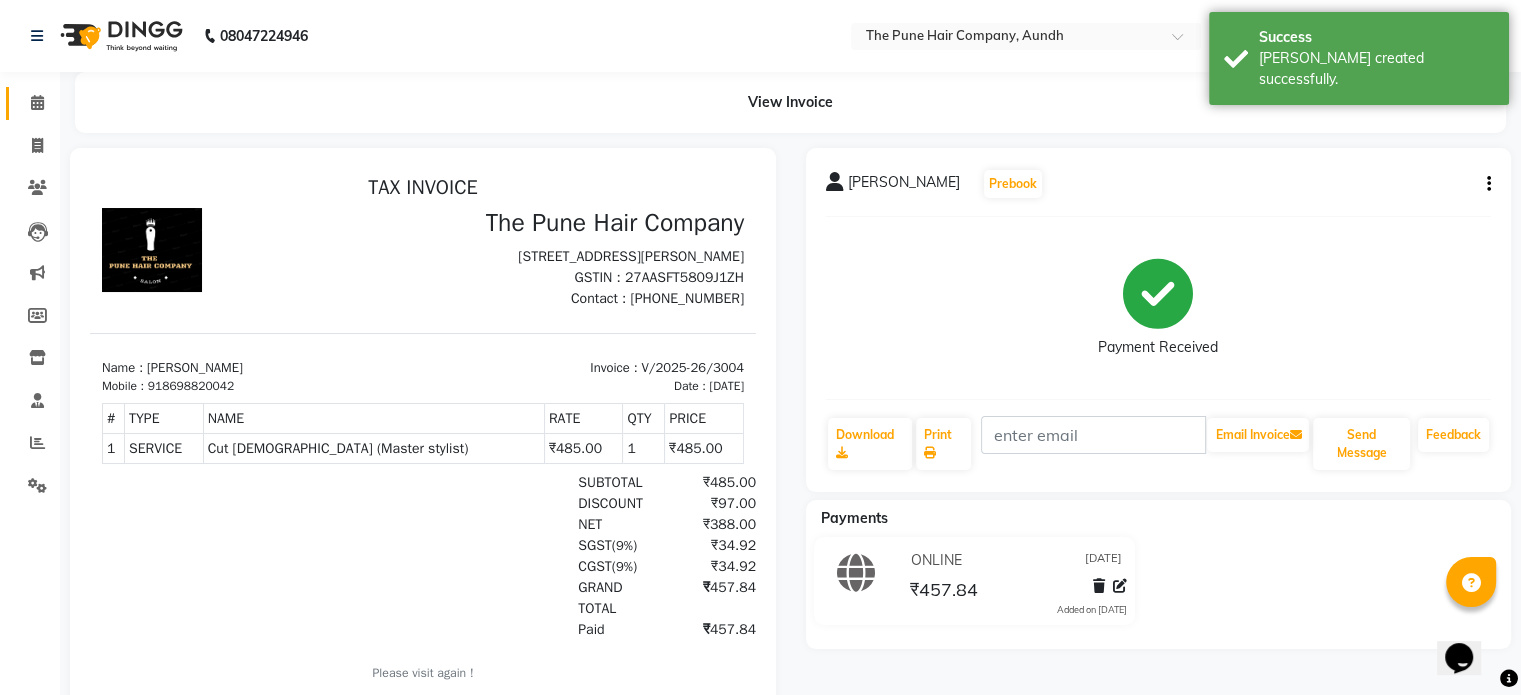 click 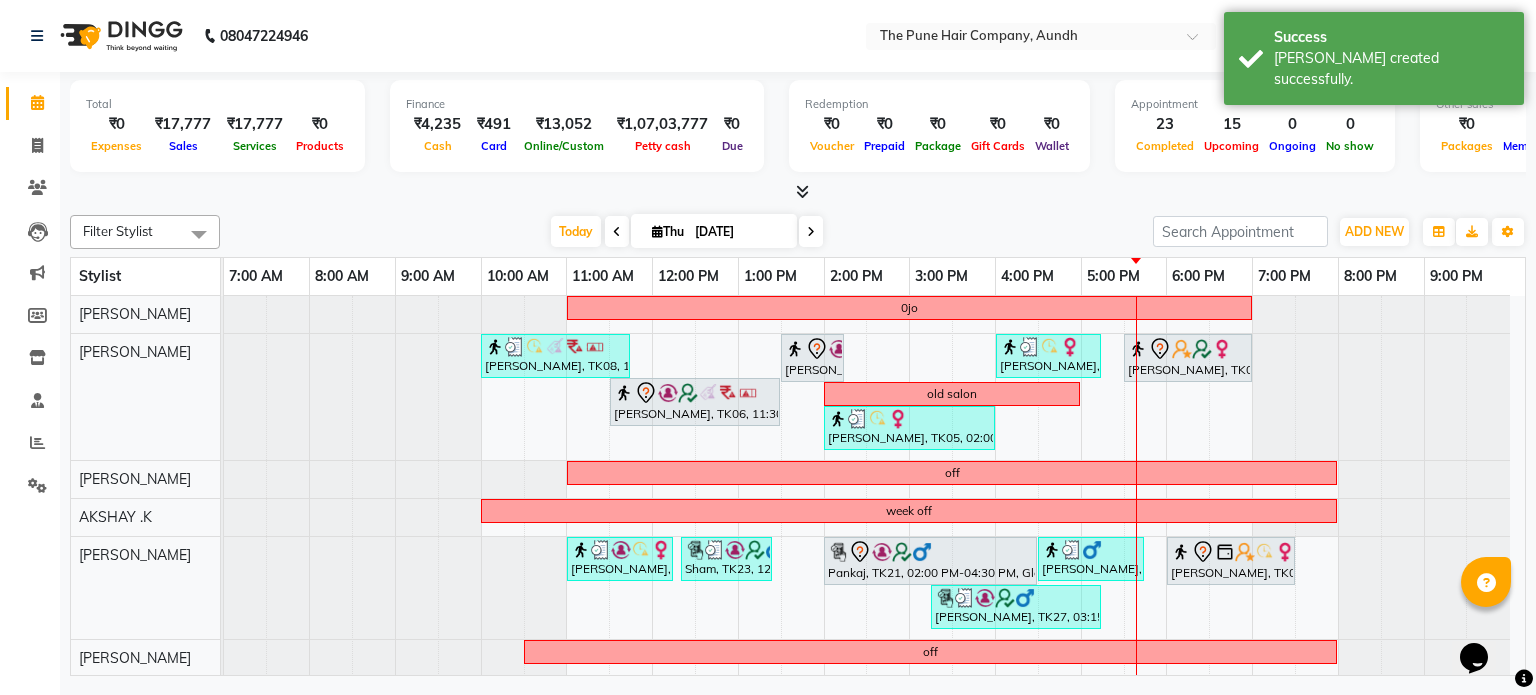 scroll, scrollTop: 84, scrollLeft: 0, axis: vertical 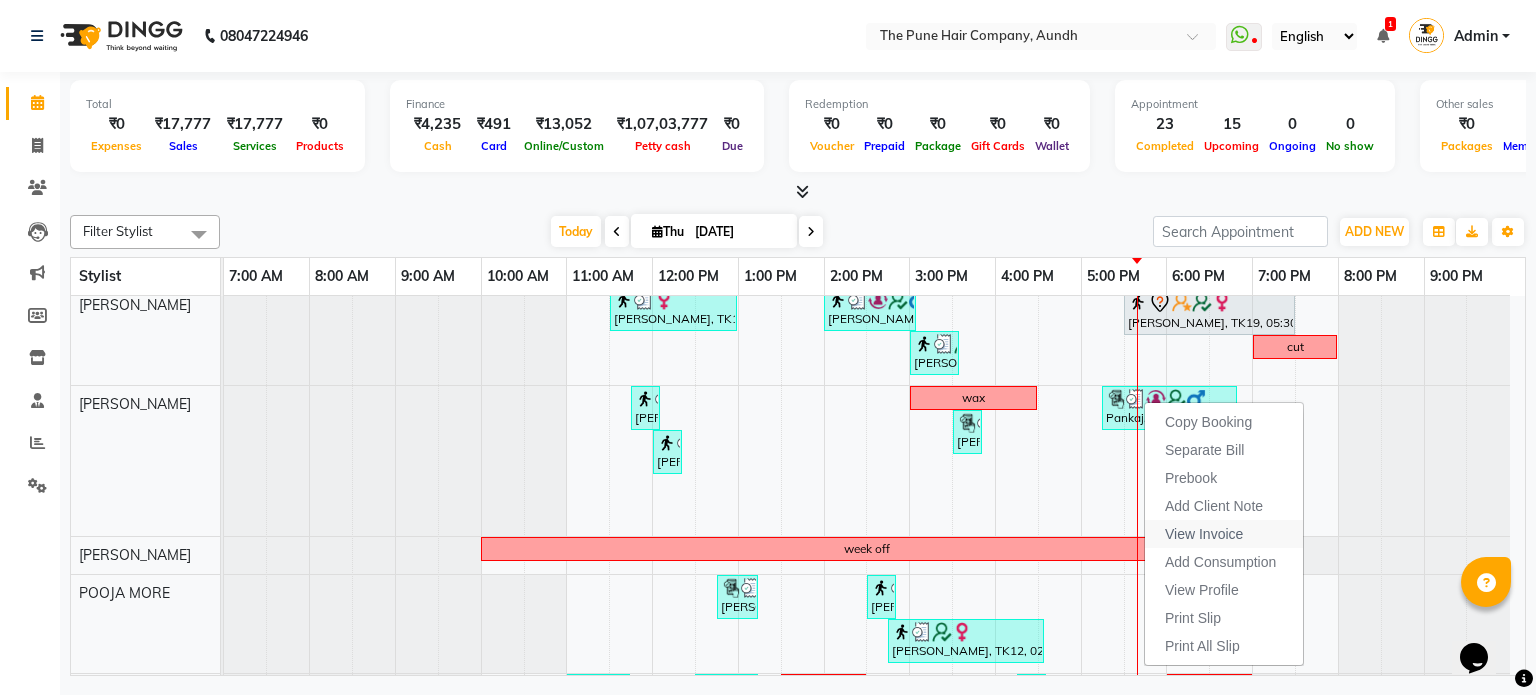click on "View Invoice" at bounding box center [1204, 534] 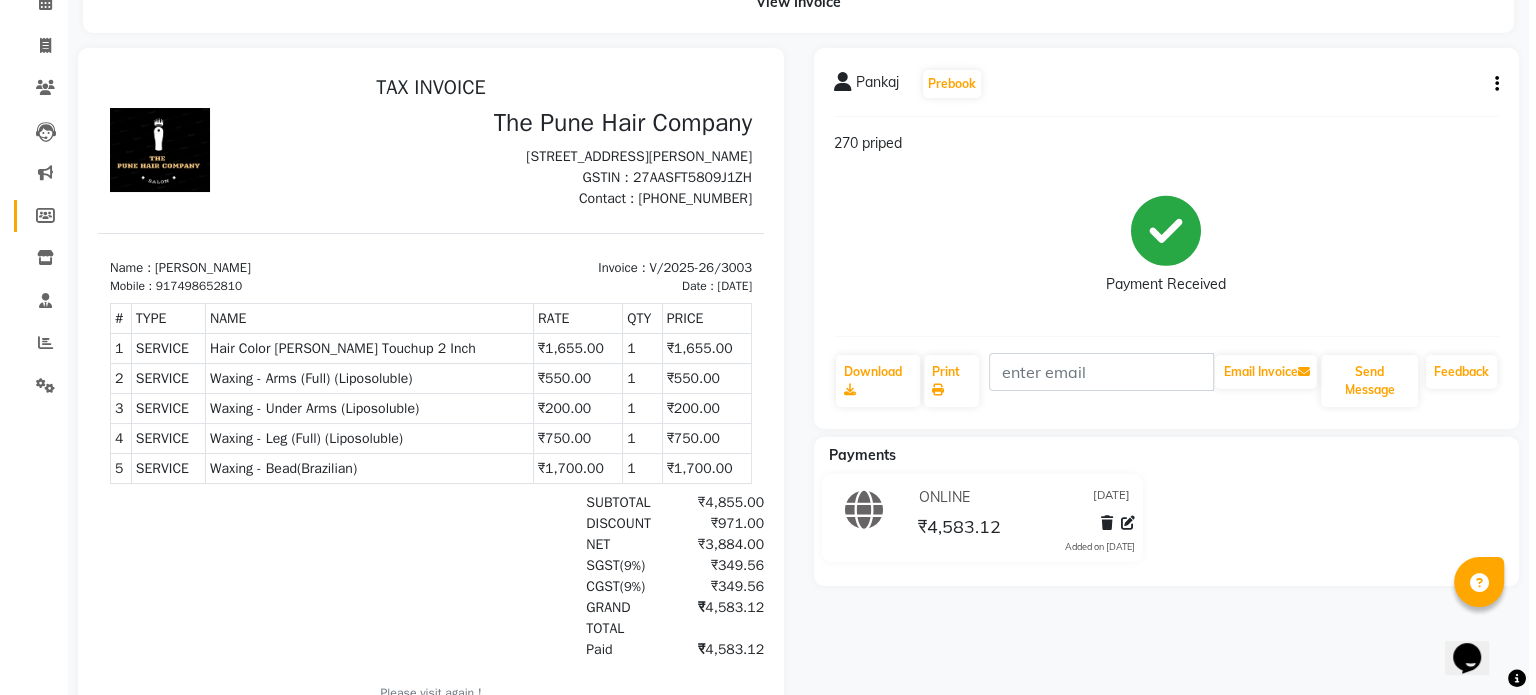 scroll, scrollTop: 0, scrollLeft: 0, axis: both 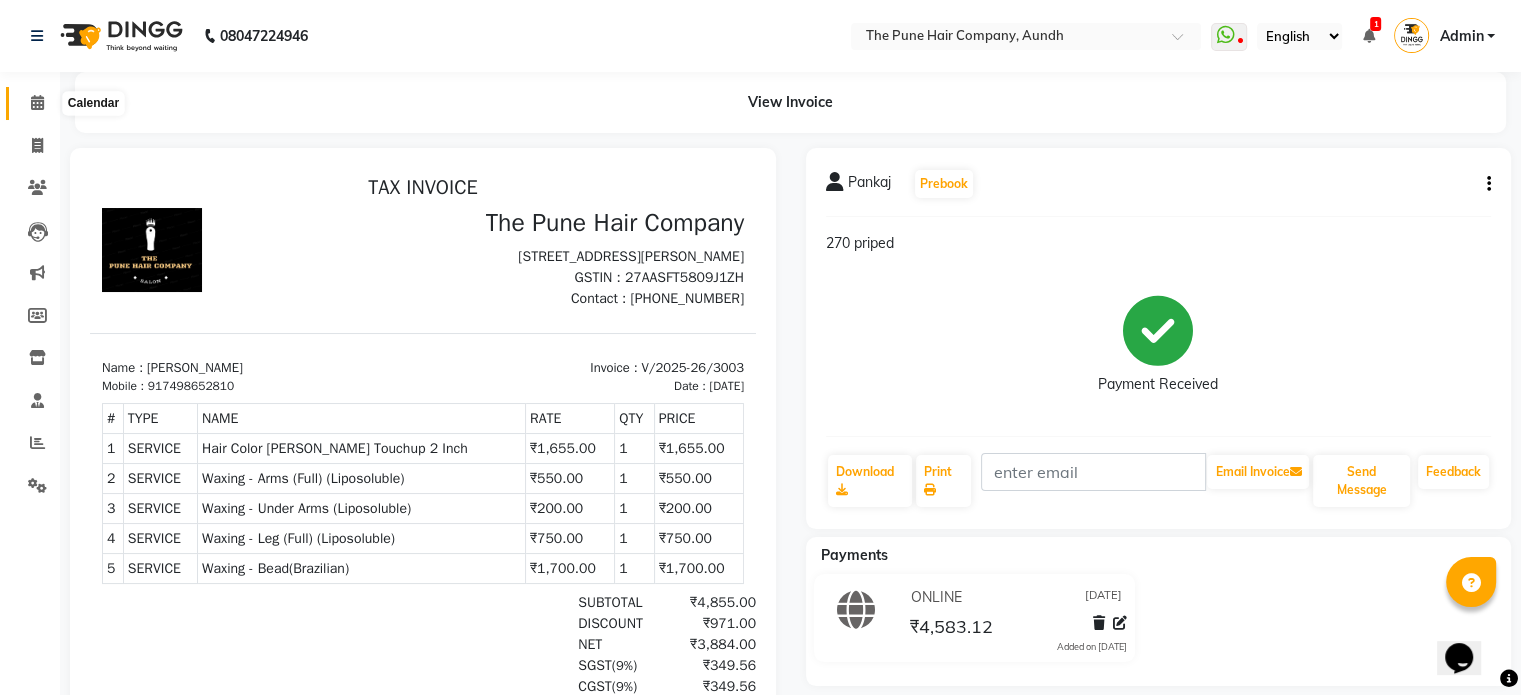 click 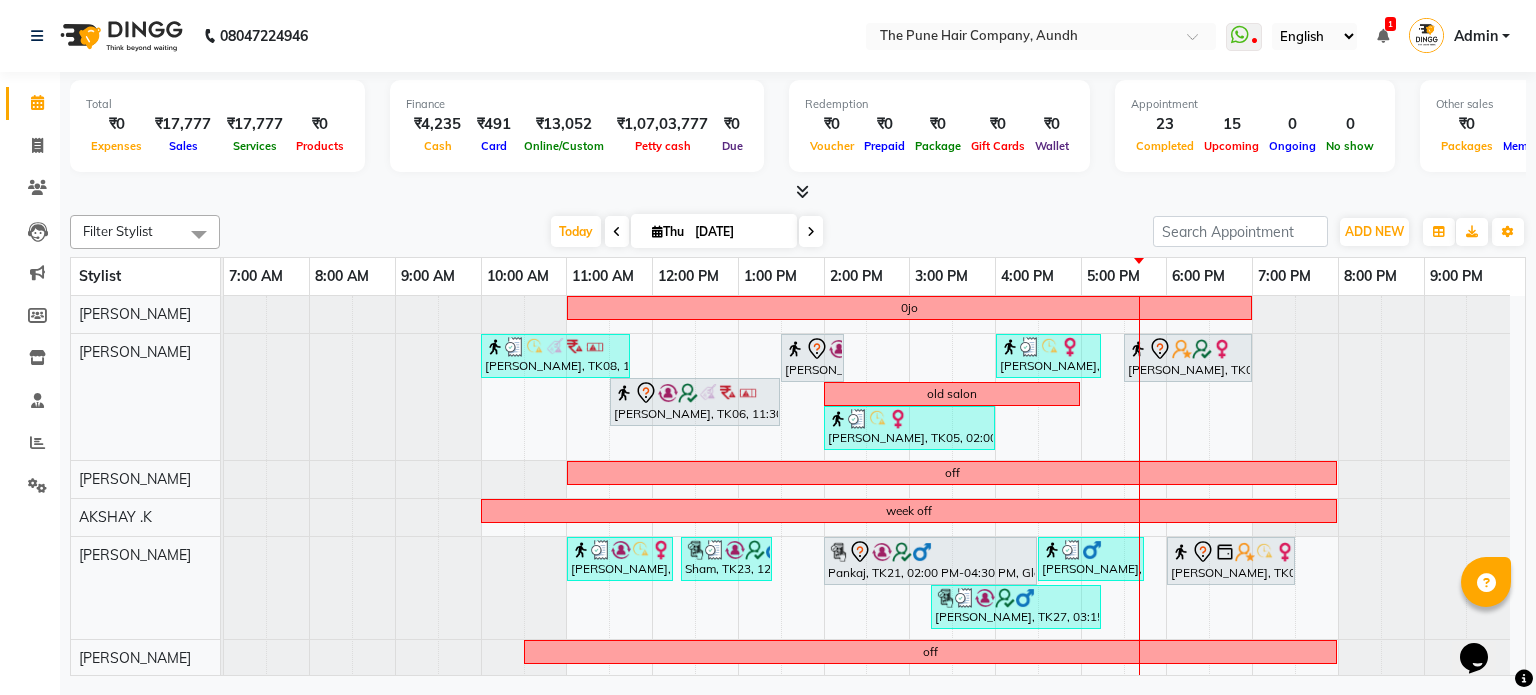 scroll, scrollTop: 86, scrollLeft: 0, axis: vertical 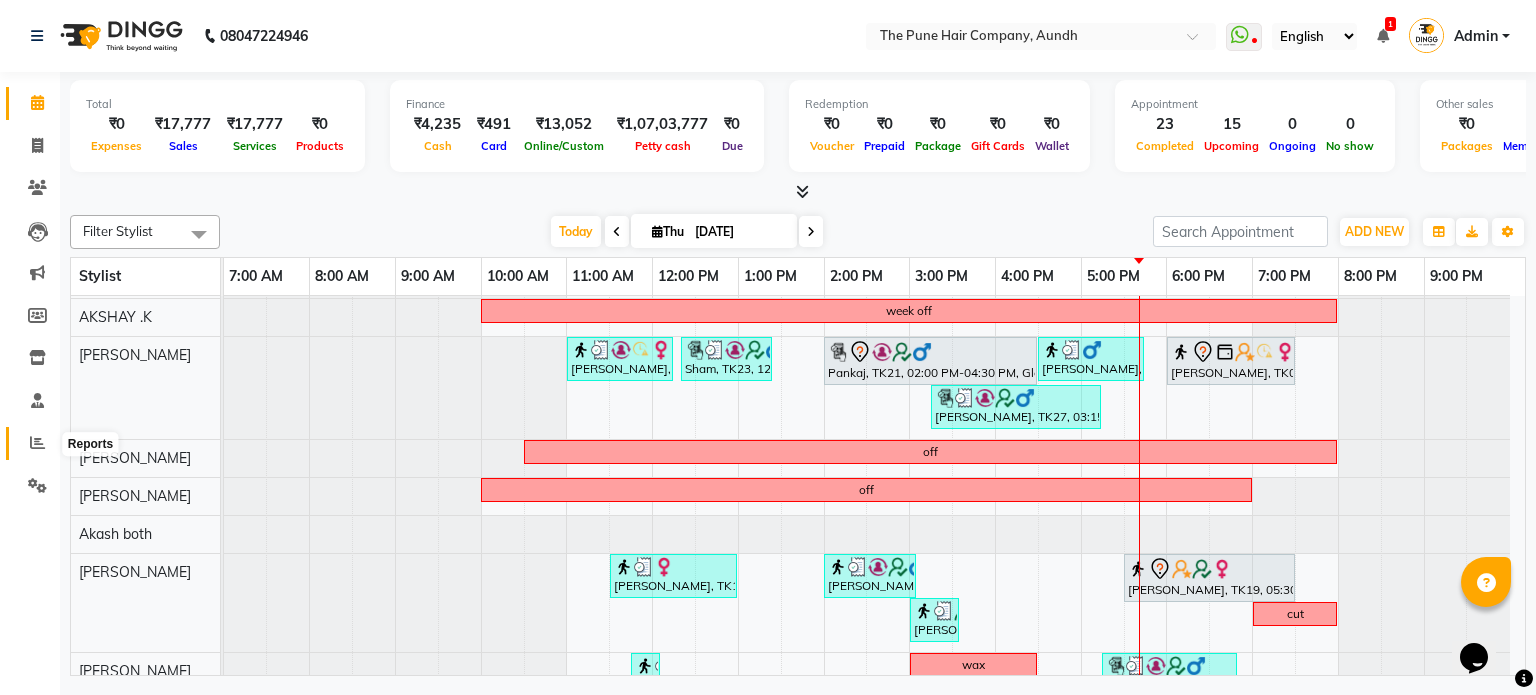 click 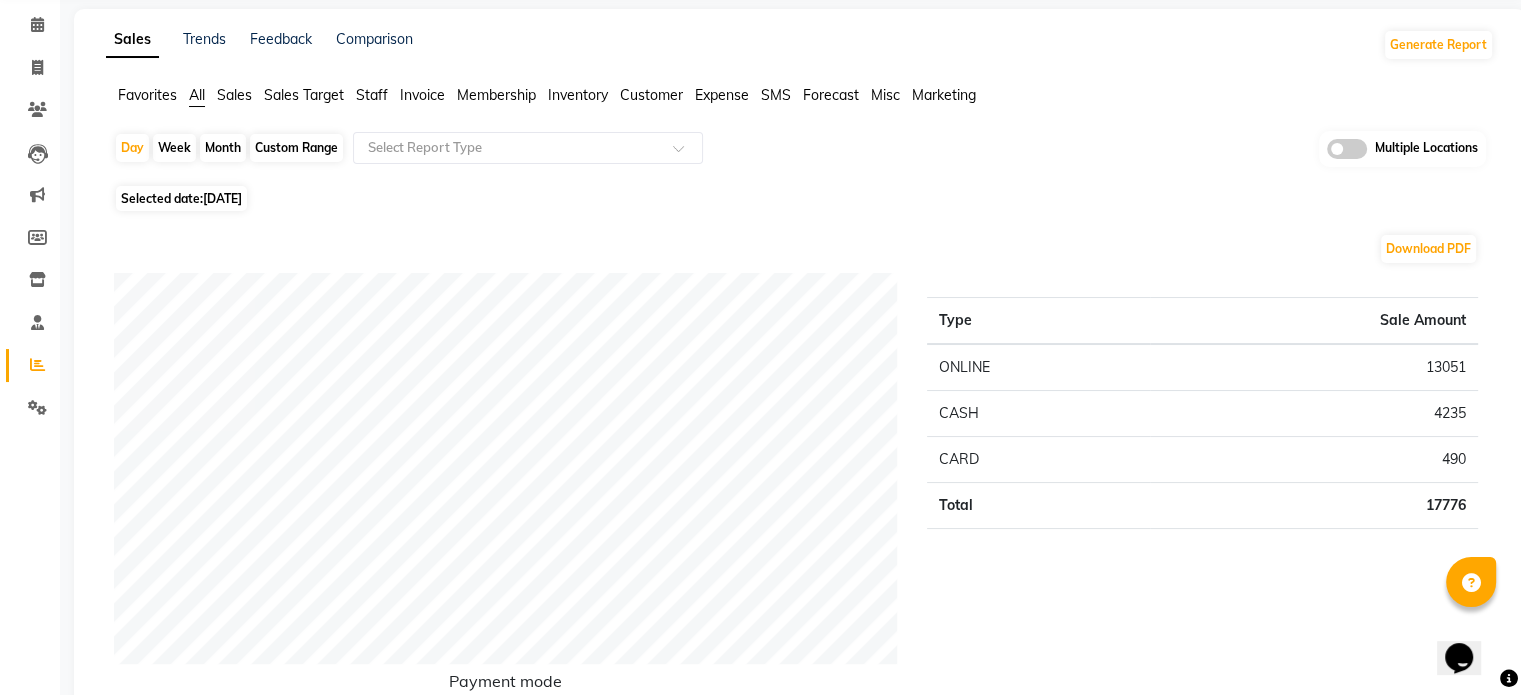 scroll, scrollTop: 0, scrollLeft: 0, axis: both 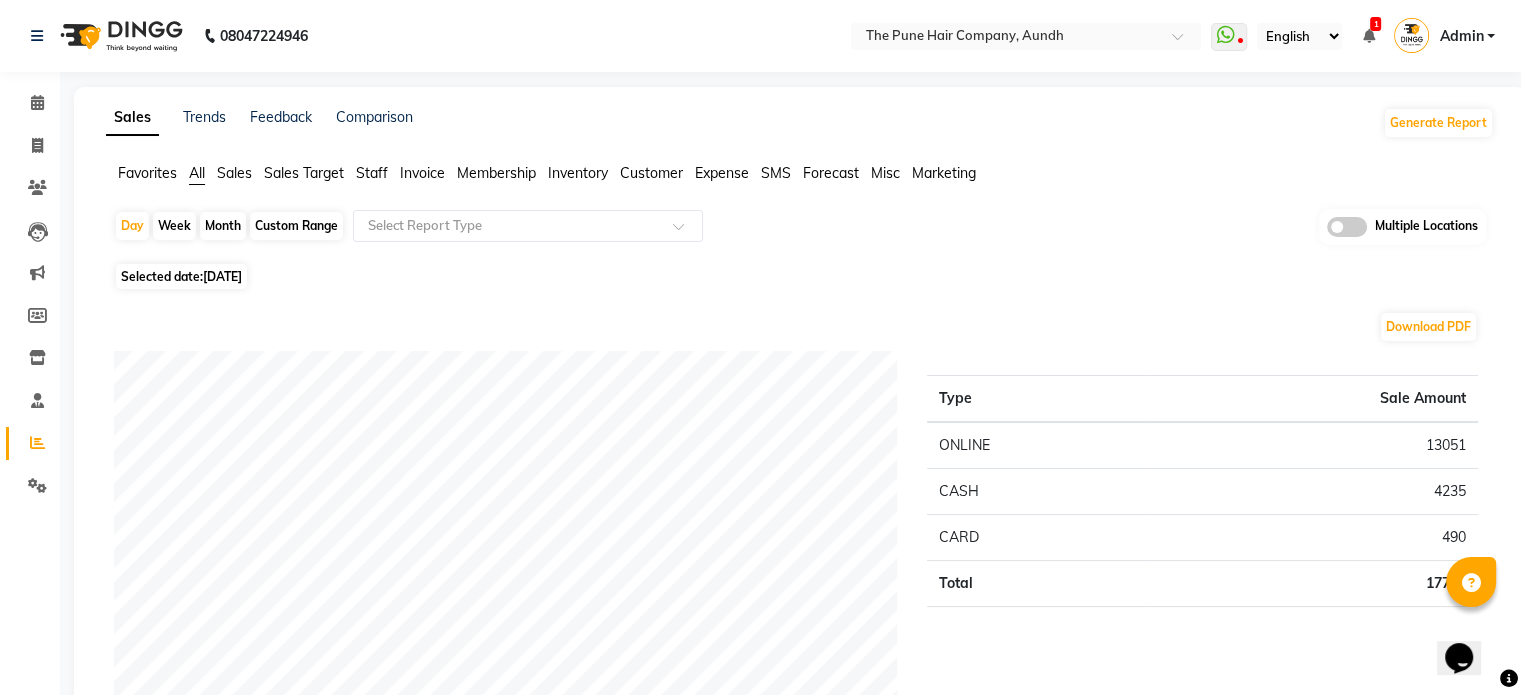 click on "Month" 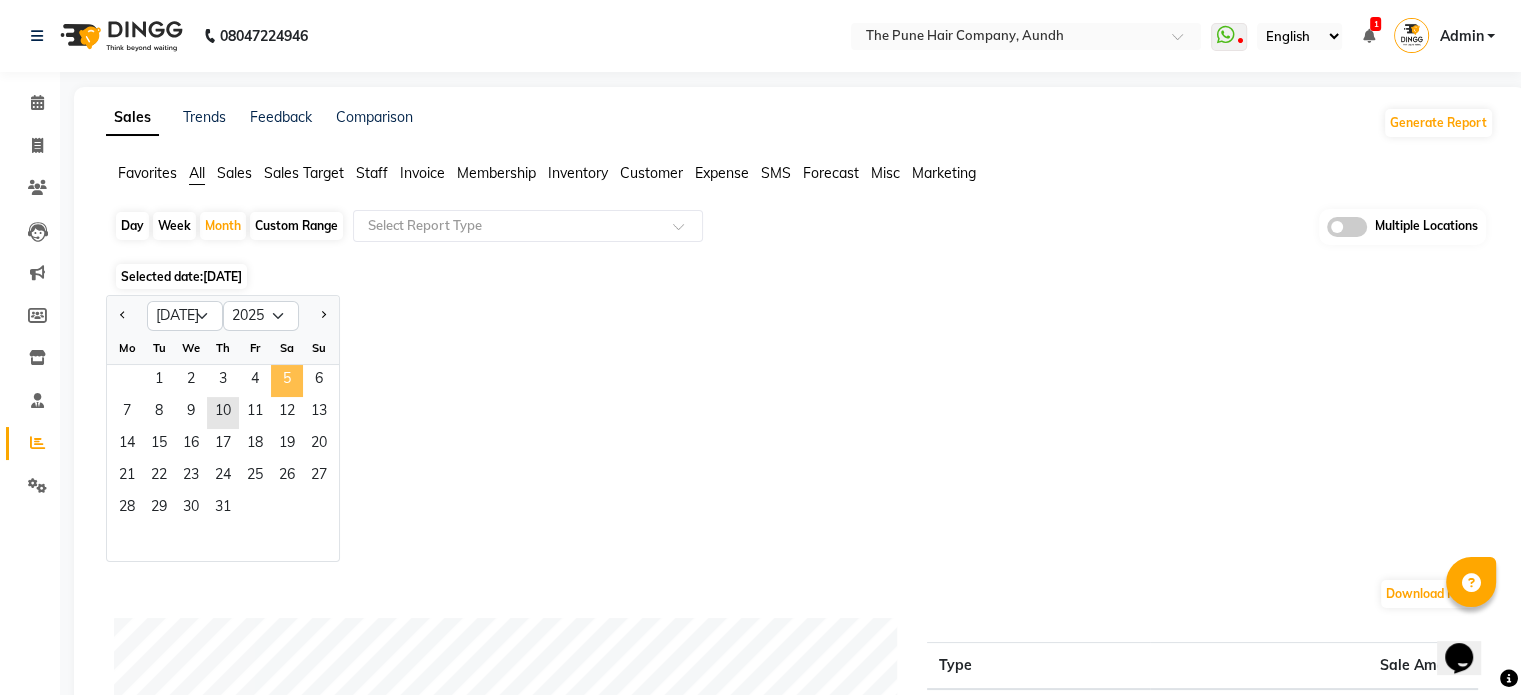 click on "5" 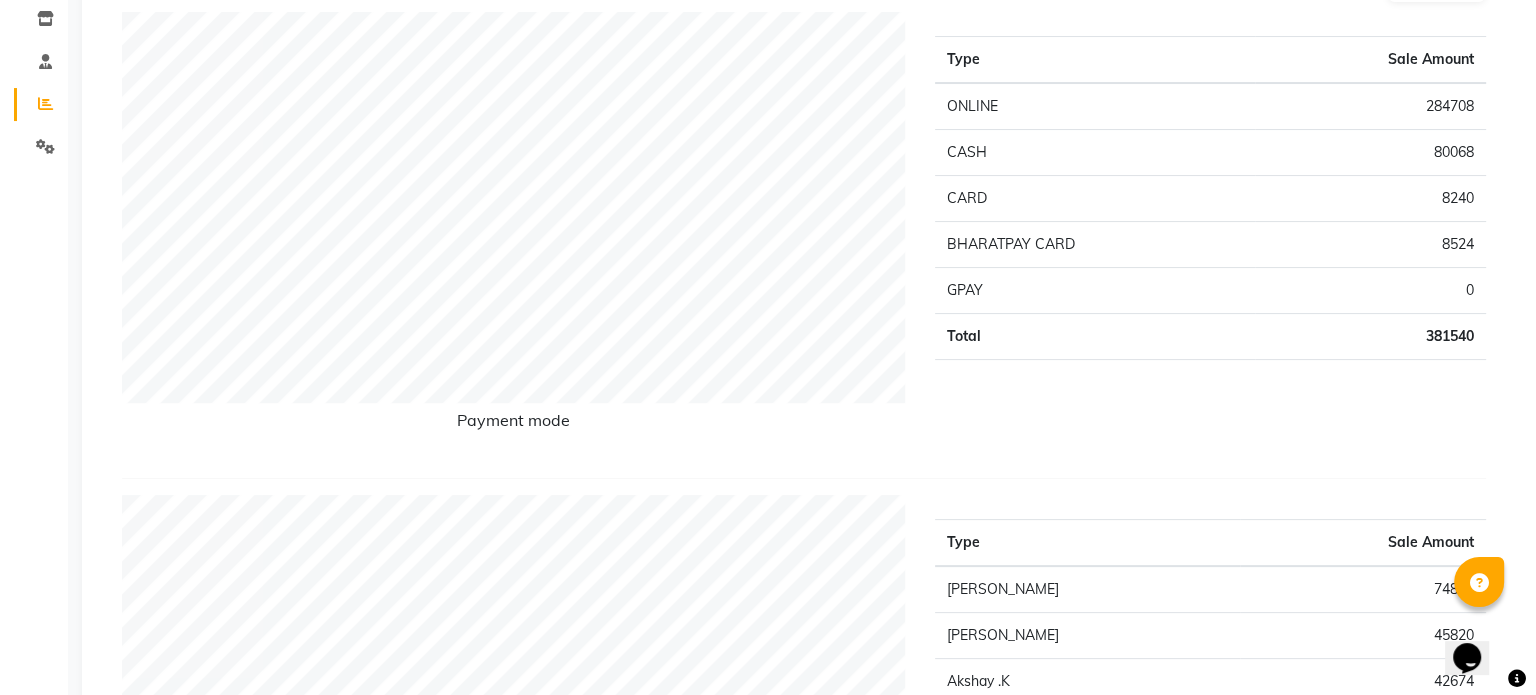 scroll, scrollTop: 0, scrollLeft: 0, axis: both 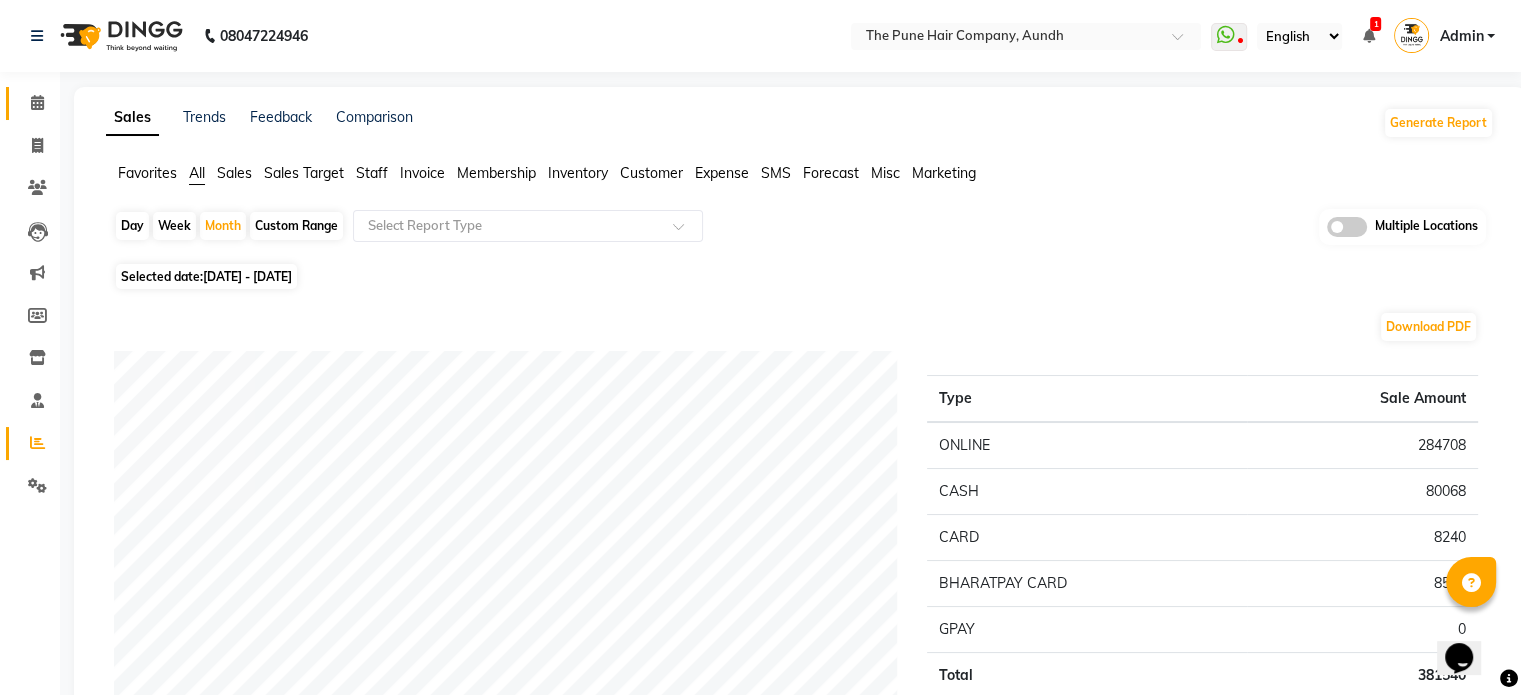 click on "Calendar" 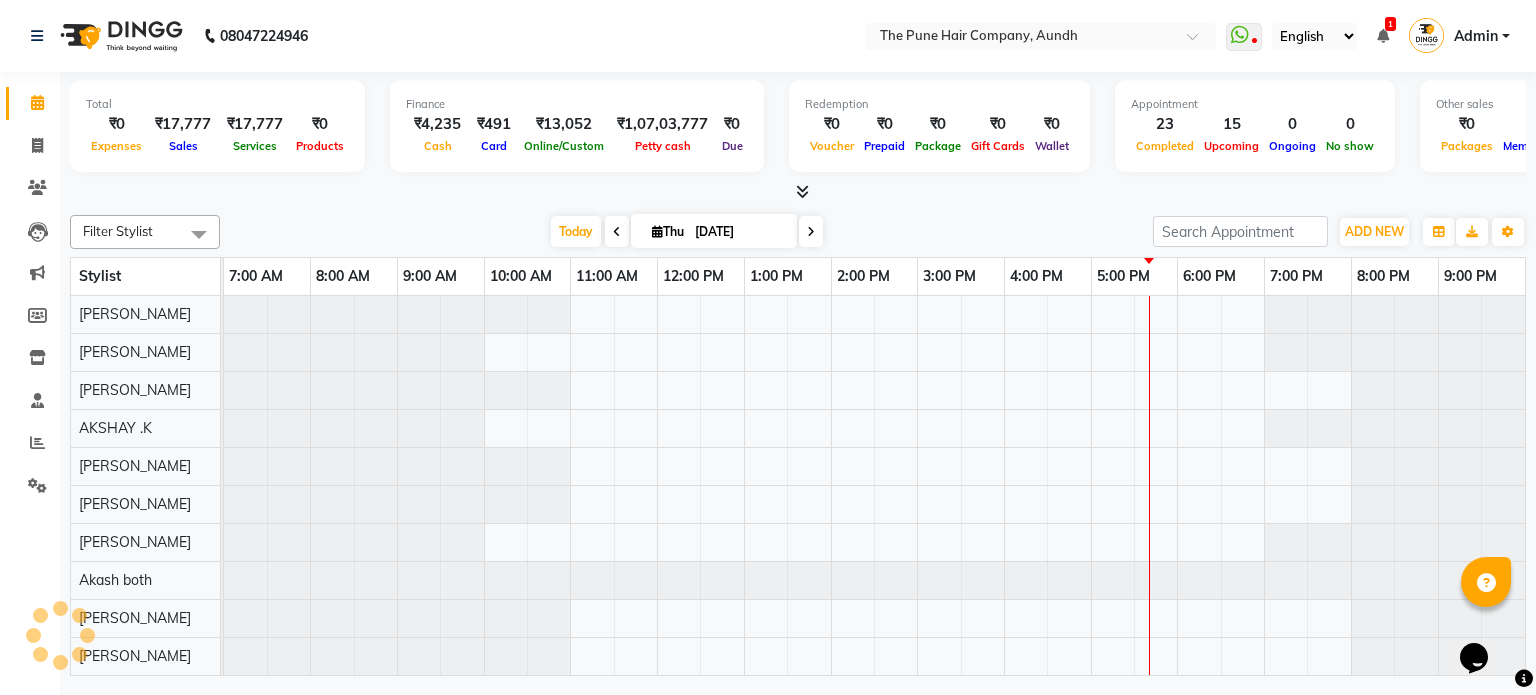scroll, scrollTop: 0, scrollLeft: 0, axis: both 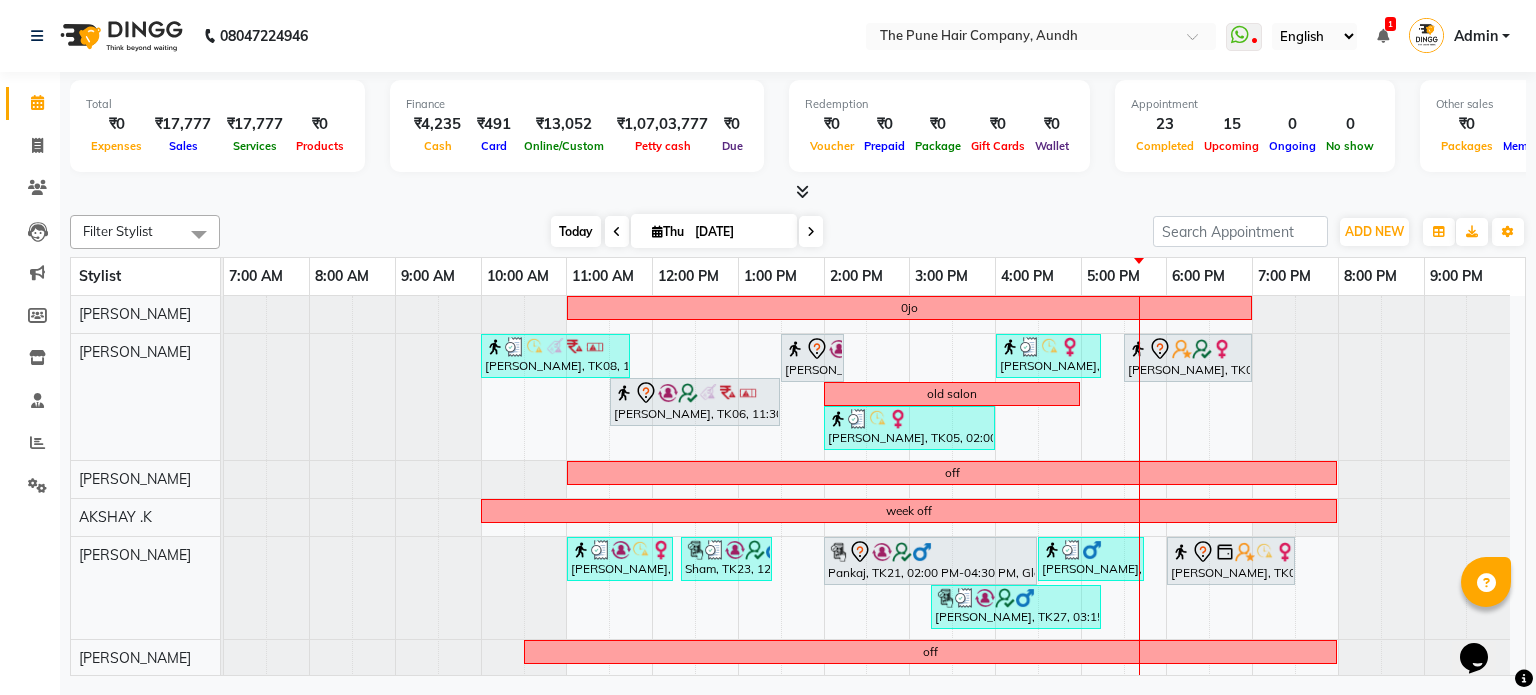 click on "Today" at bounding box center (576, 231) 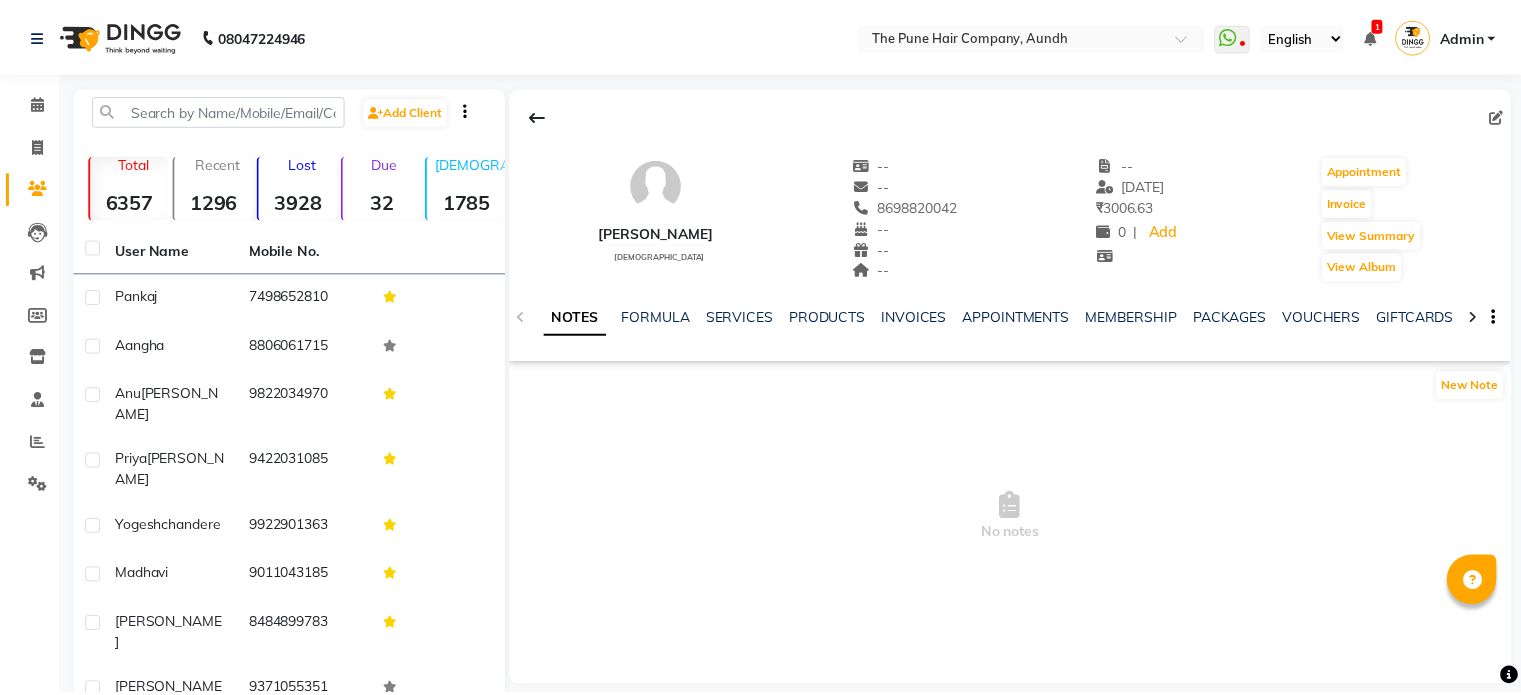 scroll, scrollTop: 0, scrollLeft: 0, axis: both 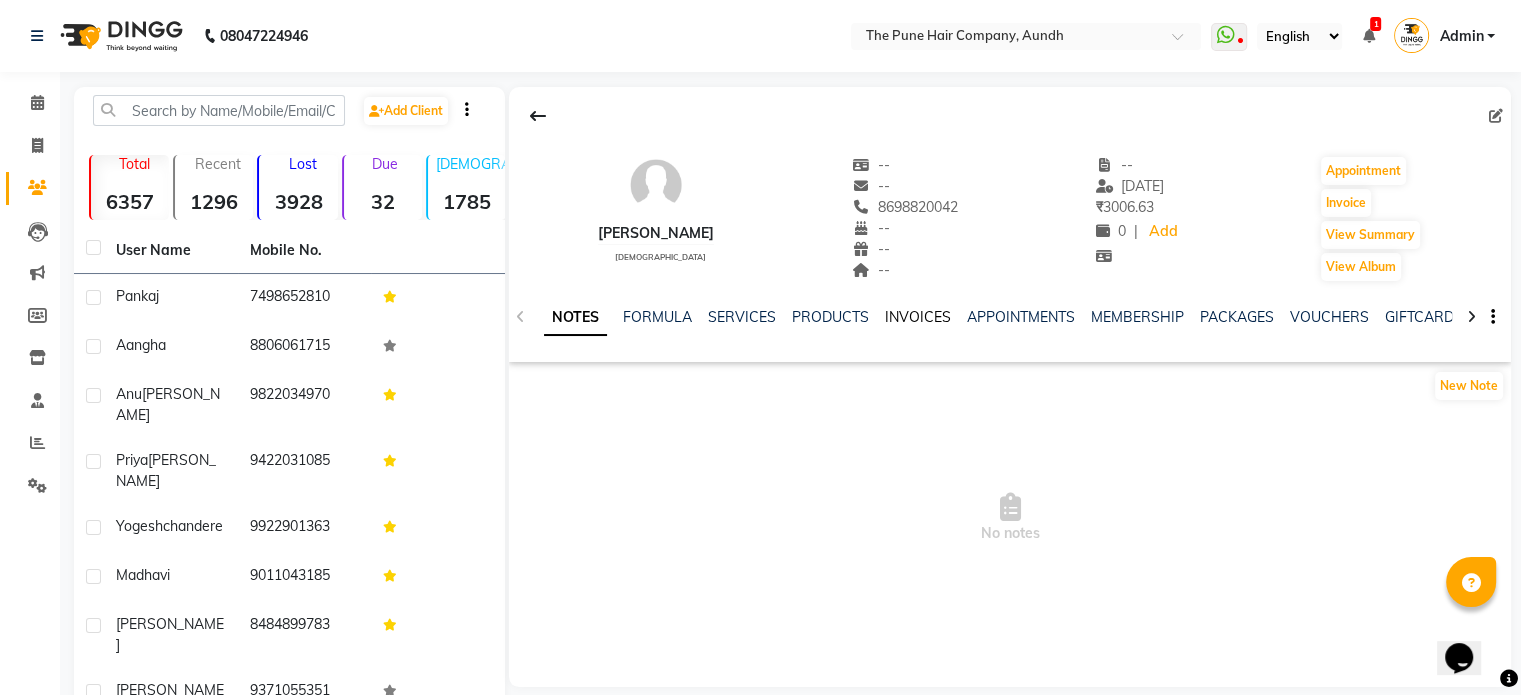 click on "INVOICES" 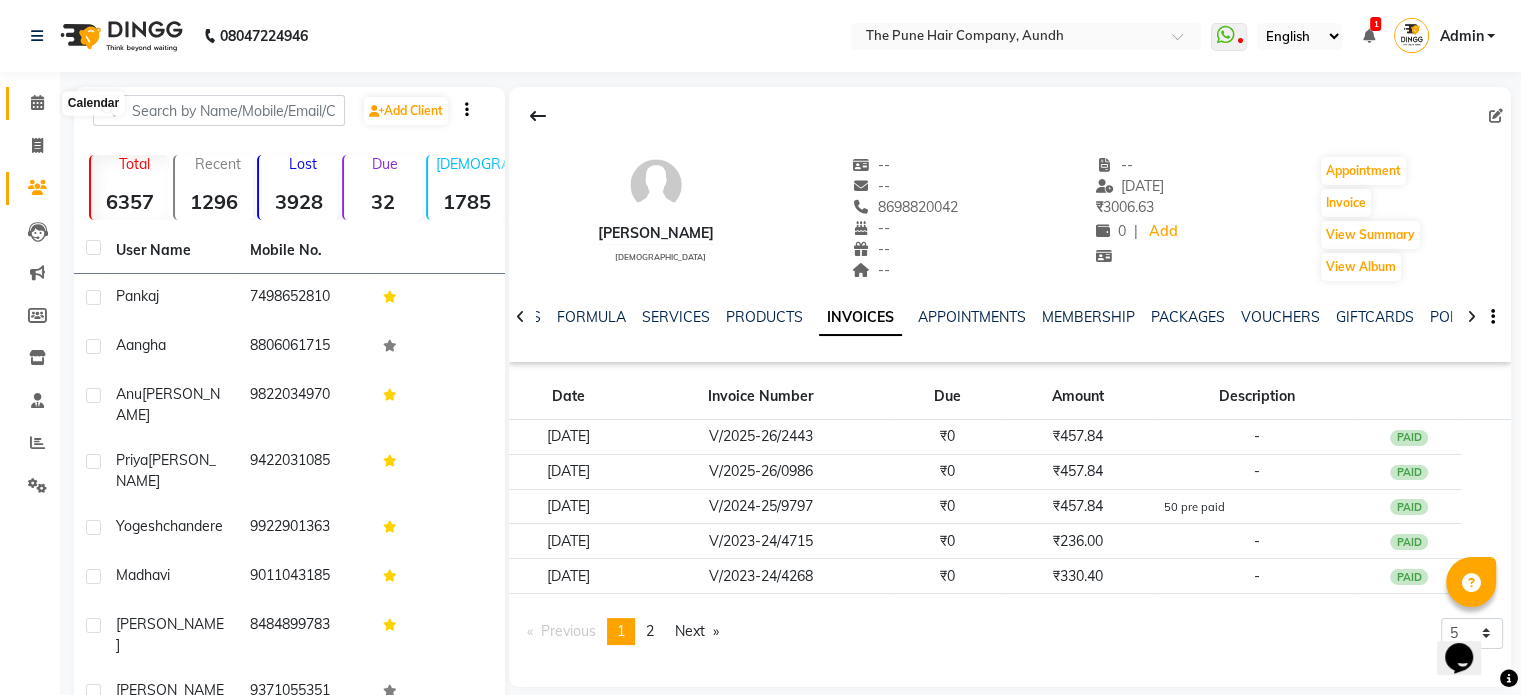 click 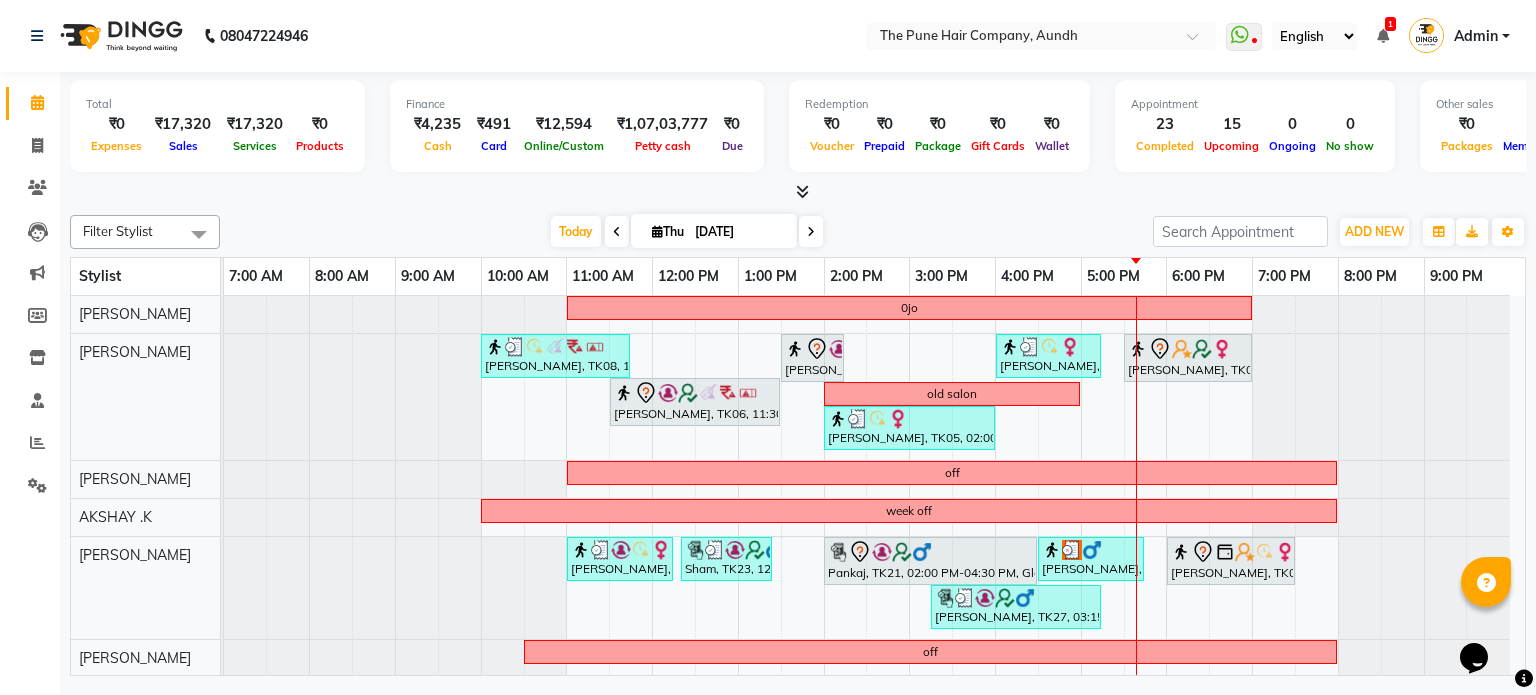 scroll, scrollTop: 100, scrollLeft: 0, axis: vertical 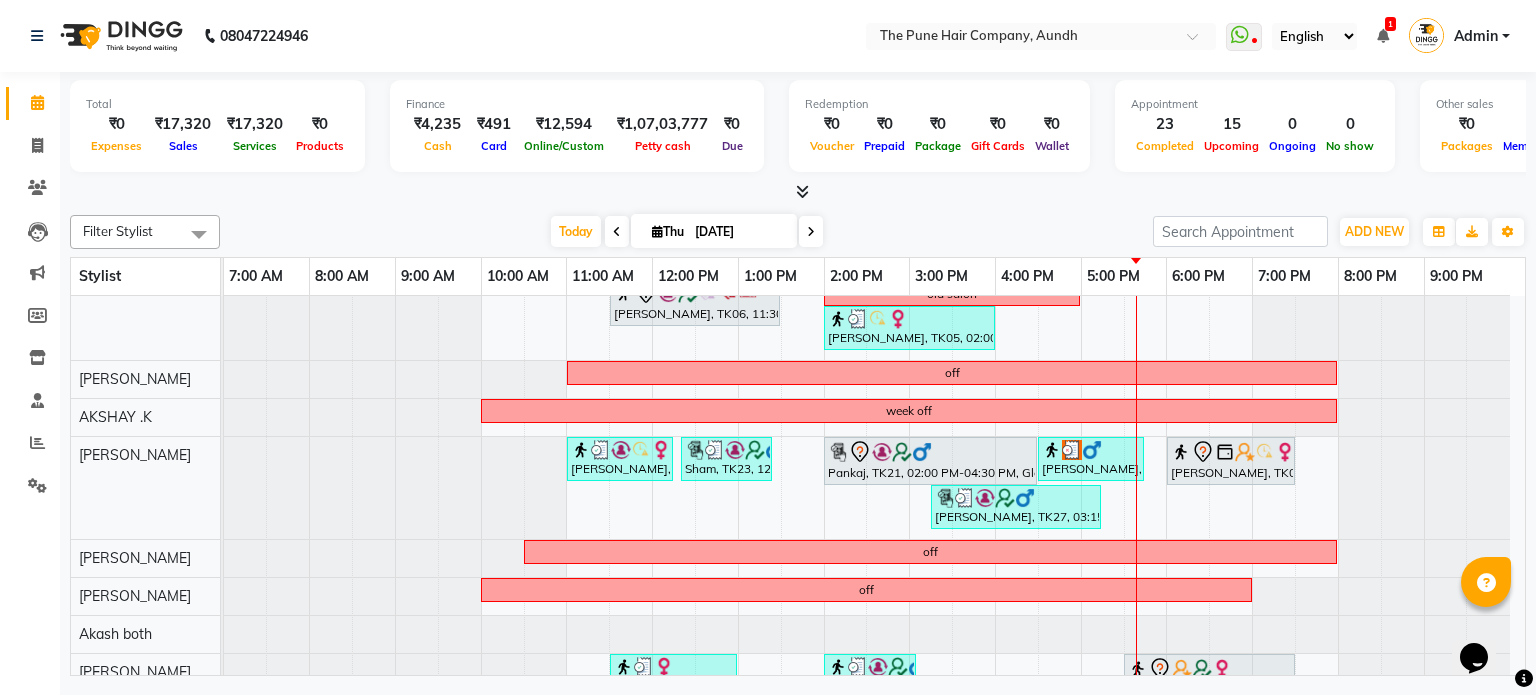 click at bounding box center [811, 231] 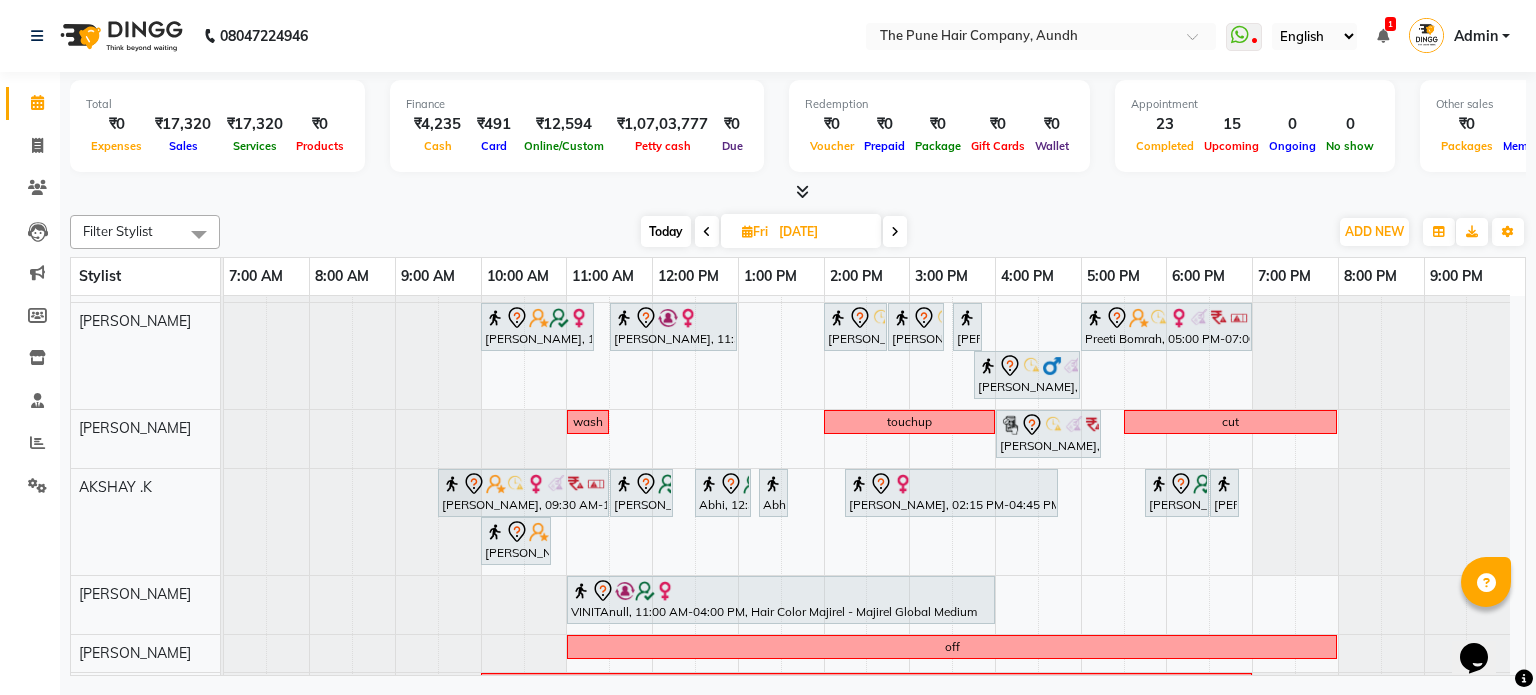 click on "Today" at bounding box center (666, 231) 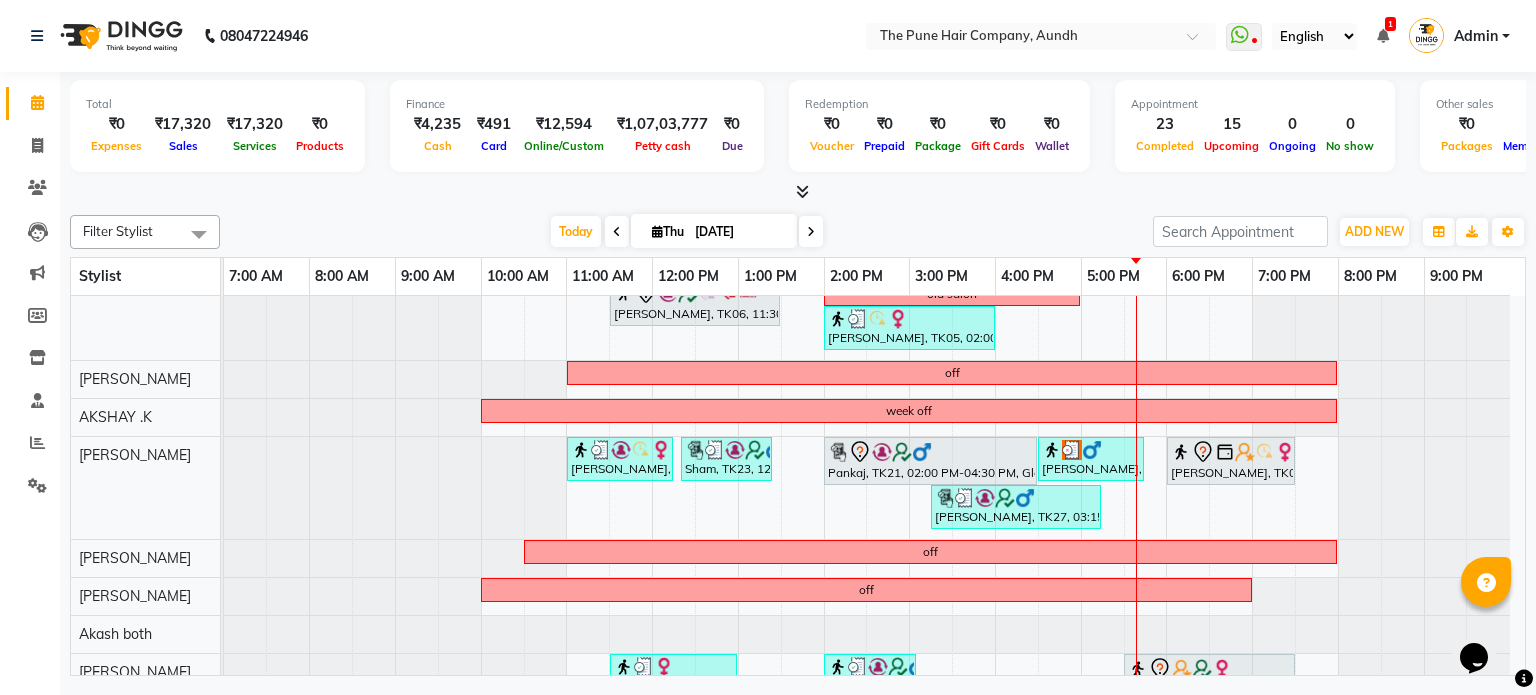 click at bounding box center (811, 231) 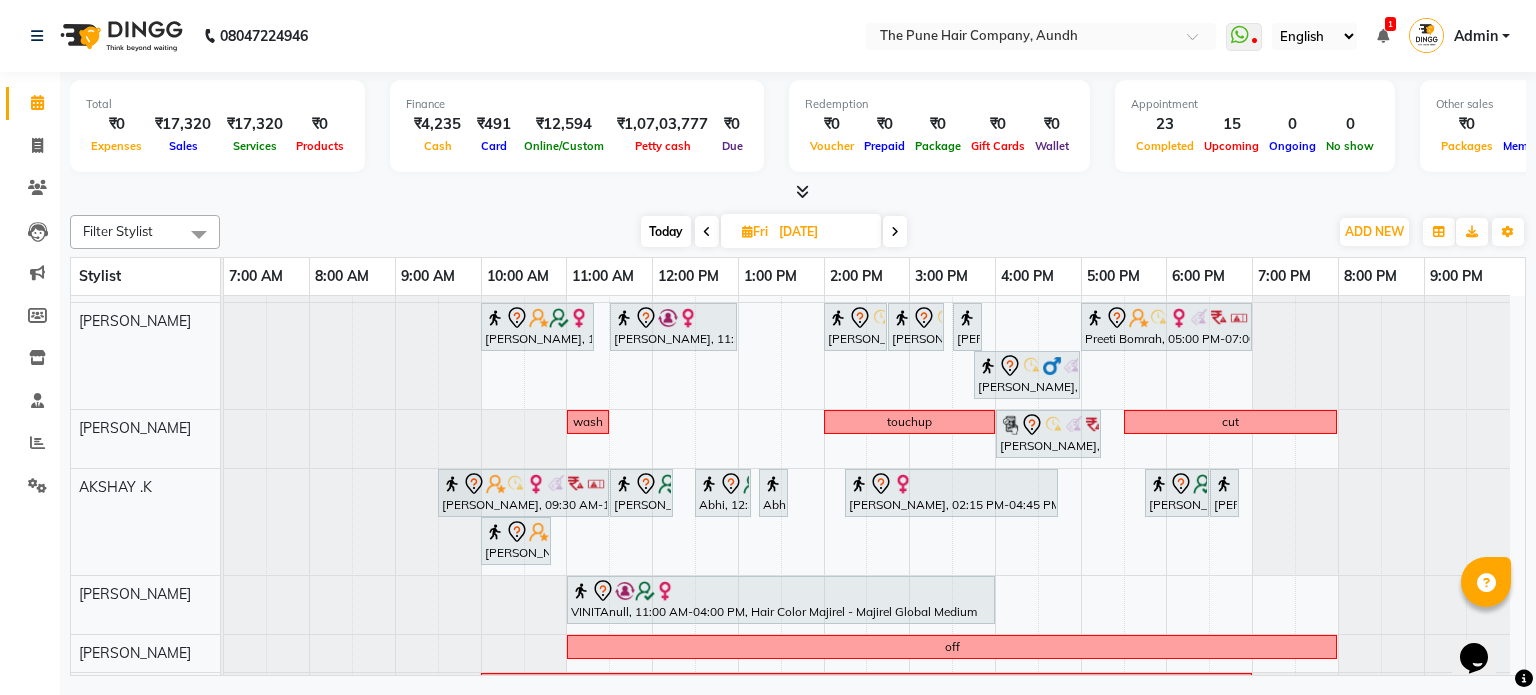 click on "Today" at bounding box center (666, 231) 